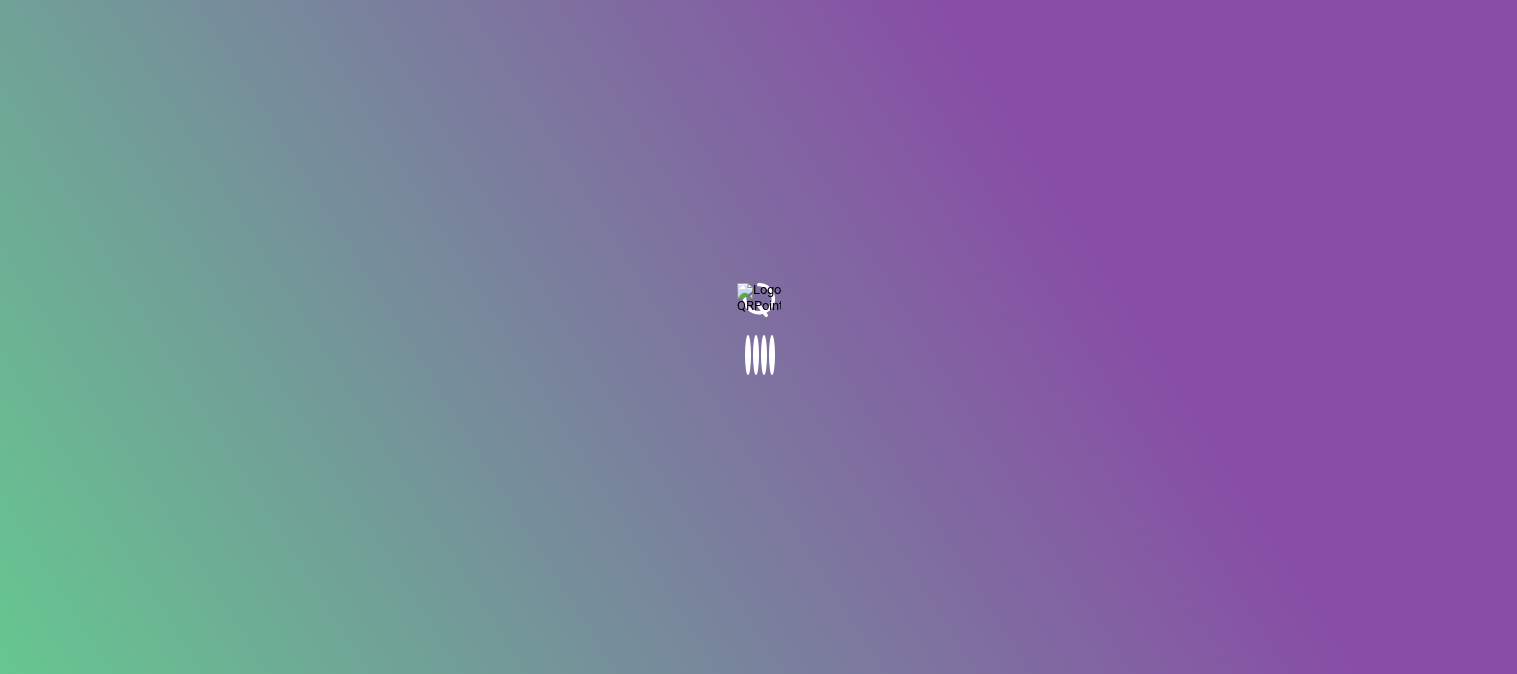 scroll, scrollTop: 0, scrollLeft: 0, axis: both 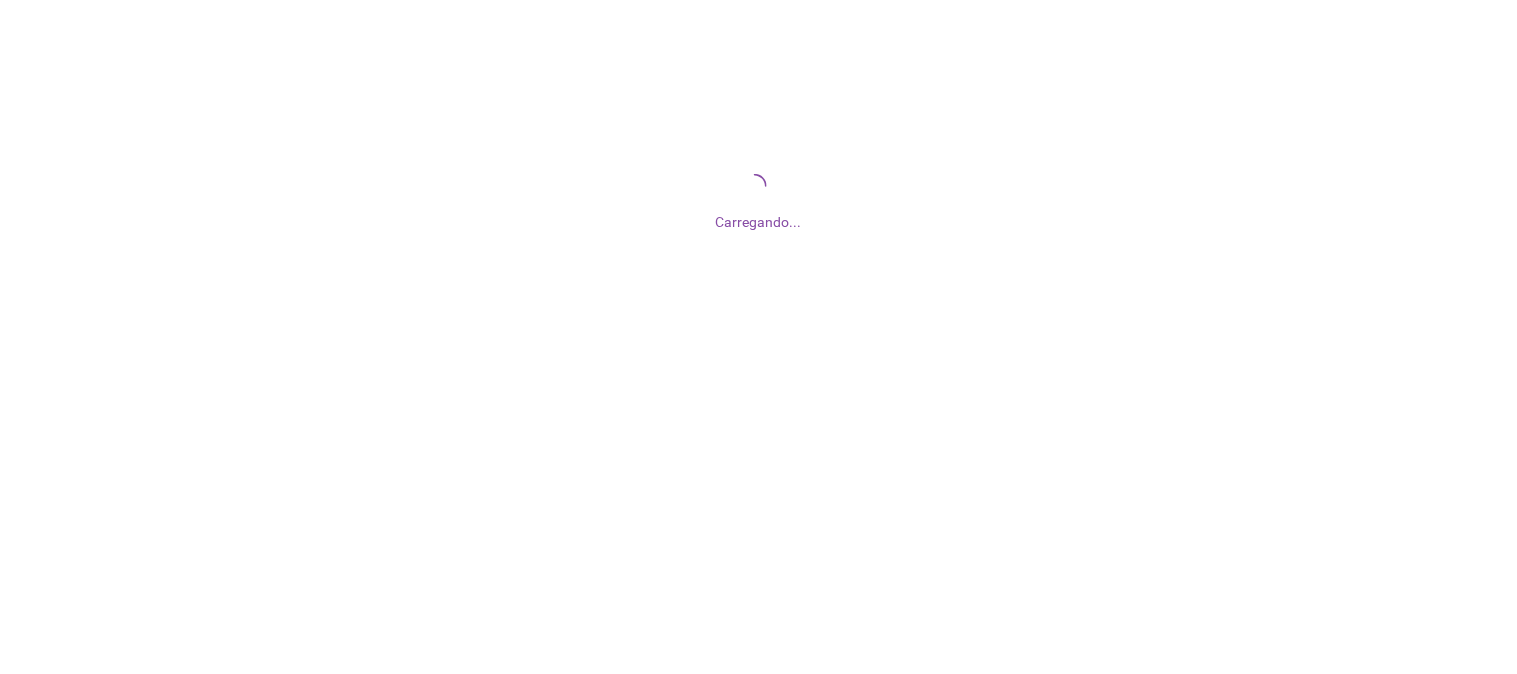 click on "Carregando..." at bounding box center (759, 222) 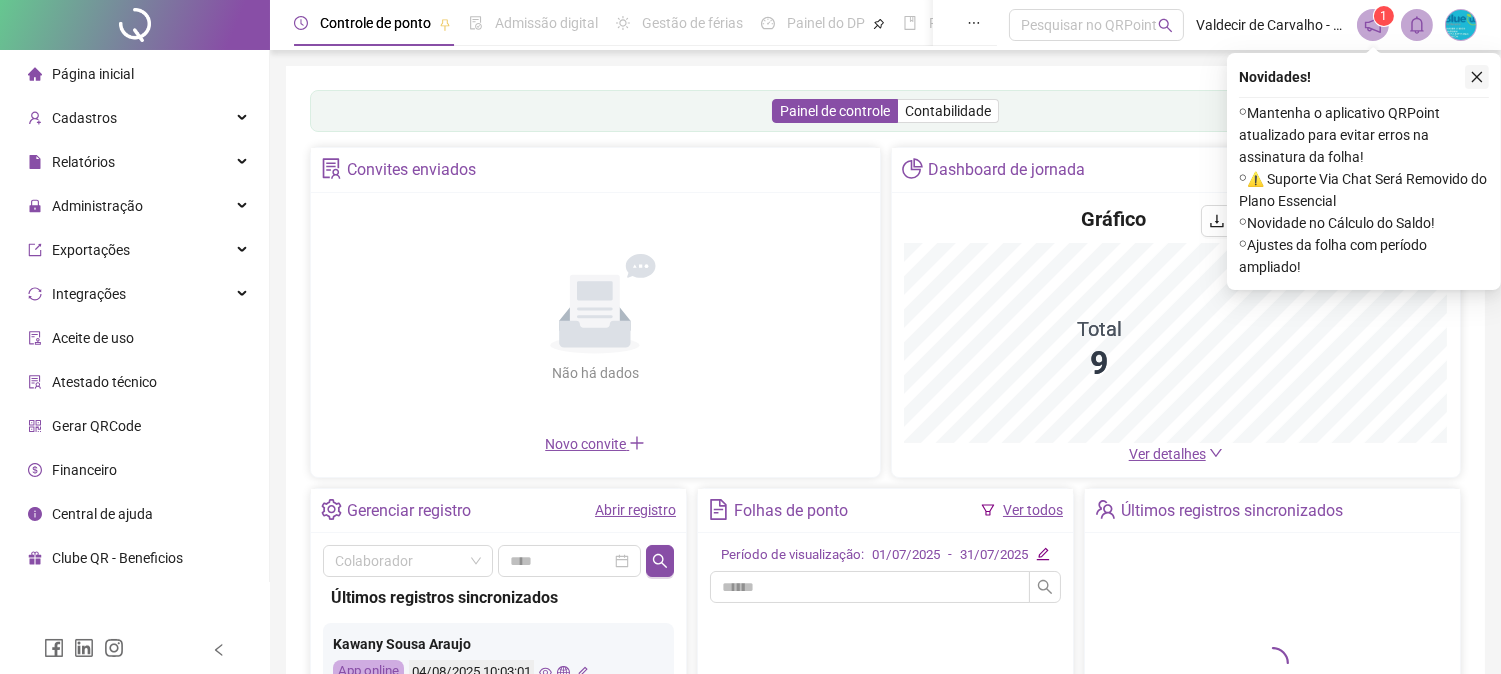 click on "Novidades ! ⚬  Mantenha o aplicativo QRPoint atualizado para evitar erros na assinatura da folha! ⚬  ⚠️ Suporte Via Chat Será Removido do Plano Essencial ⚬  Novidade no Cálculo do Saldo! ⚬  Ajustes da folha com período ampliado!" at bounding box center (1364, 171) 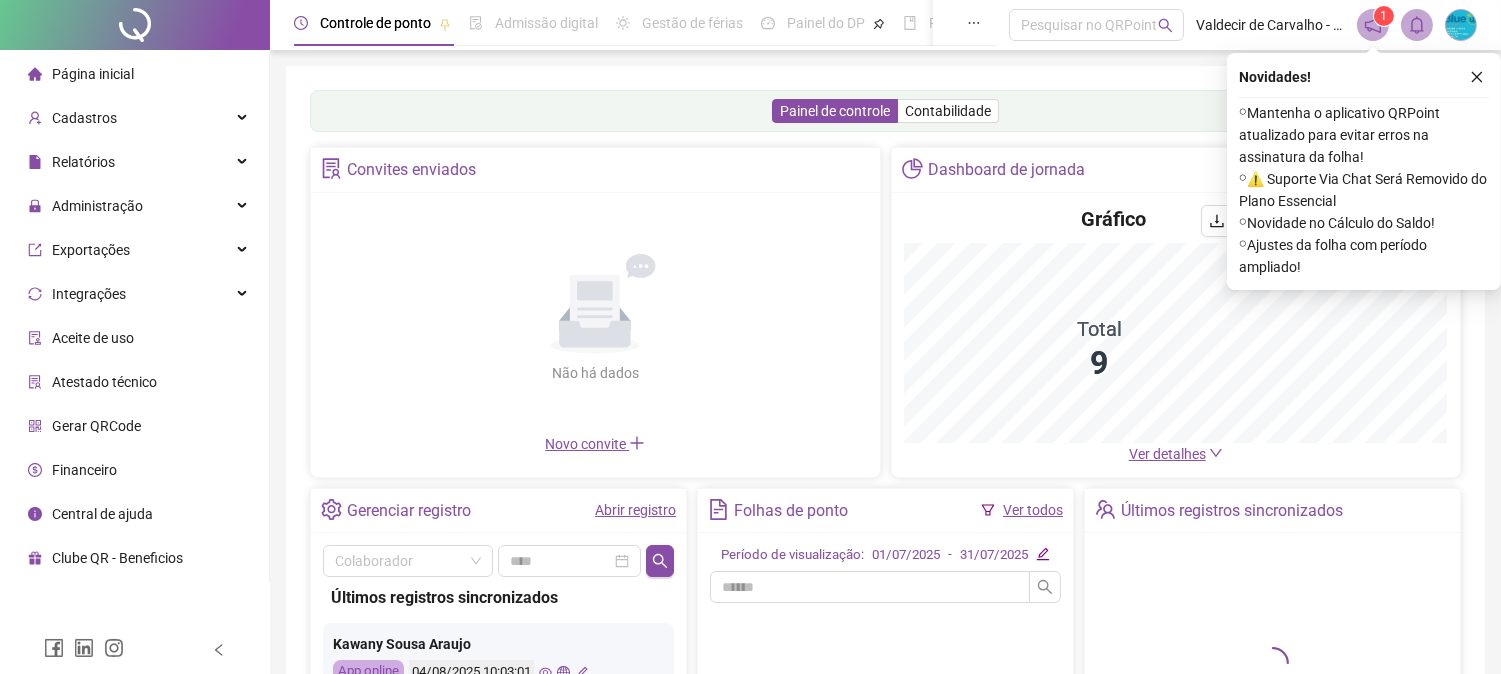 click on "Painel de controle Contabilidade Convites enviados Não há dados Não há dados Novo convite 	 Dashboard de jornada Gráfico Total 9 Ver detalhes 	 Gerenciar registro Abrir registro Colaborador Últimos registros sincronizados Kawany Sousa Araujo App online 04/08/2025 10:03:01 Victor Hugo GonçAlves Da Silva App online 04/08/2025 09:59:21 Jordy Montenegro  App online 04/08/2025 09:54:02 Ivanilson Oliveira De Souza App online 04/08/2025 09:18:58 Tiago Souza Silva App online 03/08/2025 19:13:43 Adrian Dos Anjos Miranda  App online 03/08/2025 19:11:51 Ivanilson Oliveira De Souza App online 03/08/2025 19:10:58 Leornardo Eliziario Soares  App online 03/08/2025 19:10:36 Leornardo Eliziario Soares  App online 03/08/2025 18:42:35 Leornardo Eliziario Soares  App online 03/08/2025 17:47:01 Tiago Souza Silva App online 03/08/2025 17:39:04 Ivanilson Oliveira De Souza App online 03/08/2025 17:38:12 Ivanilson Oliveira De Souza App online 03/08/2025 16:46:15 Tiago Souza Silva App online 03/08/2025 16:41:57 App online" at bounding box center [885, 472] 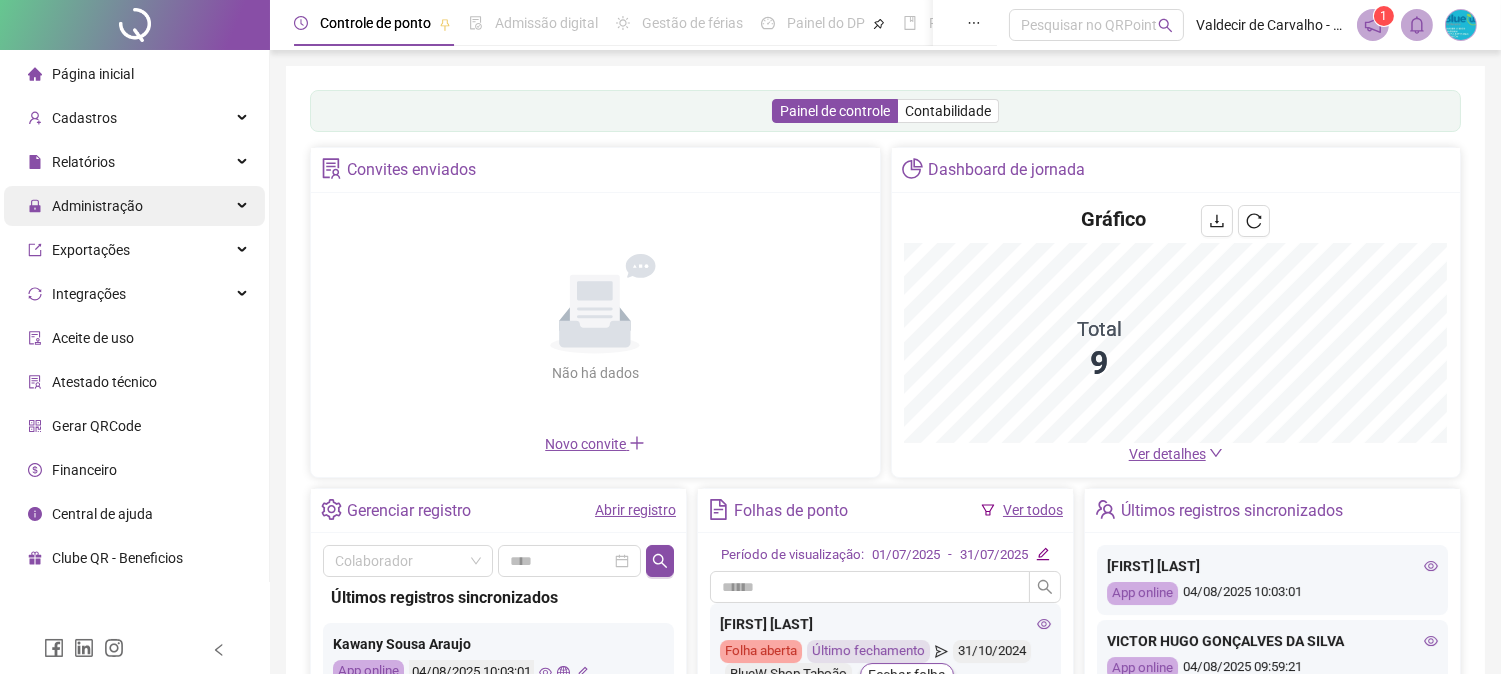 click on "Administração" at bounding box center (97, 206) 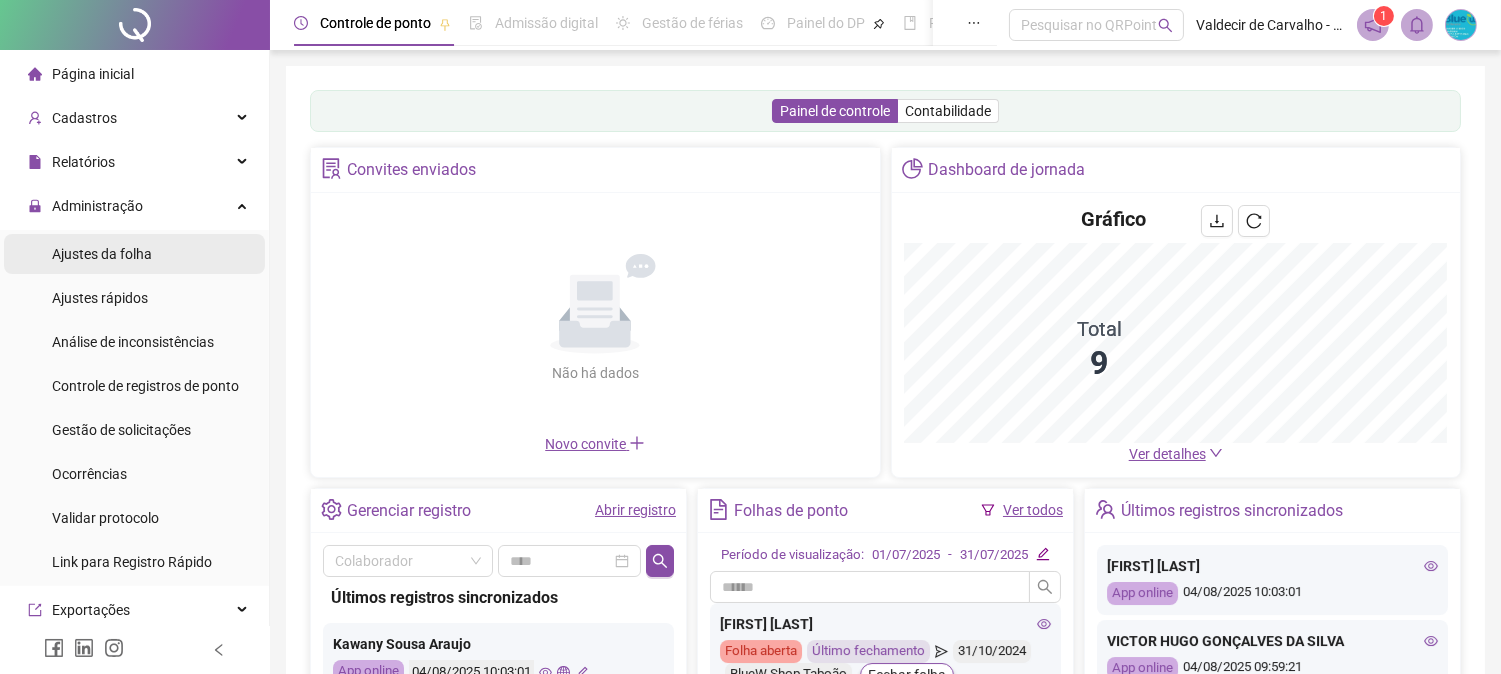 click on "Ajustes da folha" at bounding box center [102, 254] 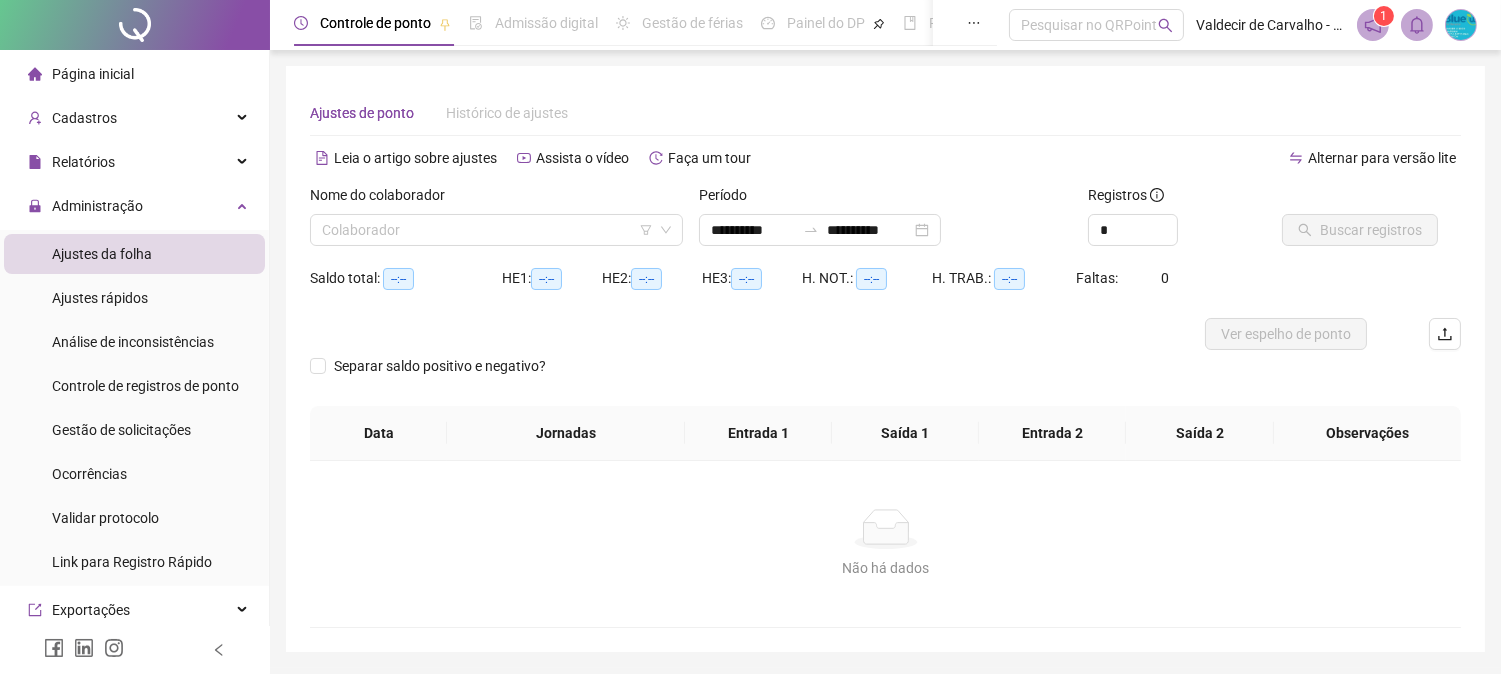 click on "Ajustes da folha" at bounding box center (134, 254) 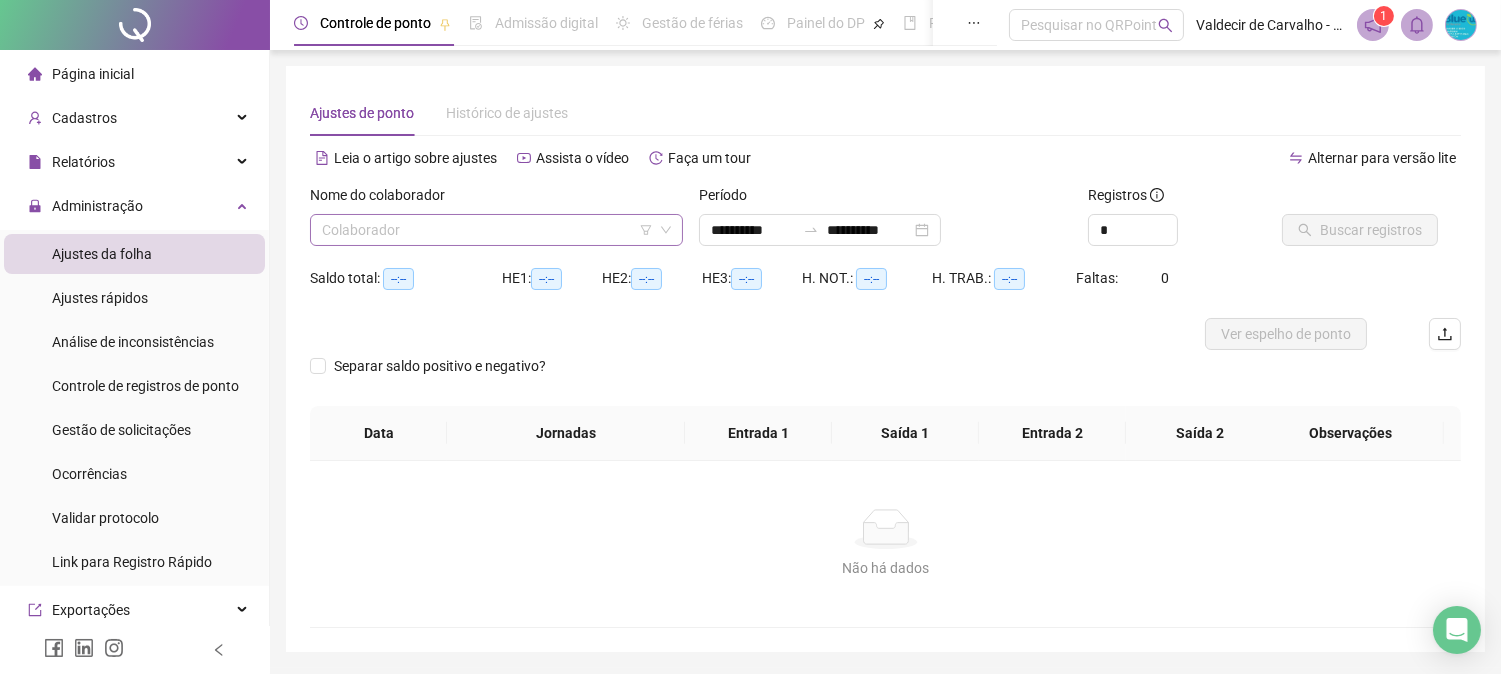 click at bounding box center (487, 230) 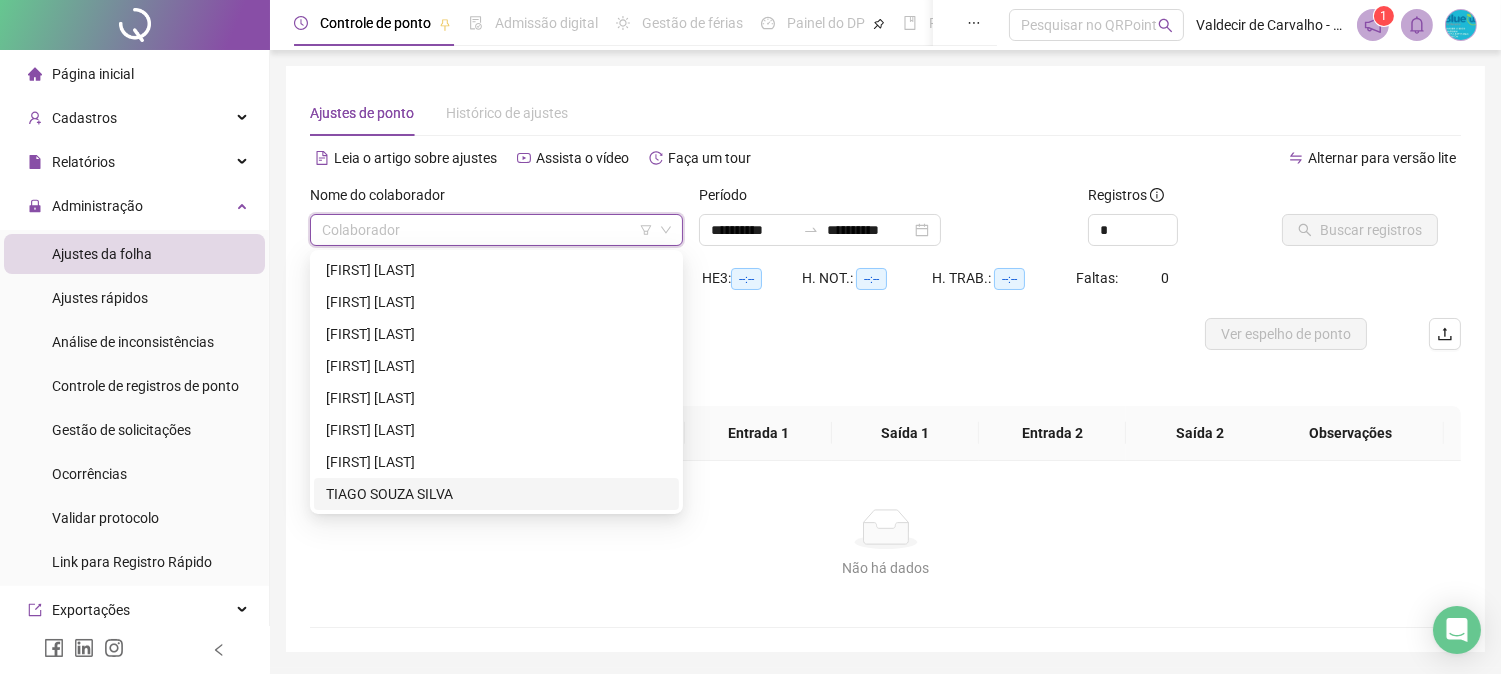 click on "TIAGO SOUZA SILVA" at bounding box center (496, 494) 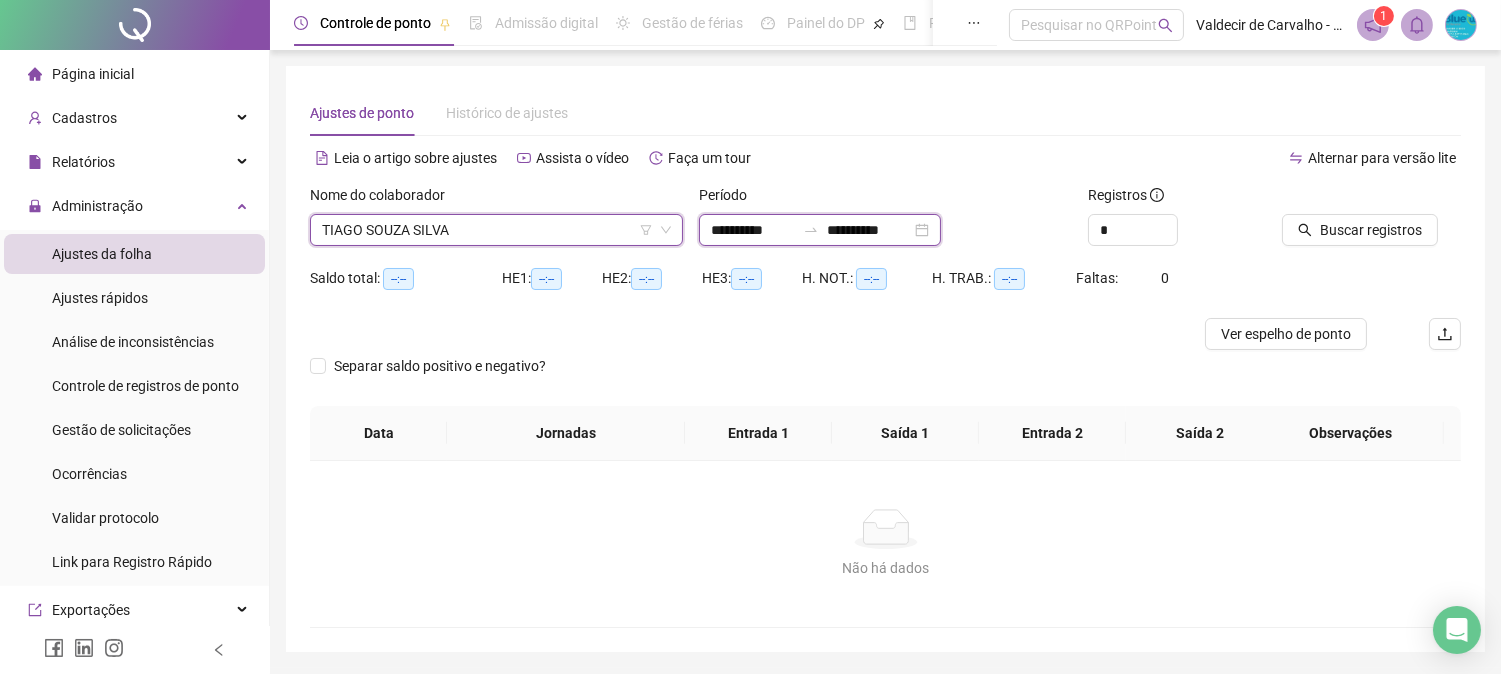 click on "**********" at bounding box center [869, 230] 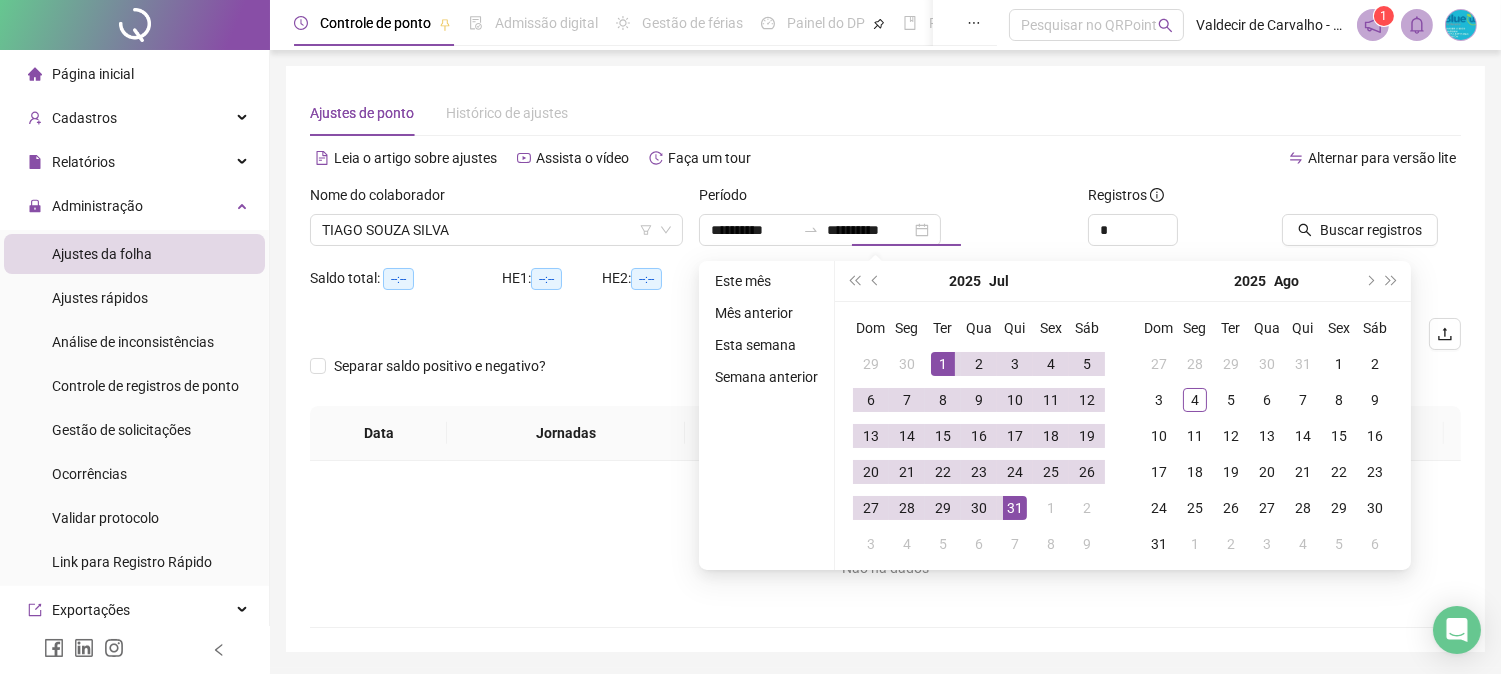 click on "4" at bounding box center [1195, 400] 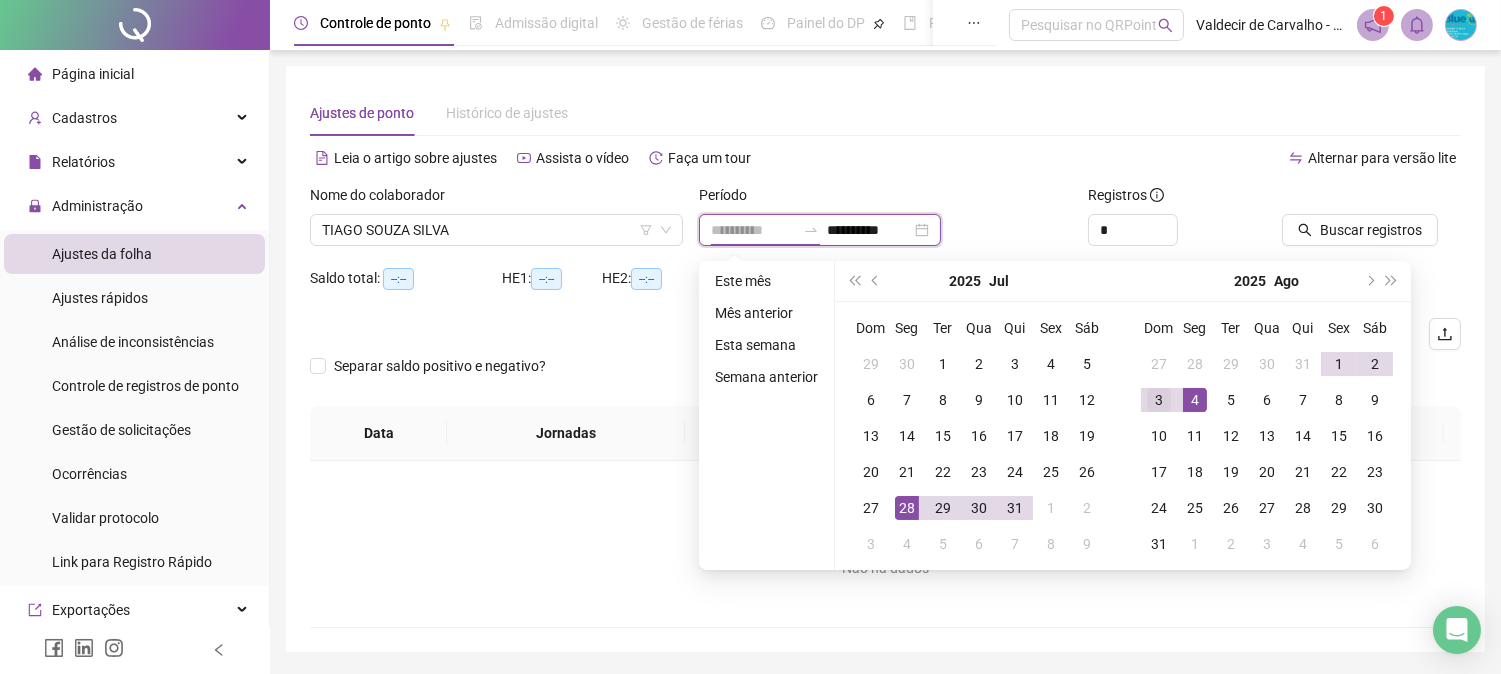 type on "**********" 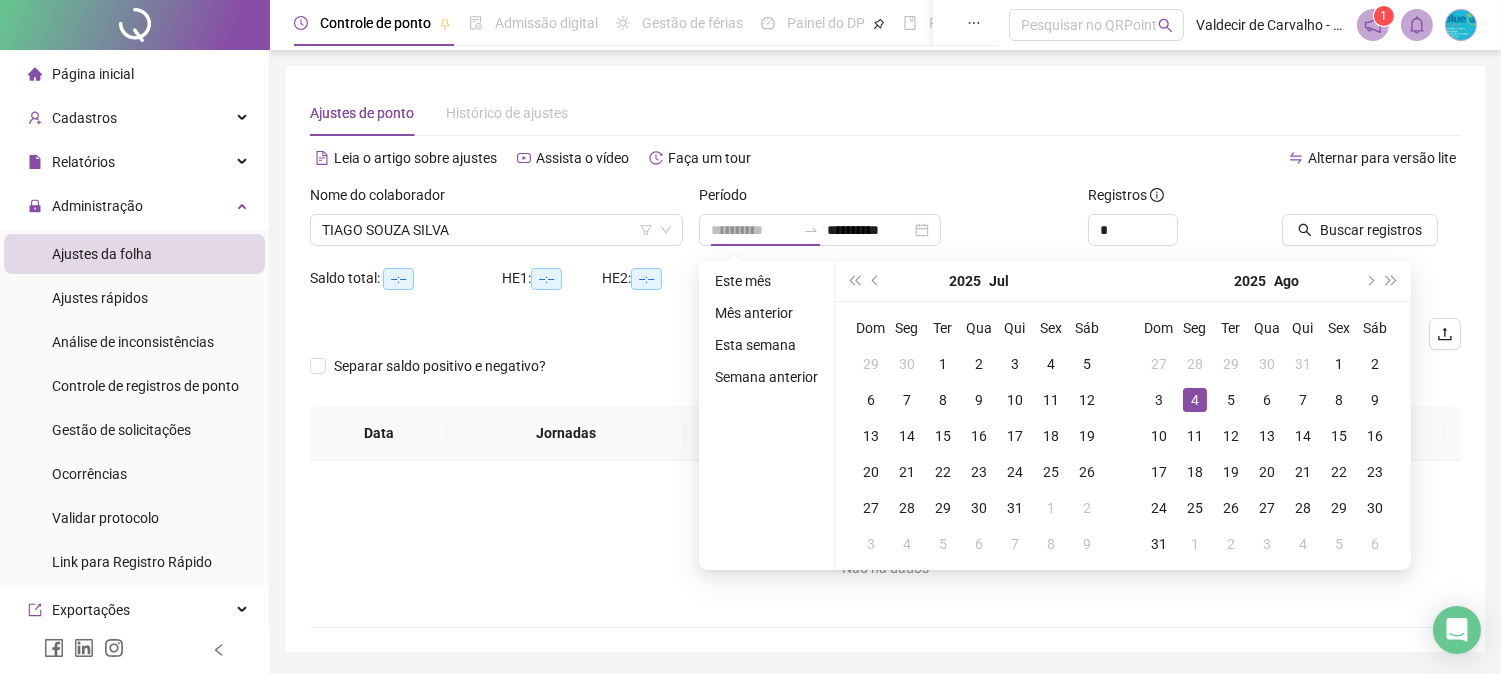 click on "4" at bounding box center (1195, 400) 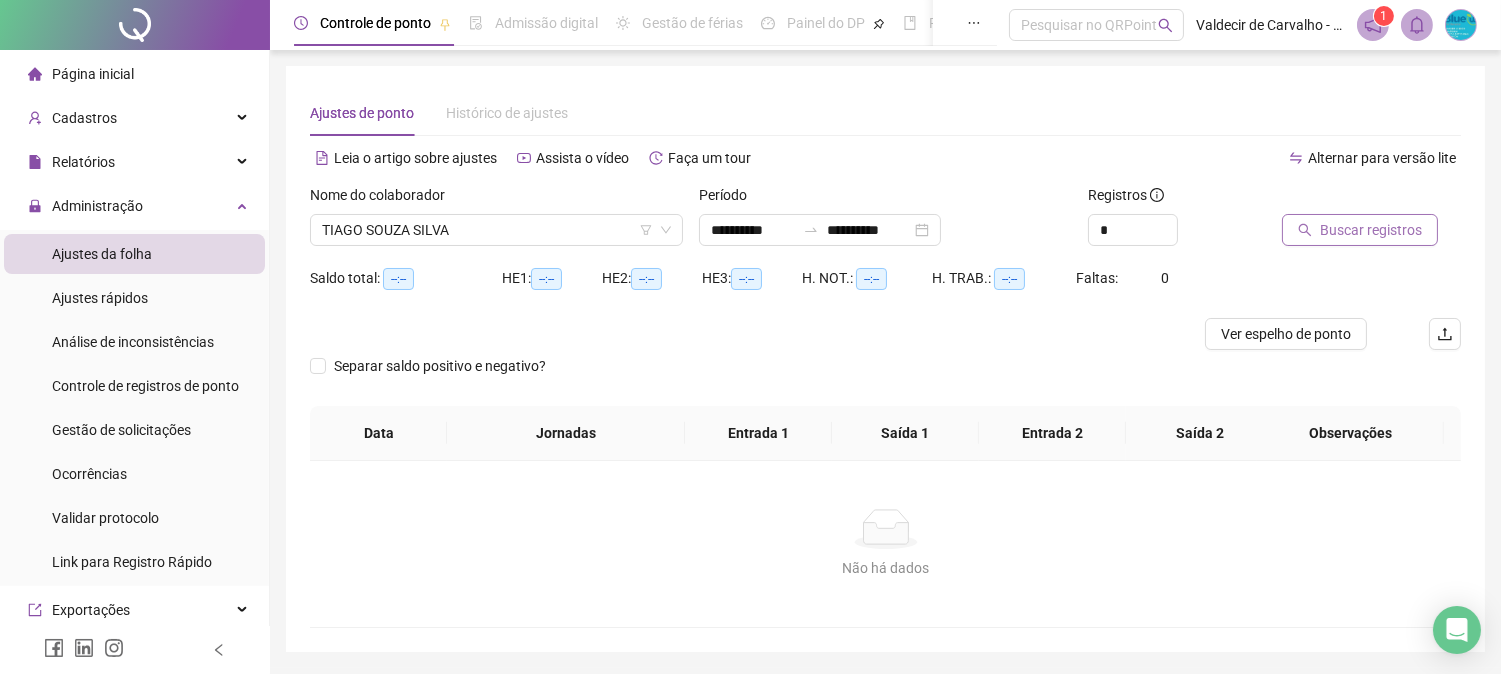 click on "Buscar registros" at bounding box center (1371, 230) 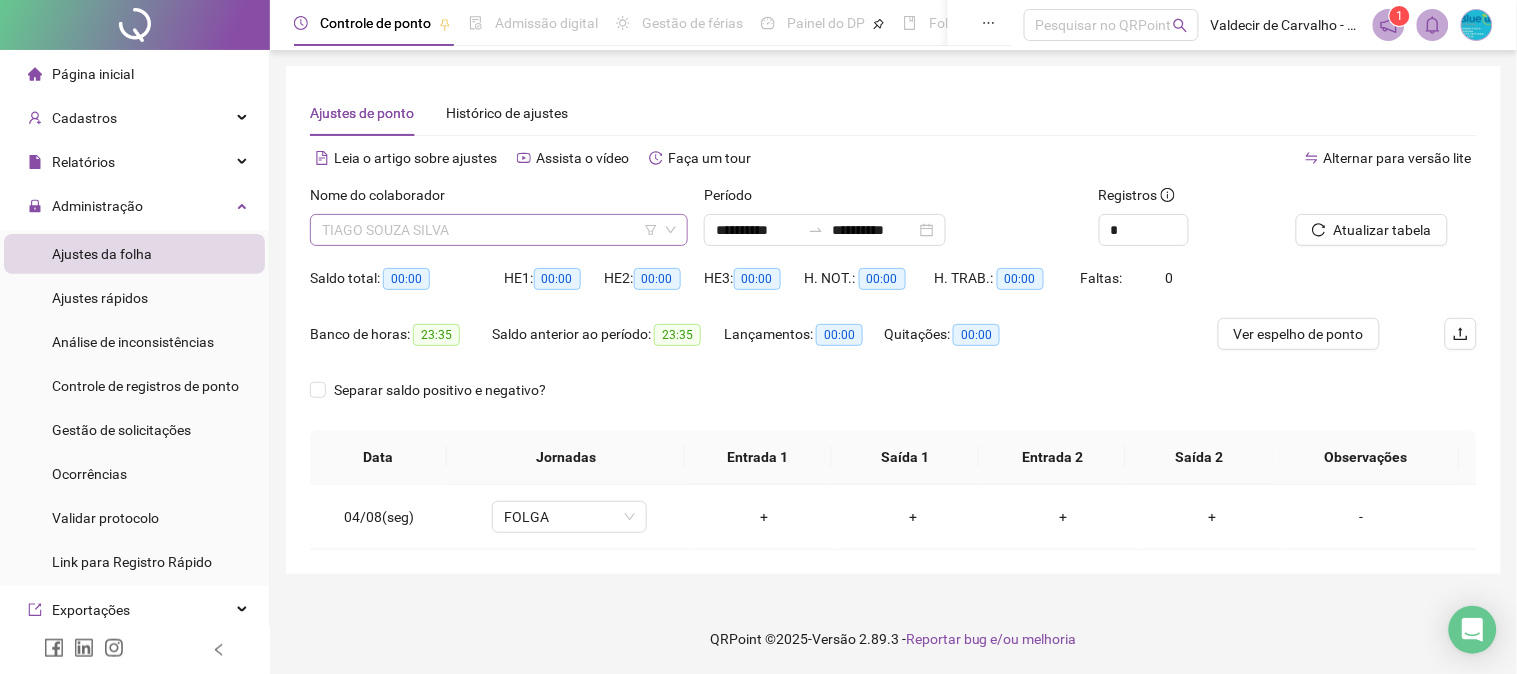 click on "TIAGO SOUZA SILVA" at bounding box center (499, 230) 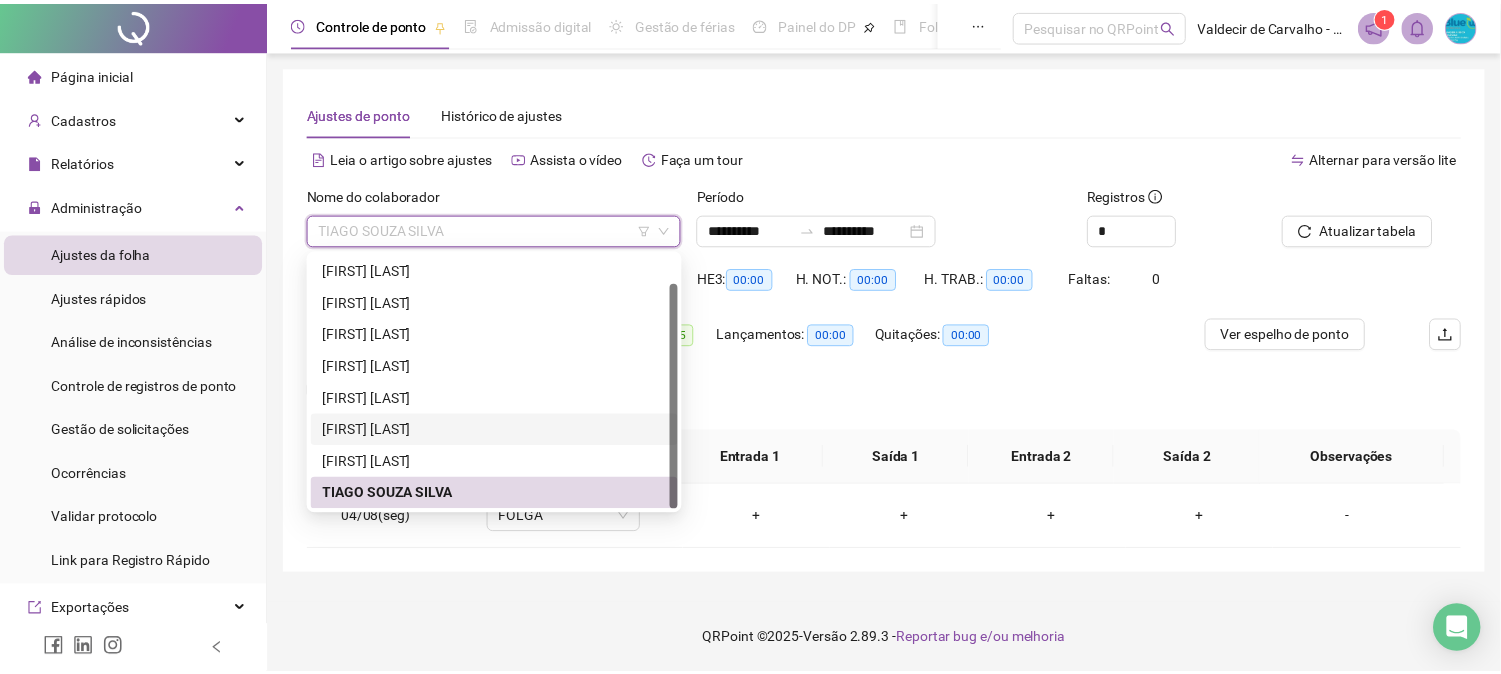 scroll, scrollTop: 32, scrollLeft: 0, axis: vertical 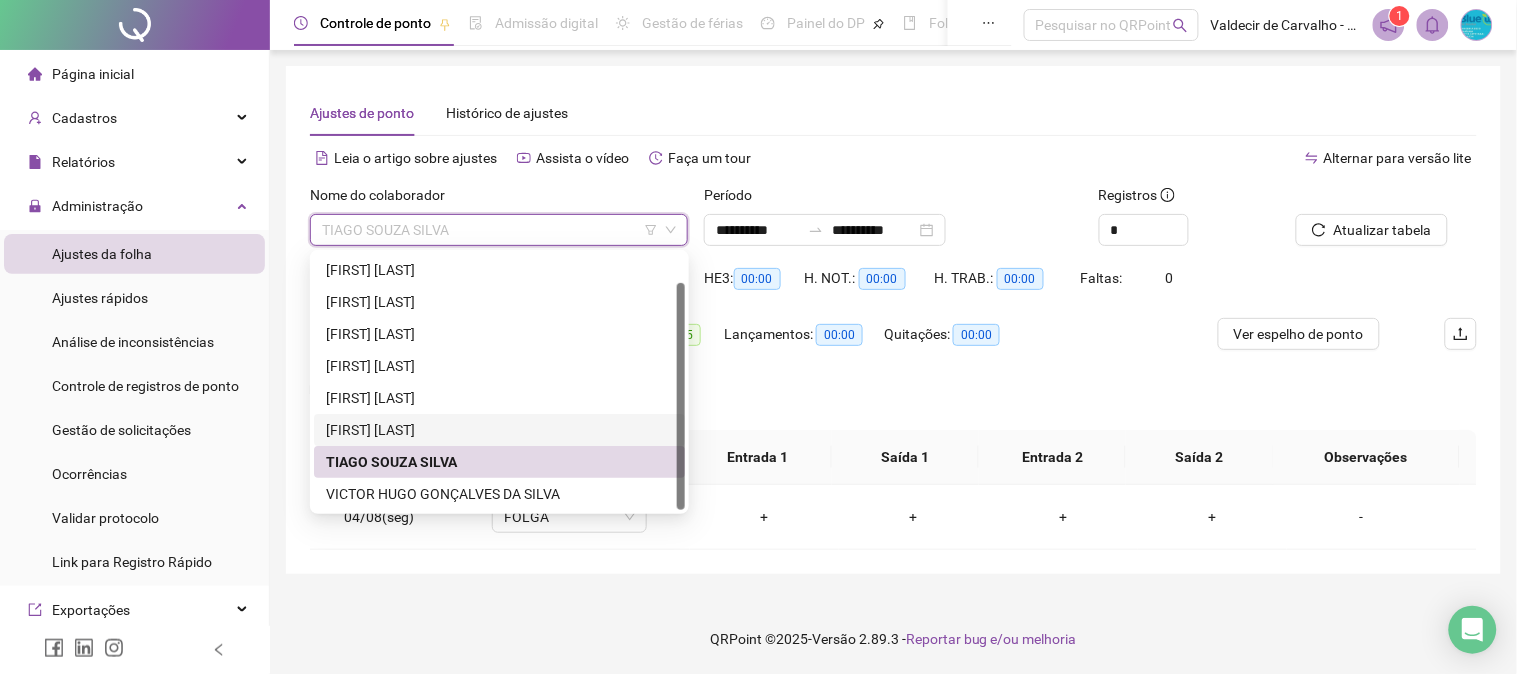 drag, startPoint x: 432, startPoint y: 422, endPoint x: 471, endPoint y: 422, distance: 39 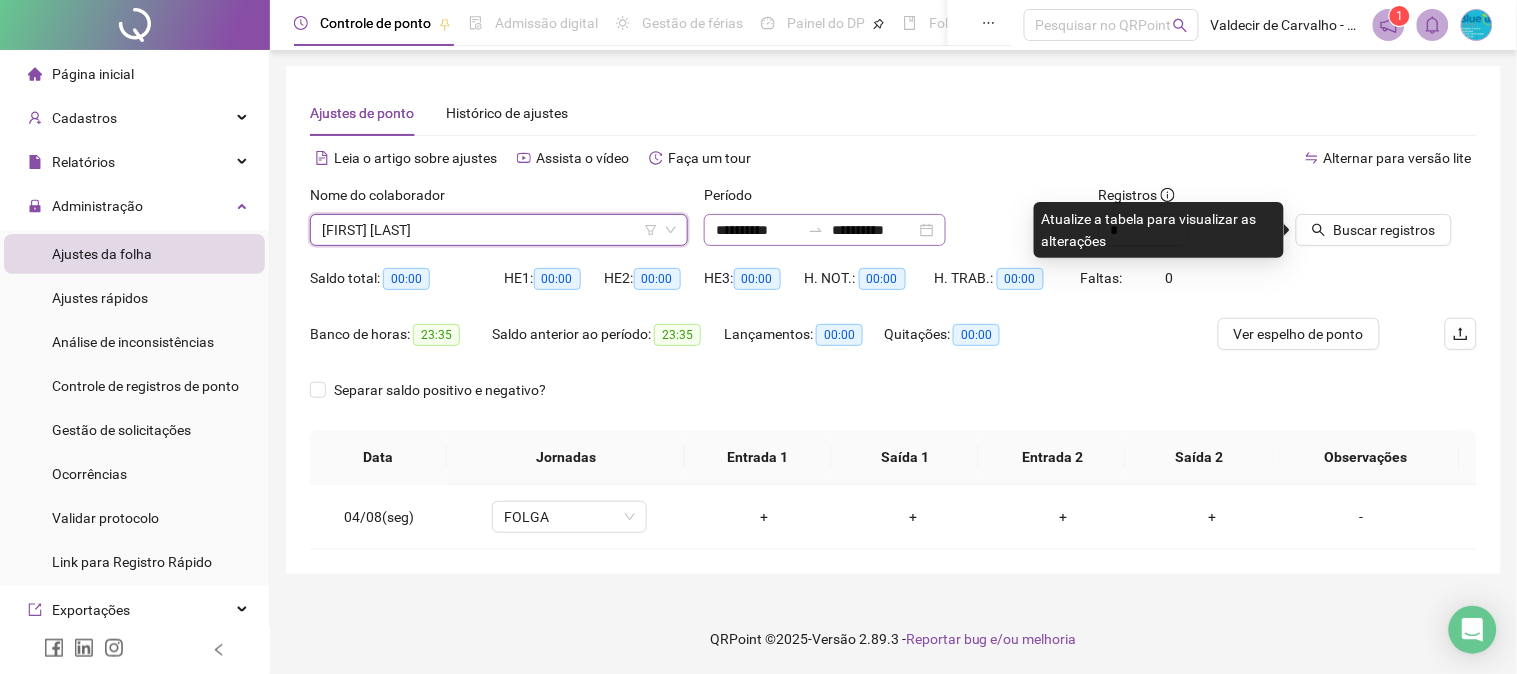 drag, startPoint x: 810, startPoint y: 217, endPoint x: 790, endPoint y: 244, distance: 33.600594 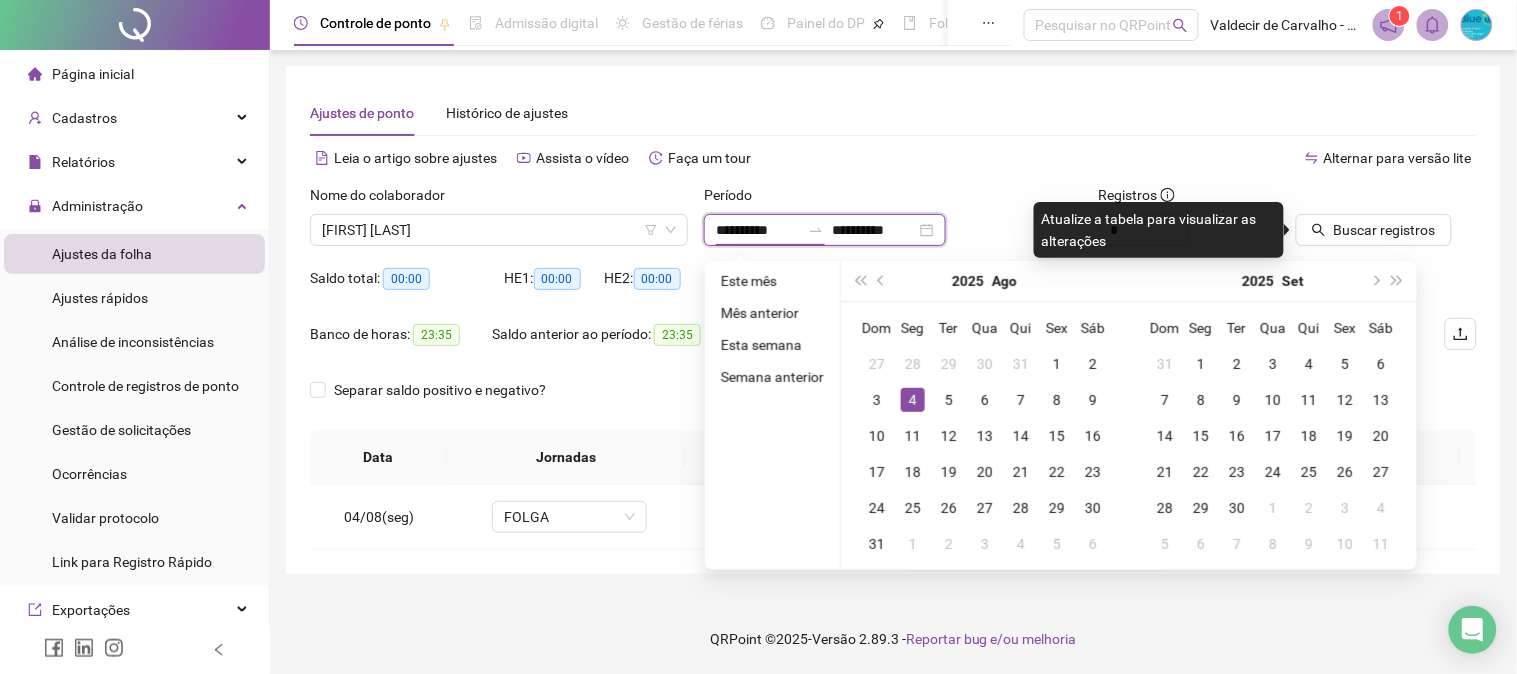 click on "**********" at bounding box center (758, 230) 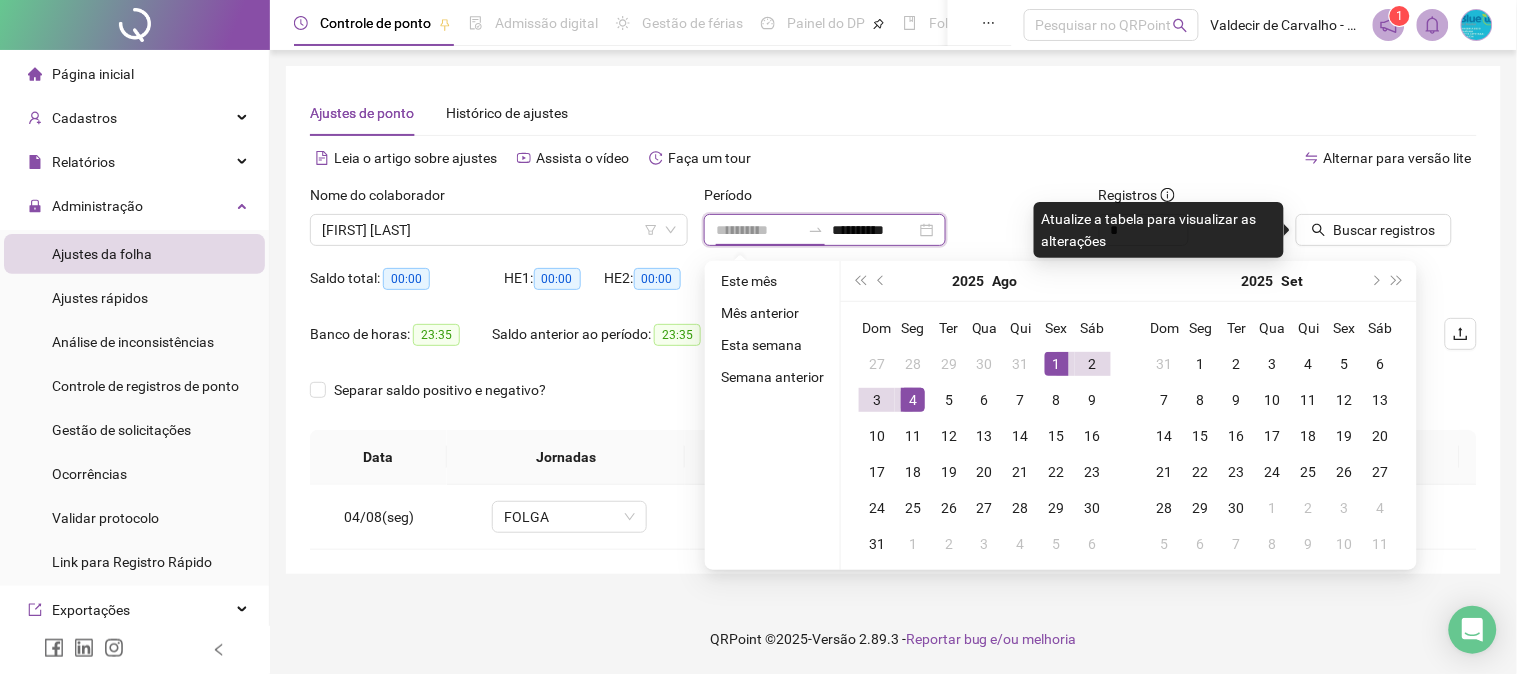 type on "**********" 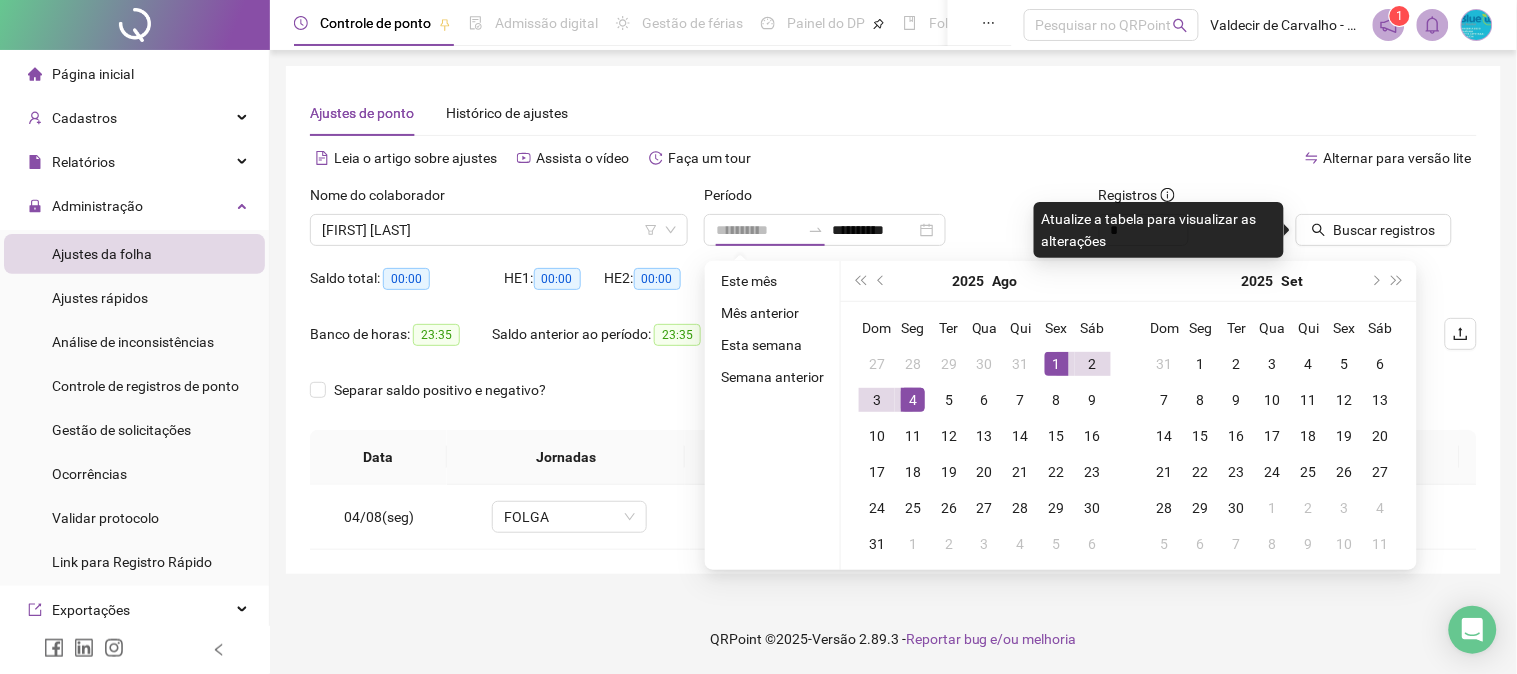 click on "1" at bounding box center (1057, 364) 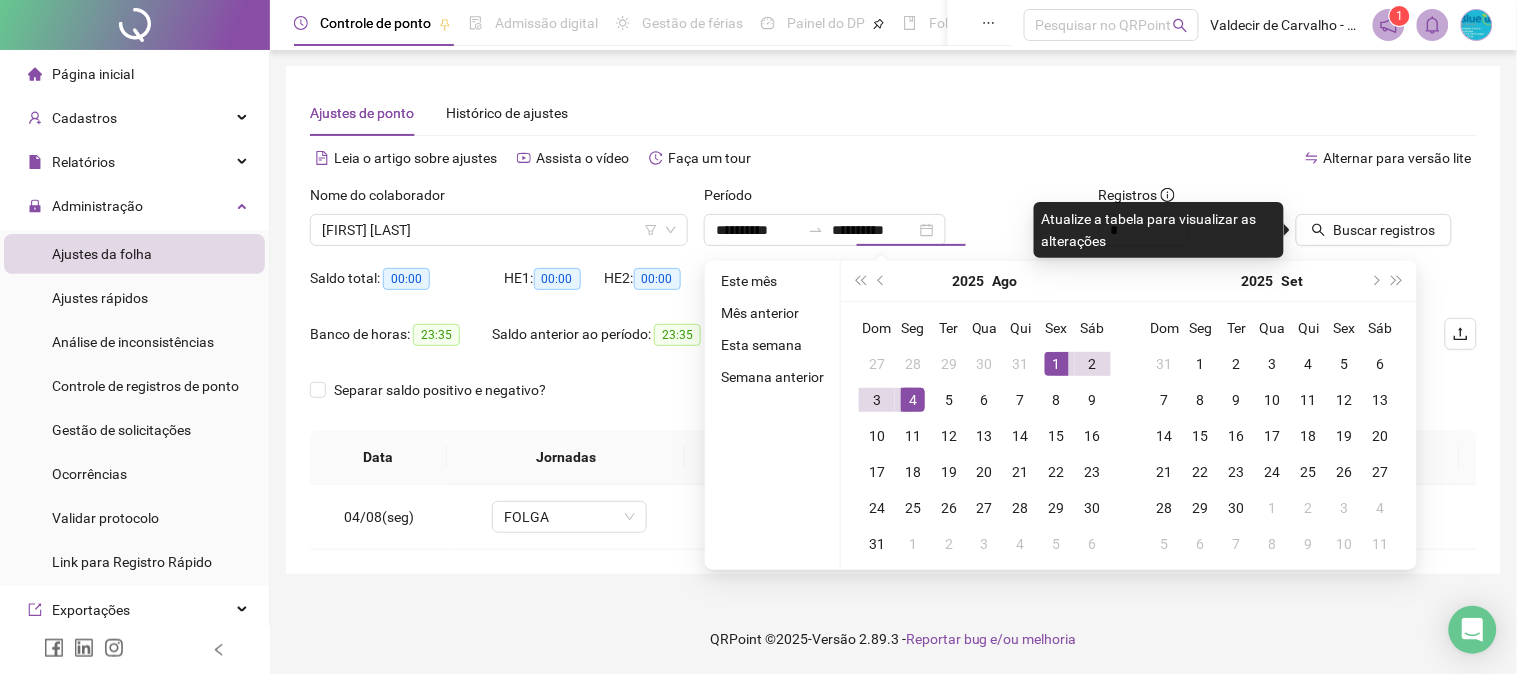 drag, startPoint x: 878, startPoint y: 278, endPoint x: 918, endPoint y: 317, distance: 55.86591 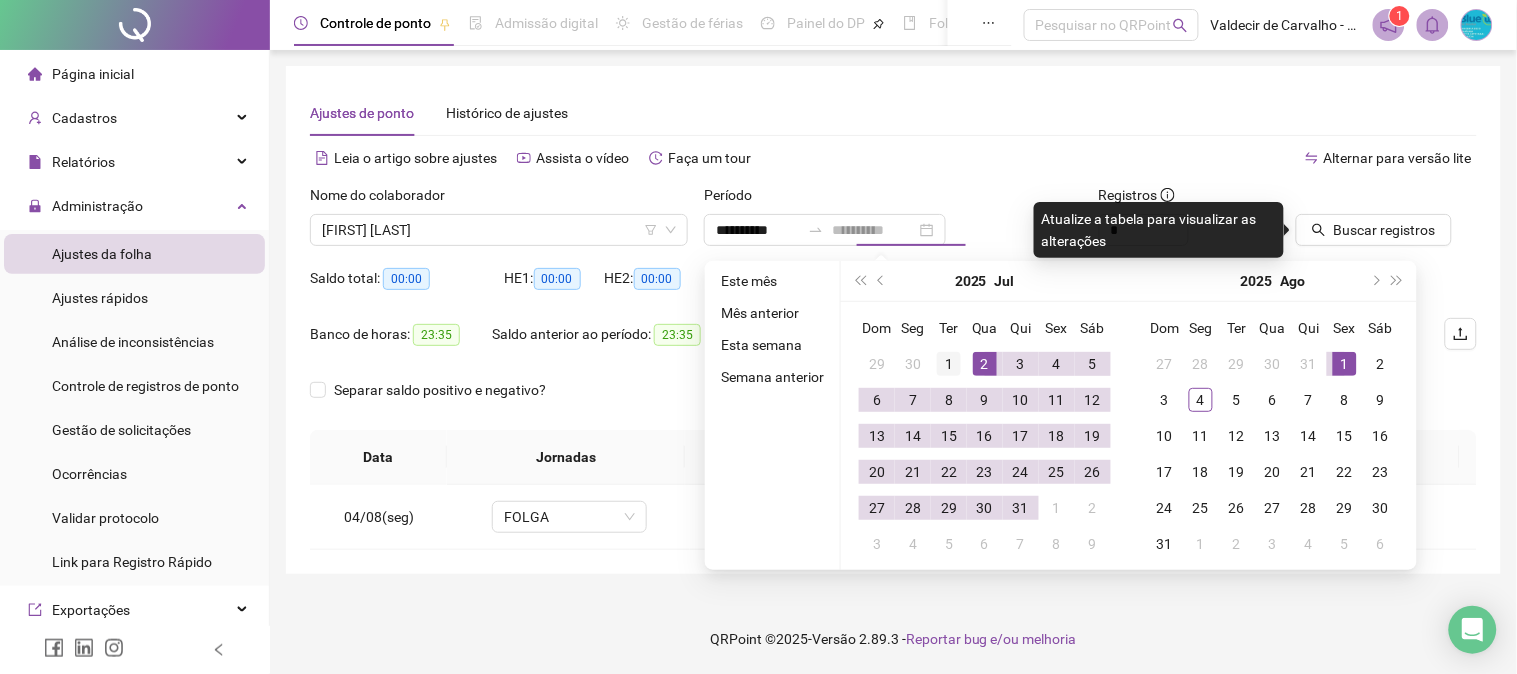 type on "**********" 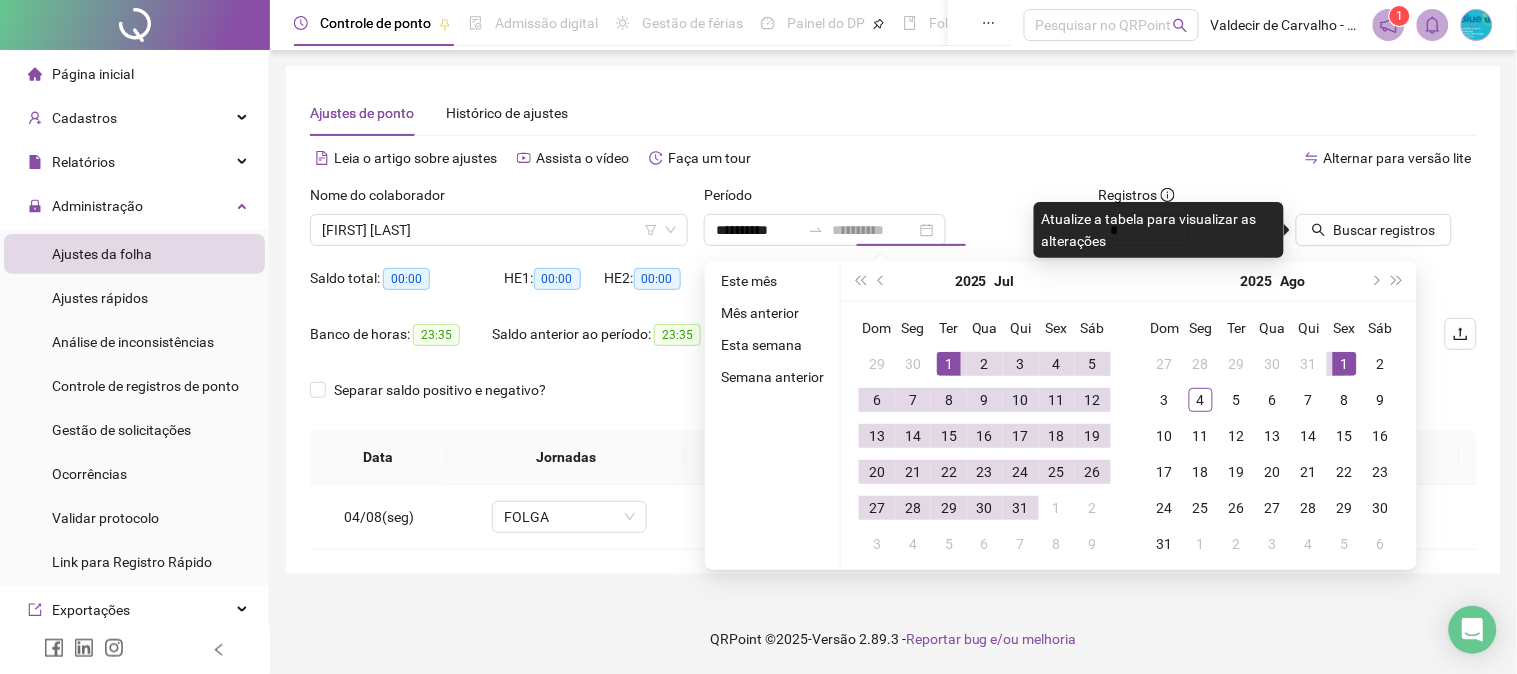 click on "1" at bounding box center [949, 364] 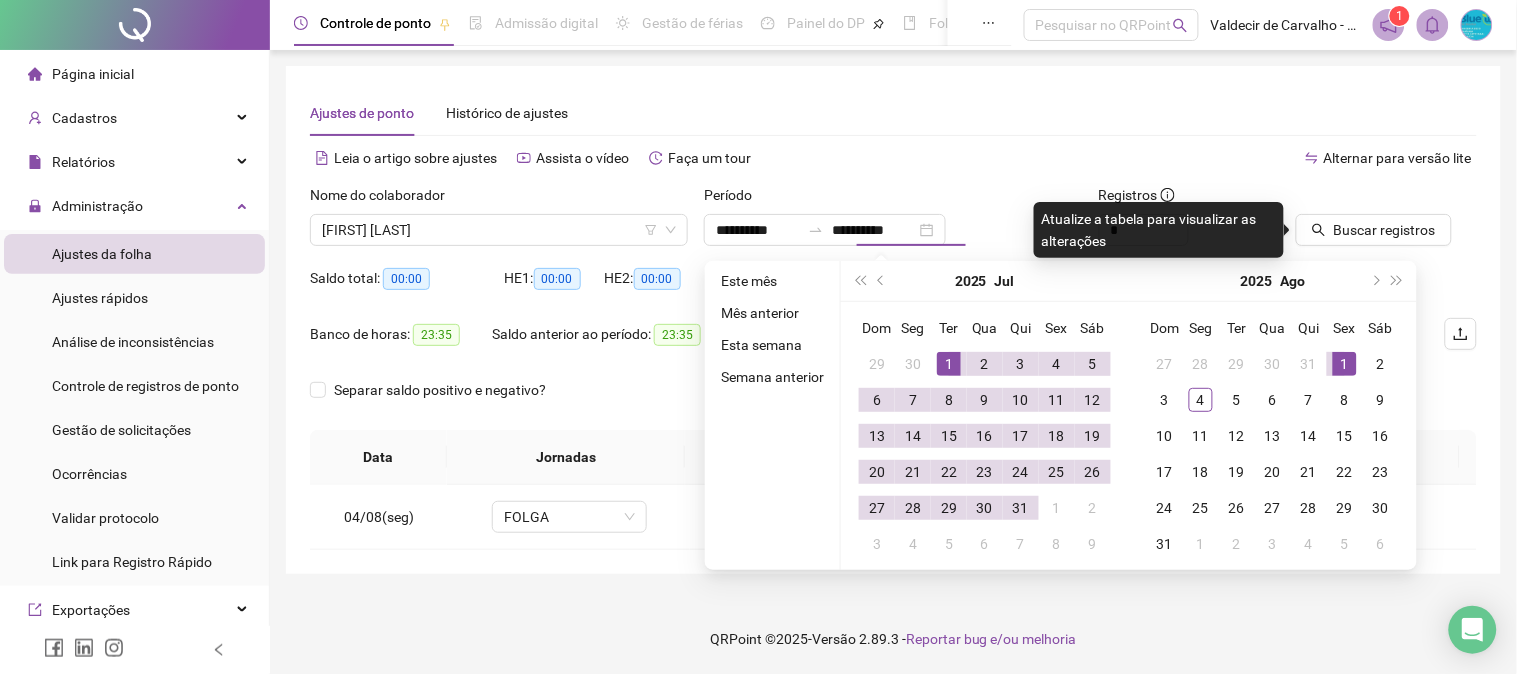 type on "**********" 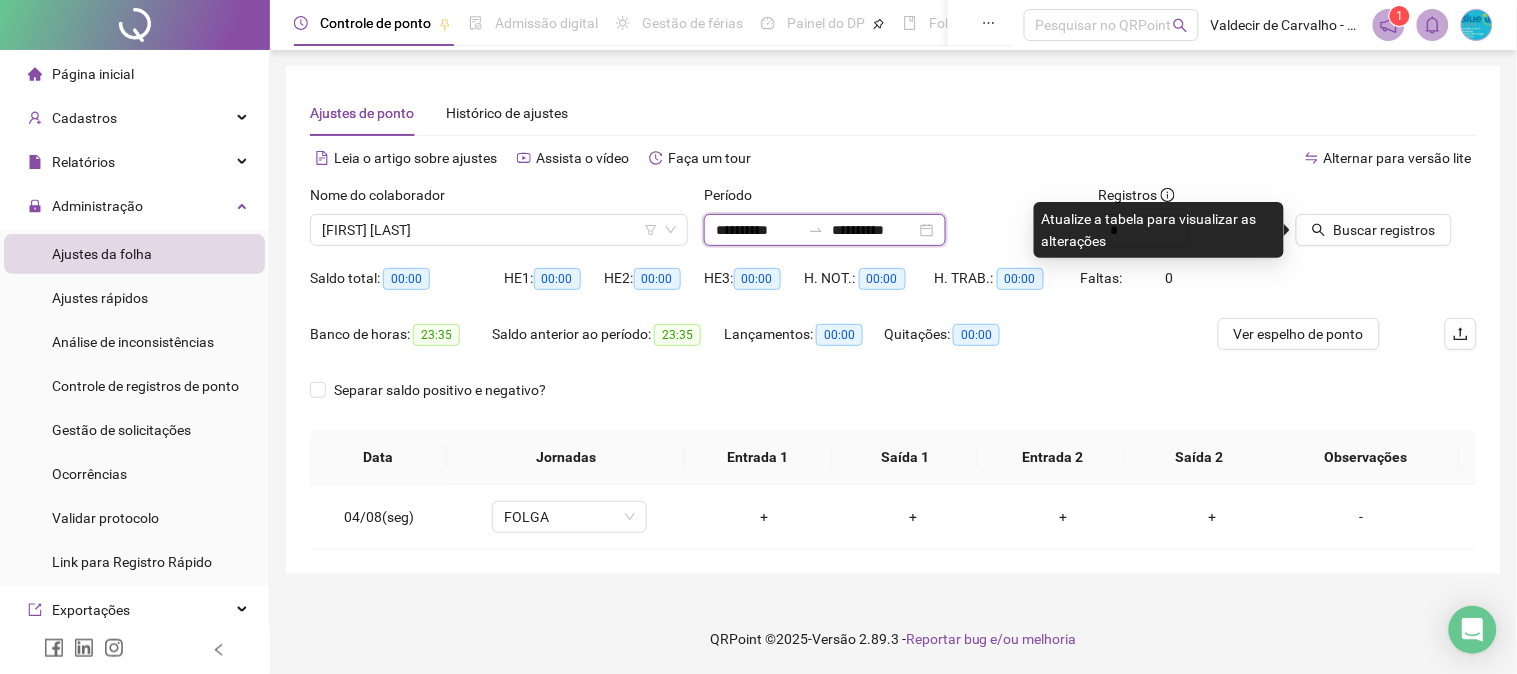 click on "**********" at bounding box center [874, 230] 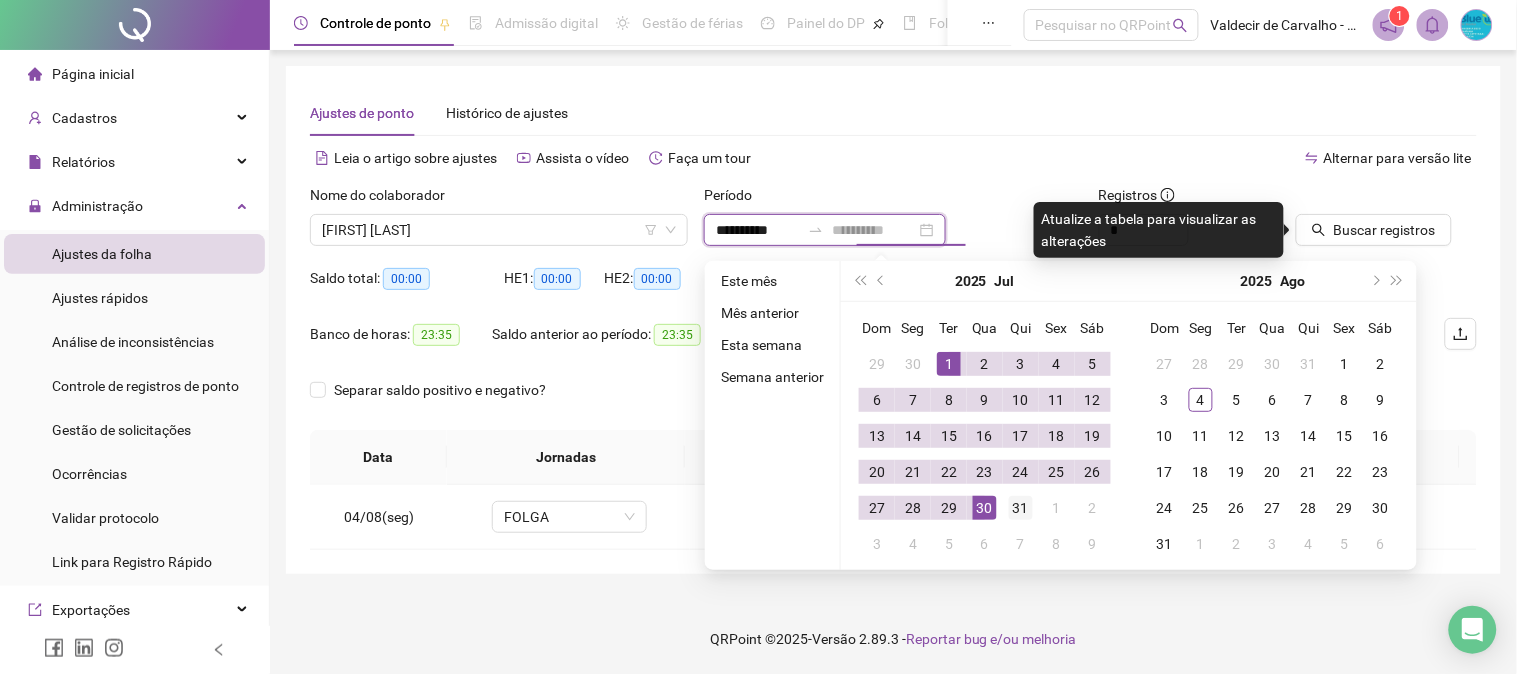 type on "**********" 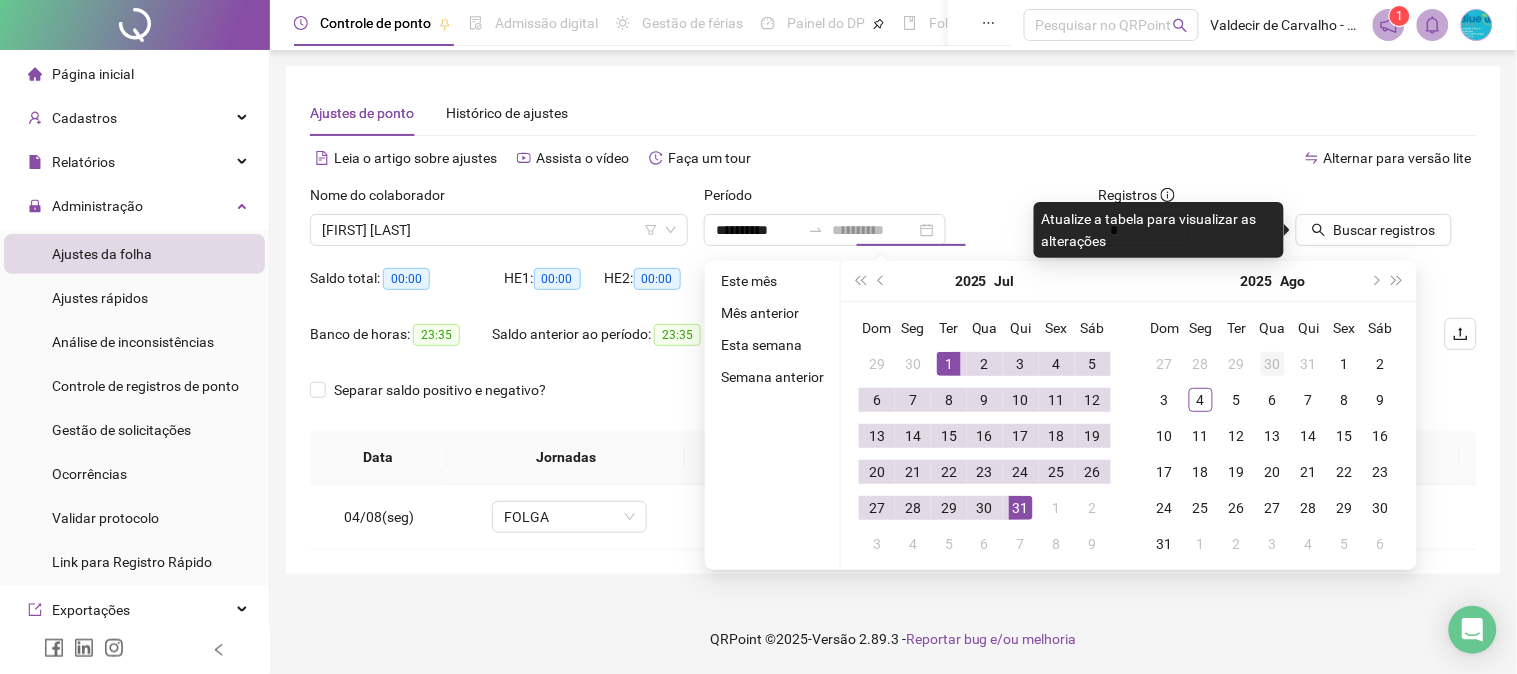 click on "31" at bounding box center [1021, 508] 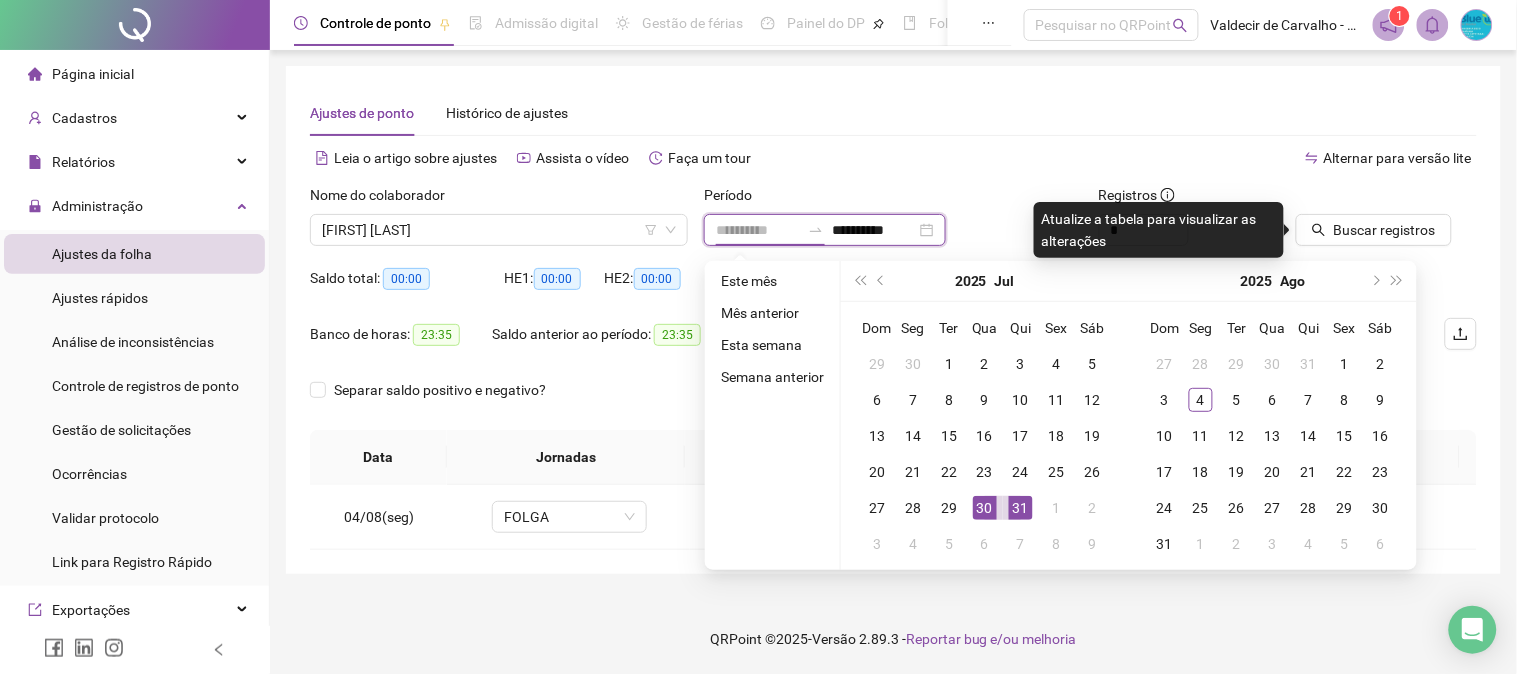 type on "**********" 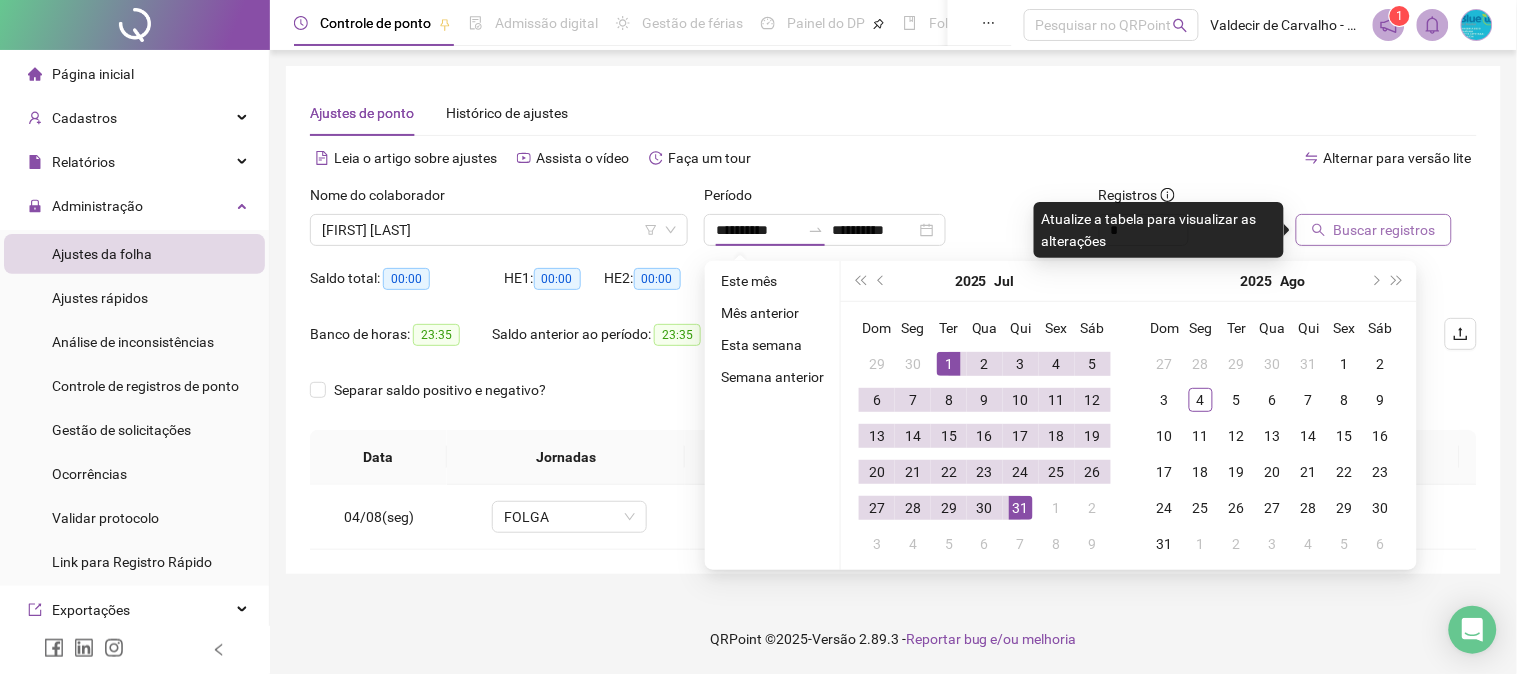 click on "Buscar registros" at bounding box center [1385, 230] 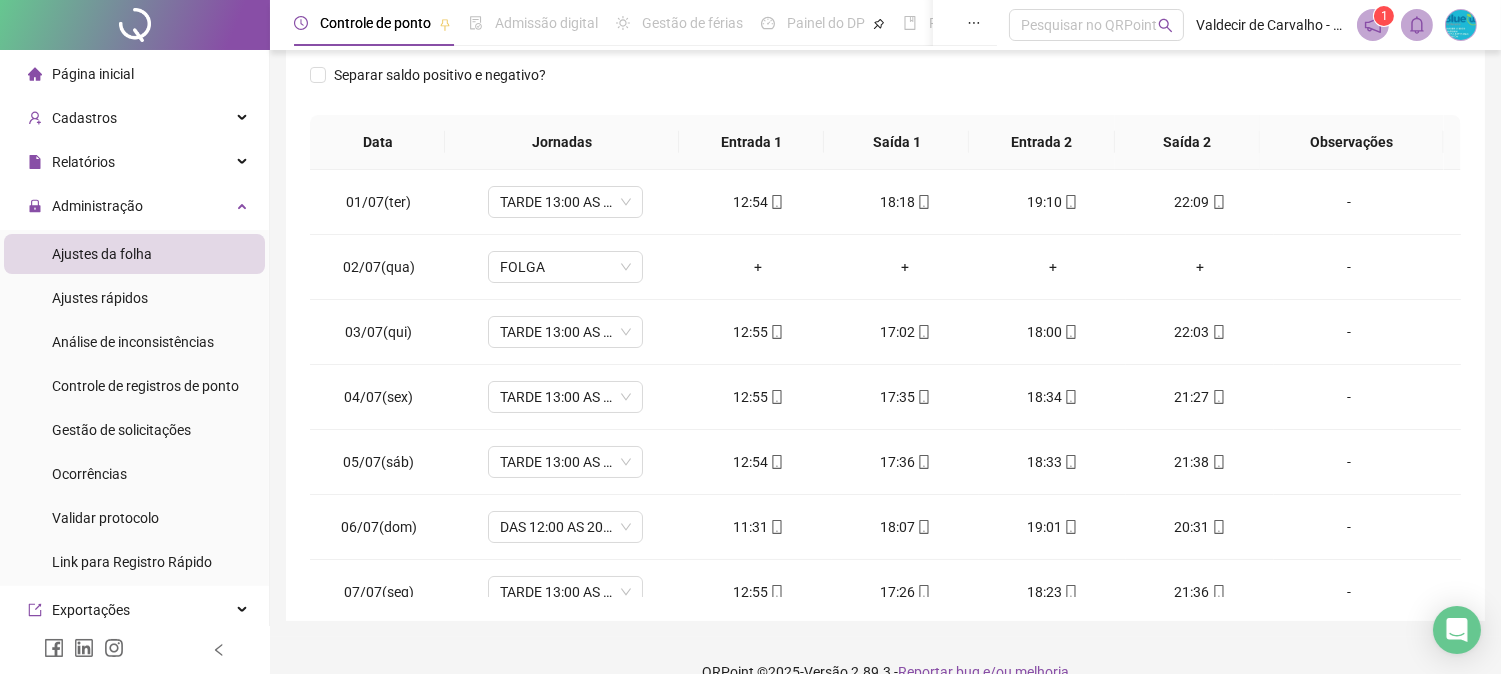 scroll, scrollTop: 333, scrollLeft: 0, axis: vertical 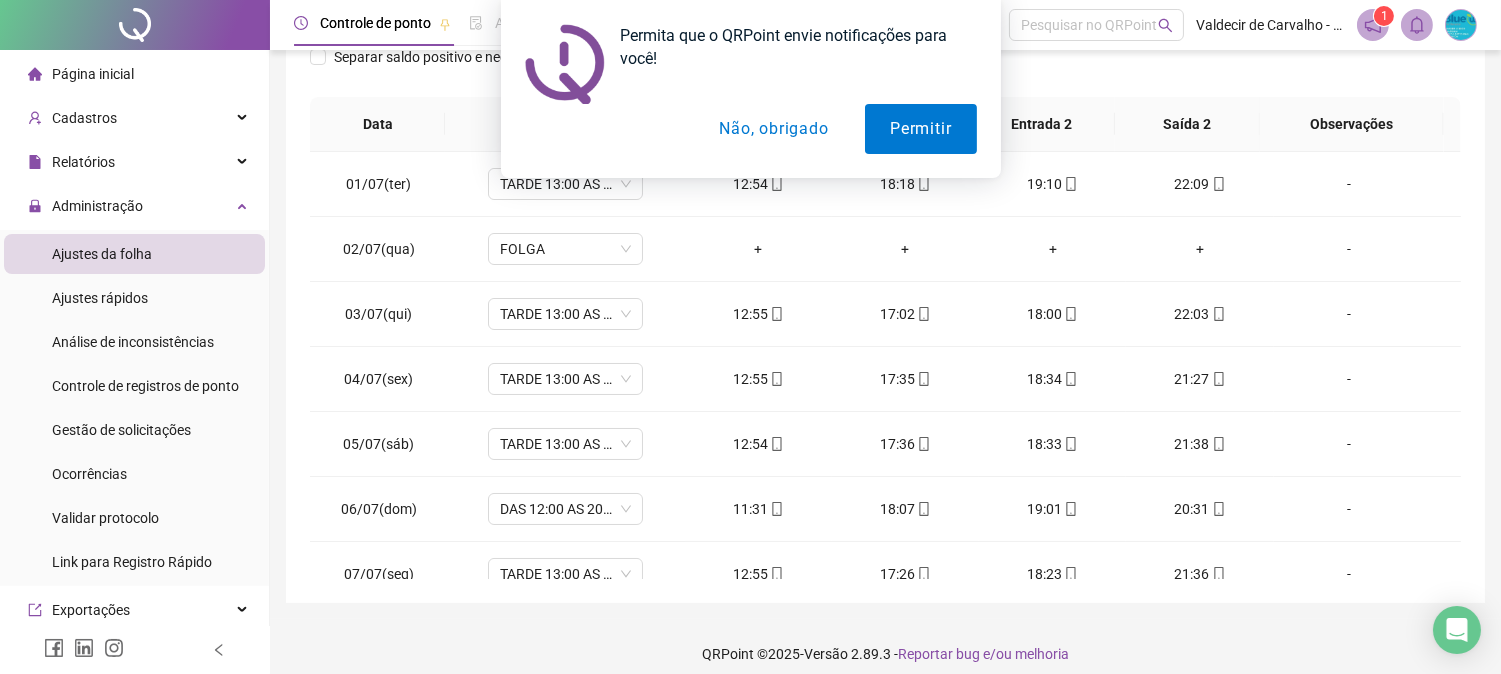 drag, startPoint x: 755, startPoint y: 124, endPoint x: 721, endPoint y: 184, distance: 68.96376 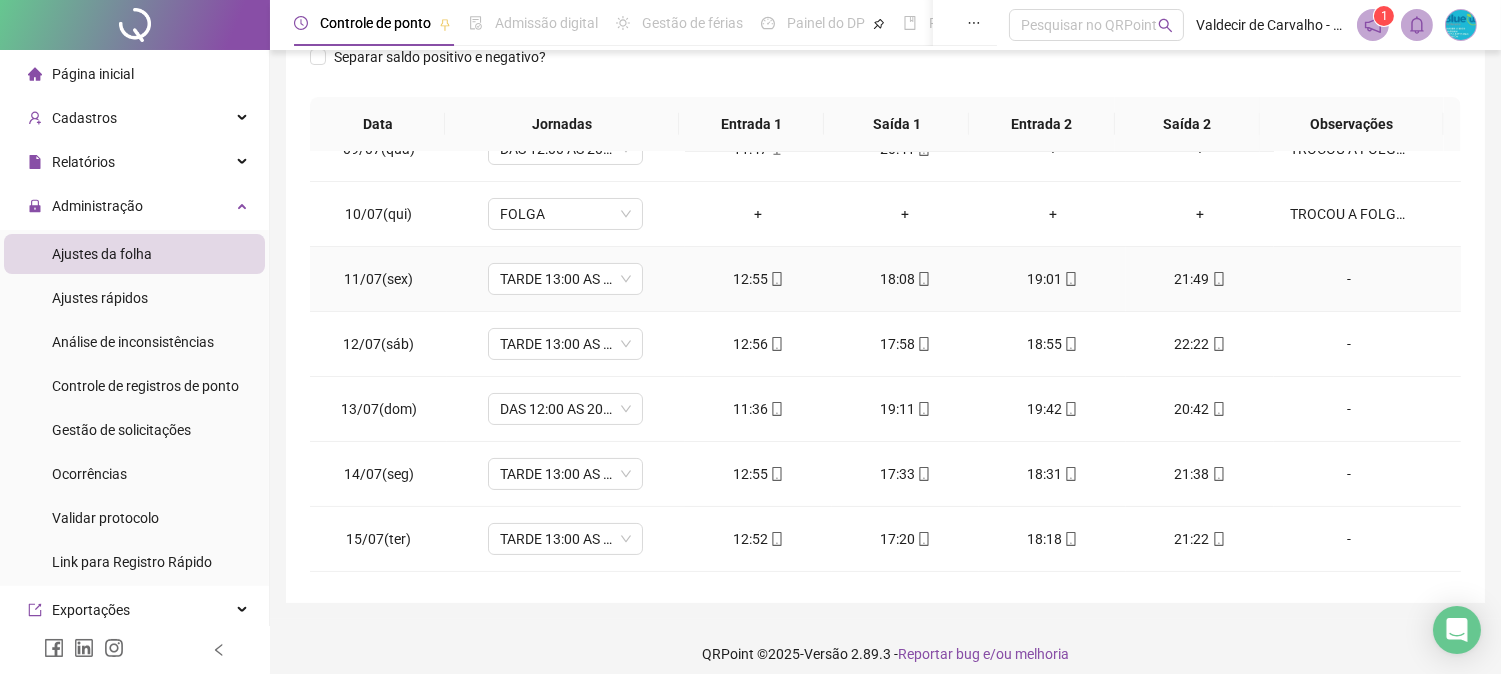 scroll, scrollTop: 444, scrollLeft: 0, axis: vertical 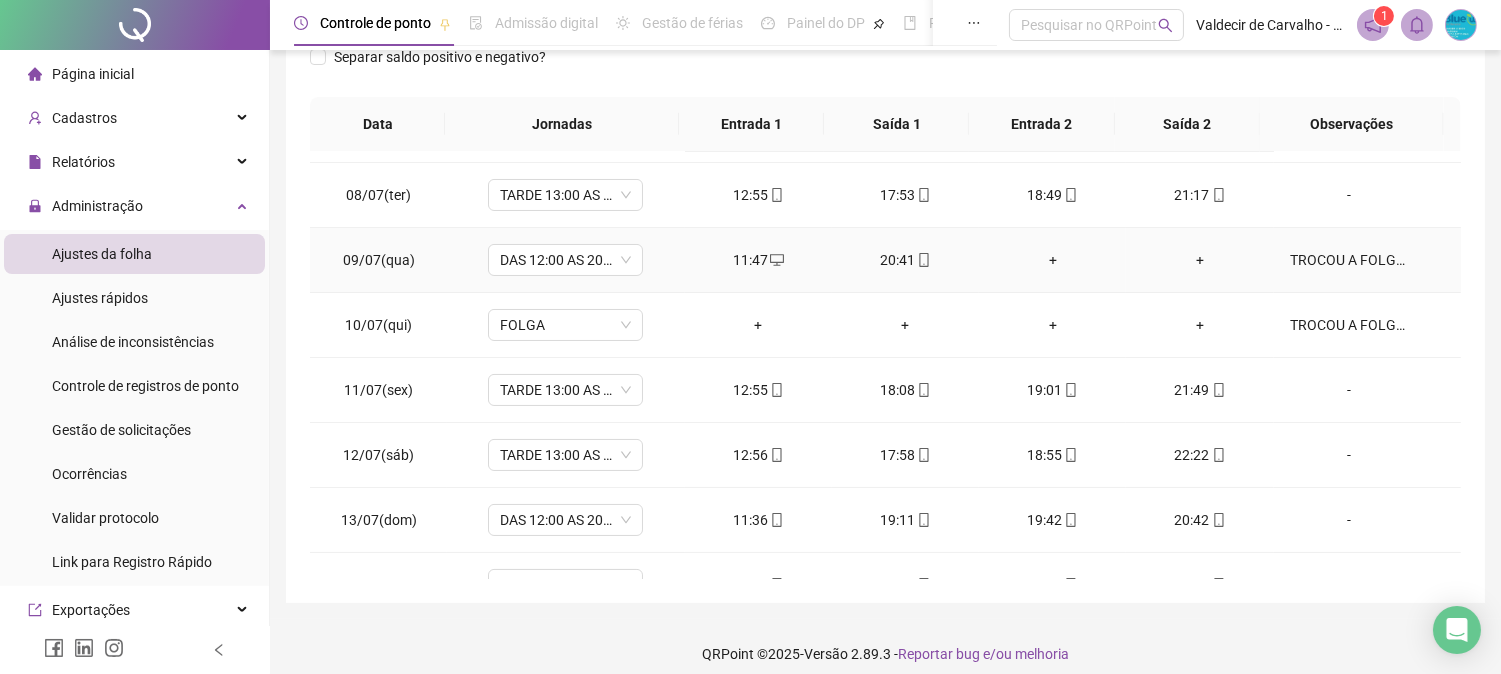 click on "+" at bounding box center [1199, 260] 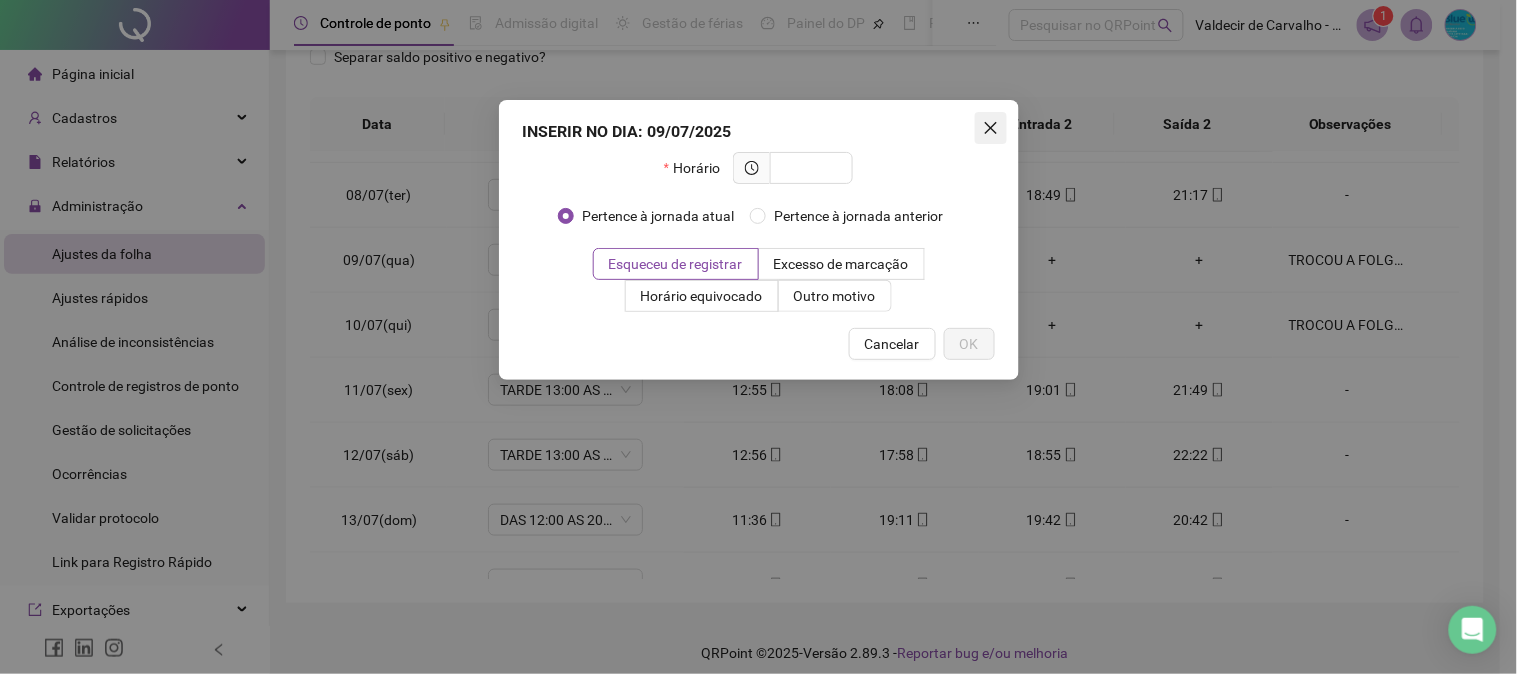 click 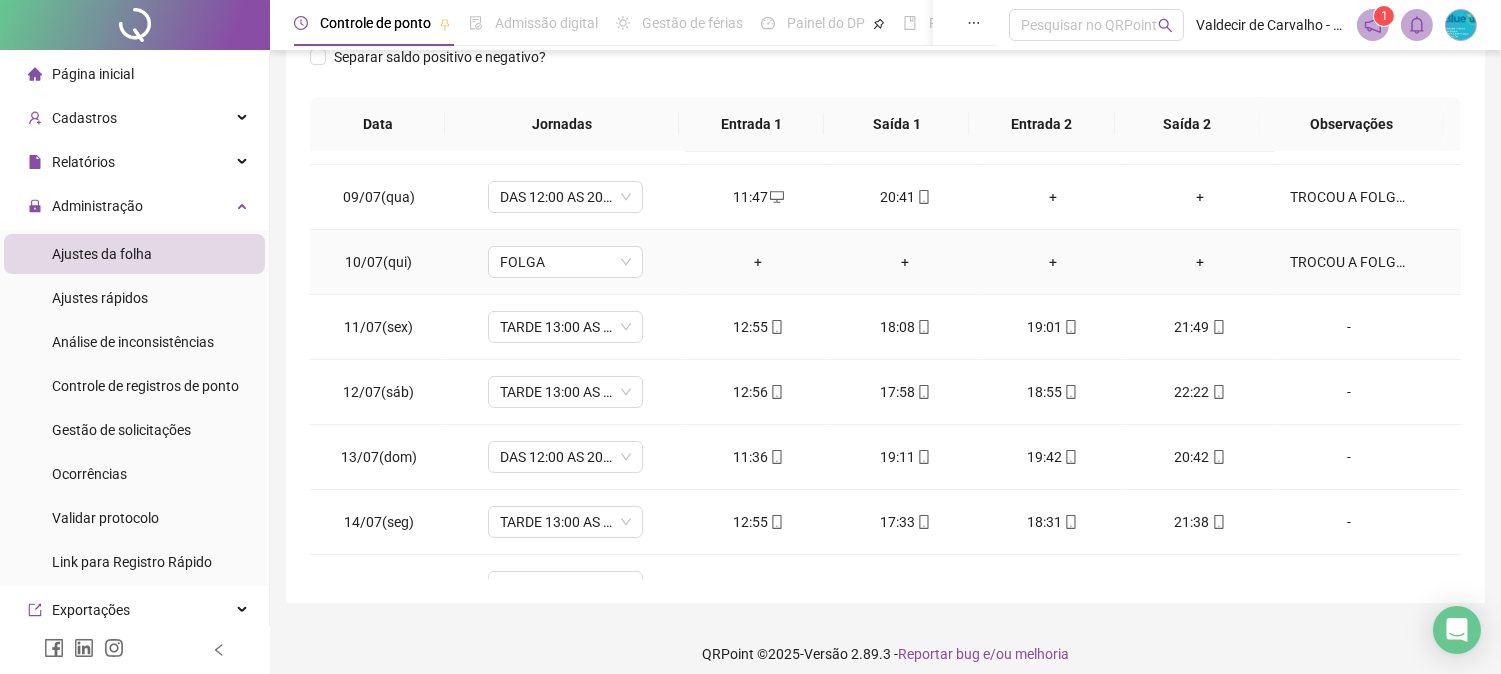 scroll, scrollTop: 888, scrollLeft: 0, axis: vertical 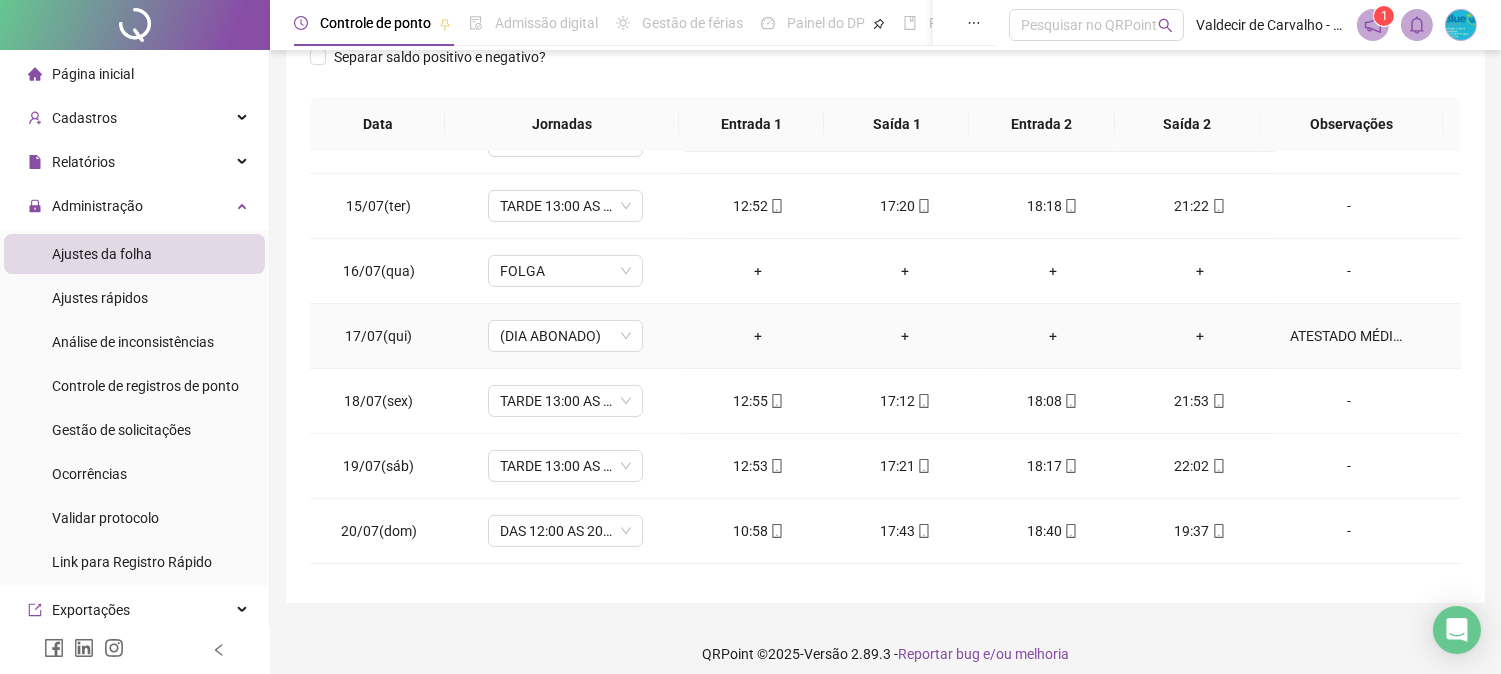 click on "ATESTADO MÉDICO" at bounding box center [1349, 336] 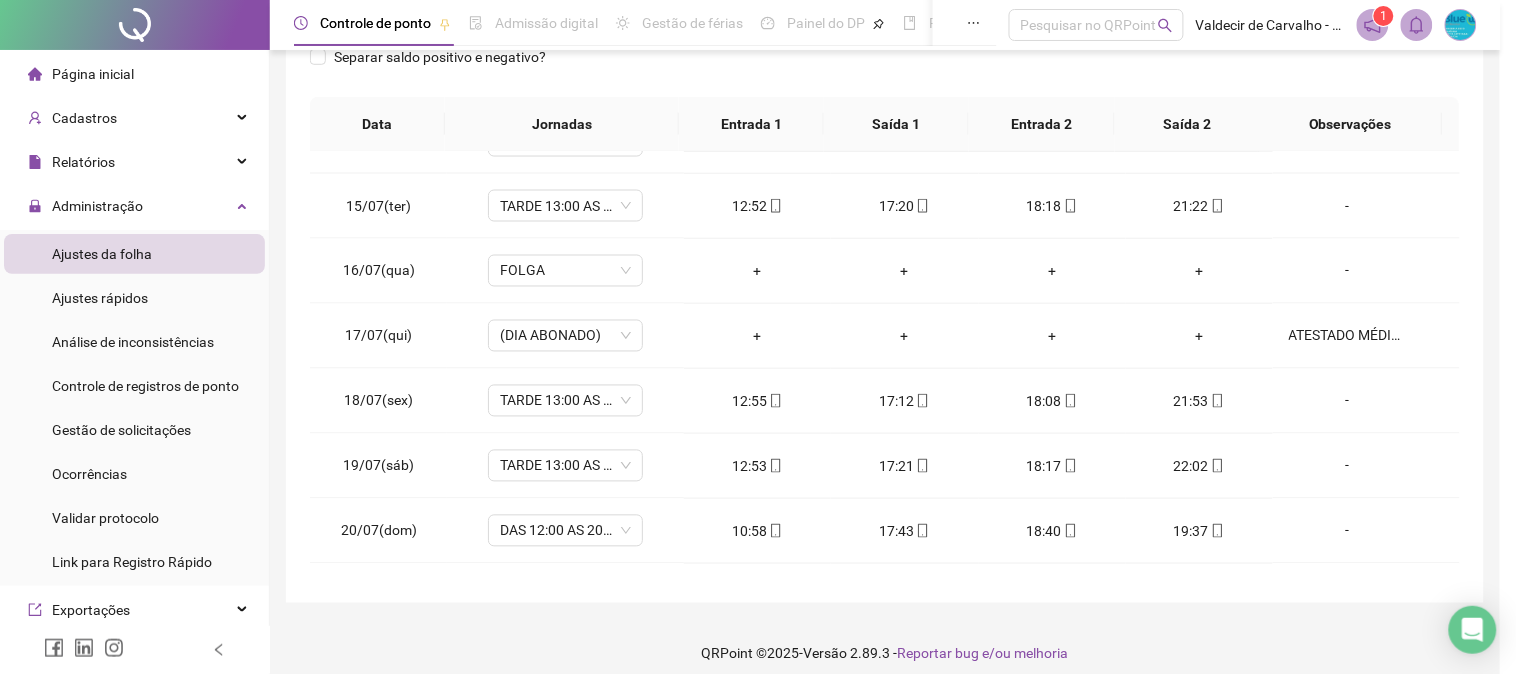 type on "**********" 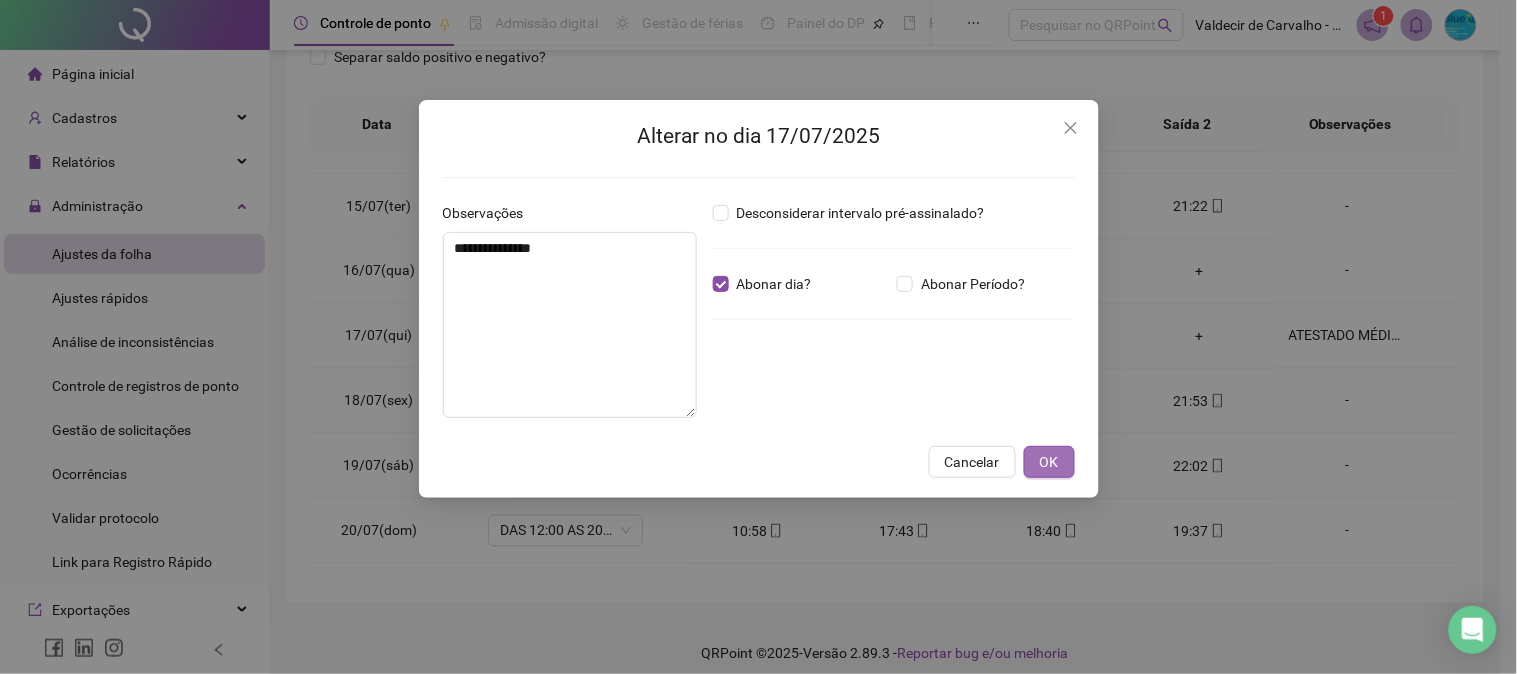 click on "OK" at bounding box center (1049, 462) 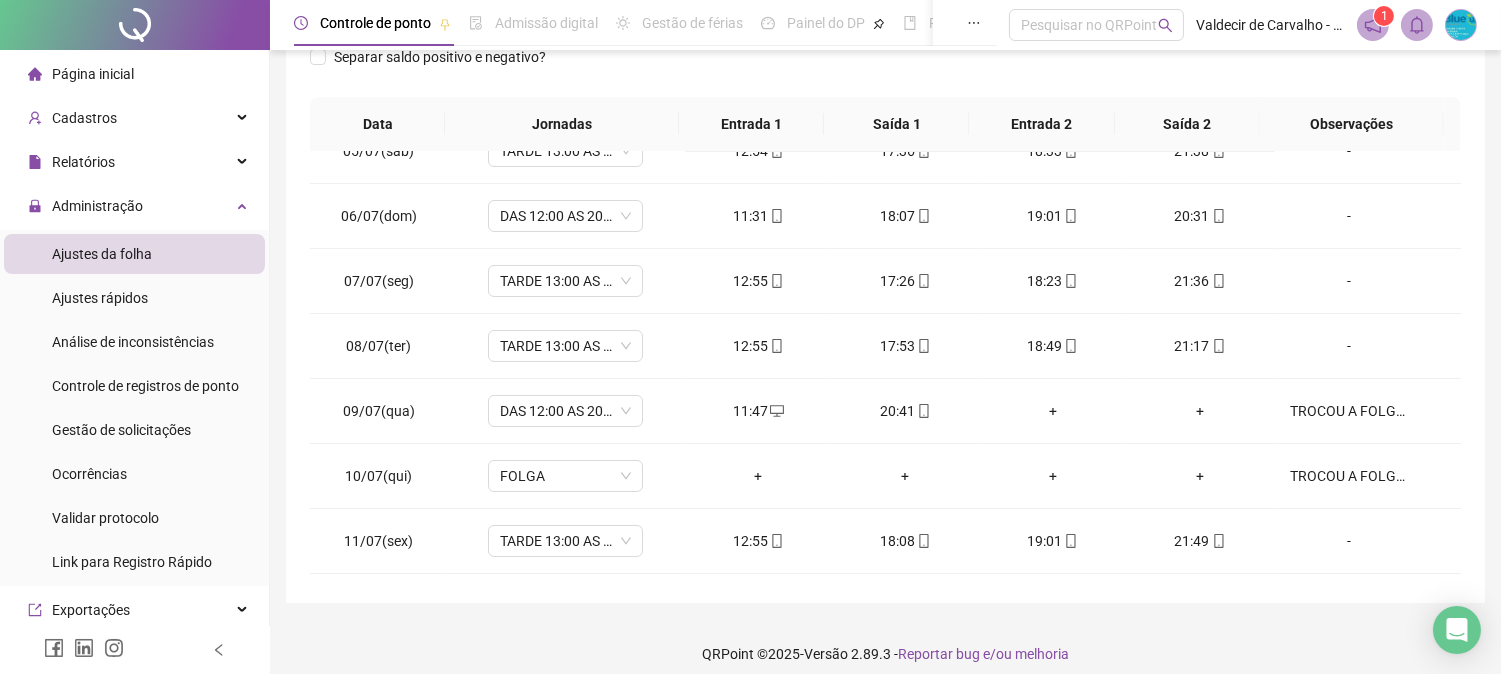 scroll, scrollTop: 0, scrollLeft: 0, axis: both 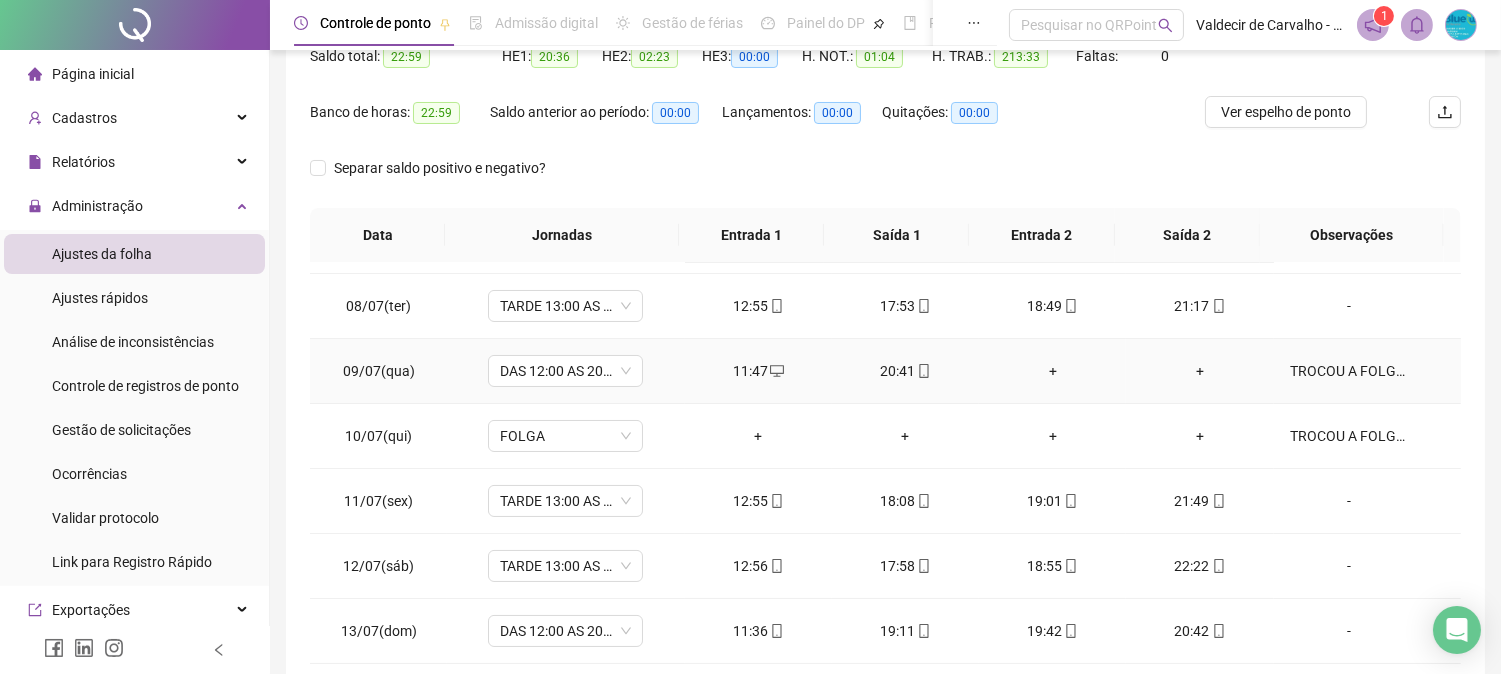 click on "DAS 12:00 AS 20:20" at bounding box center (565, 371) 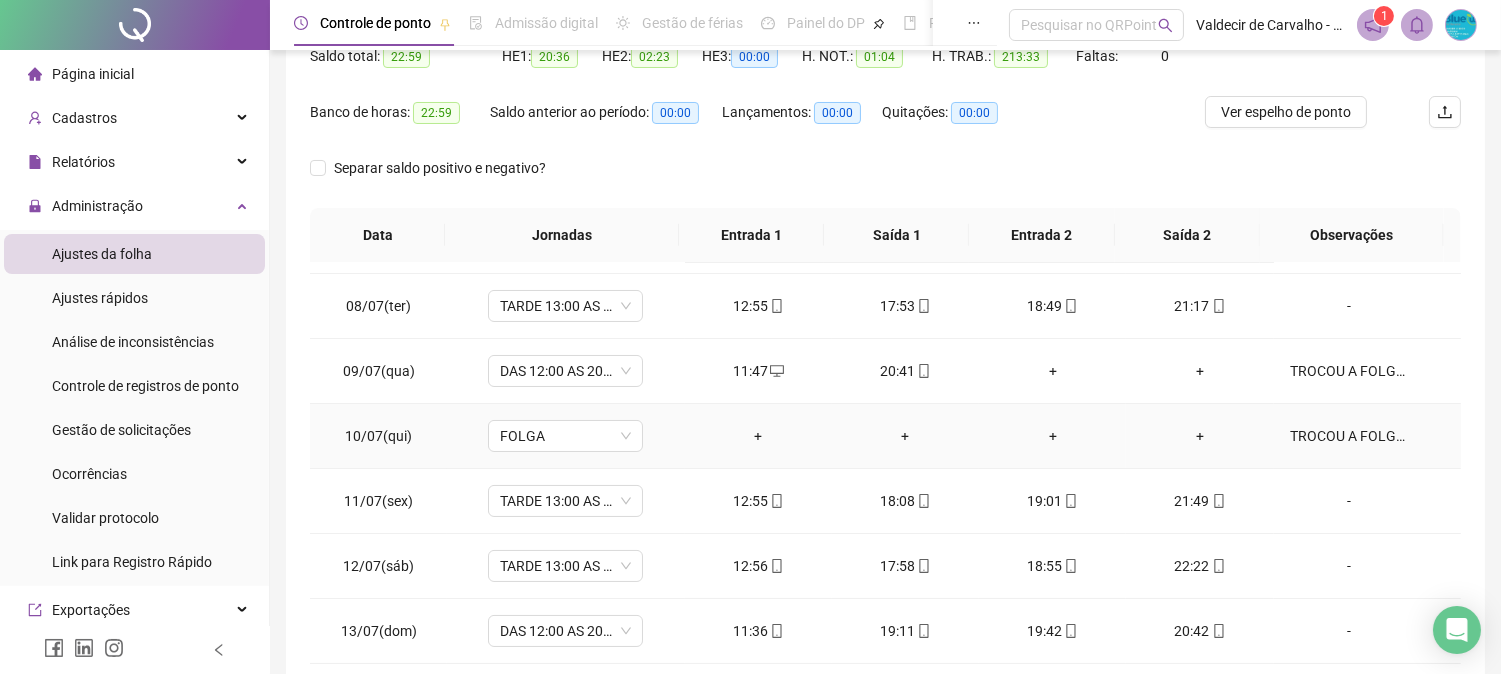click on "FOLGA" at bounding box center [565, 436] 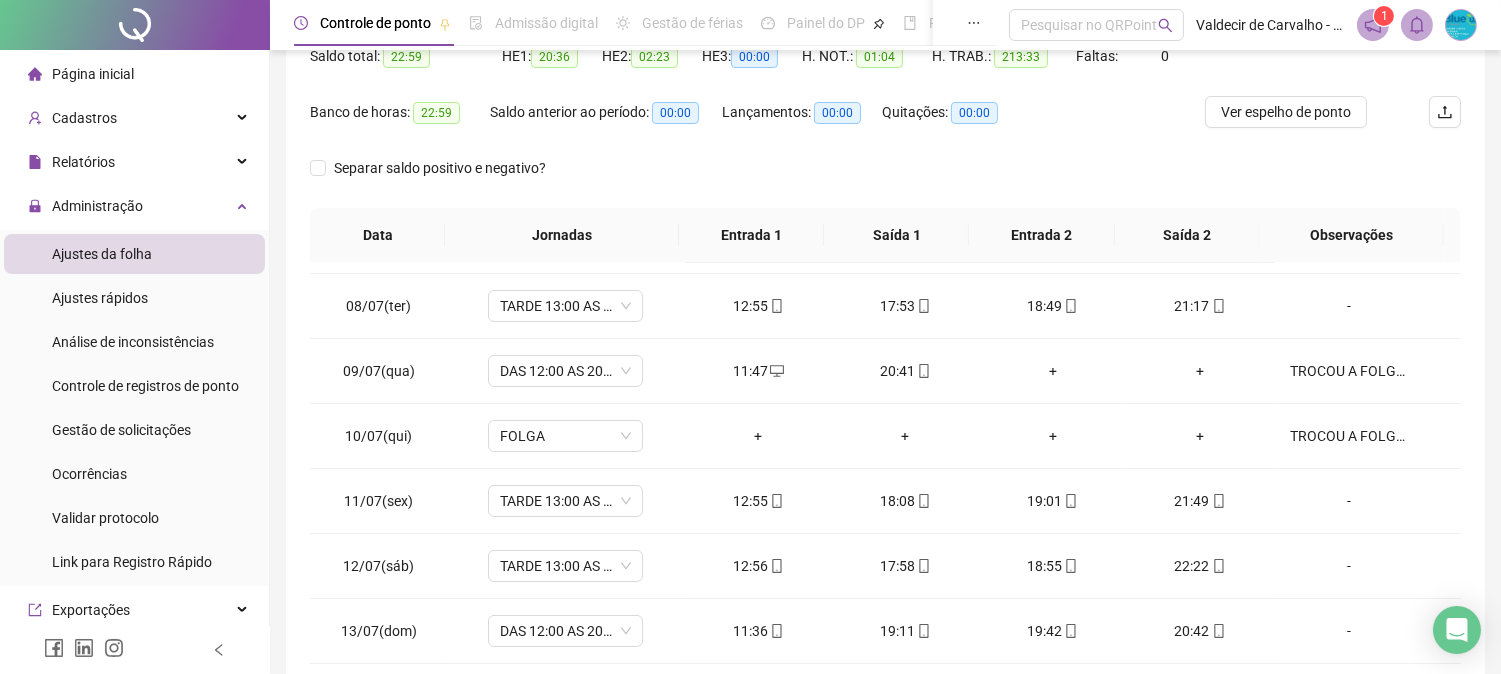 click on "Ver espelho de ponto" at bounding box center (1286, 112) 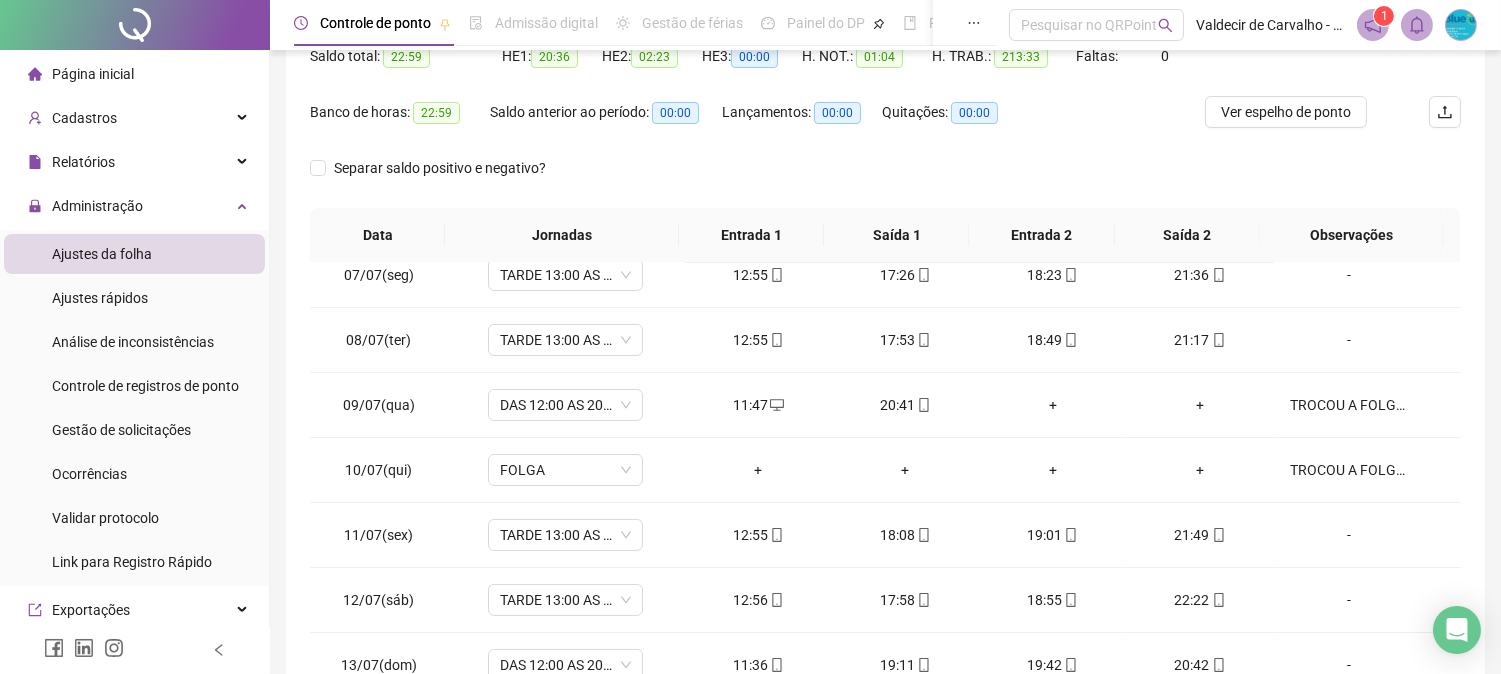 scroll, scrollTop: 444, scrollLeft: 0, axis: vertical 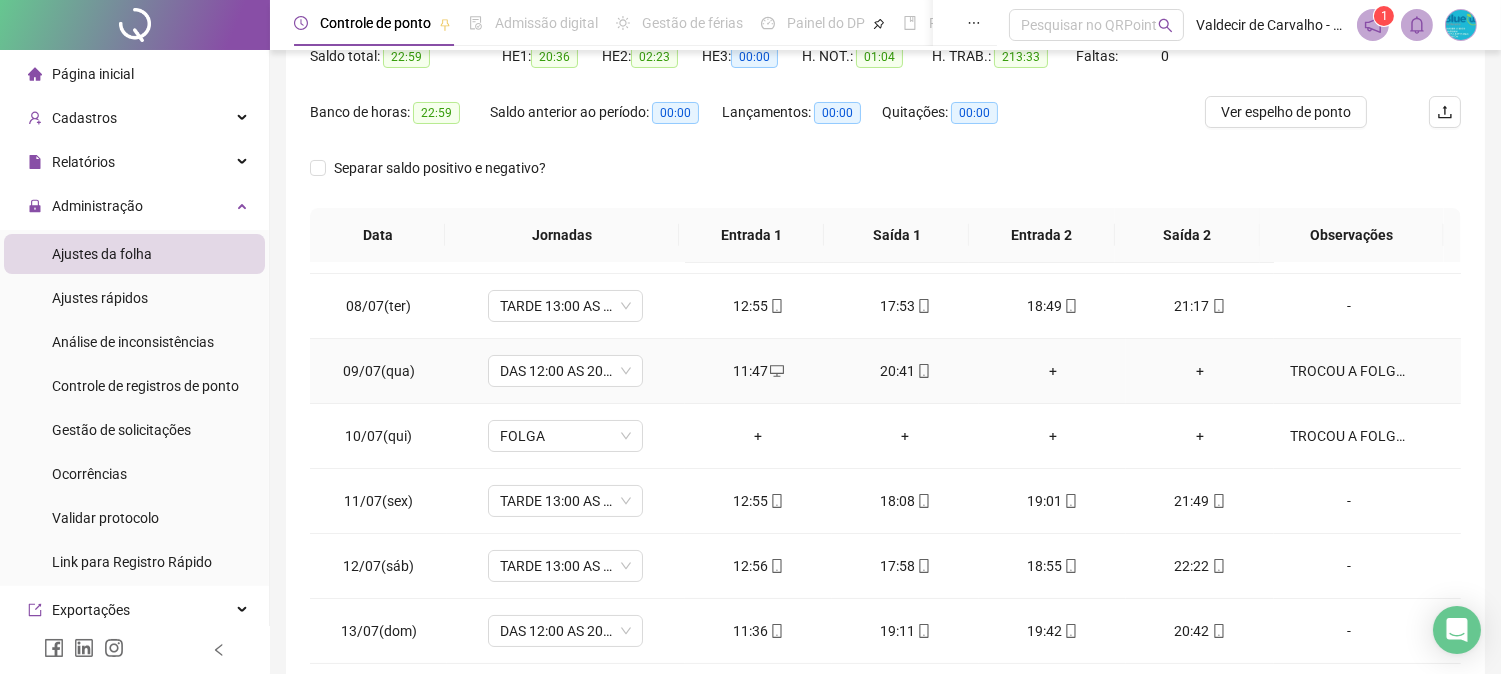 click on "11:47" at bounding box center [758, 371] 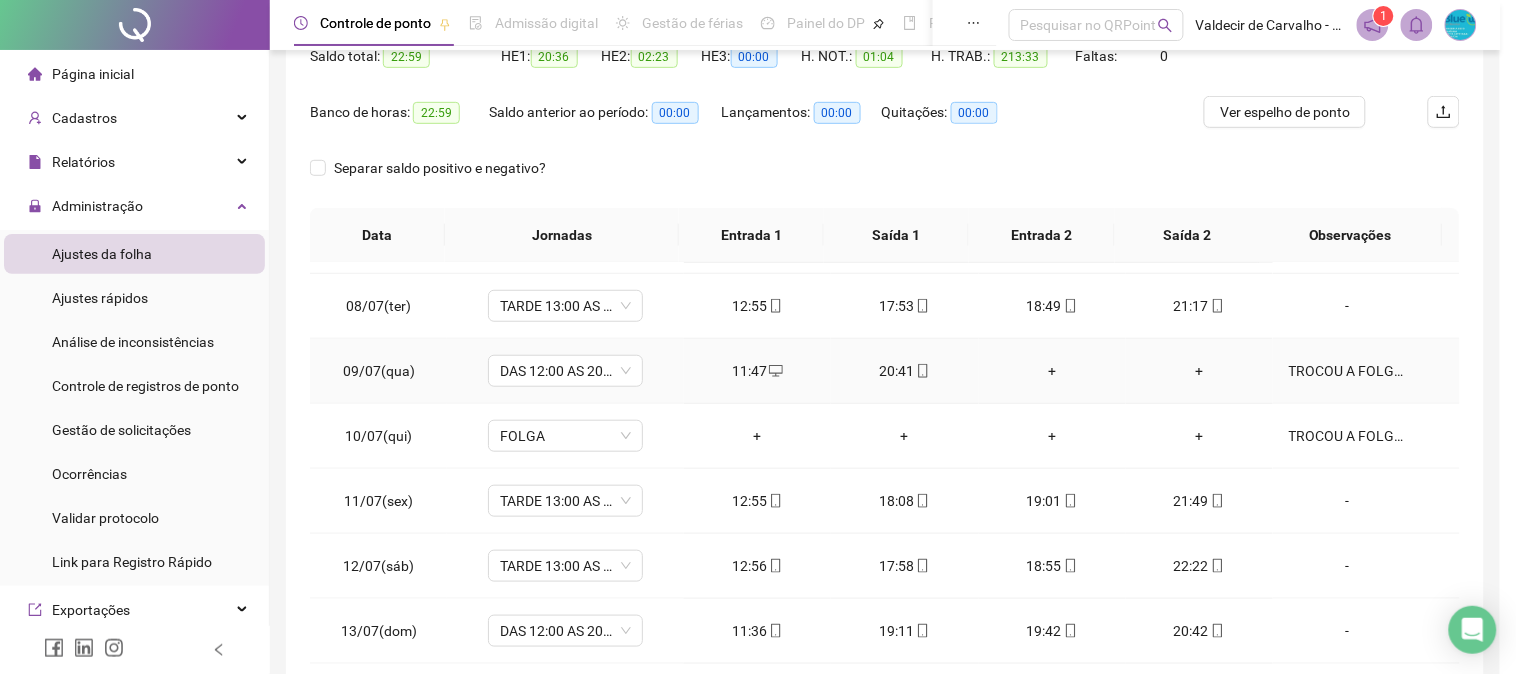 type on "**********" 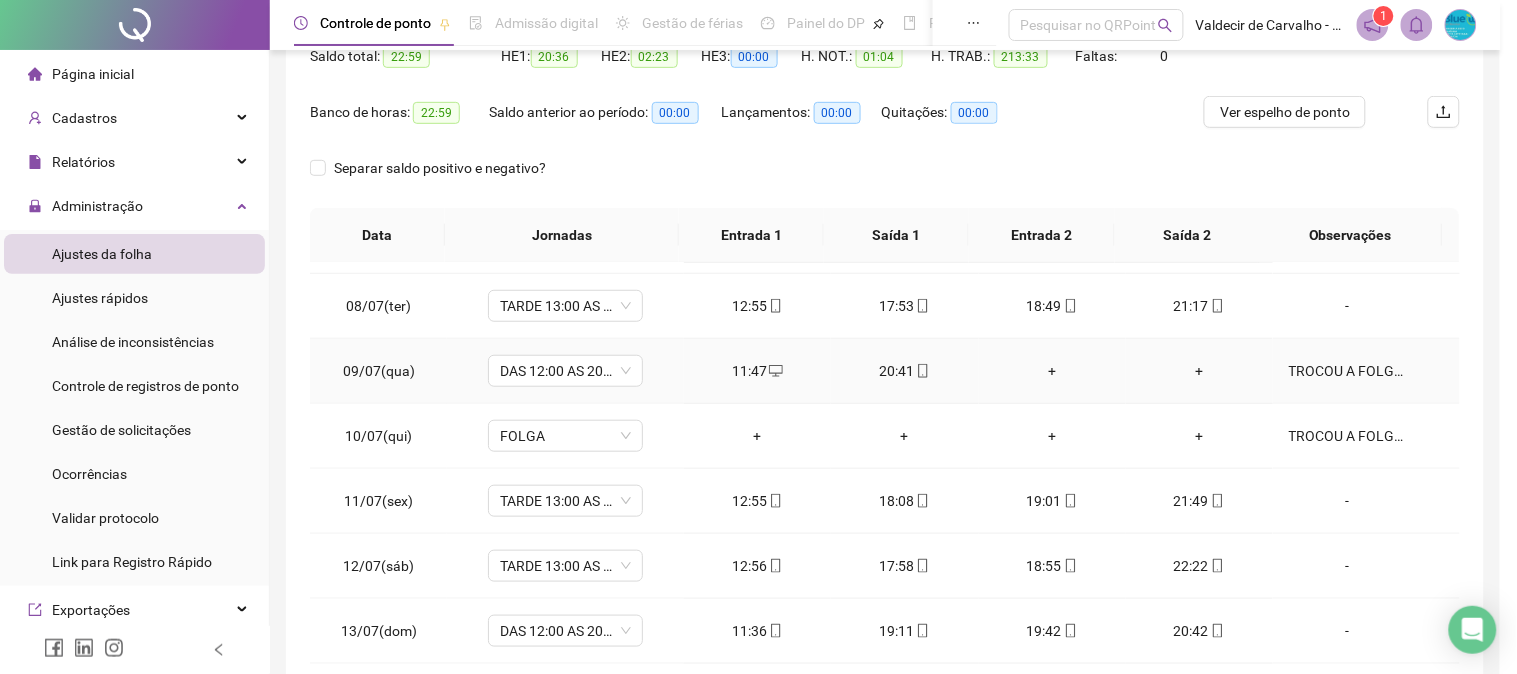 type on "**********" 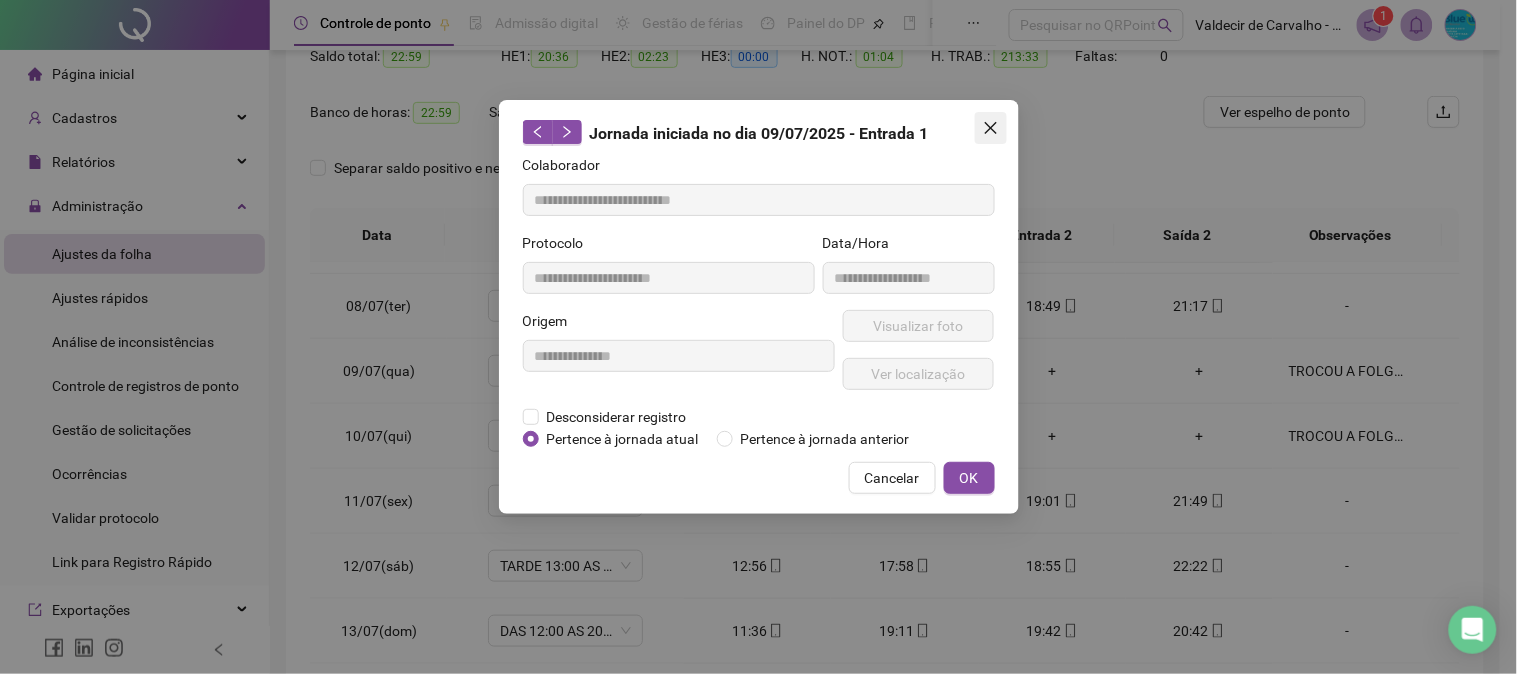 click at bounding box center (991, 128) 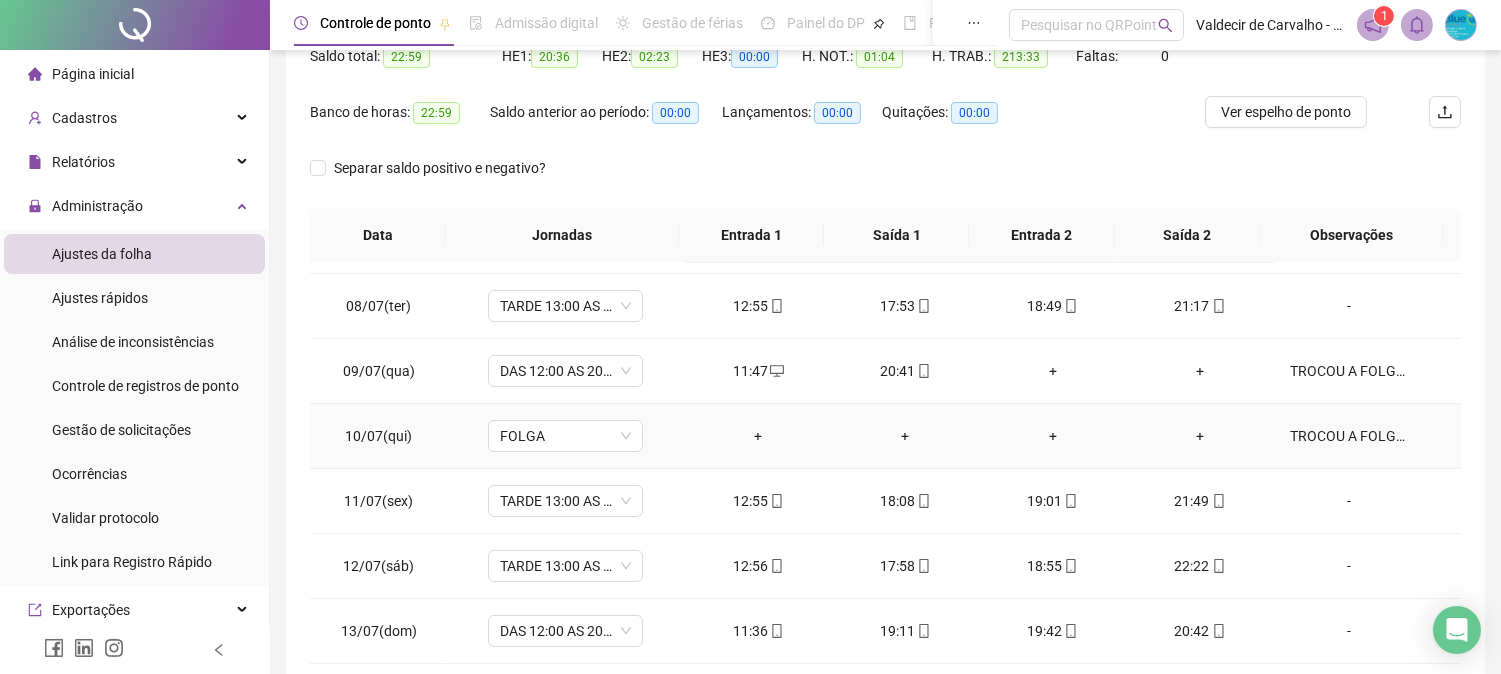 click on "+" at bounding box center (1199, 436) 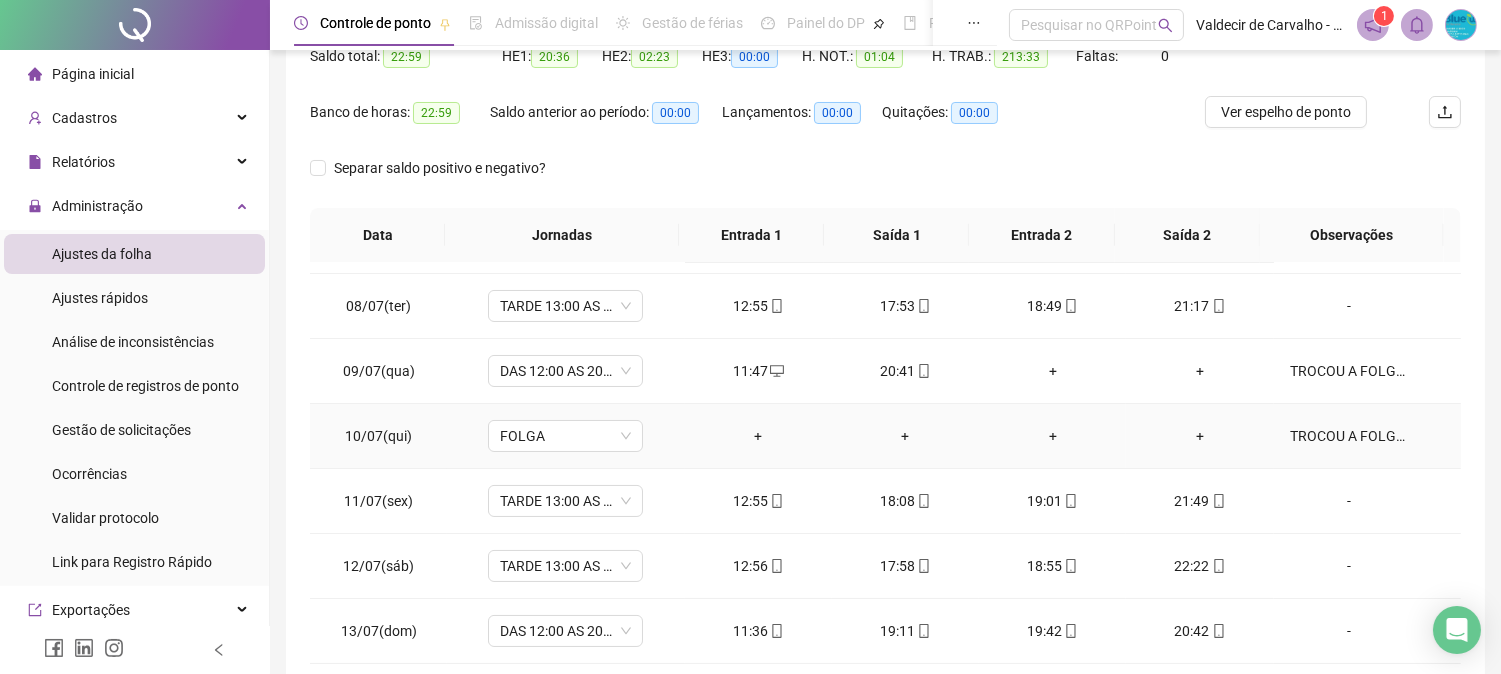 click on "TROCOU A FOLGA 9-10" at bounding box center [1349, 436] 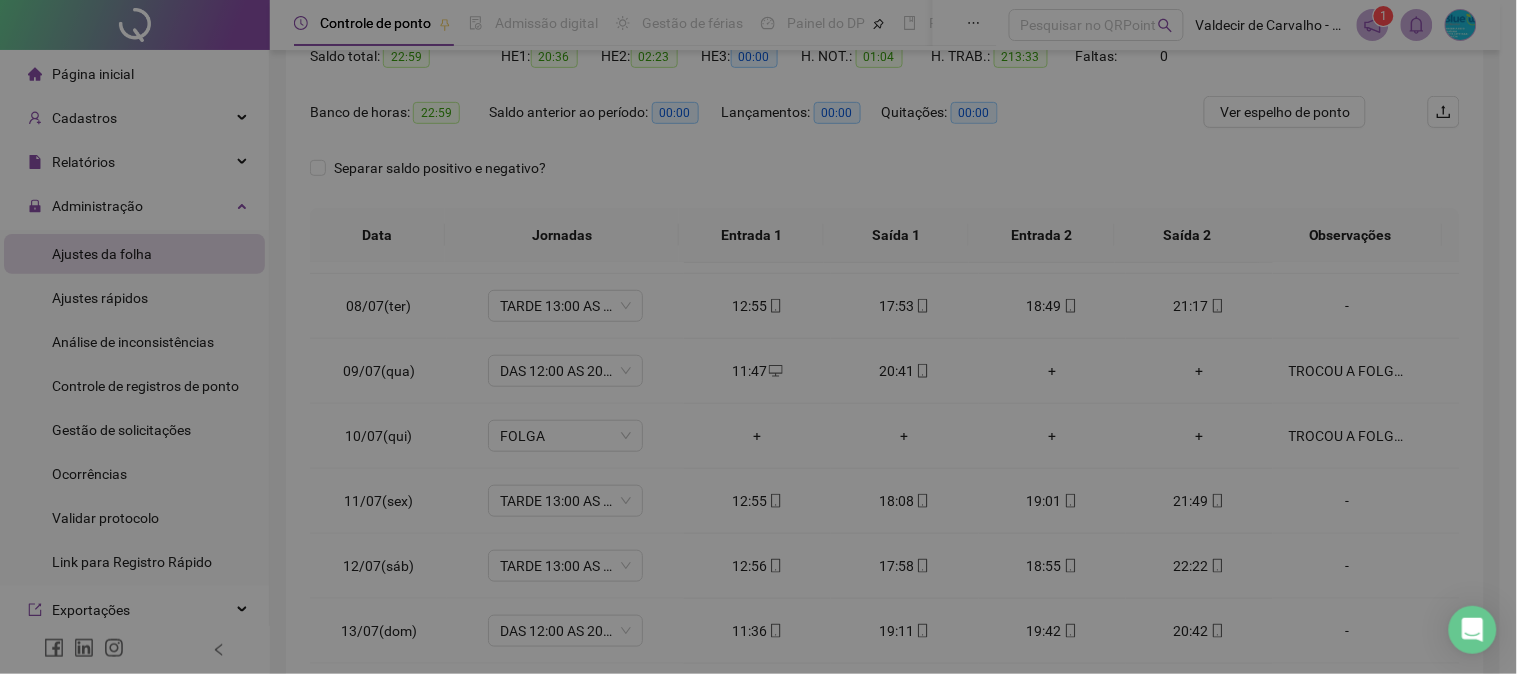 type on "**********" 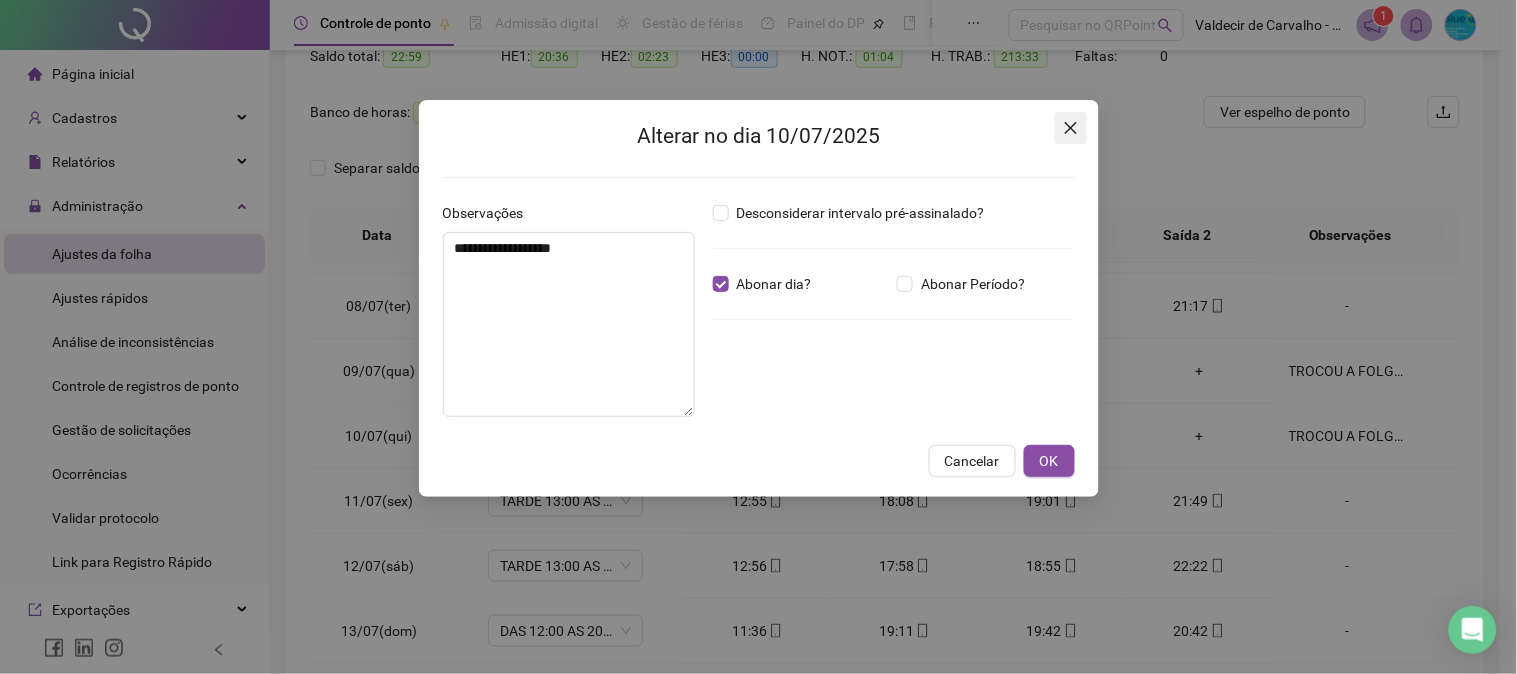 click 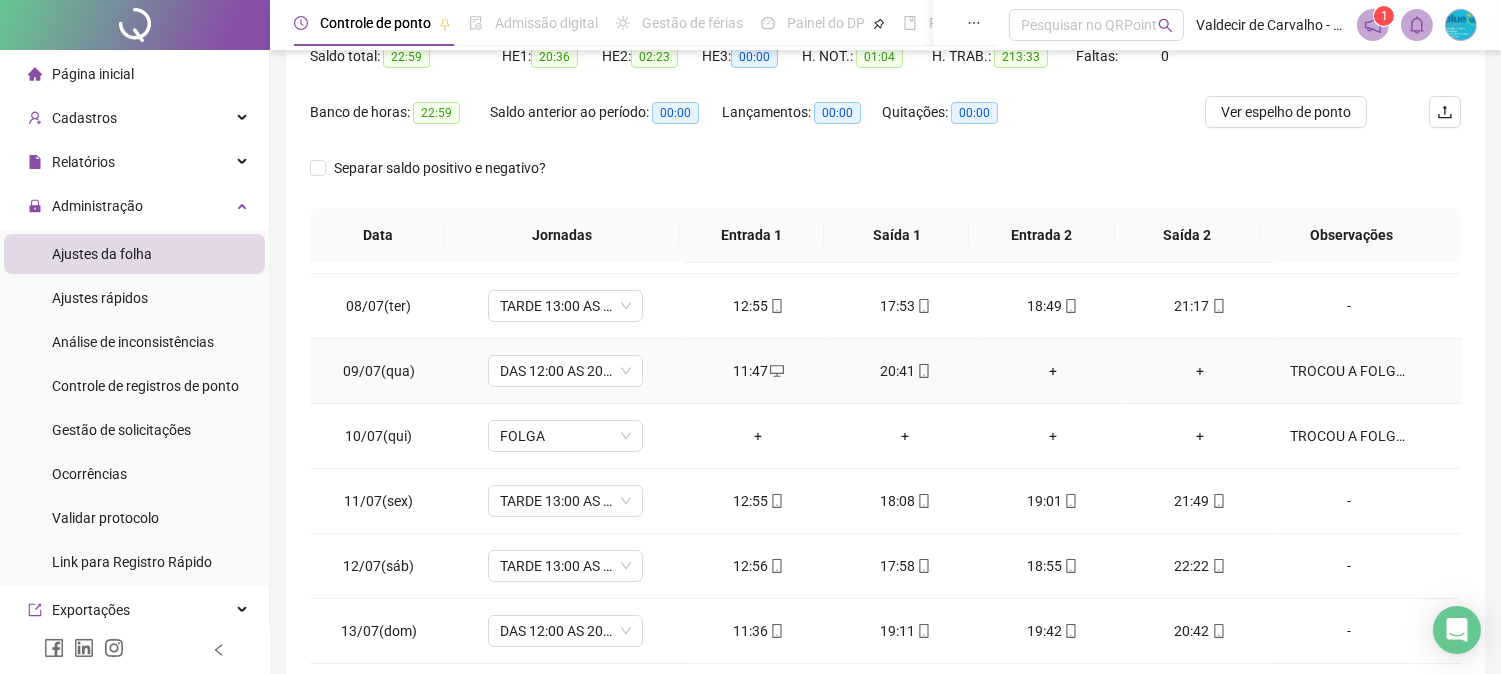 click on "TROCOU A FOLGA 9-10" at bounding box center (1349, 371) 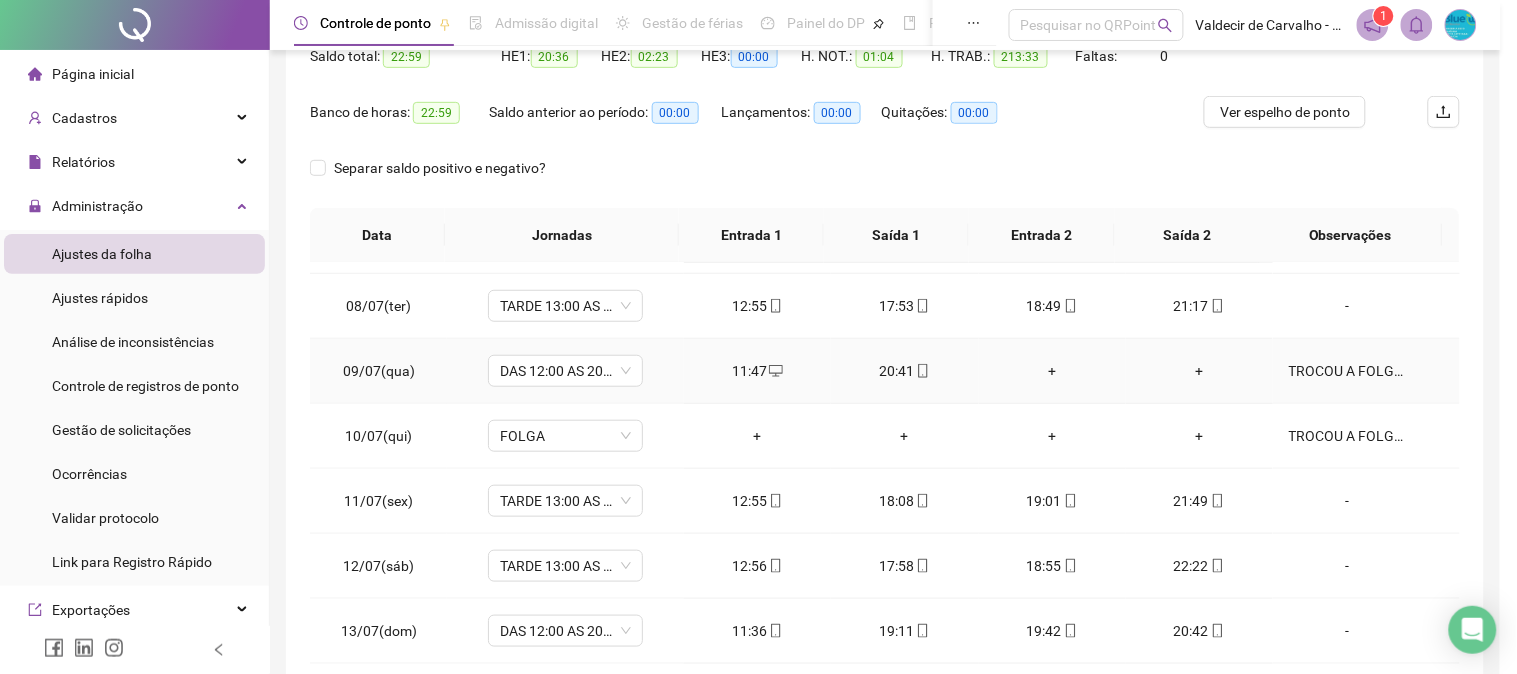 type on "**********" 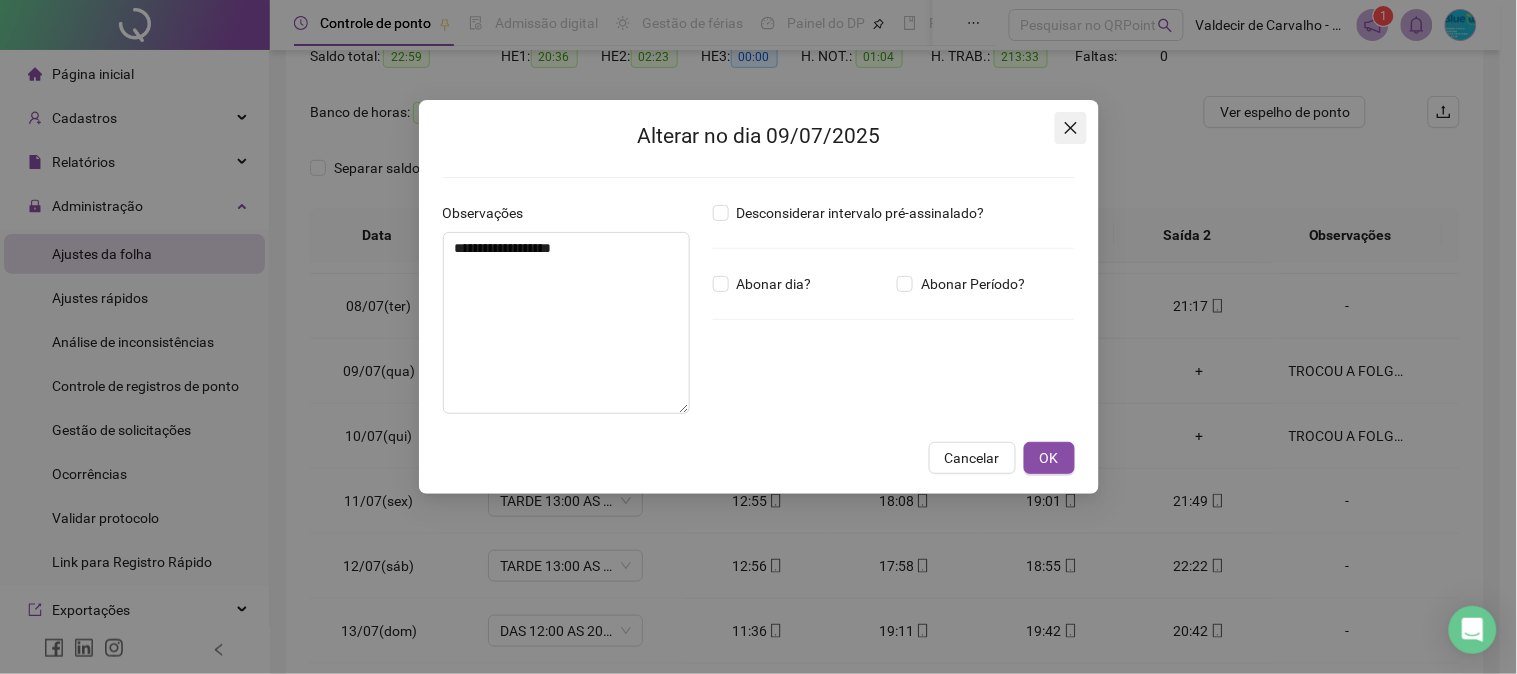 click 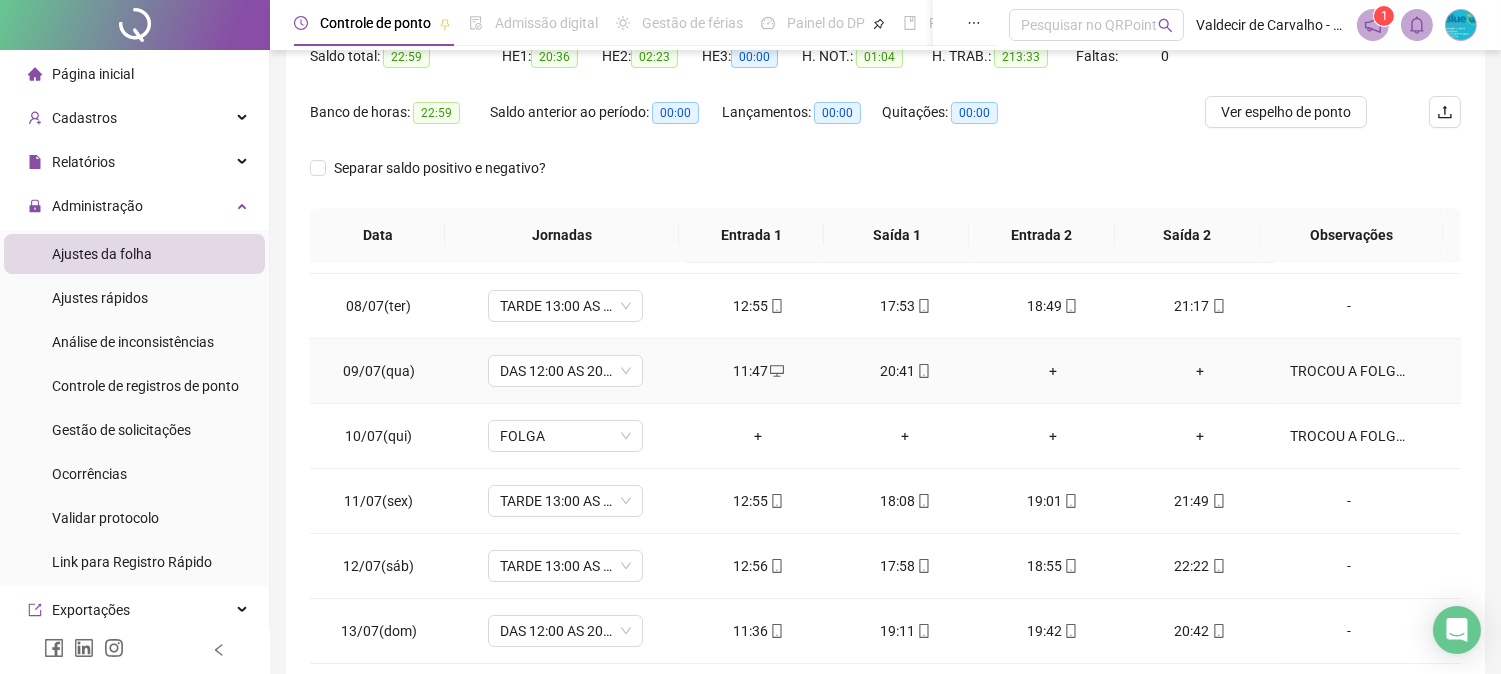 click on "+" at bounding box center (1199, 371) 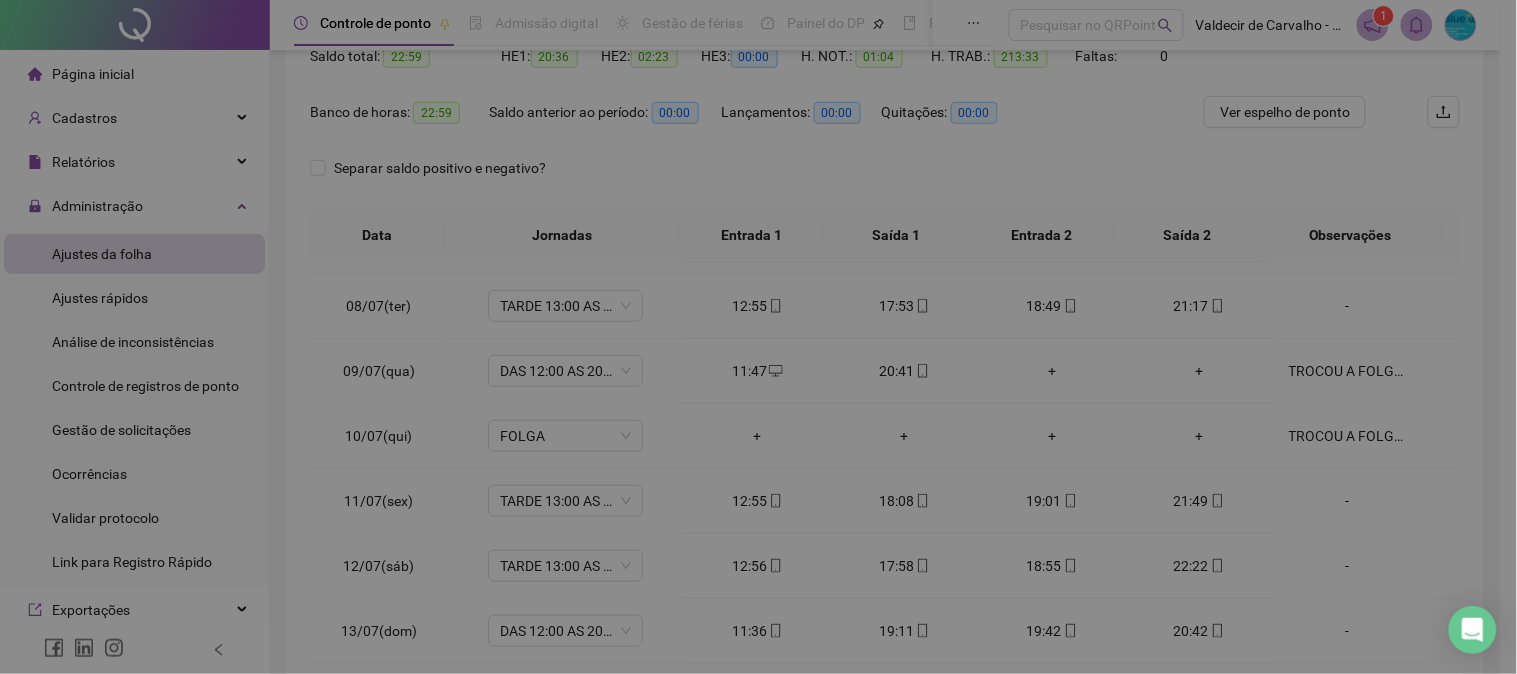 type on "**********" 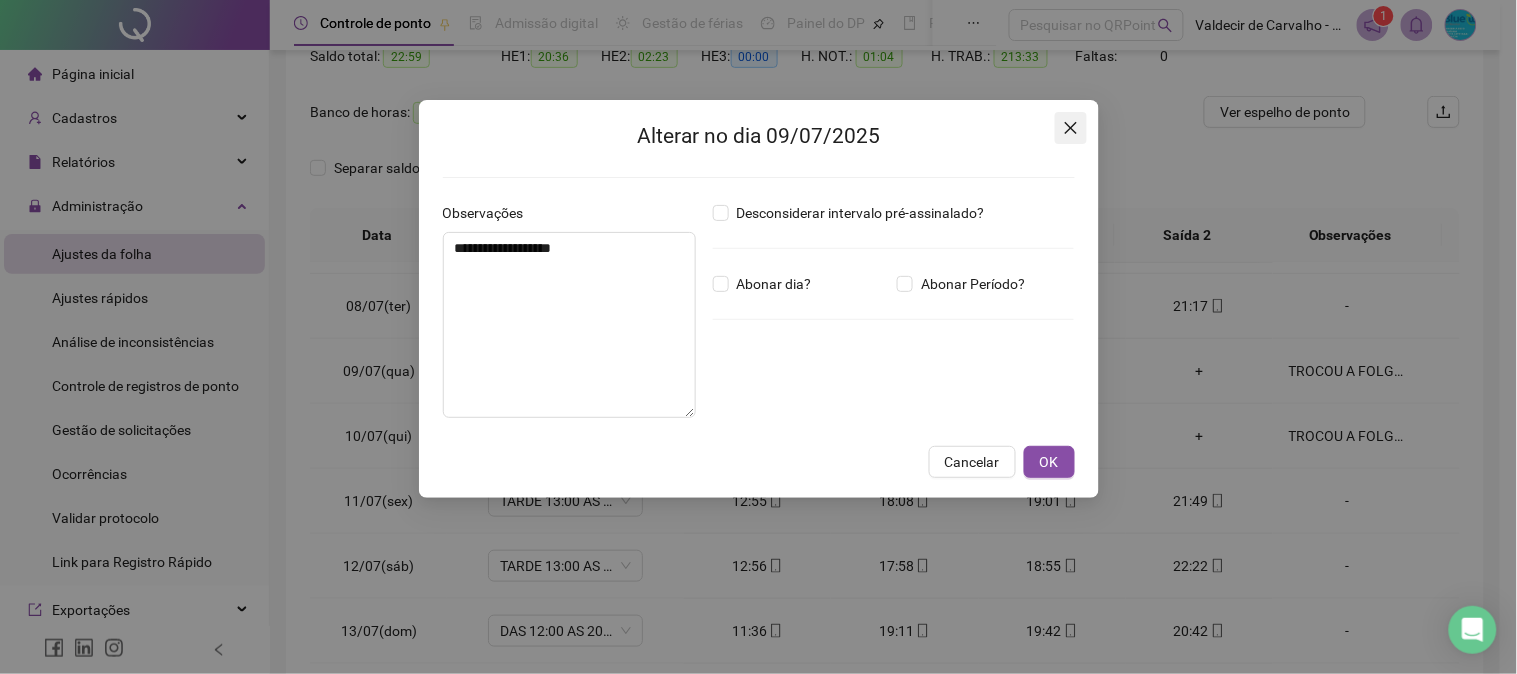 click 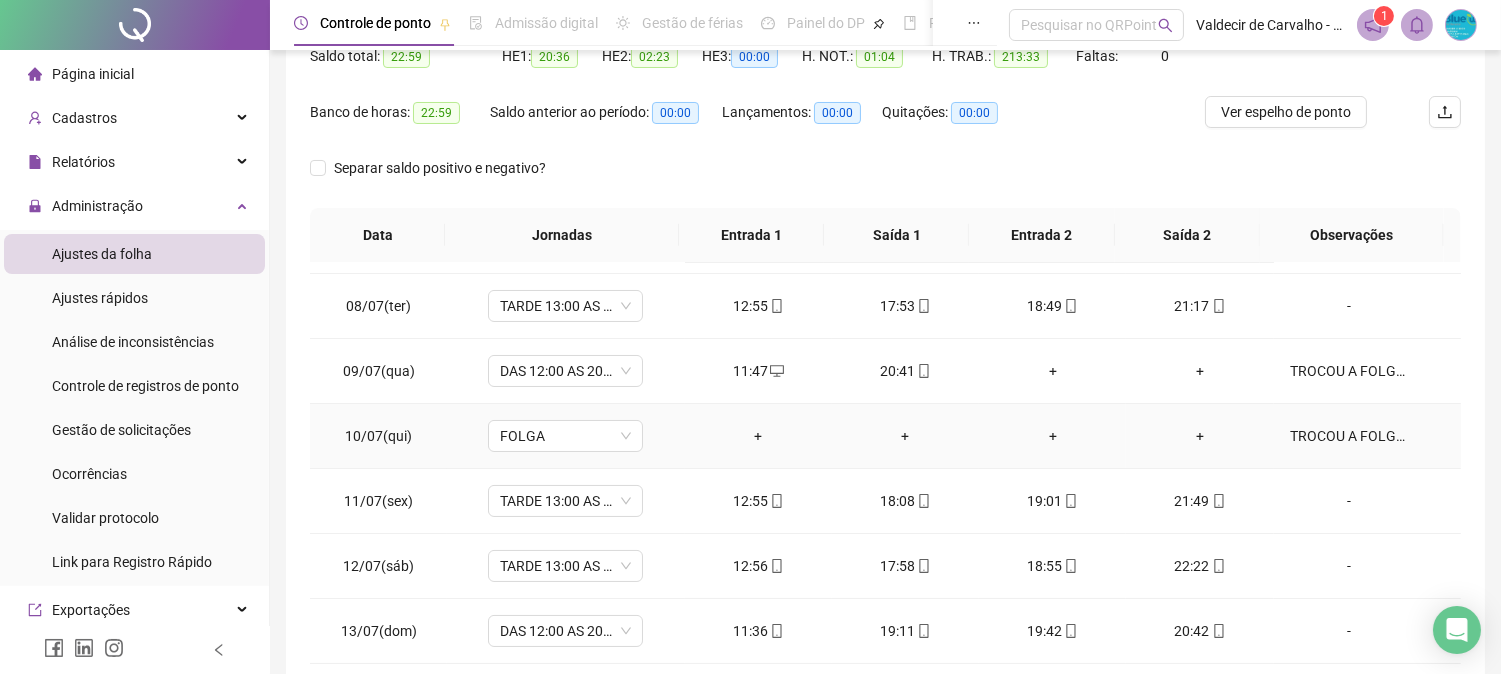 click on "TROCOU A FOLGA 9-10" at bounding box center [1349, 436] 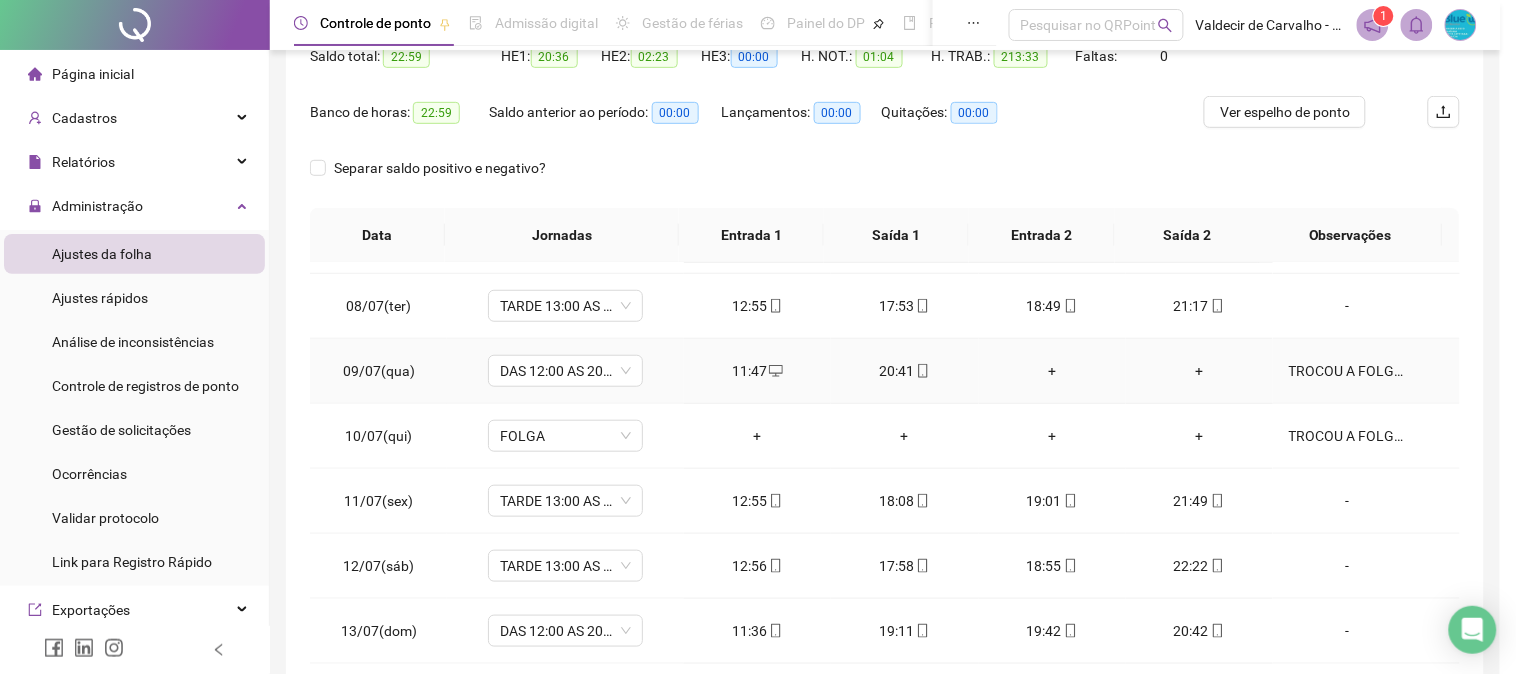 type on "**********" 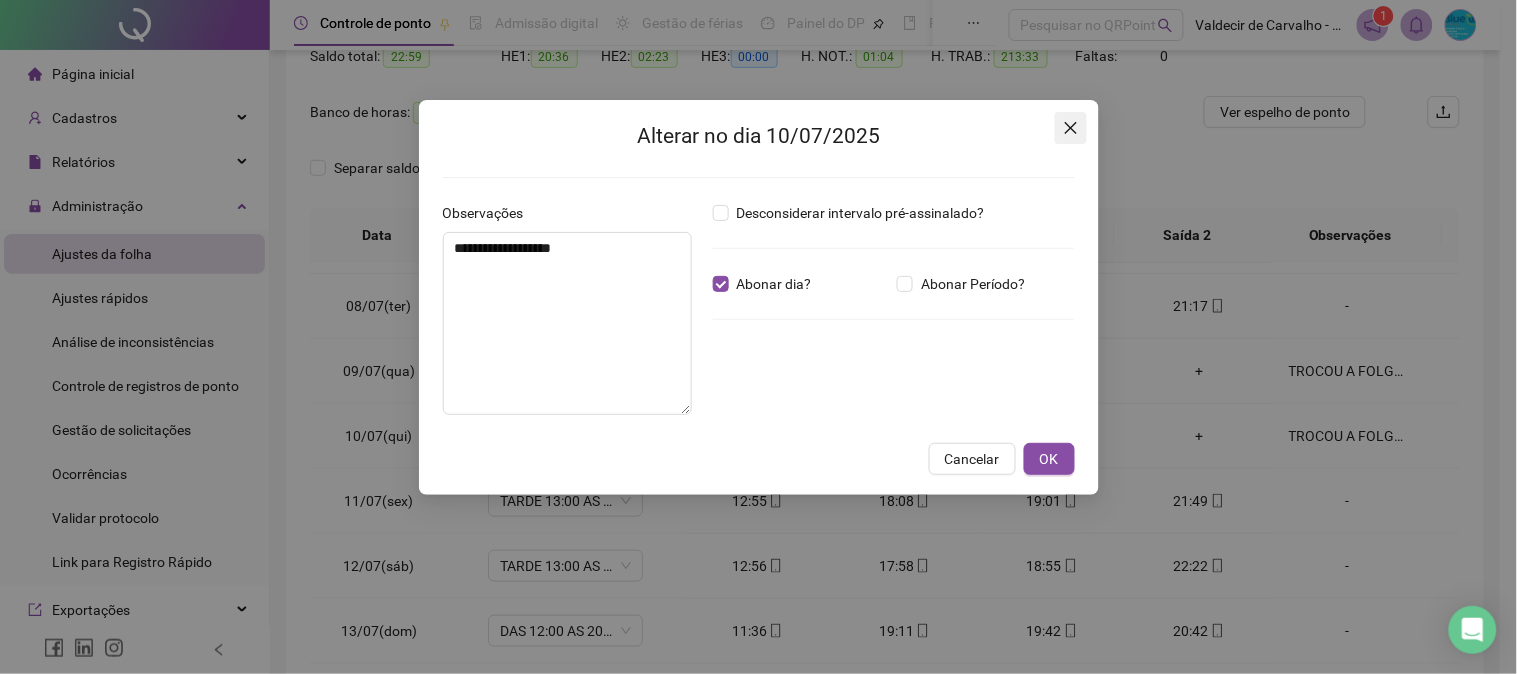 click at bounding box center (1071, 128) 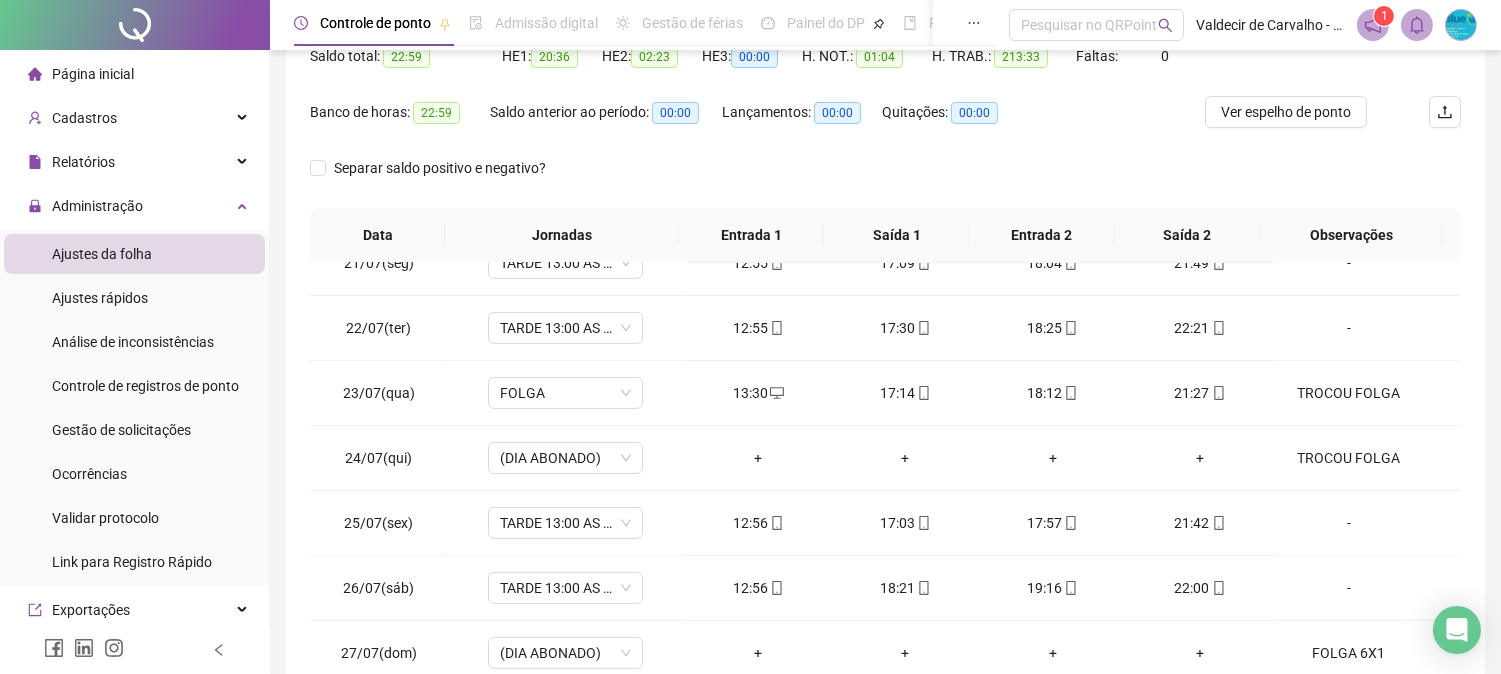 scroll, scrollTop: 1333, scrollLeft: 0, axis: vertical 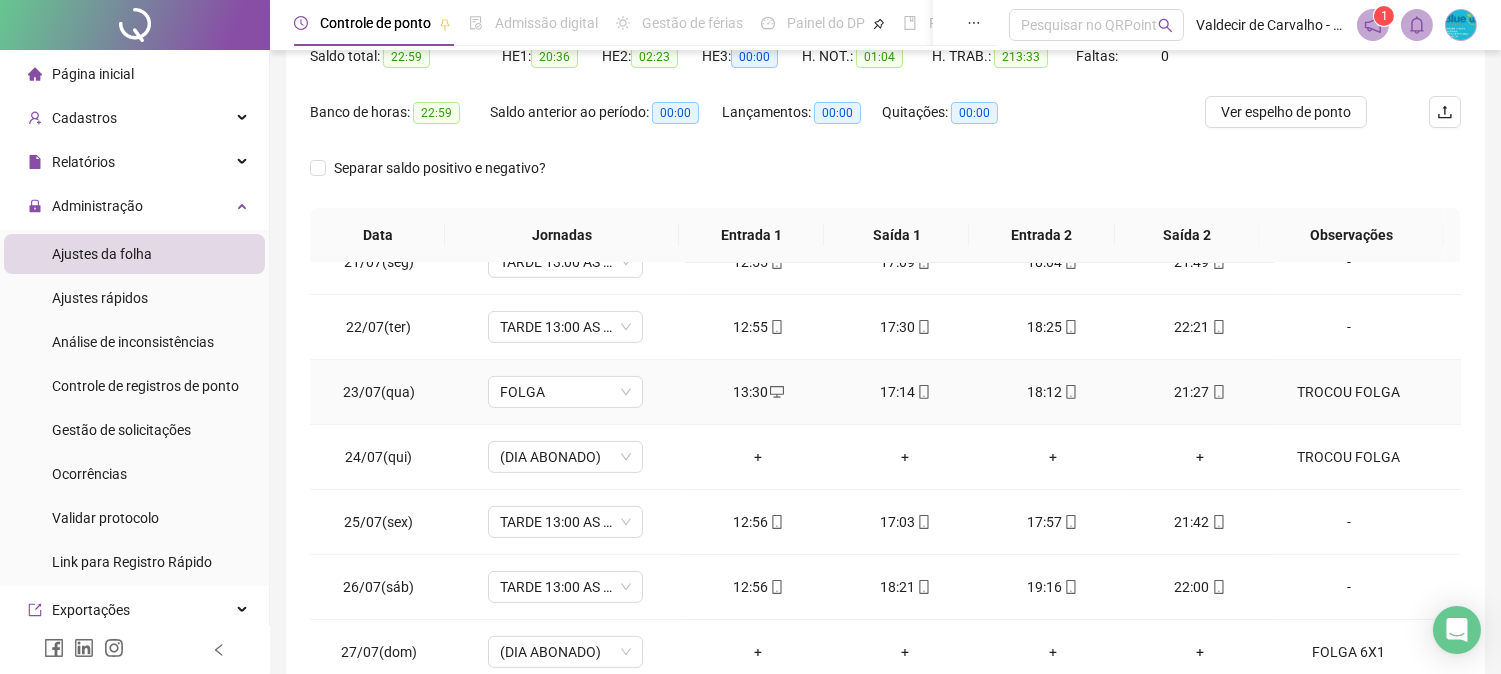 click on "21:27" at bounding box center (1199, 392) 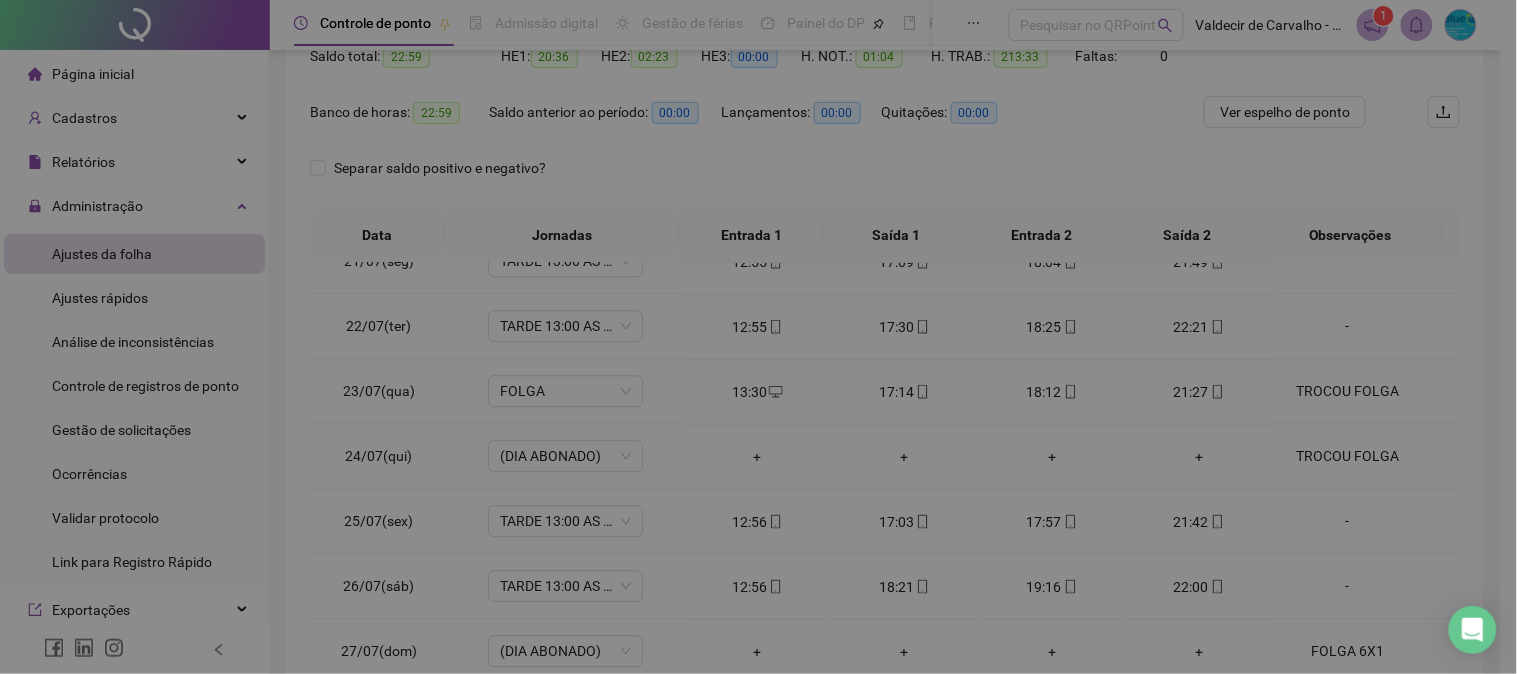 type on "**********" 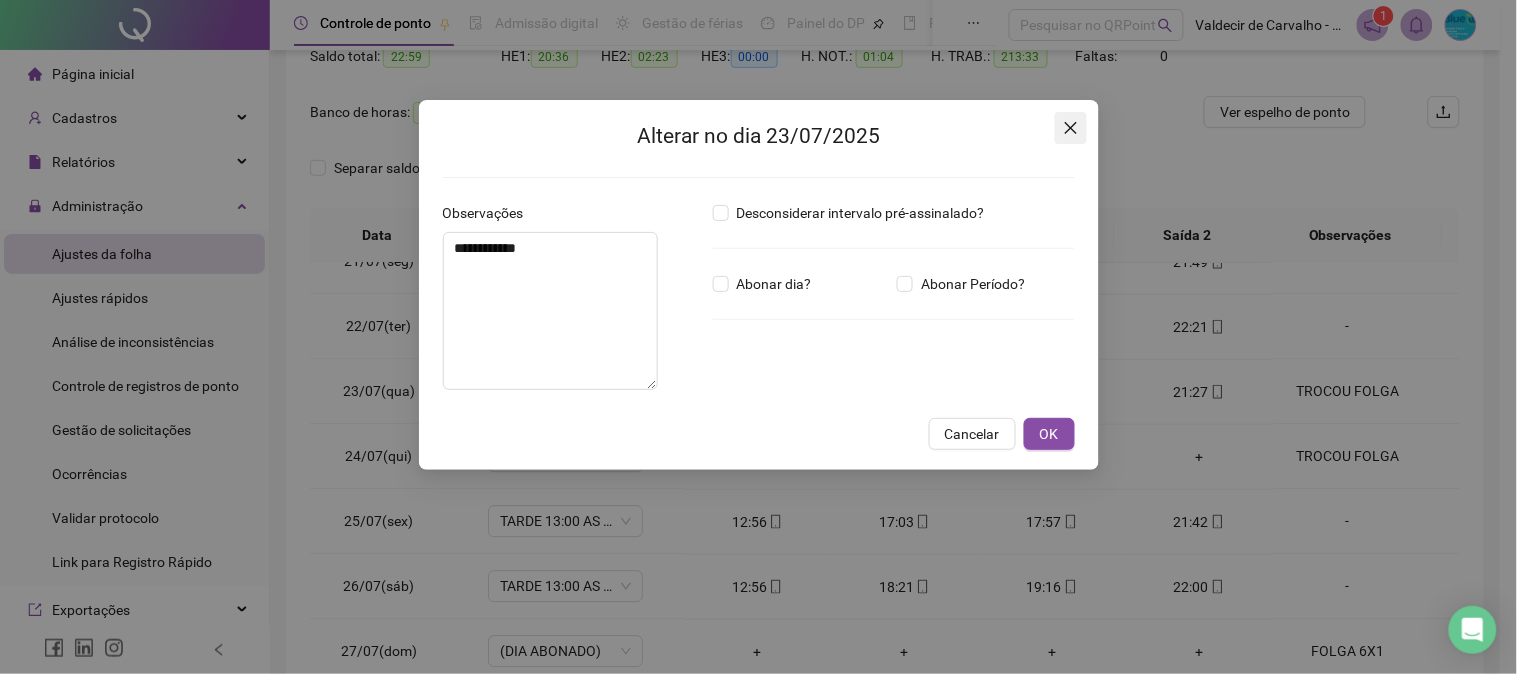 click 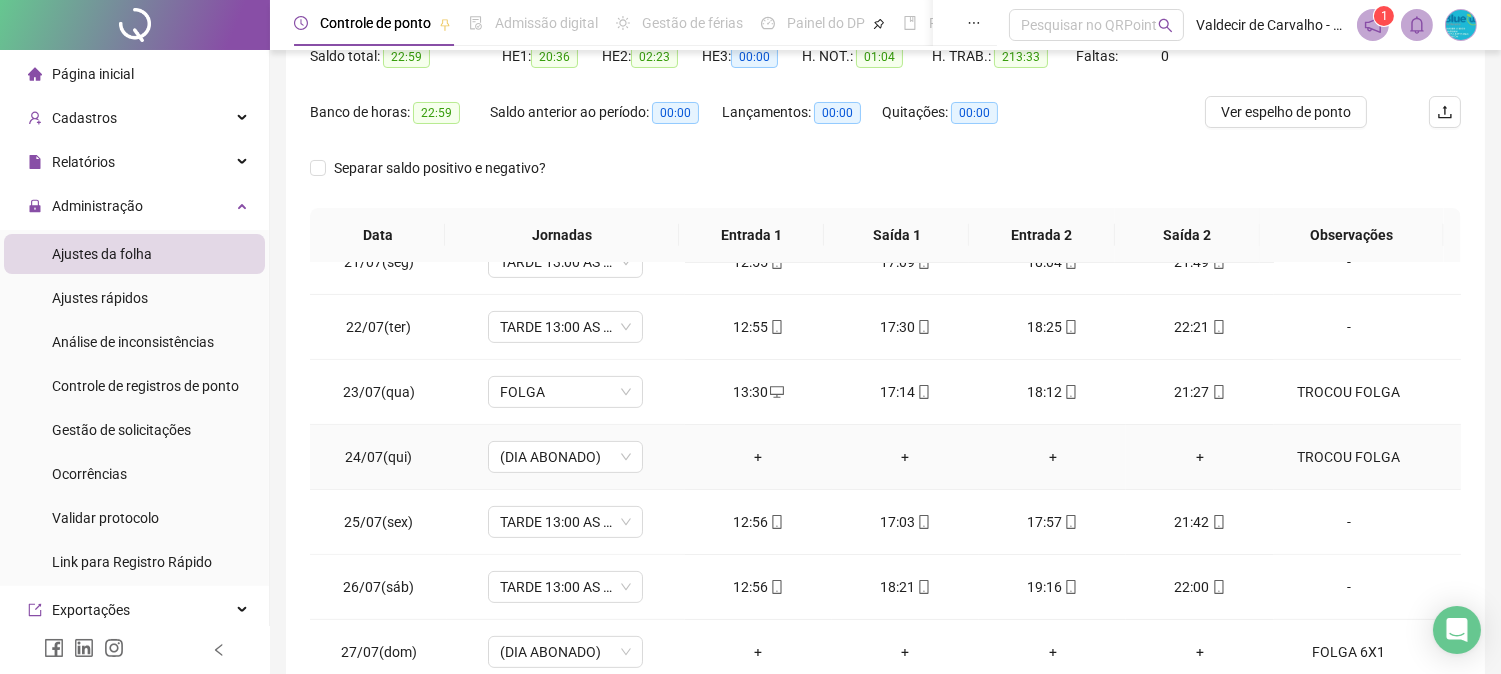 click on "TROCOU FOLGA" at bounding box center [1349, 457] 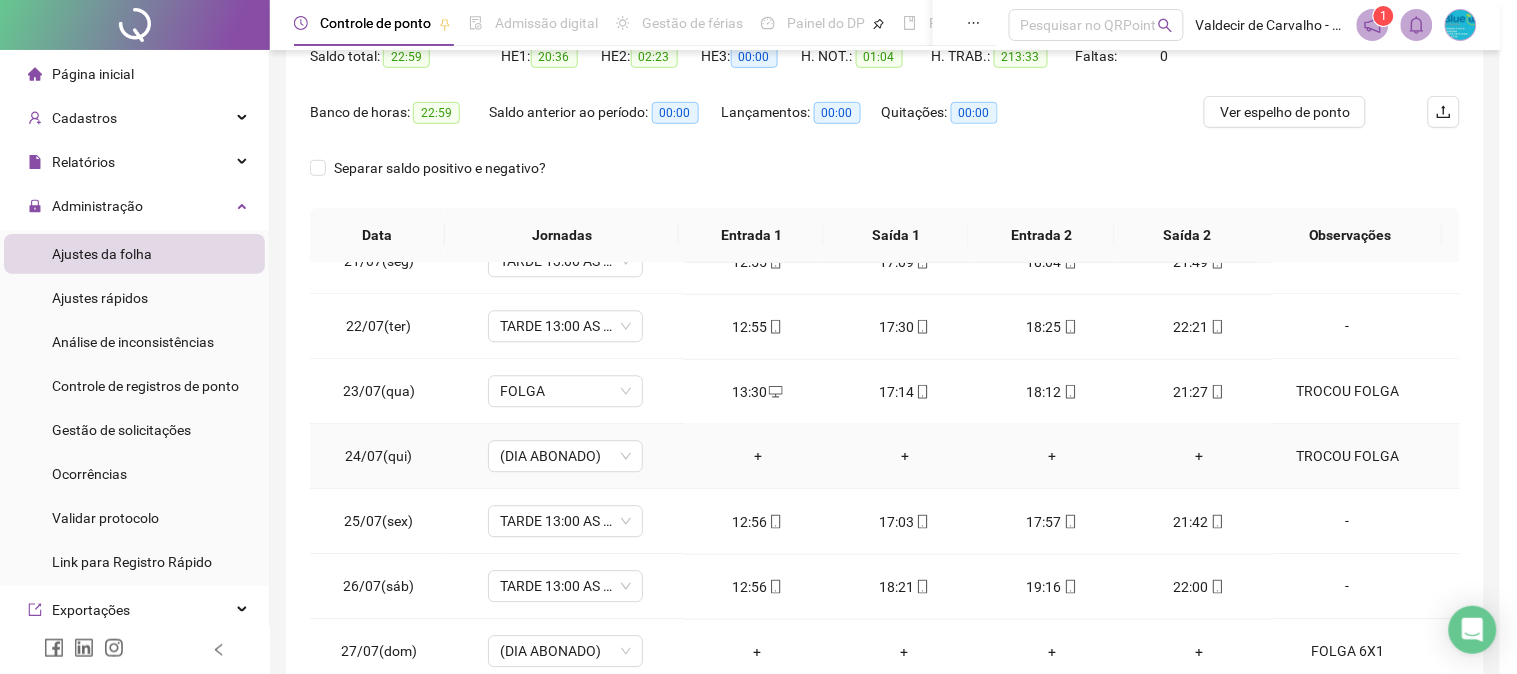type on "**********" 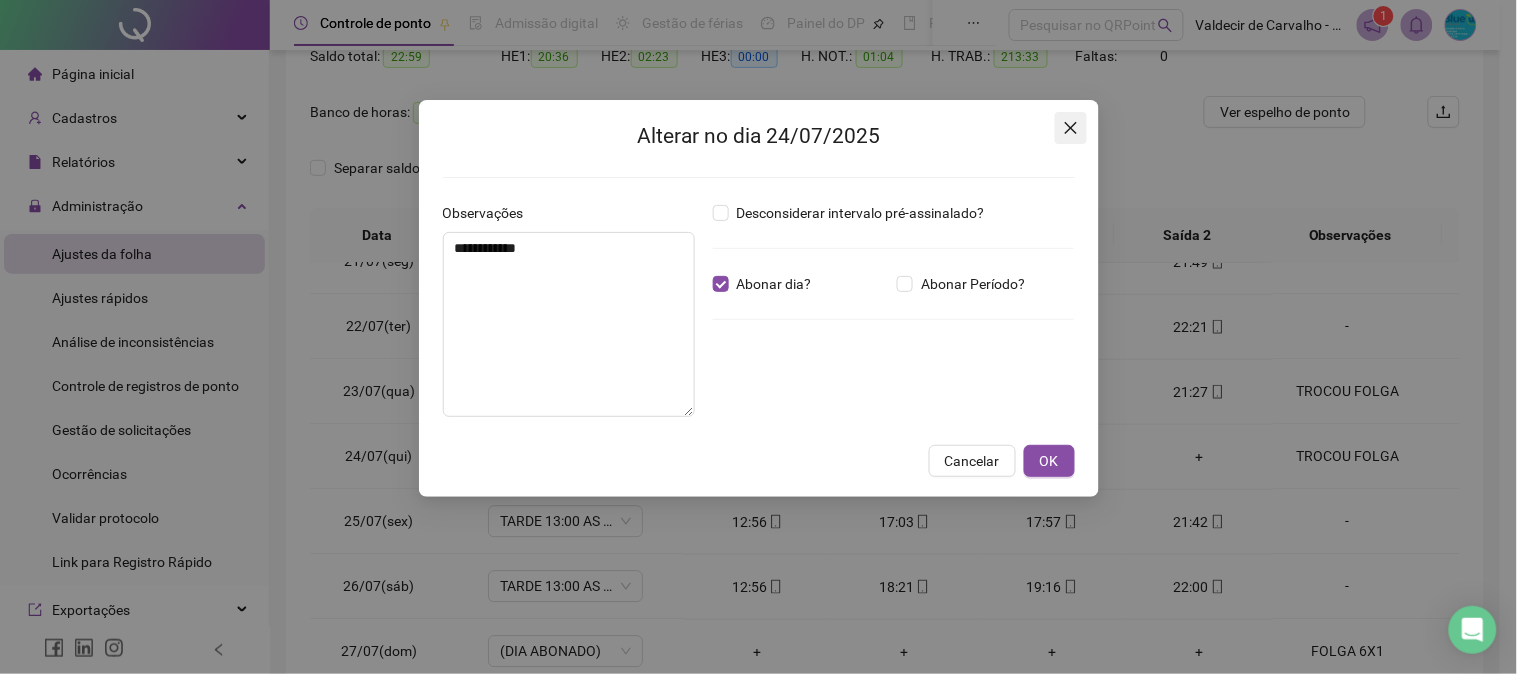 click 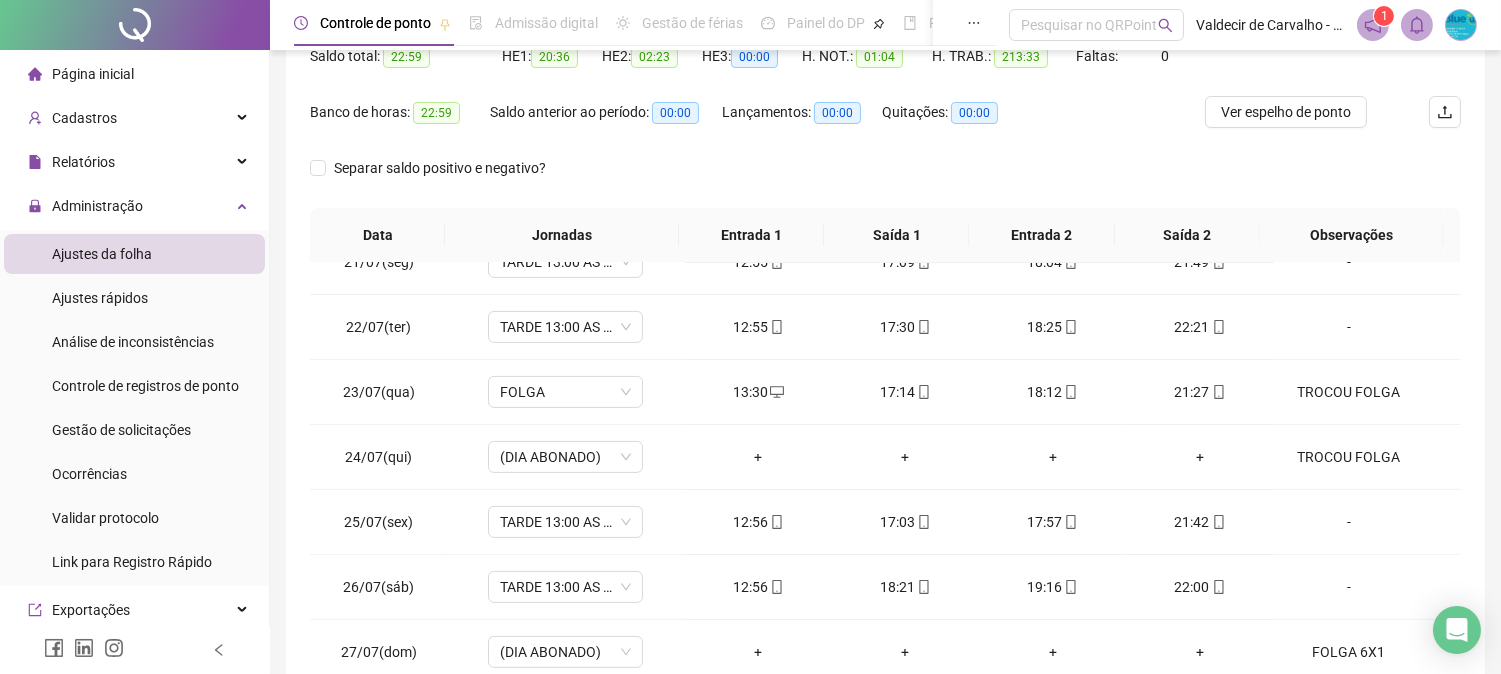 drag, startPoint x: 1382, startPoint y: 24, endPoint x: 1426, endPoint y: 130, distance: 114.76933 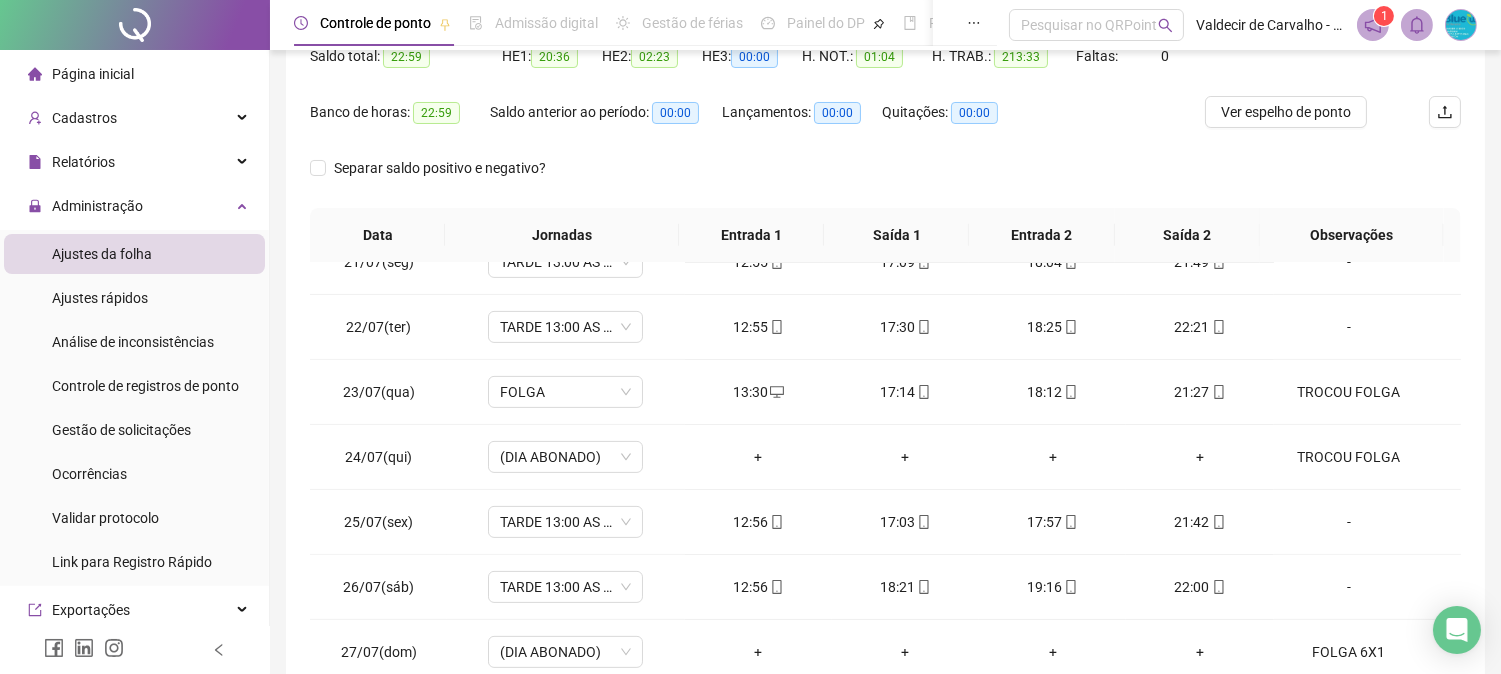 click 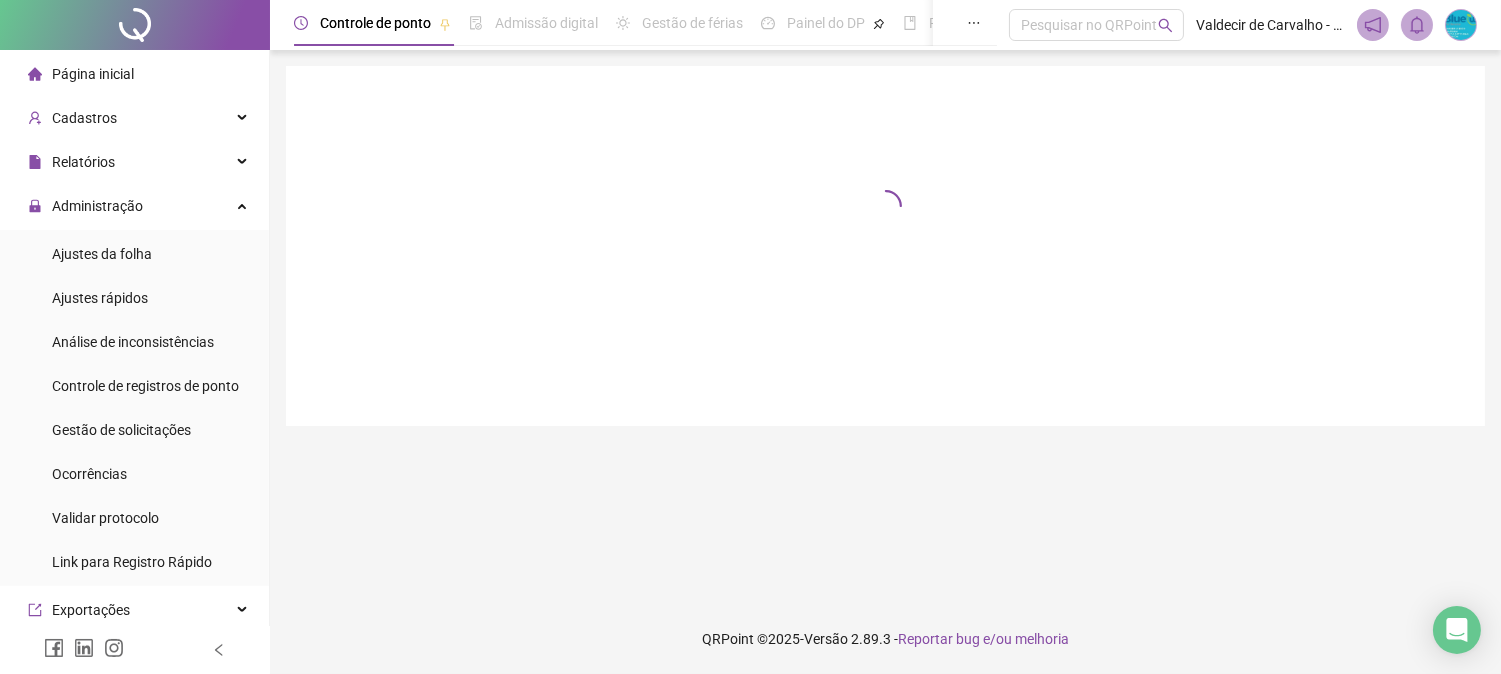 scroll, scrollTop: 0, scrollLeft: 0, axis: both 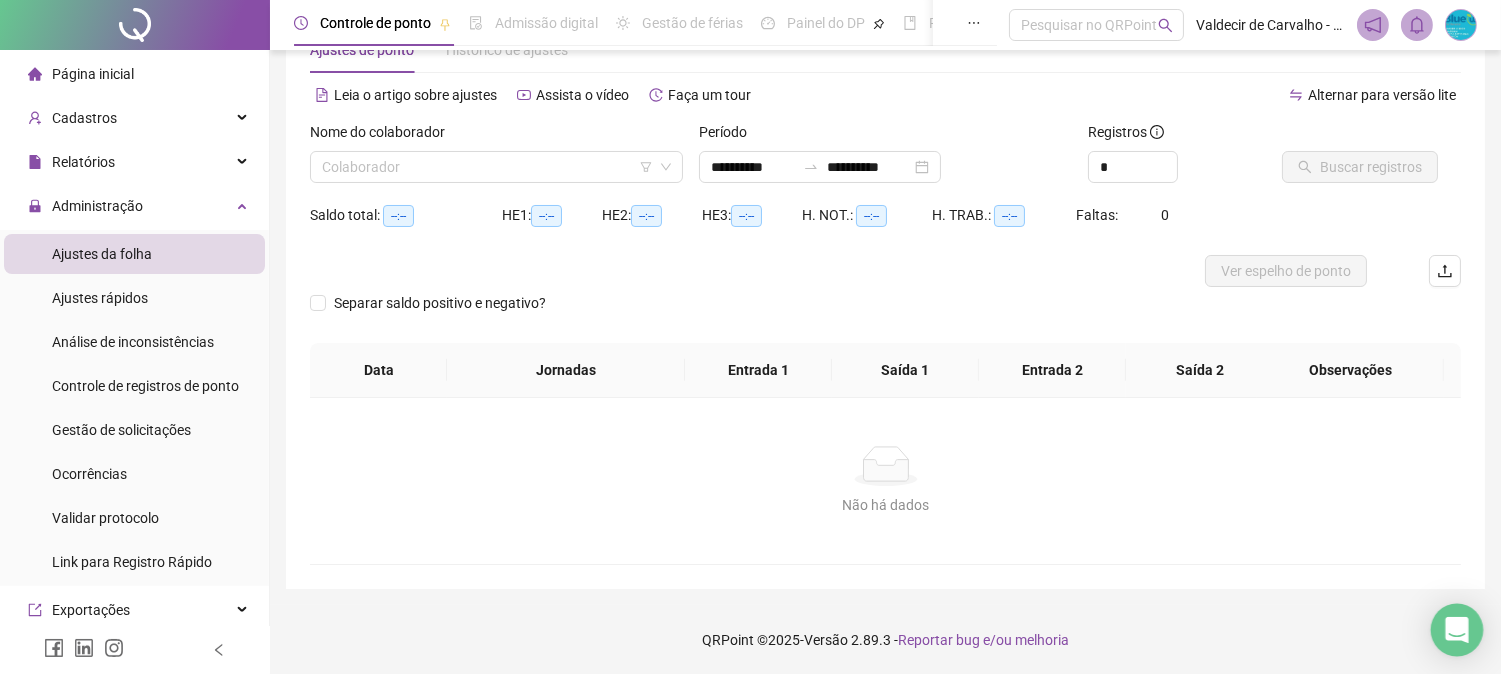 click 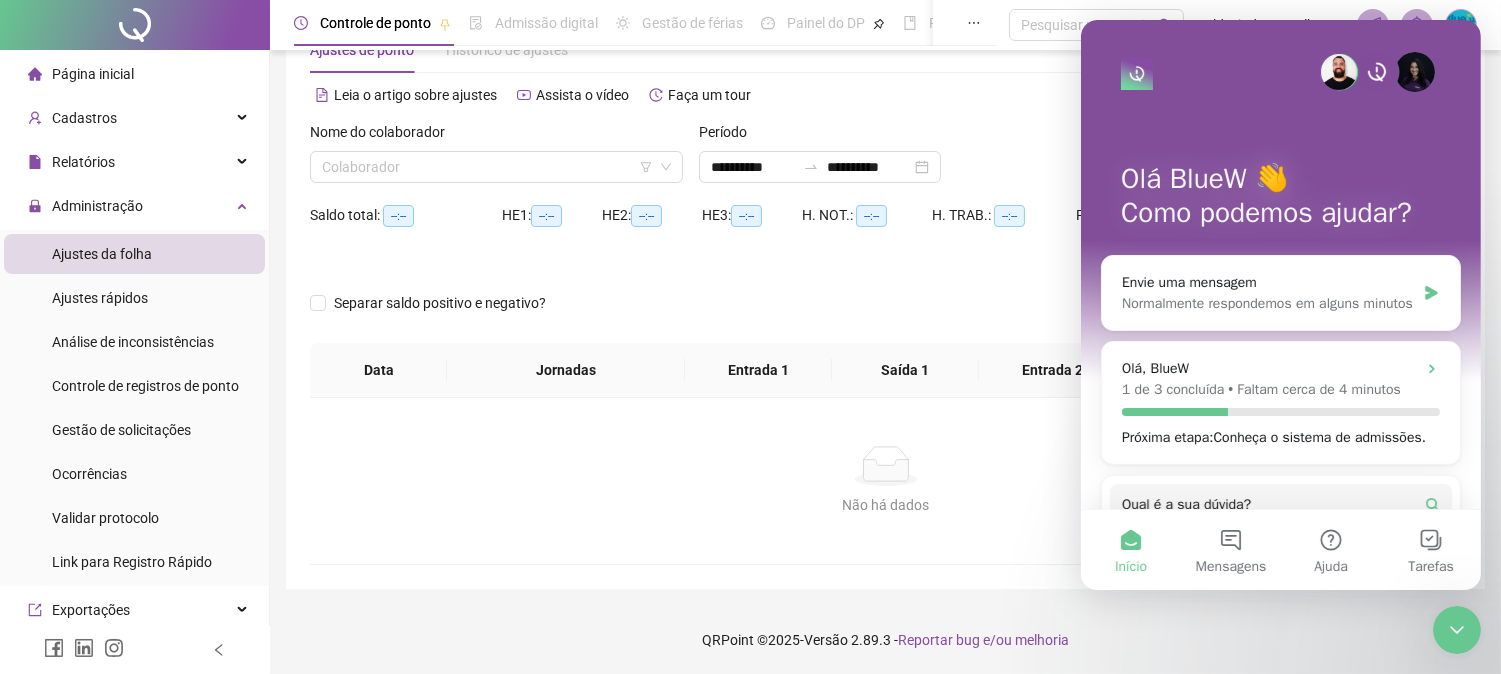 scroll, scrollTop: 0, scrollLeft: 0, axis: both 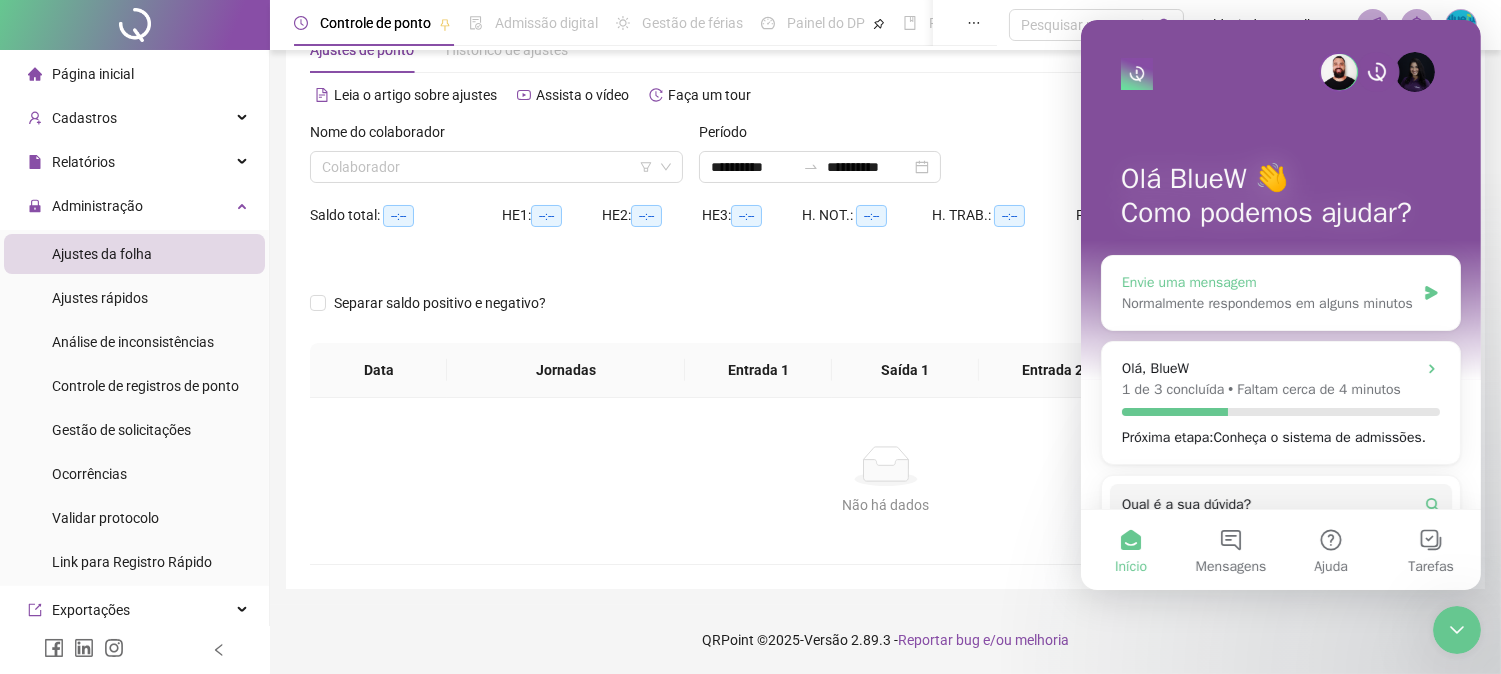 drag, startPoint x: 1387, startPoint y: 311, endPoint x: 2561, endPoint y: 677, distance: 1229.7284 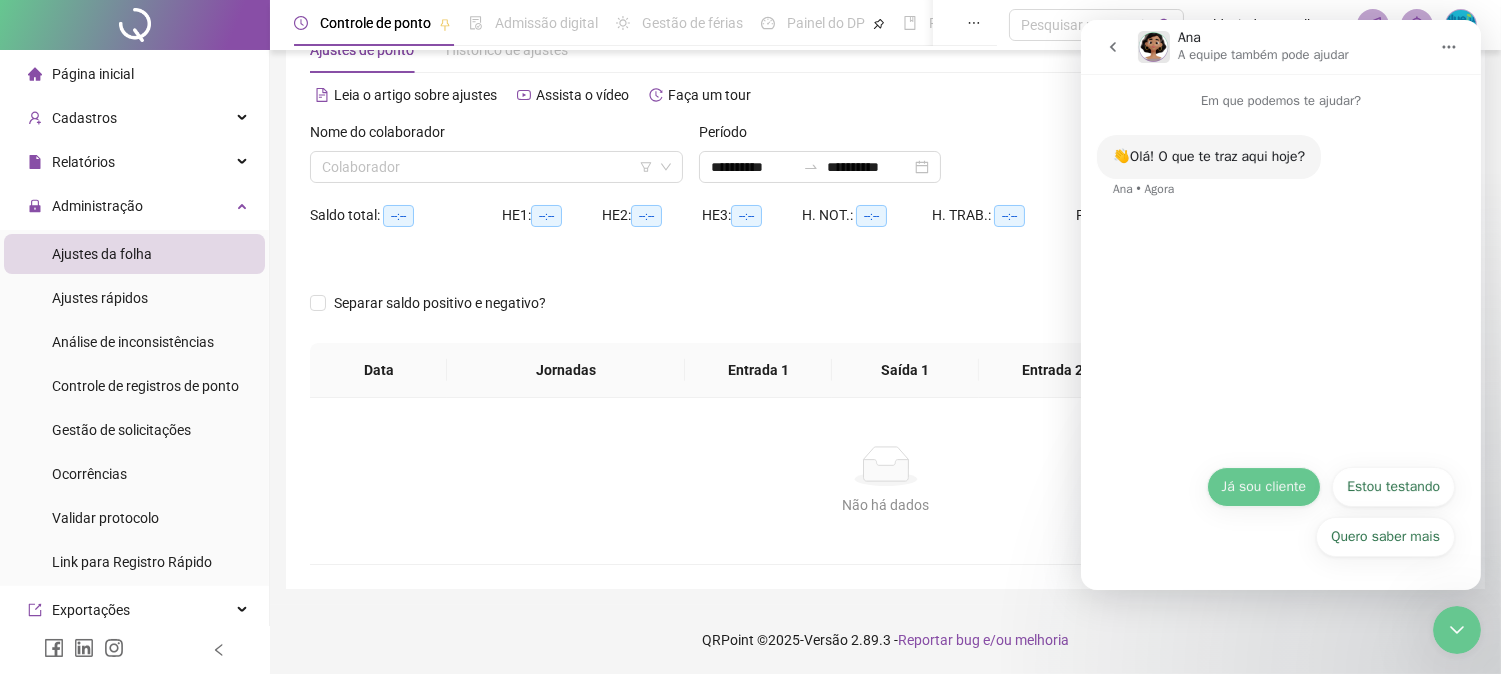 click on "Já sou cliente" at bounding box center [1263, 487] 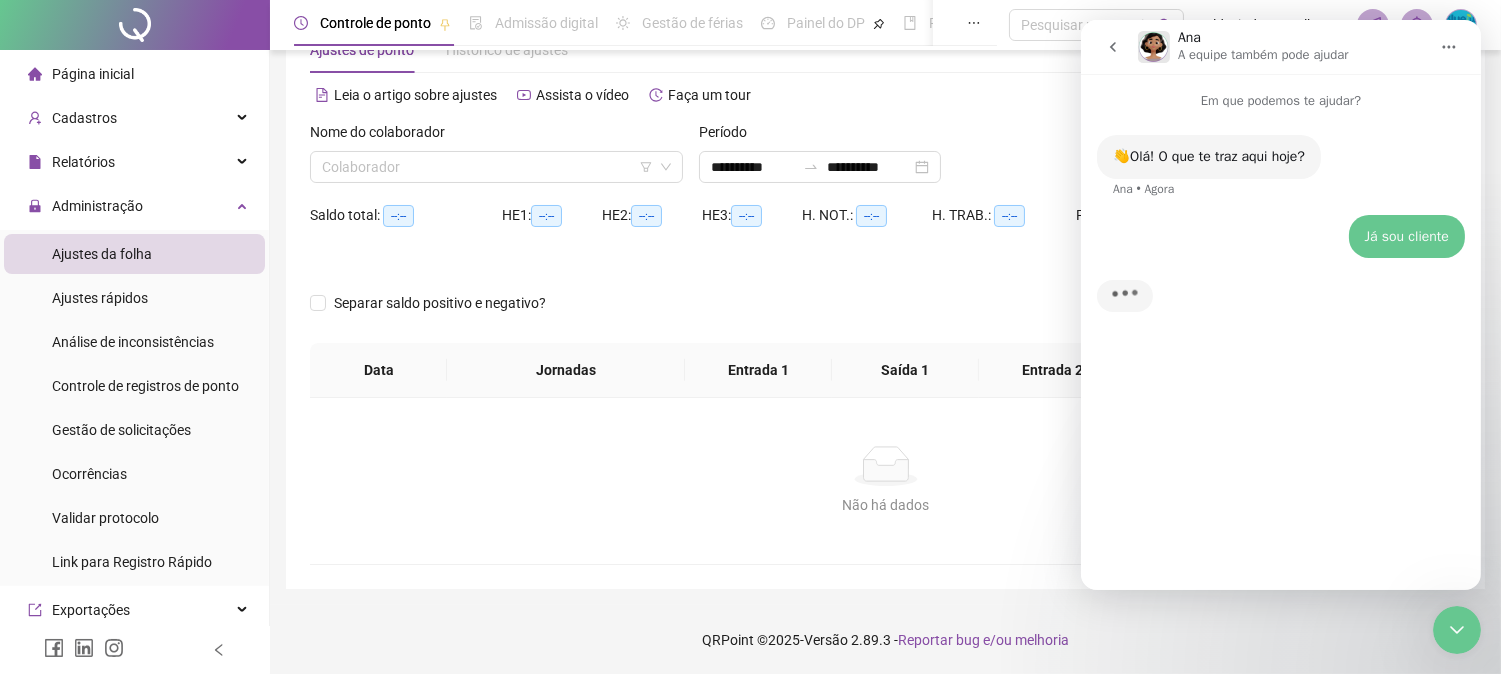 click on "👋Olá! O que te traz aqui hoje? Ana    •   Agora Já sou cliente BlueW    •   Agora Digitando" at bounding box center (1280, 342) 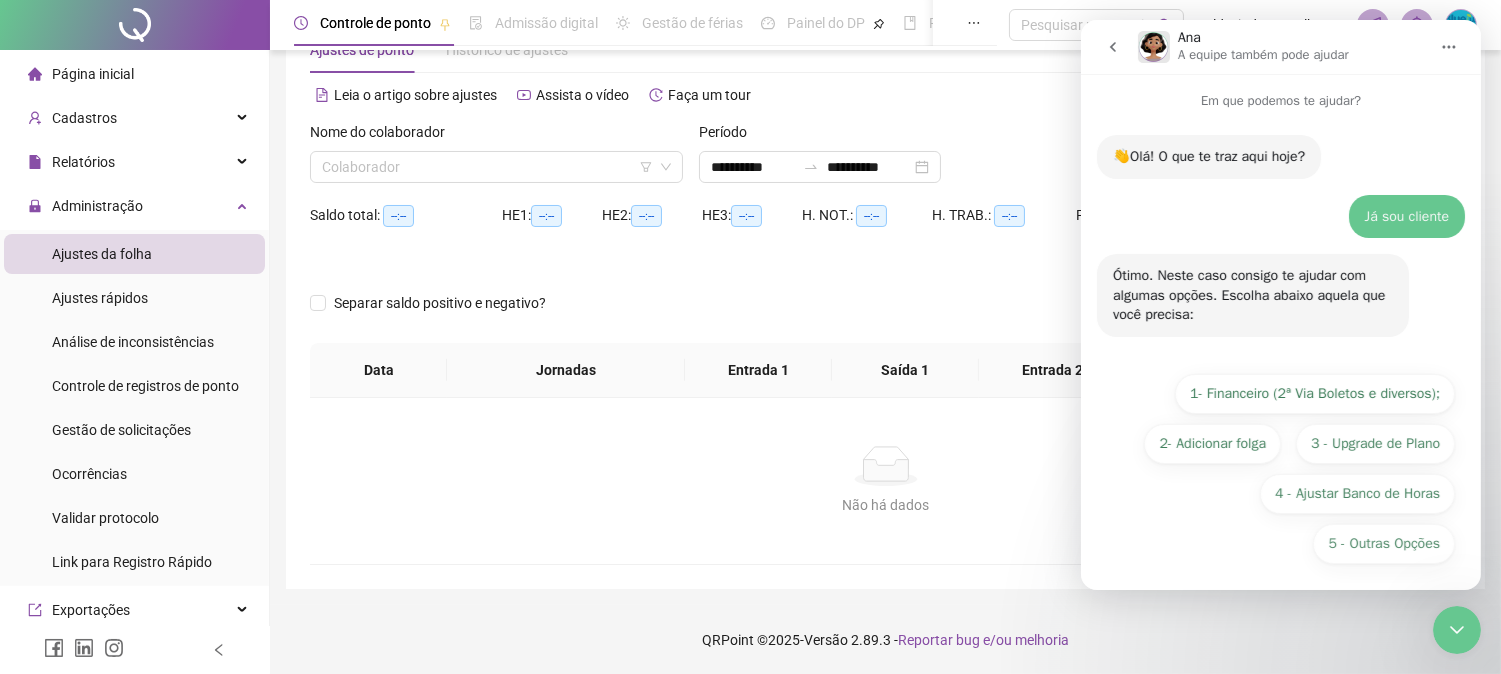 scroll, scrollTop: 7, scrollLeft: 0, axis: vertical 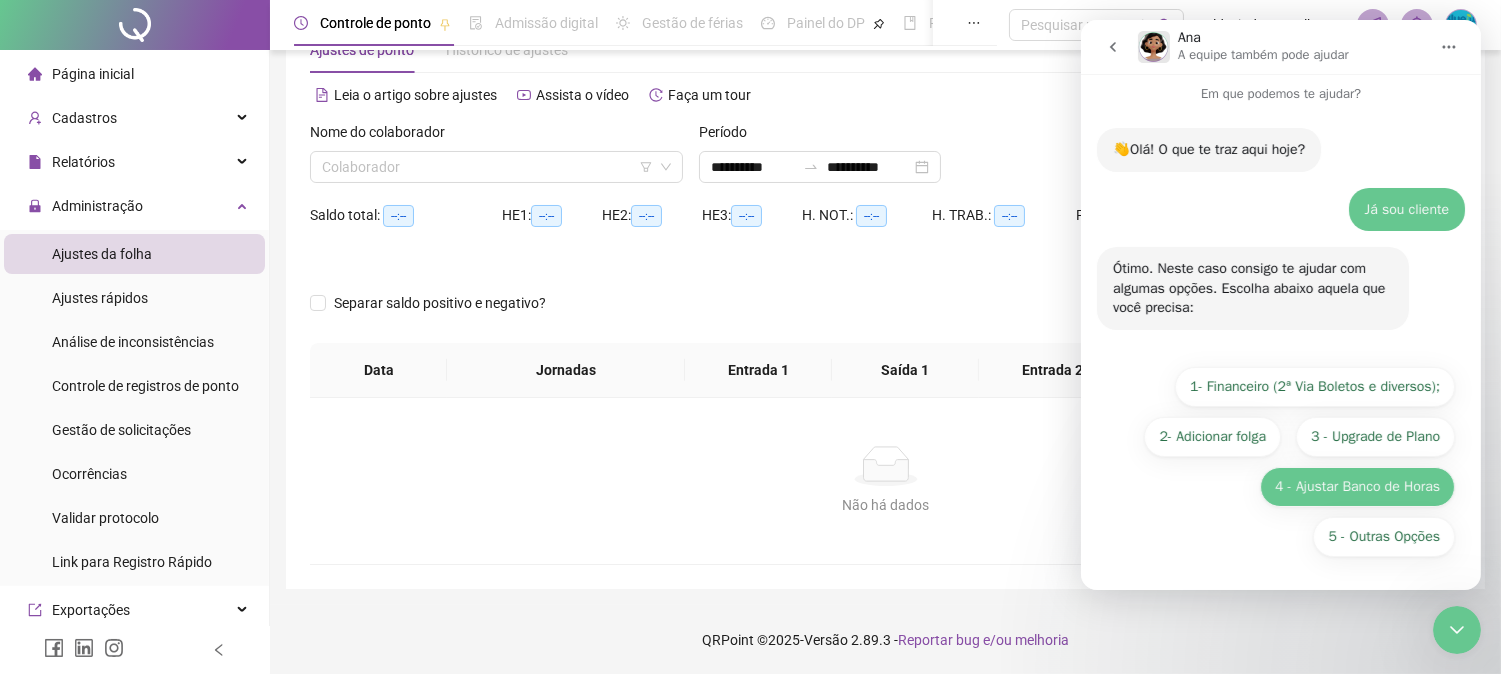 click on "4 - Ajustar Banco de Horas" at bounding box center (1356, 487) 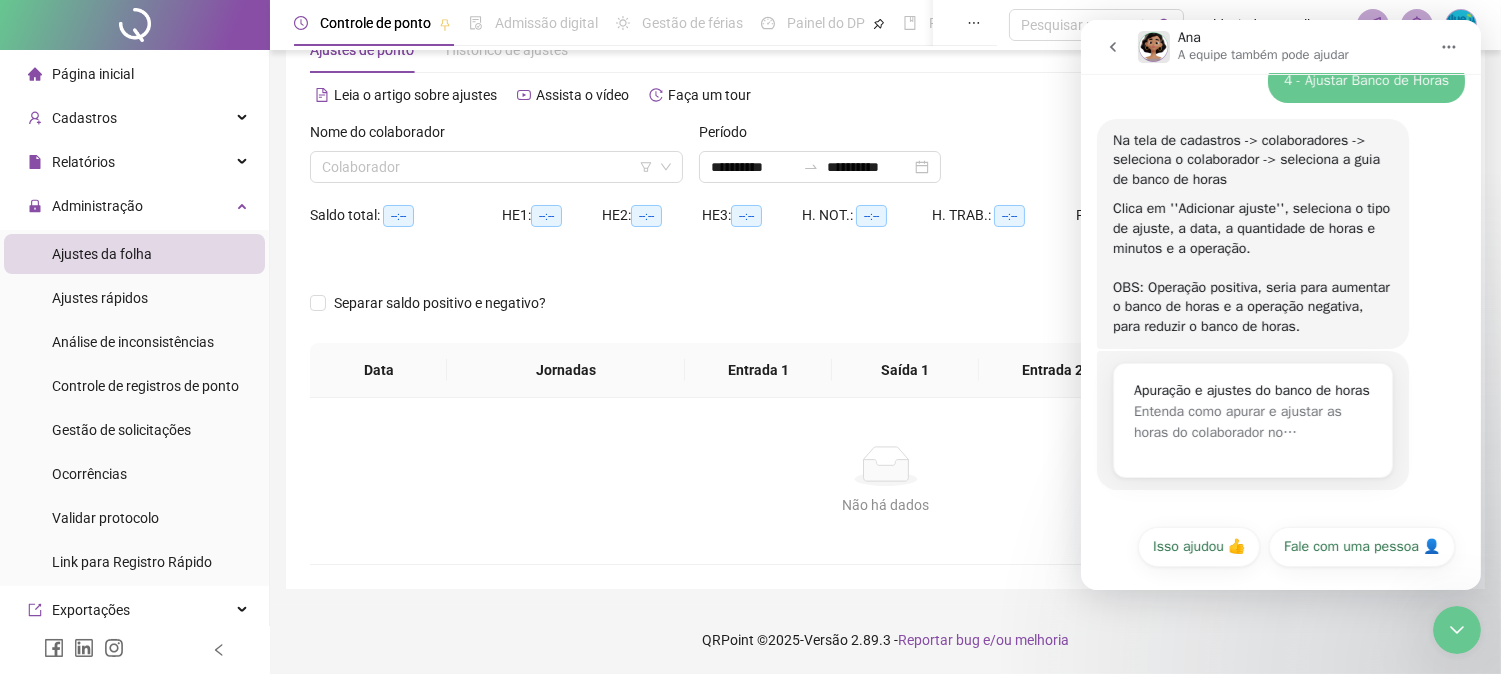 scroll, scrollTop: 306, scrollLeft: 0, axis: vertical 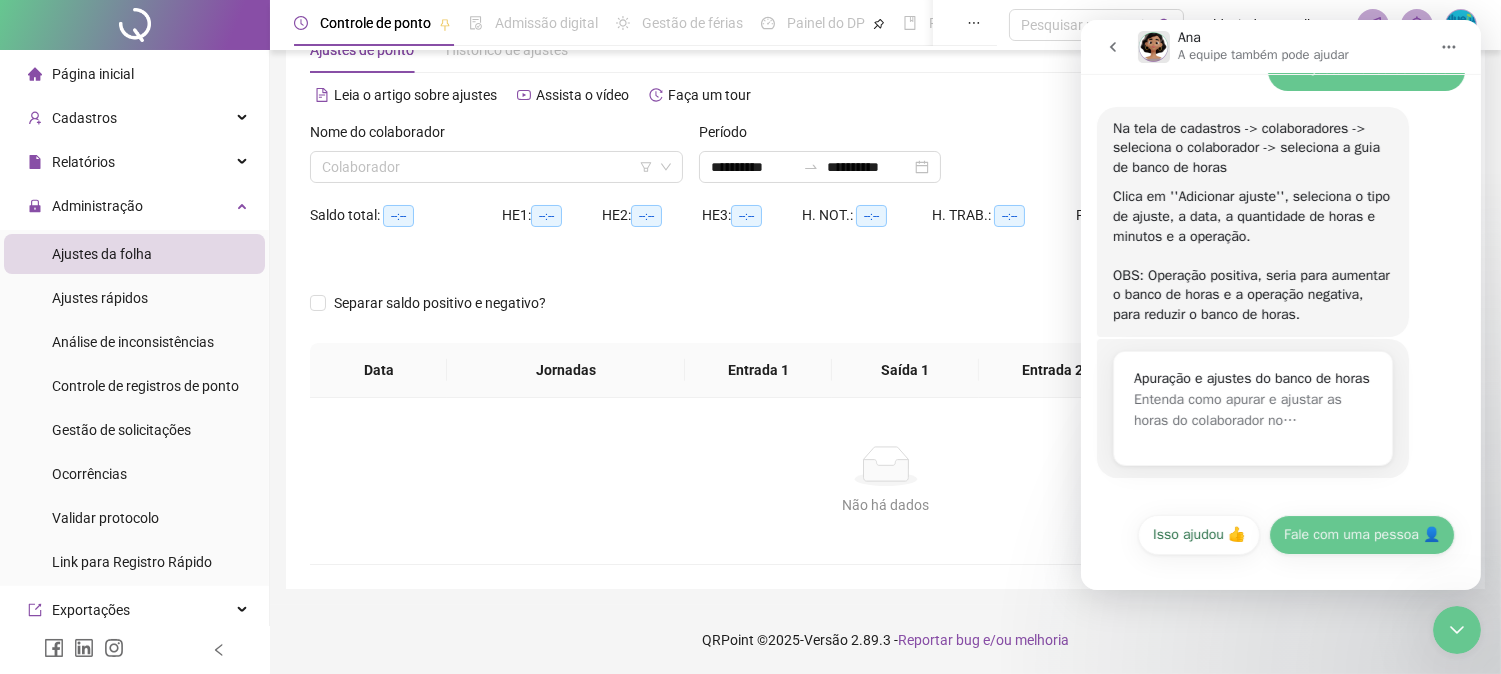 click on "Fale com uma pessoa 👤" at bounding box center (1361, 535) 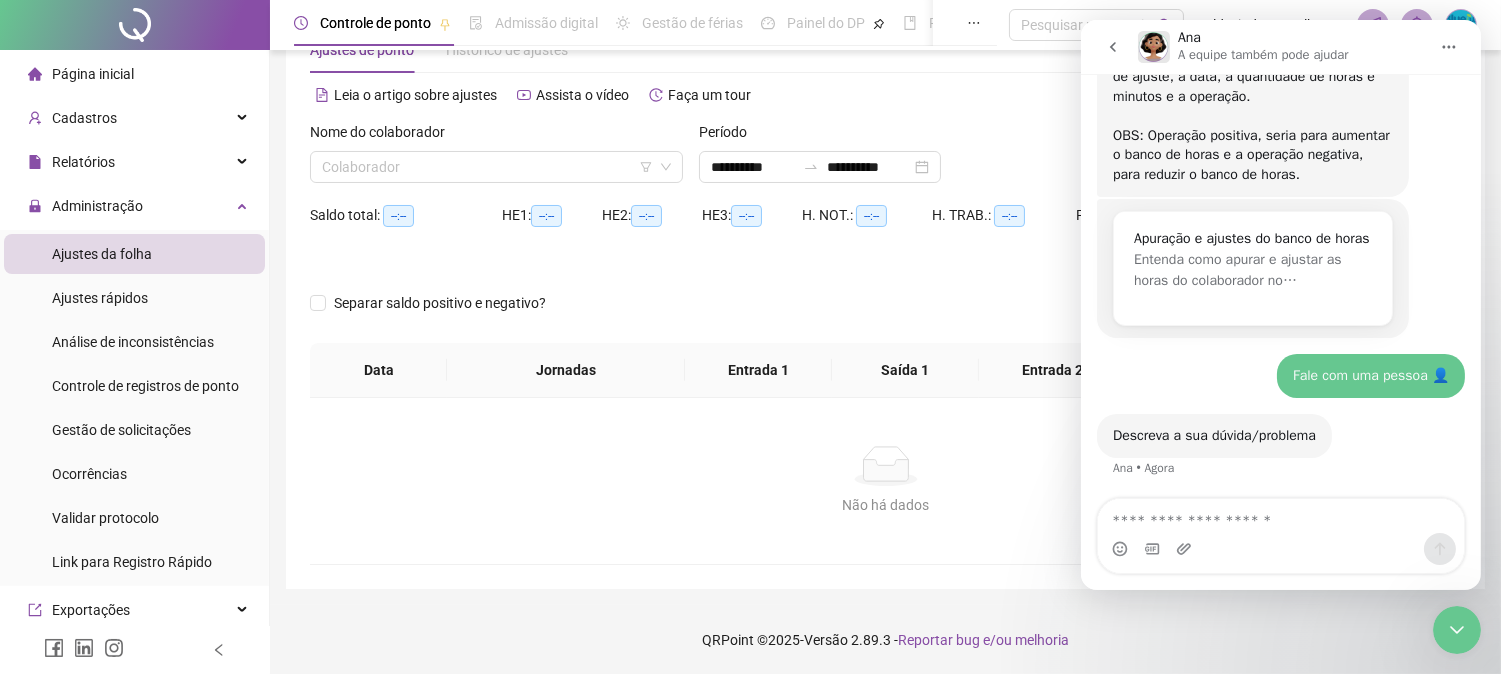 scroll, scrollTop: 536, scrollLeft: 0, axis: vertical 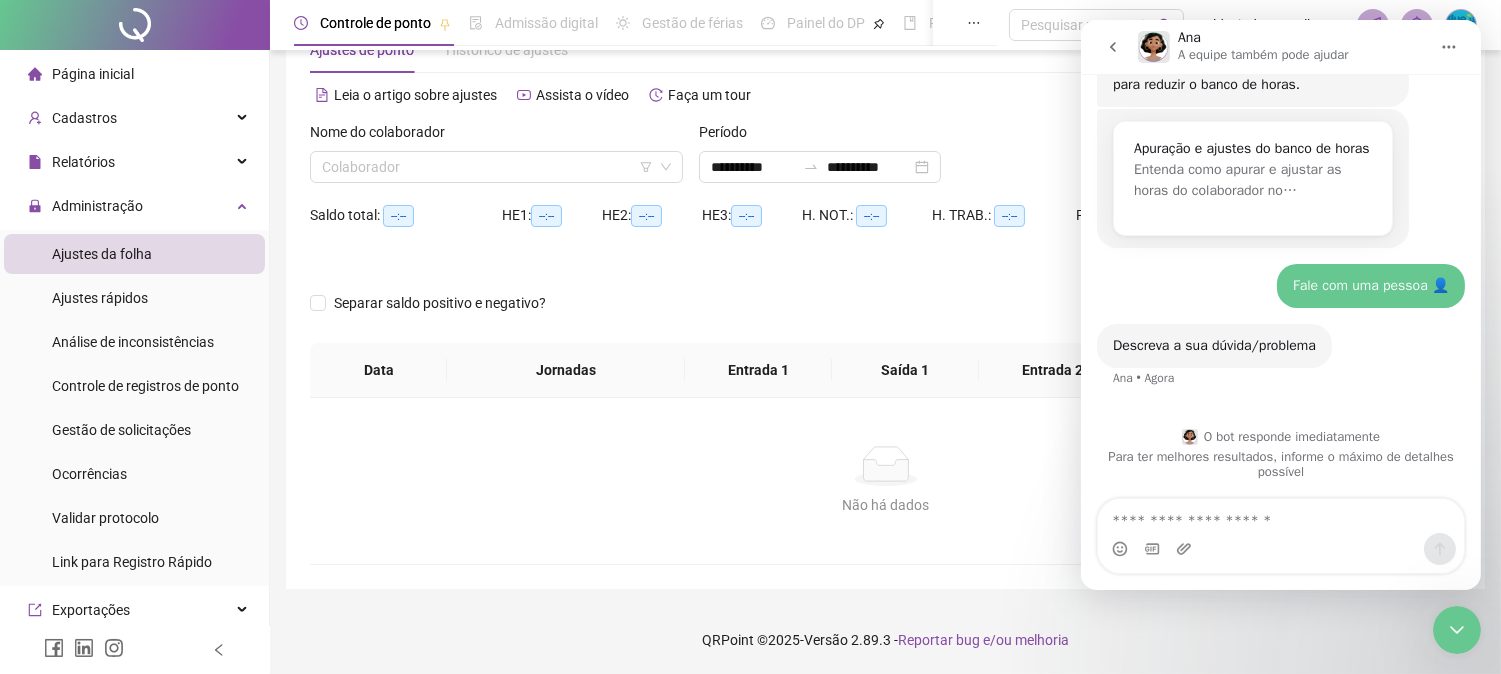 click at bounding box center [1280, 516] 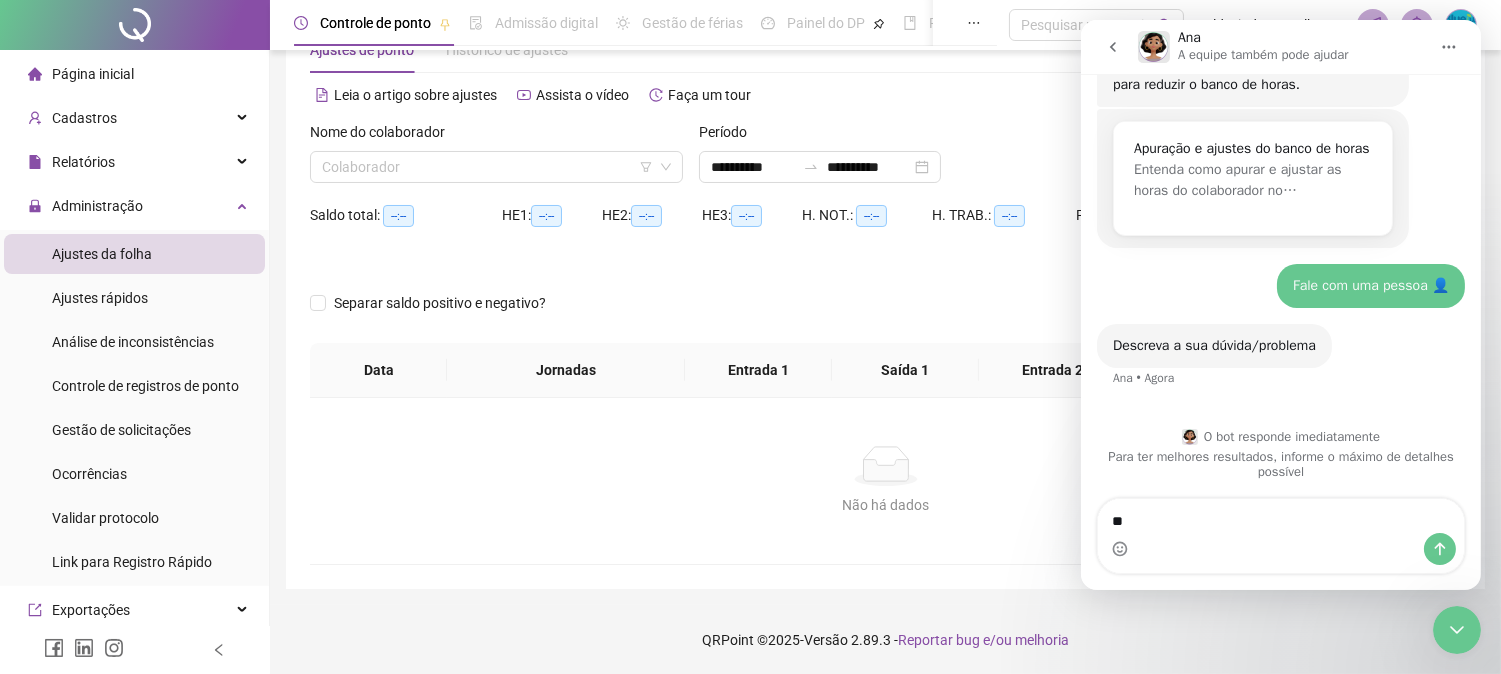type on "*" 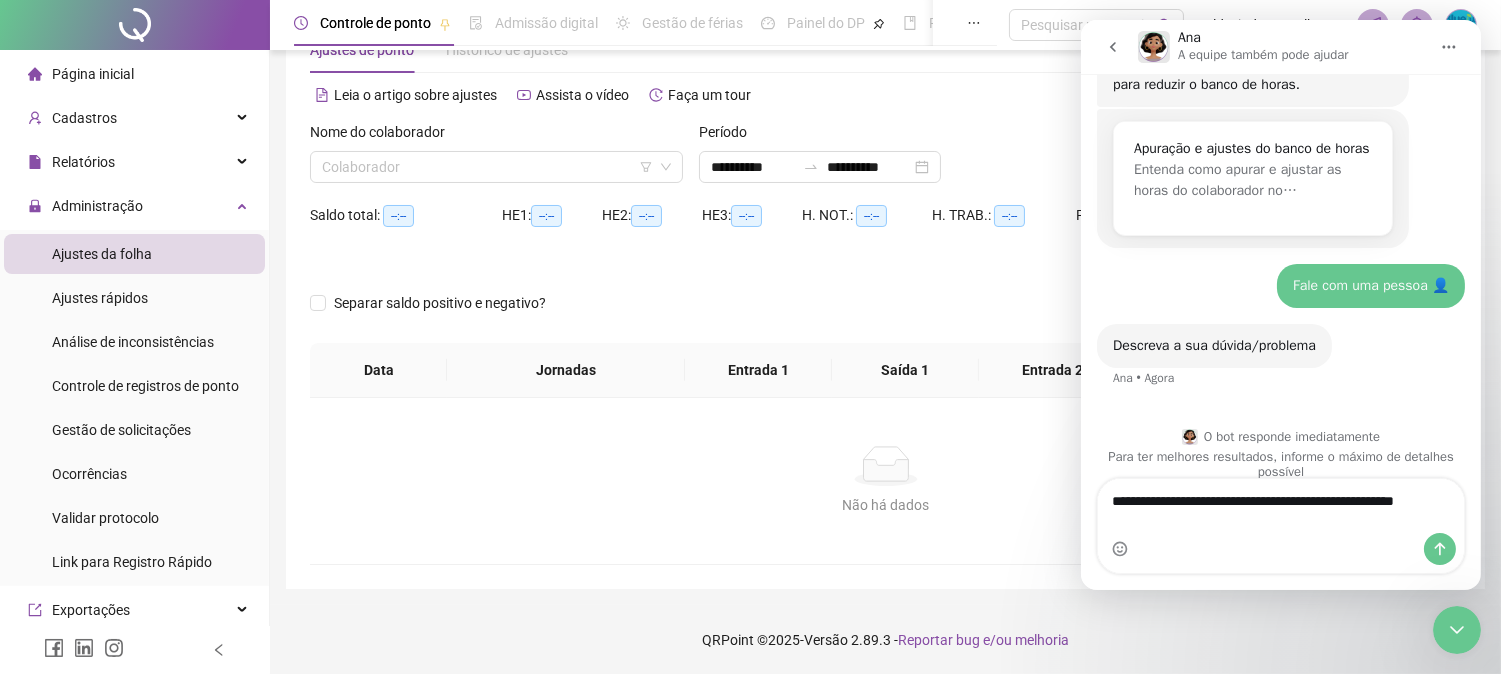 scroll, scrollTop: 556, scrollLeft: 0, axis: vertical 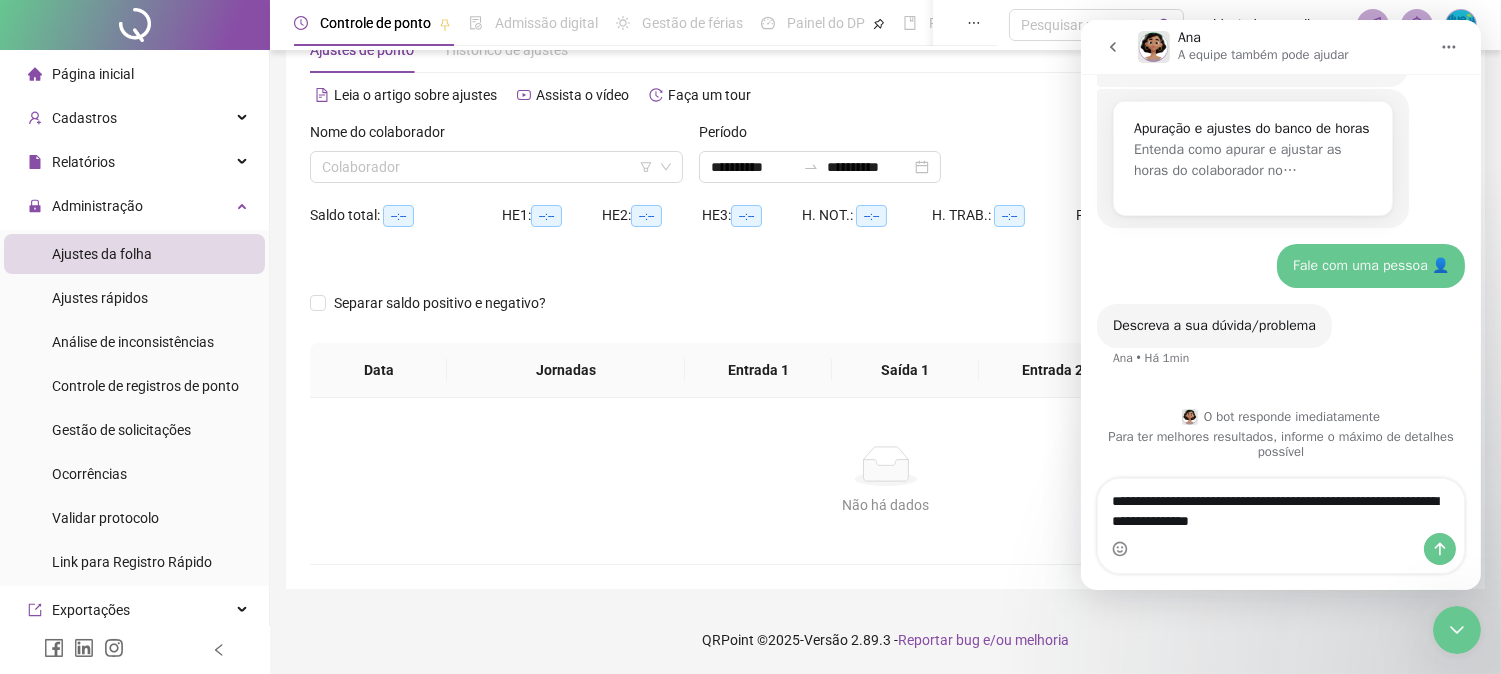 click on "**********" at bounding box center (1280, 506) 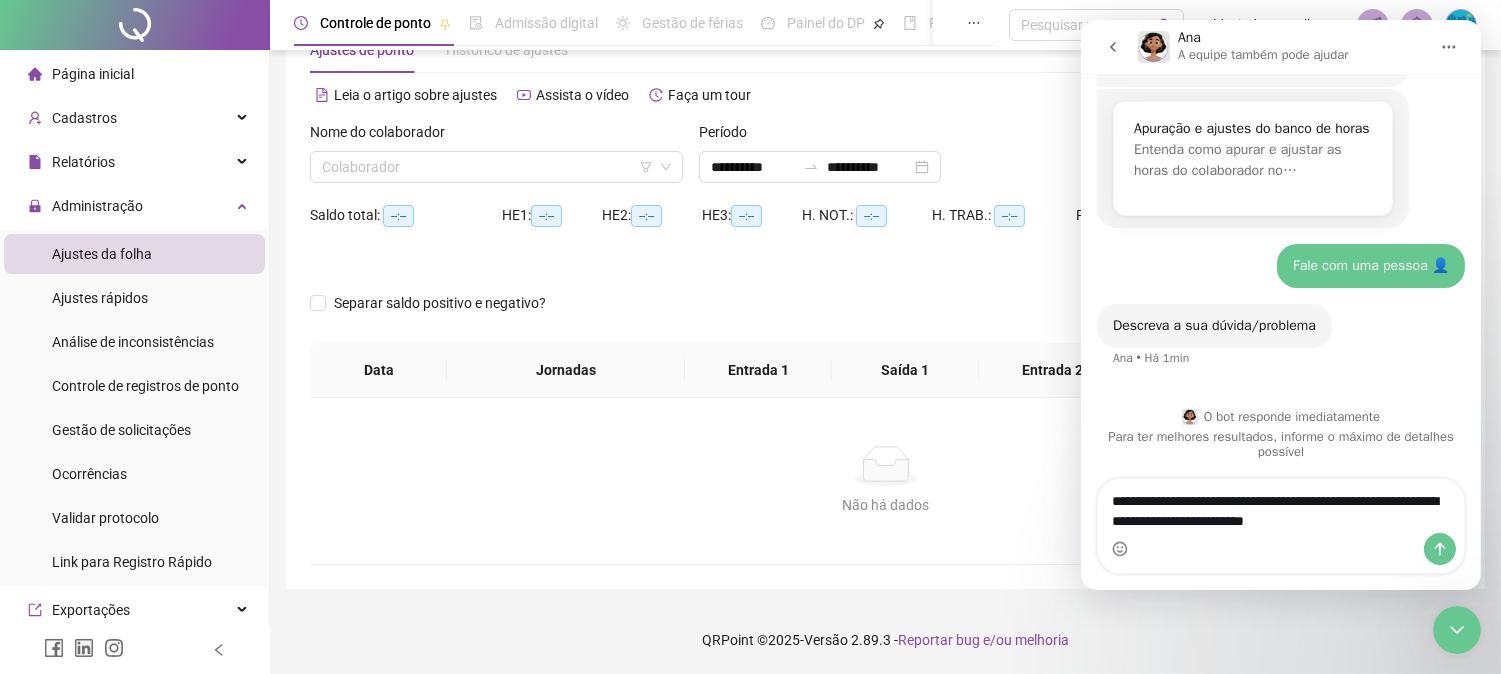 type on "**********" 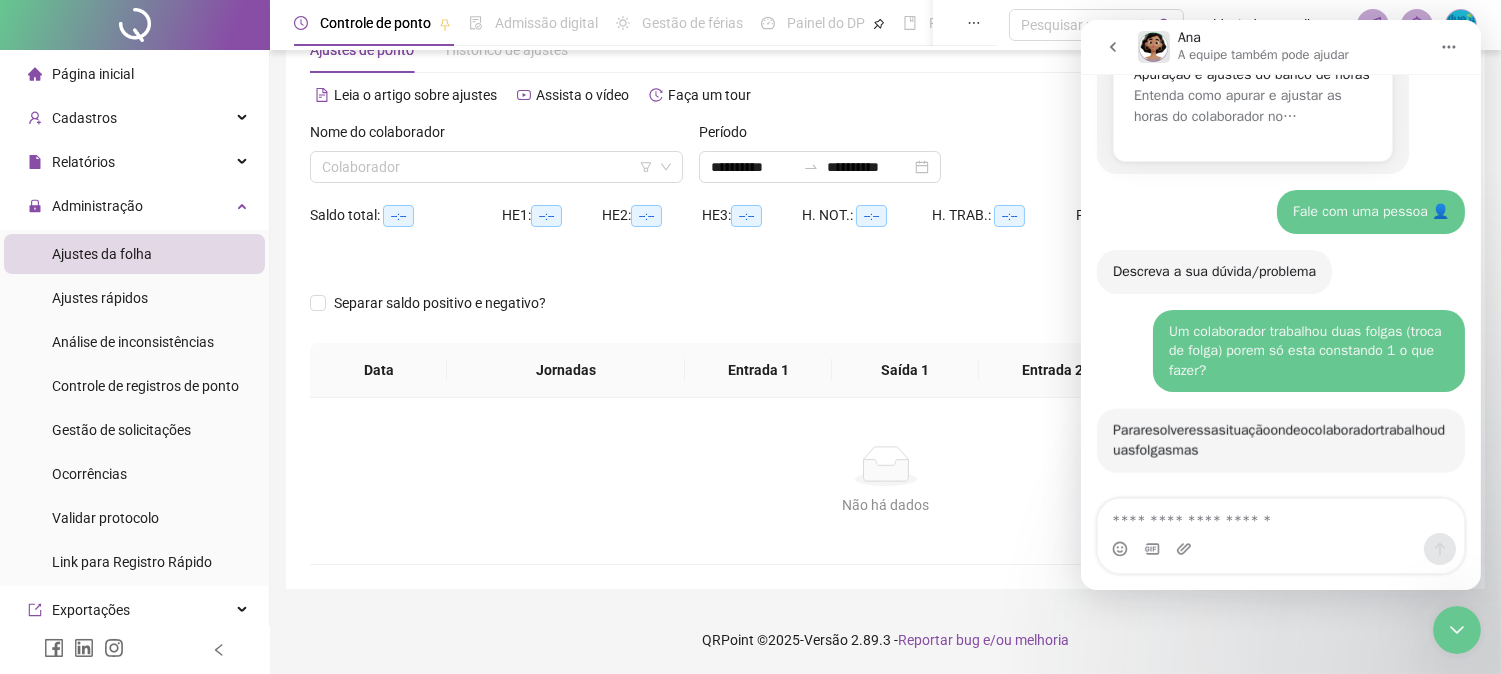 scroll, scrollTop: 667, scrollLeft: 0, axis: vertical 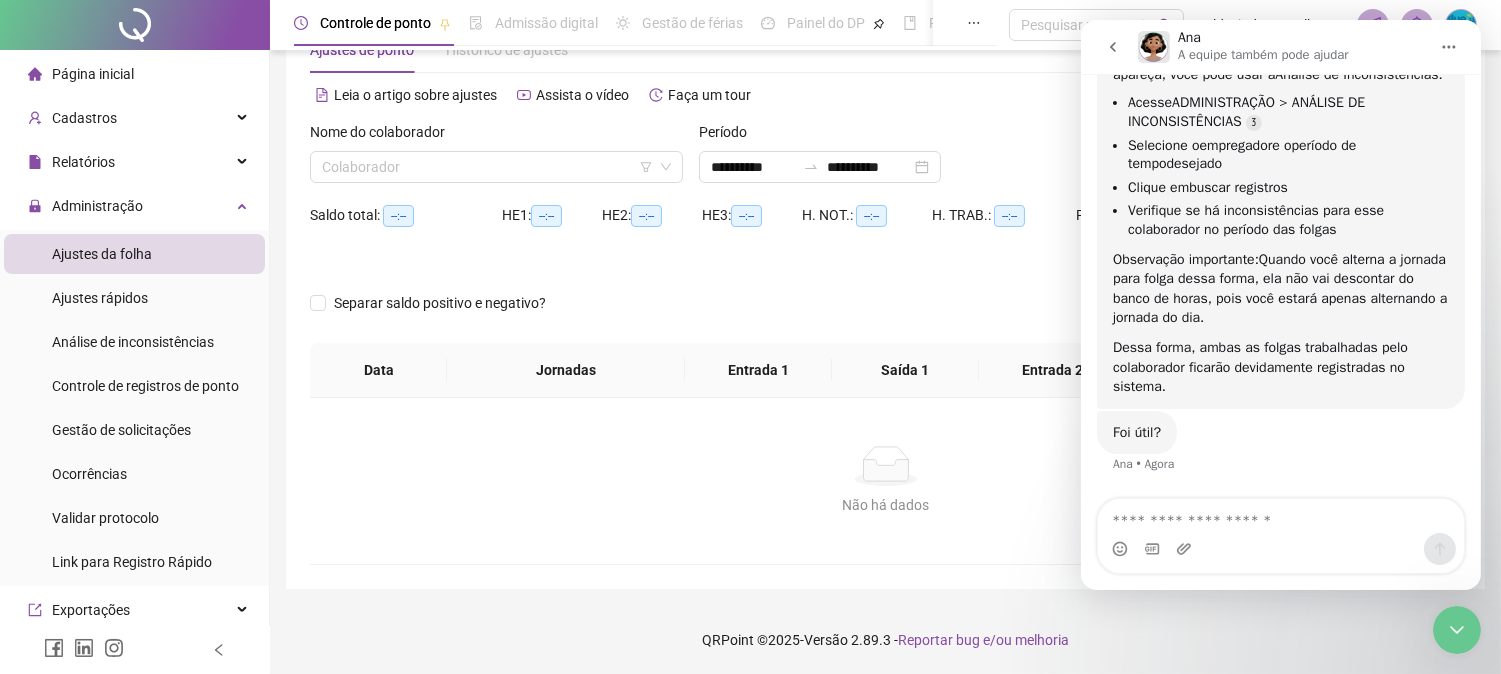 click on "A equipe também pode ajudar" at bounding box center [1262, 55] 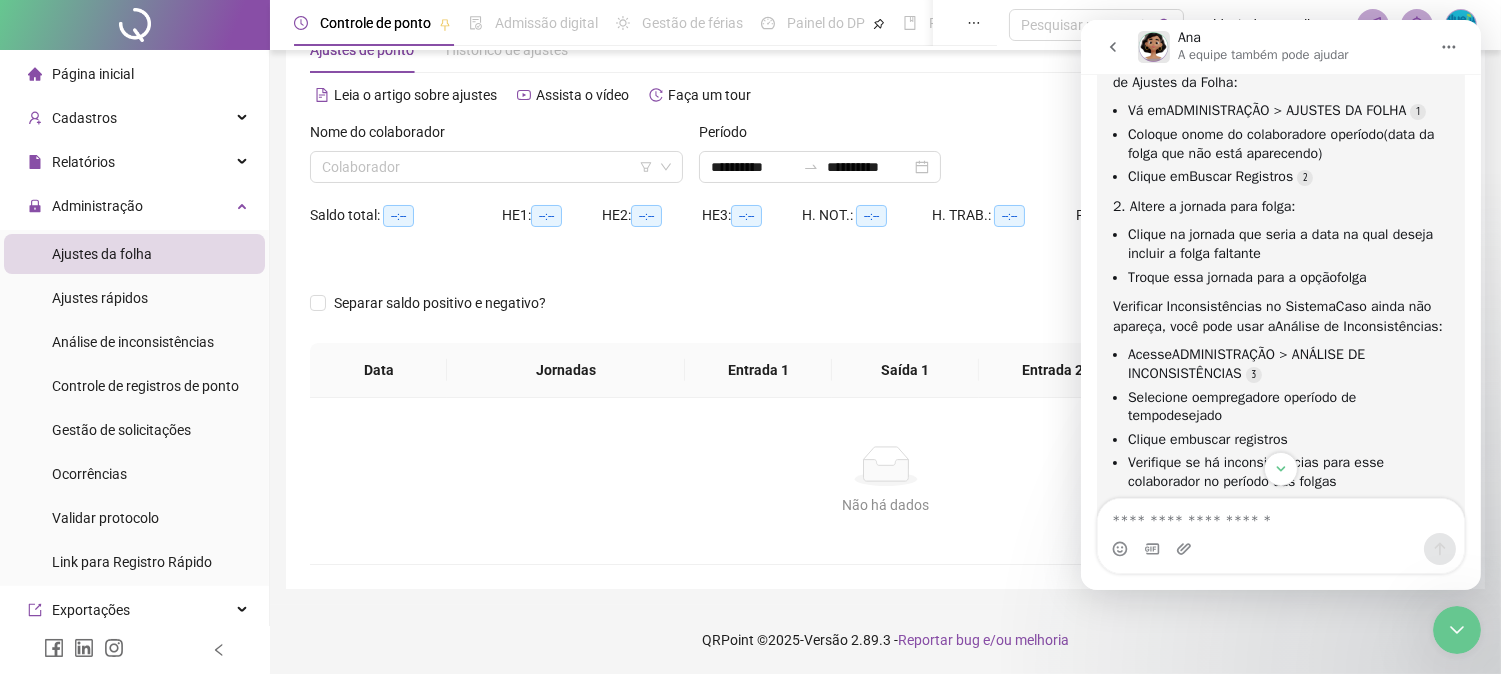 scroll, scrollTop: 1000, scrollLeft: 0, axis: vertical 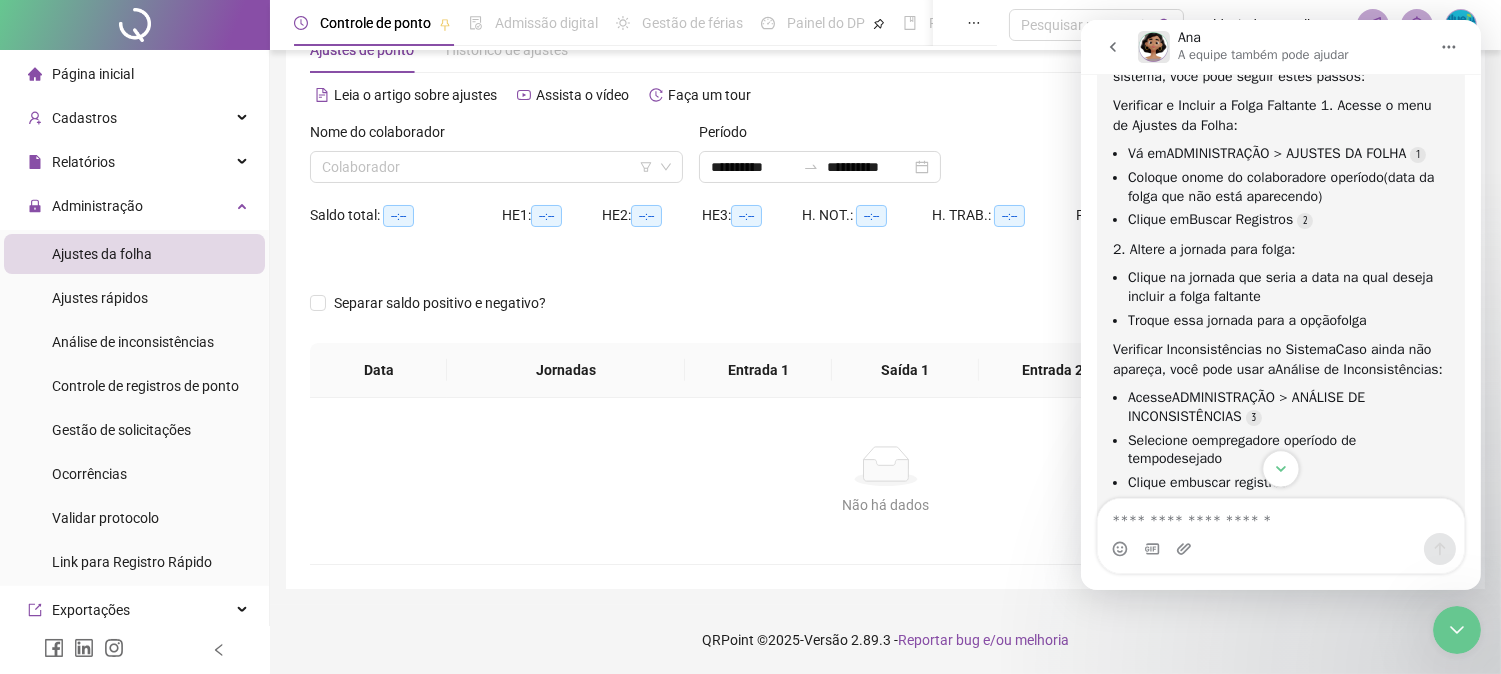 click at bounding box center (1279, 468) 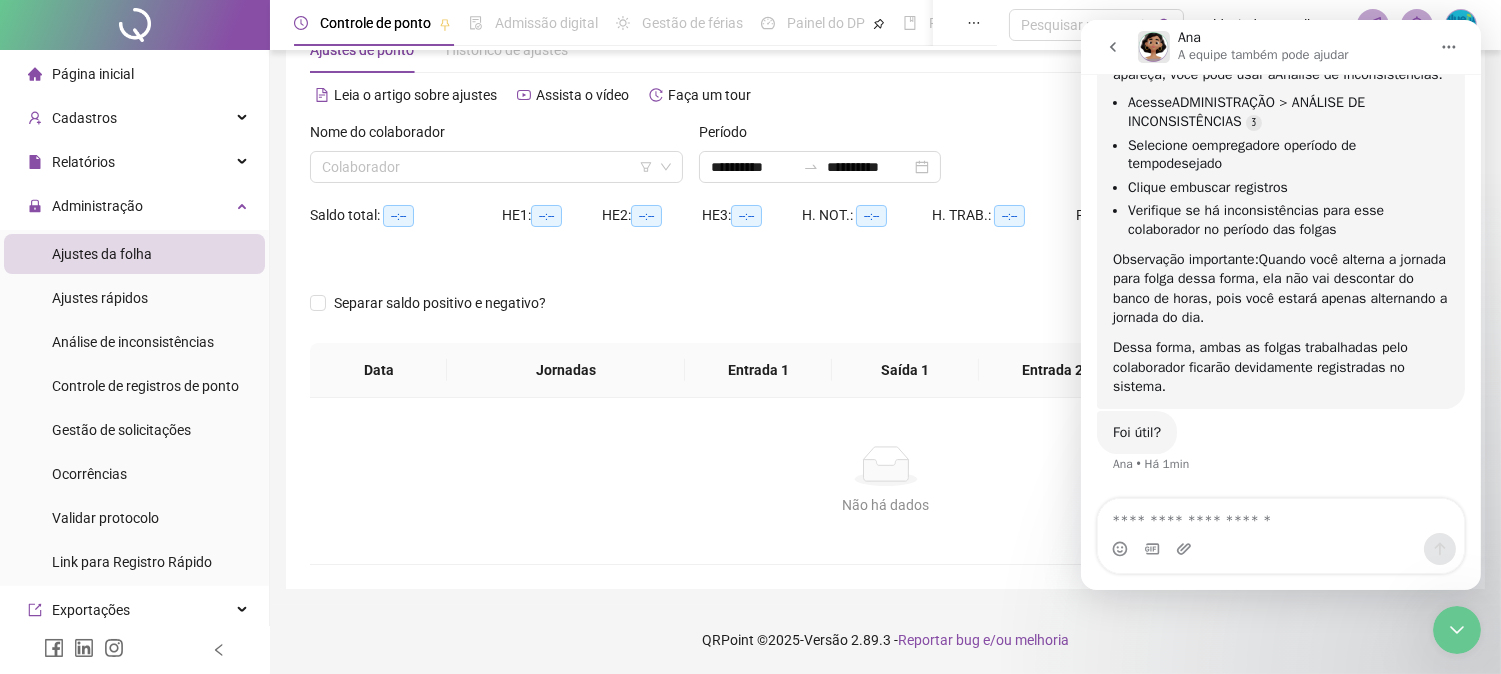 scroll, scrollTop: 1333, scrollLeft: 0, axis: vertical 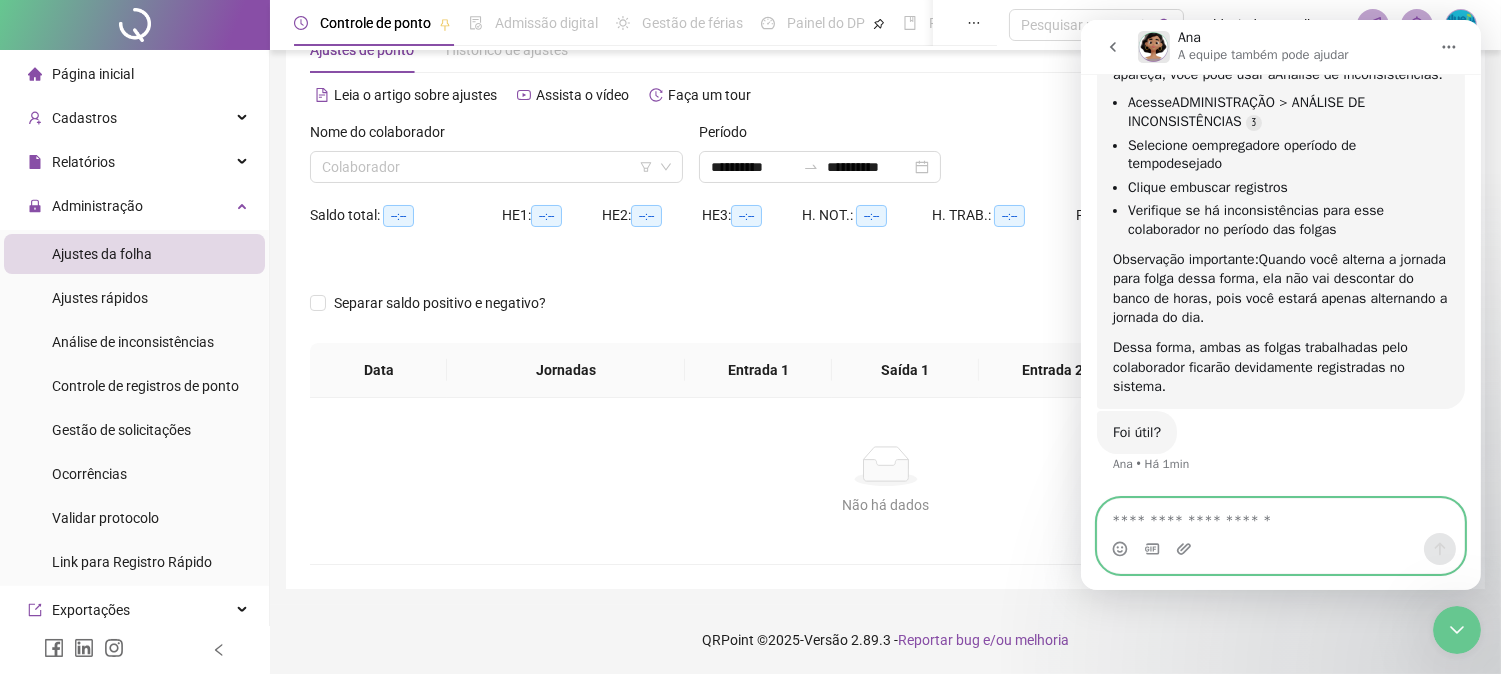 click at bounding box center [1280, 516] 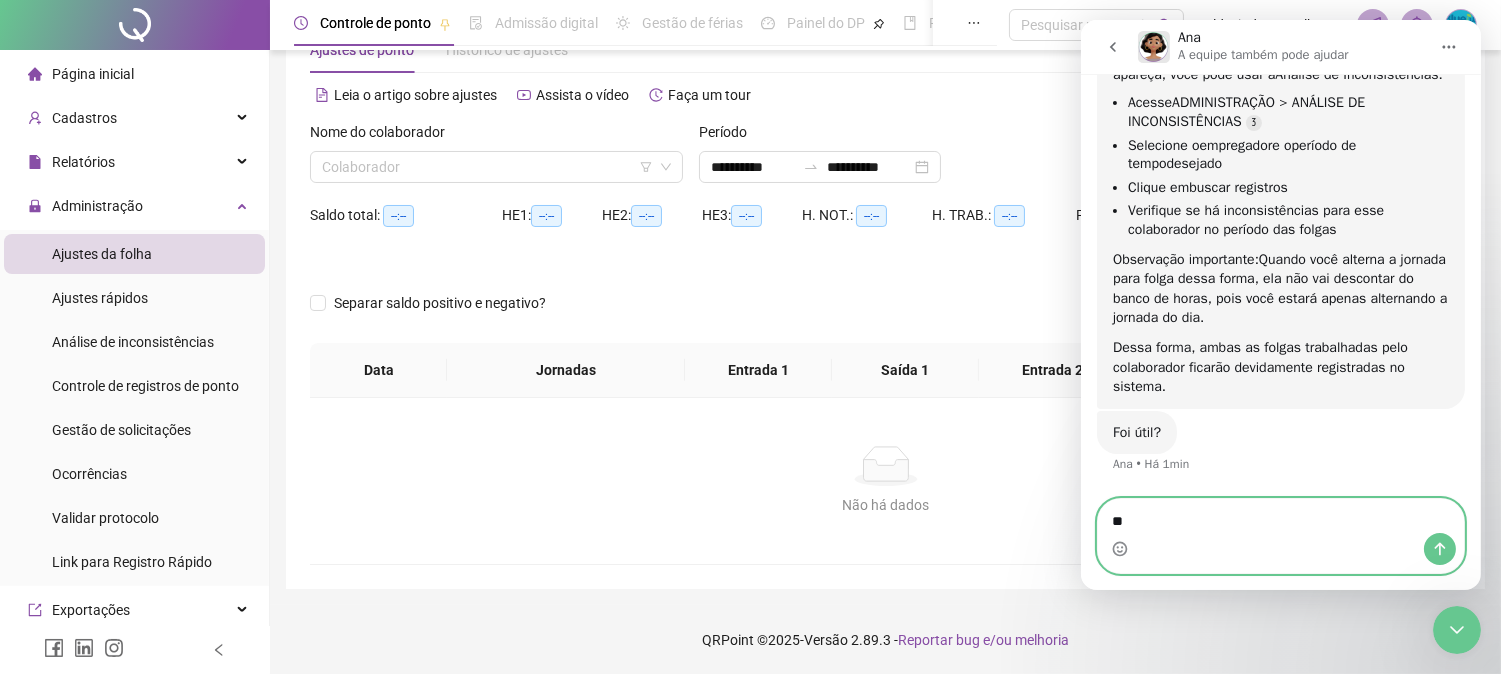 type on "*" 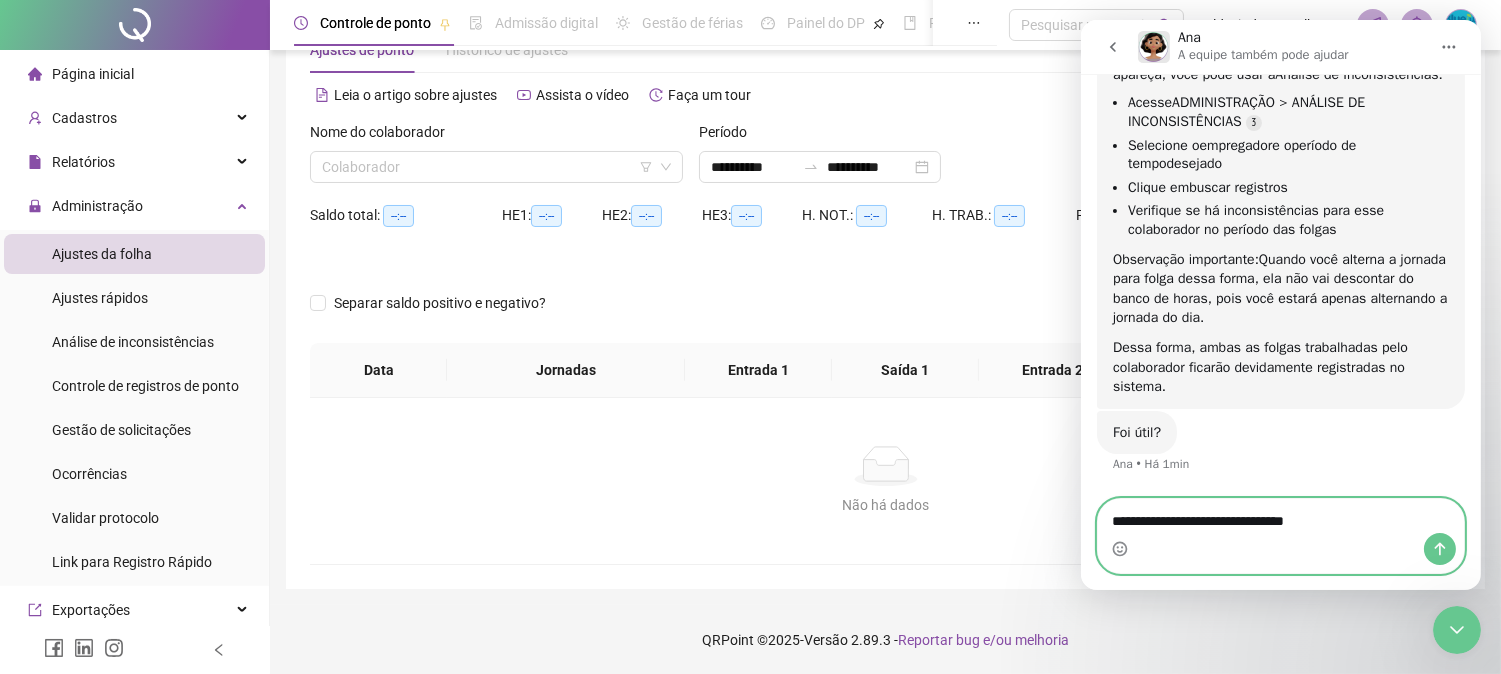 type on "**********" 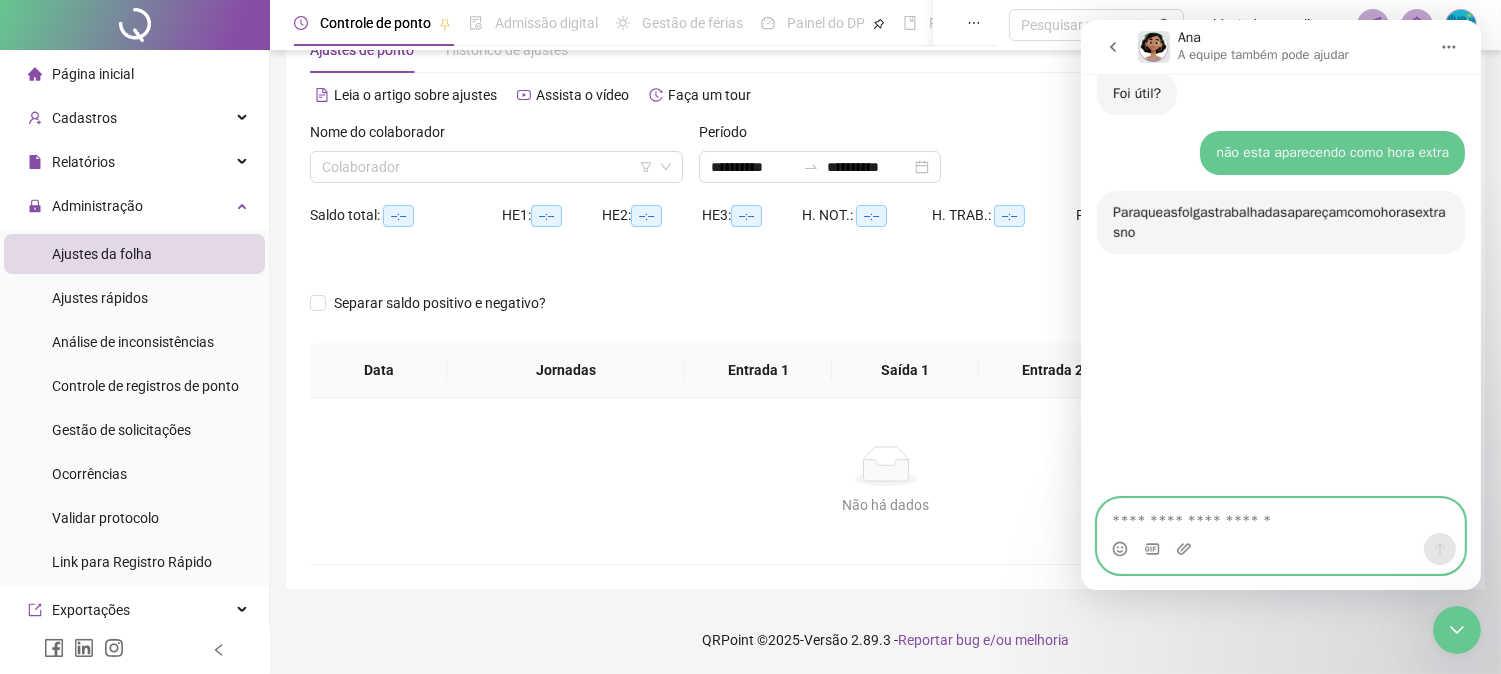 scroll, scrollTop: 1737, scrollLeft: 0, axis: vertical 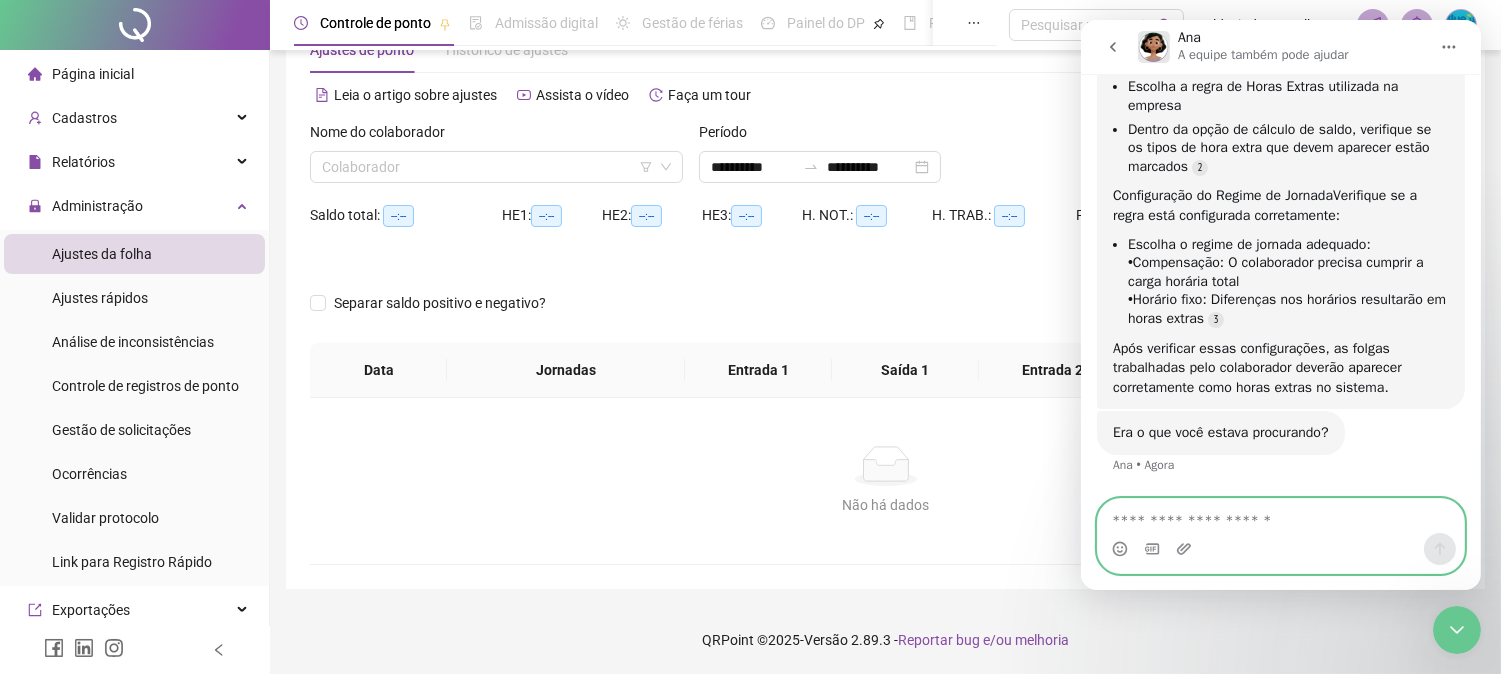 click at bounding box center [1280, 516] 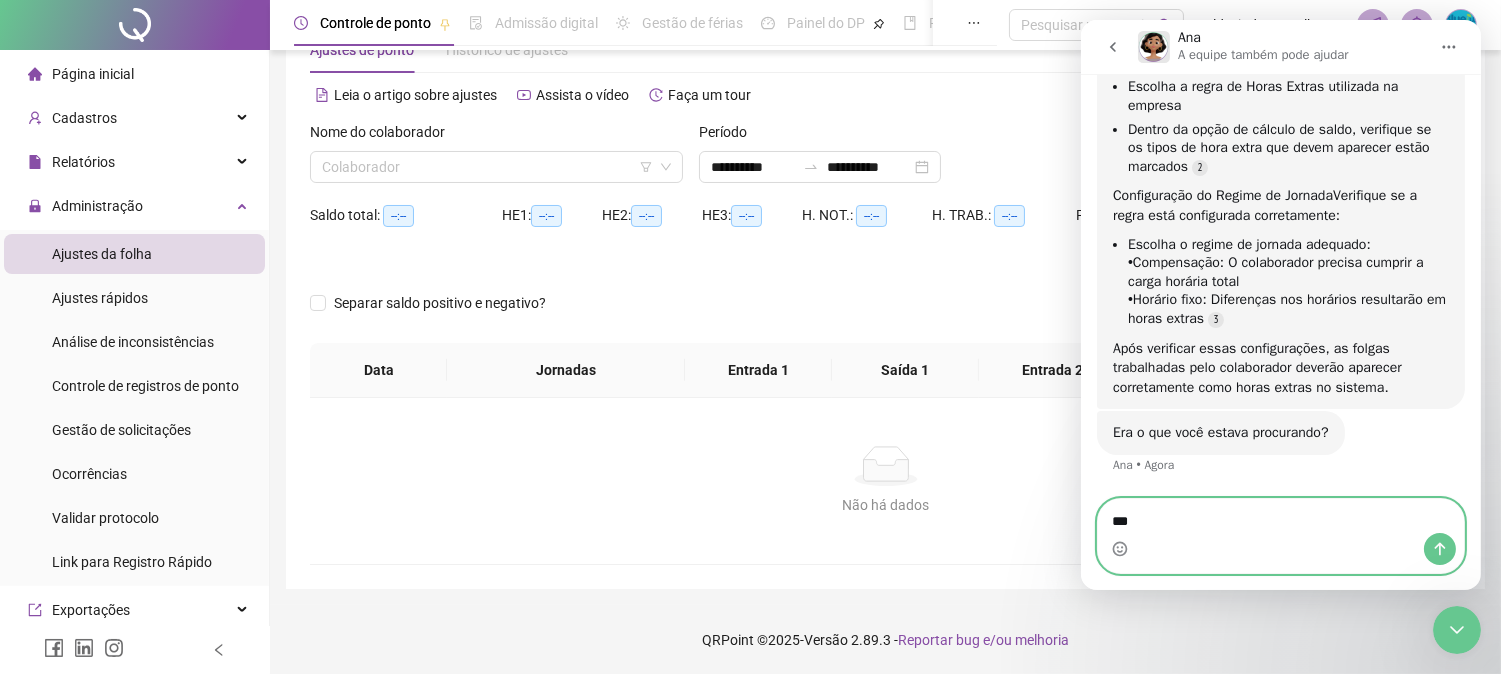 type on "***" 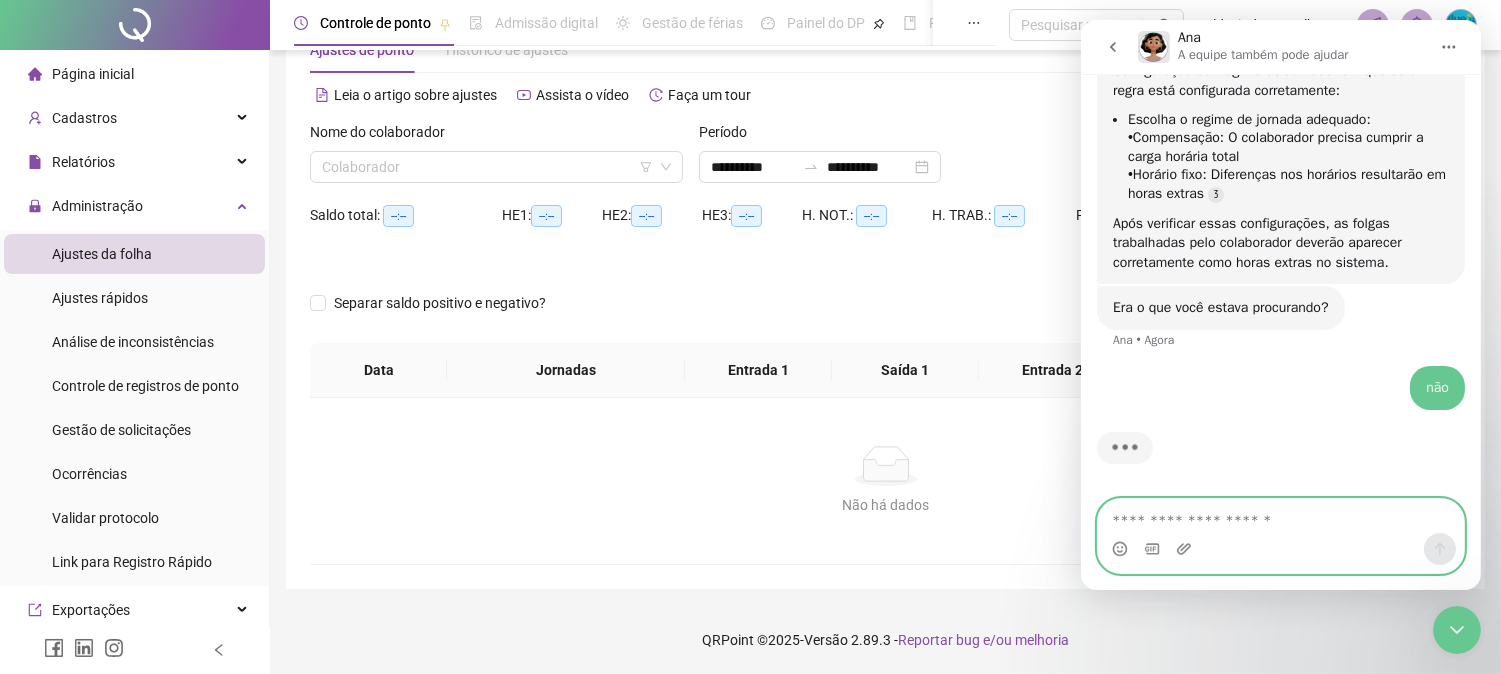 scroll, scrollTop: 2430, scrollLeft: 0, axis: vertical 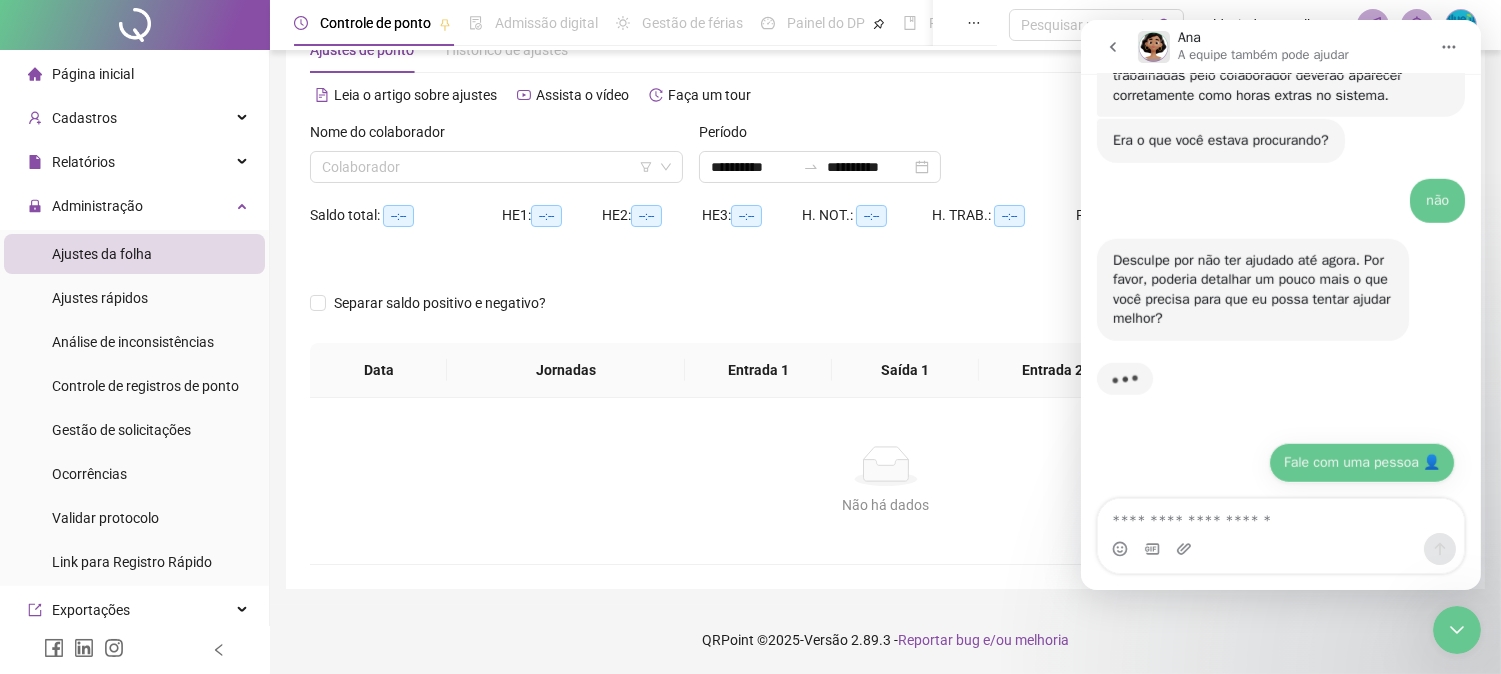 click on "Fale com uma pessoa 👤" at bounding box center [1361, 463] 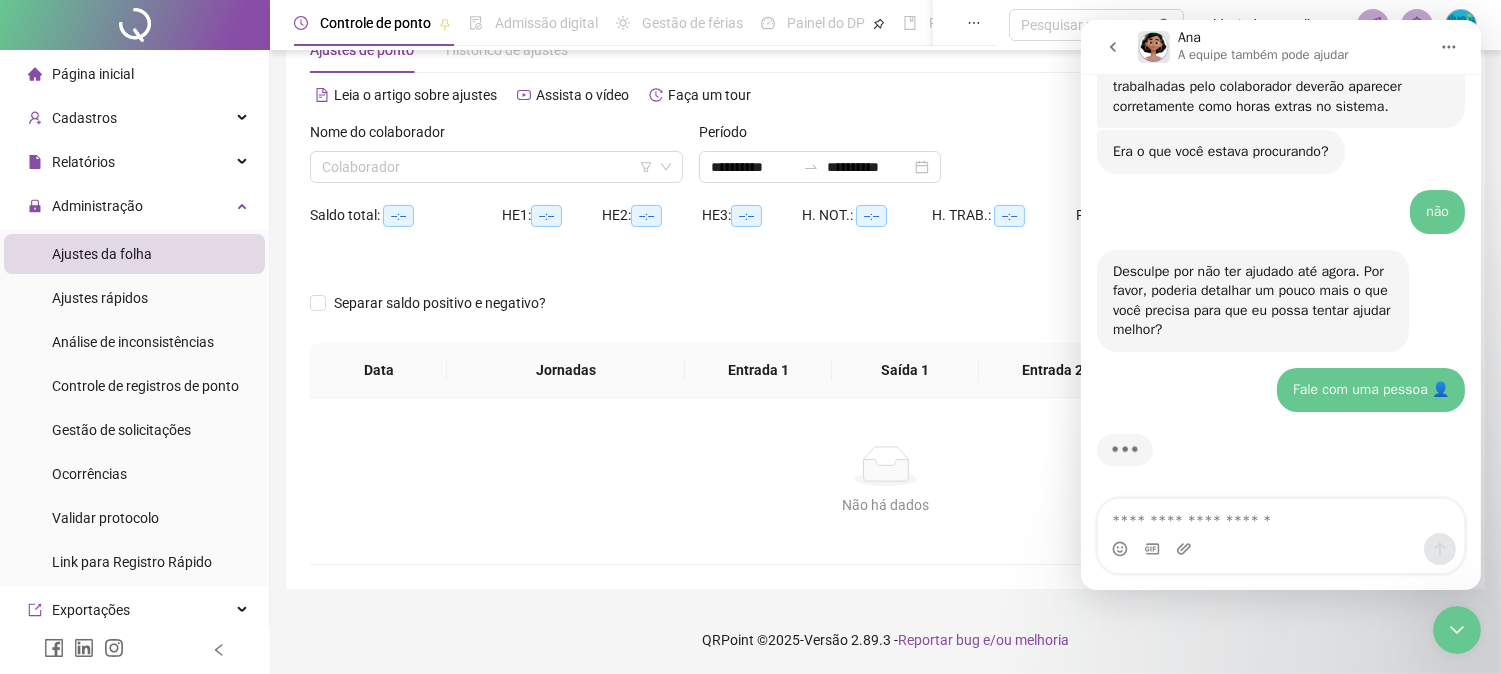 scroll, scrollTop: 2726, scrollLeft: 0, axis: vertical 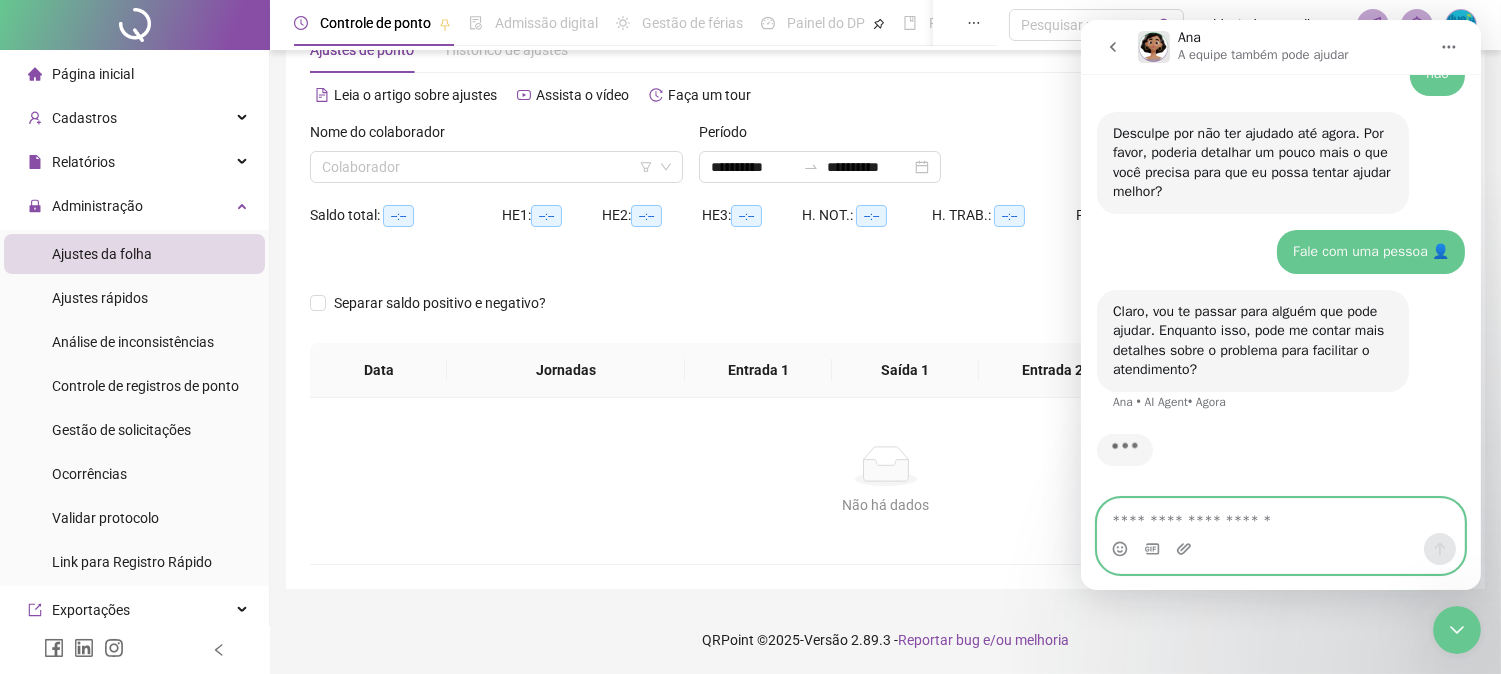 click at bounding box center [1280, 516] 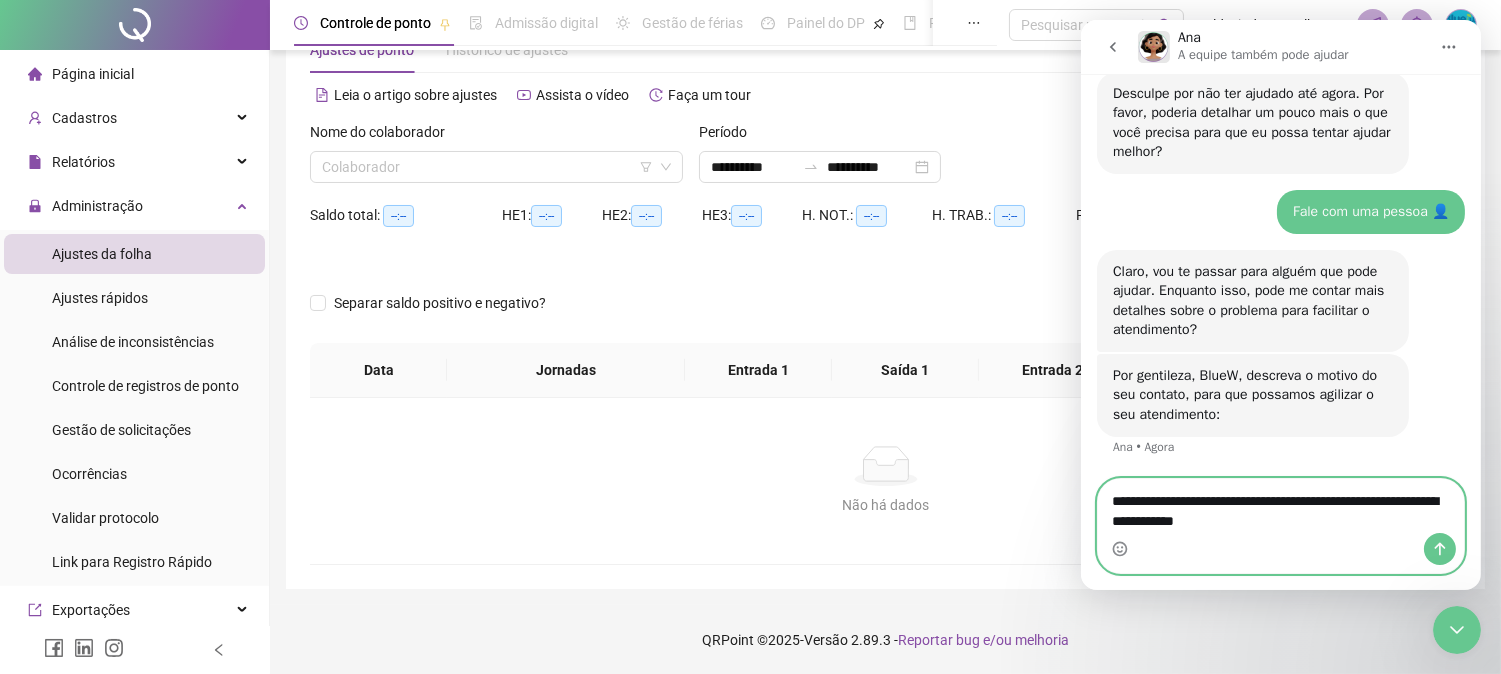 scroll, scrollTop: 2766, scrollLeft: 0, axis: vertical 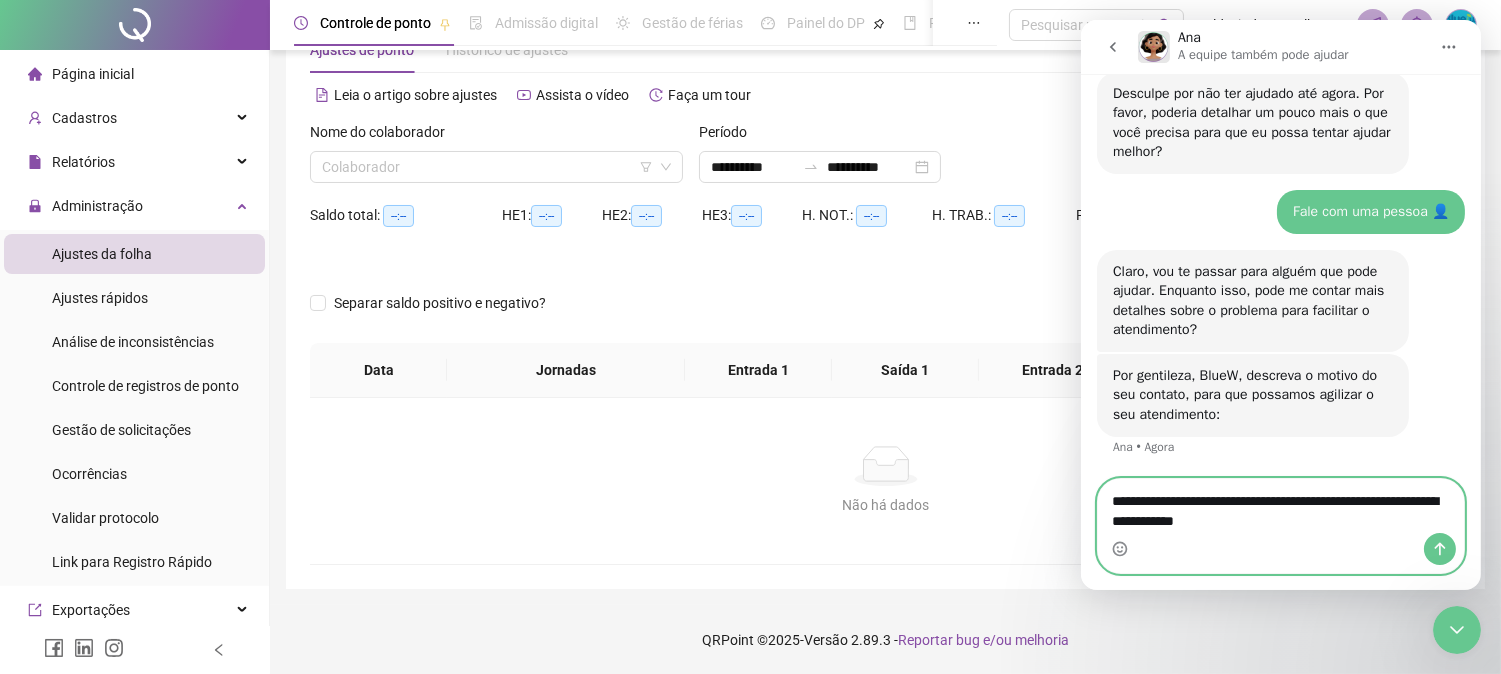 click on "**********" at bounding box center (1280, 506) 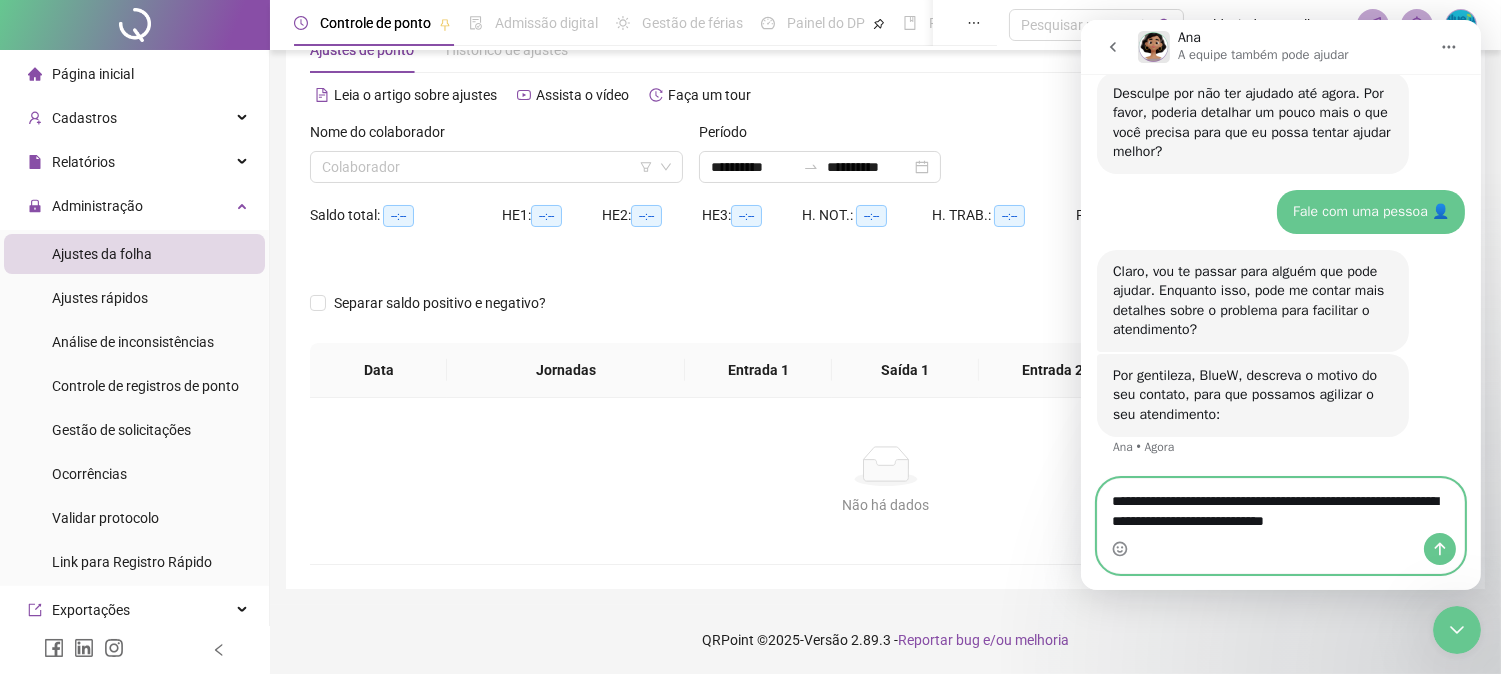 type on "**********" 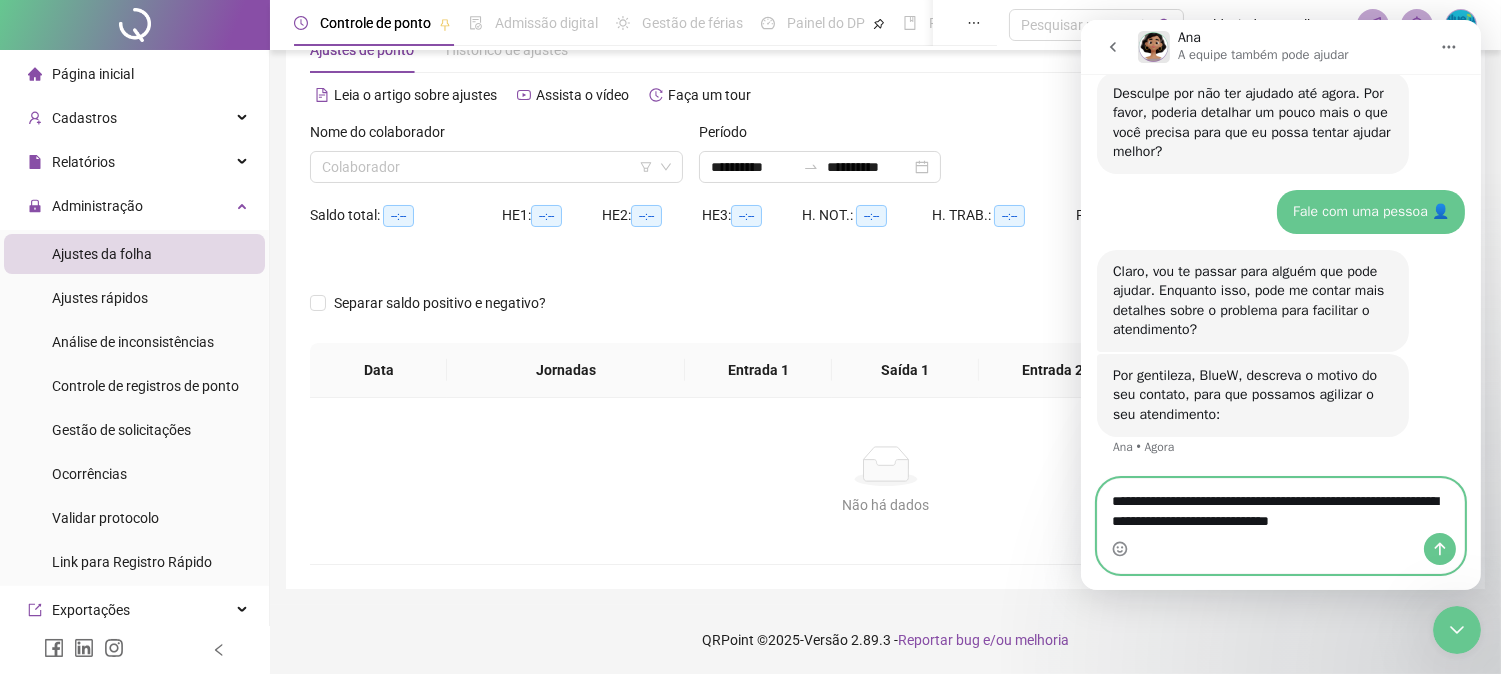 type 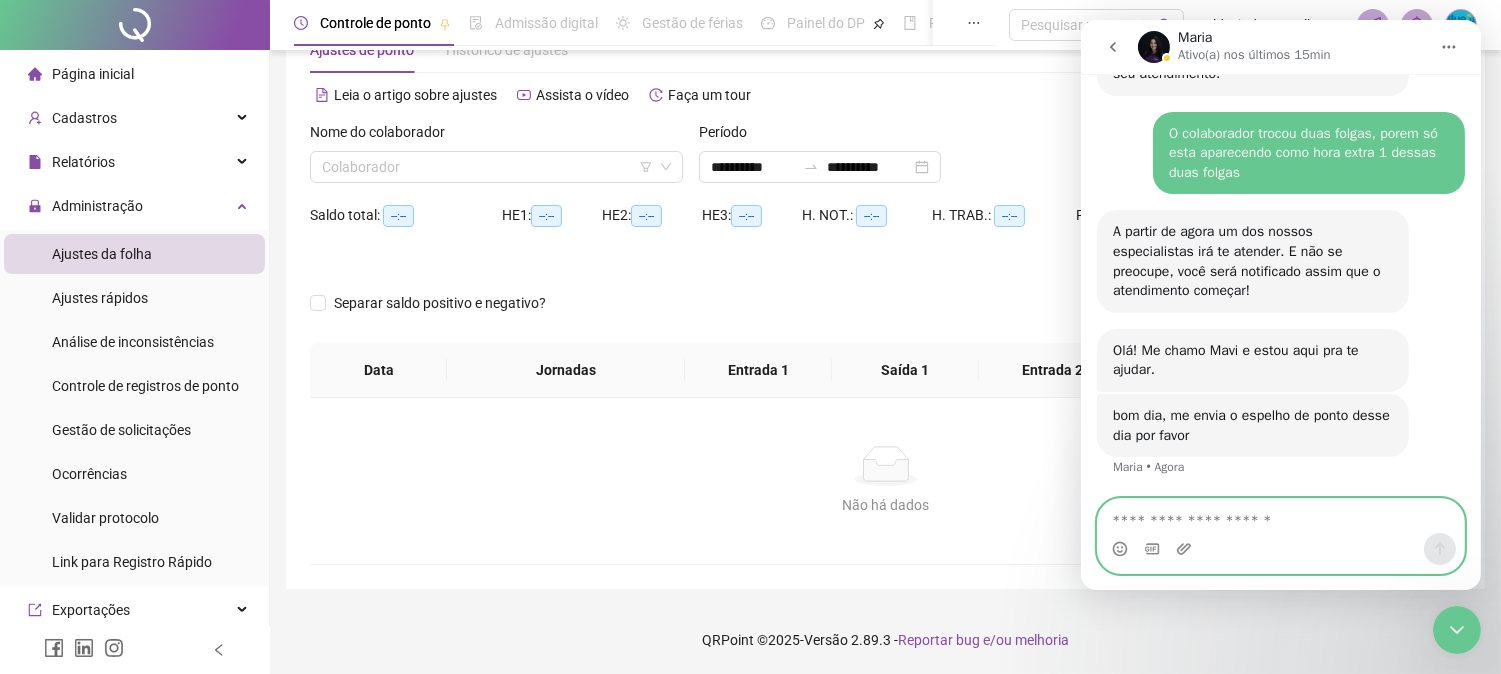 scroll, scrollTop: 3107, scrollLeft: 0, axis: vertical 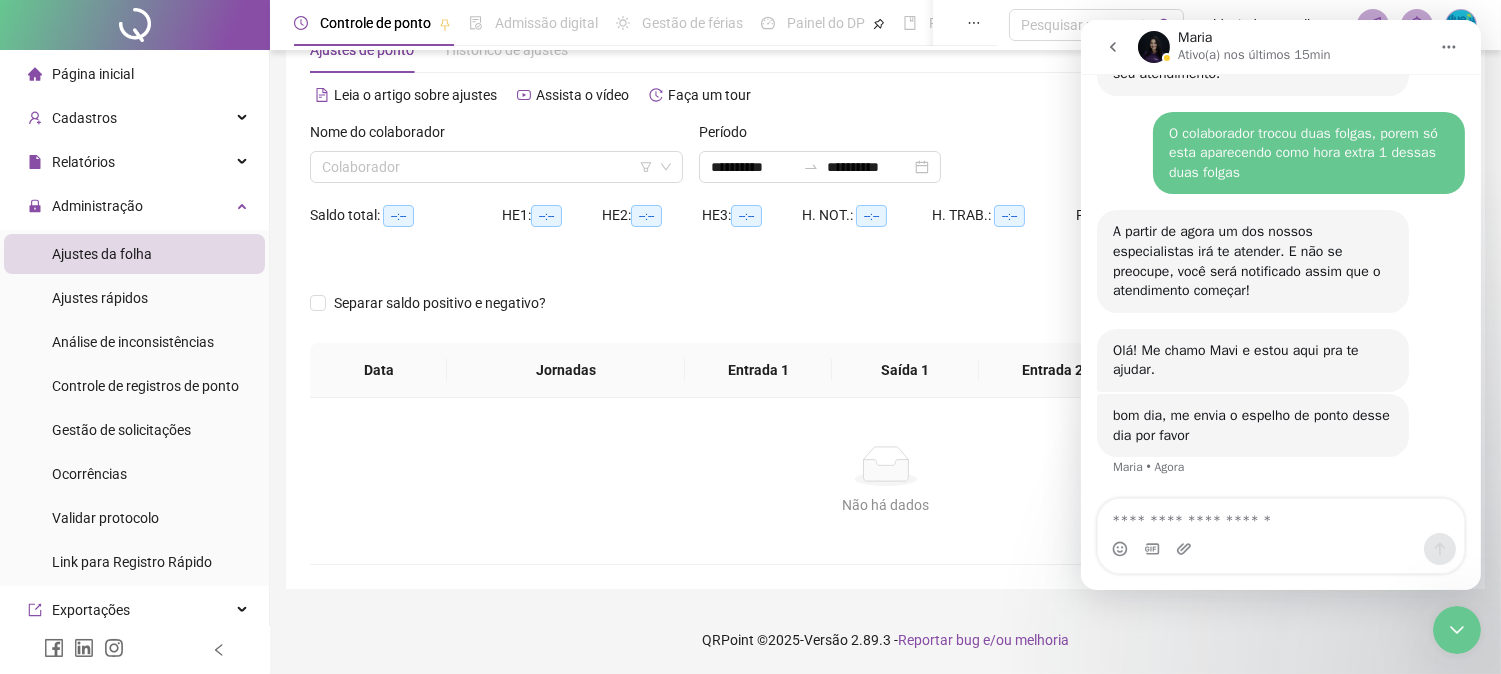 click on "Entrada 2" at bounding box center [1052, 370] 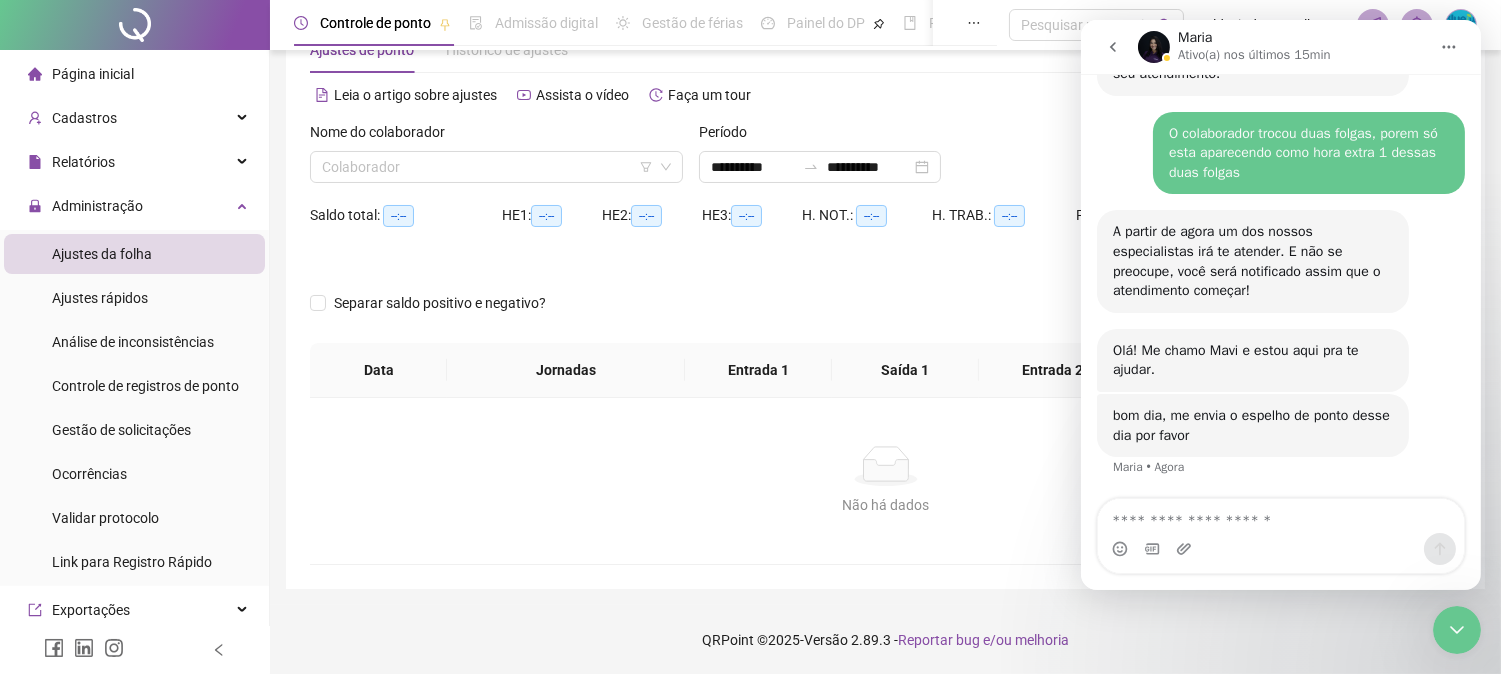 click at bounding box center [1185, 549] 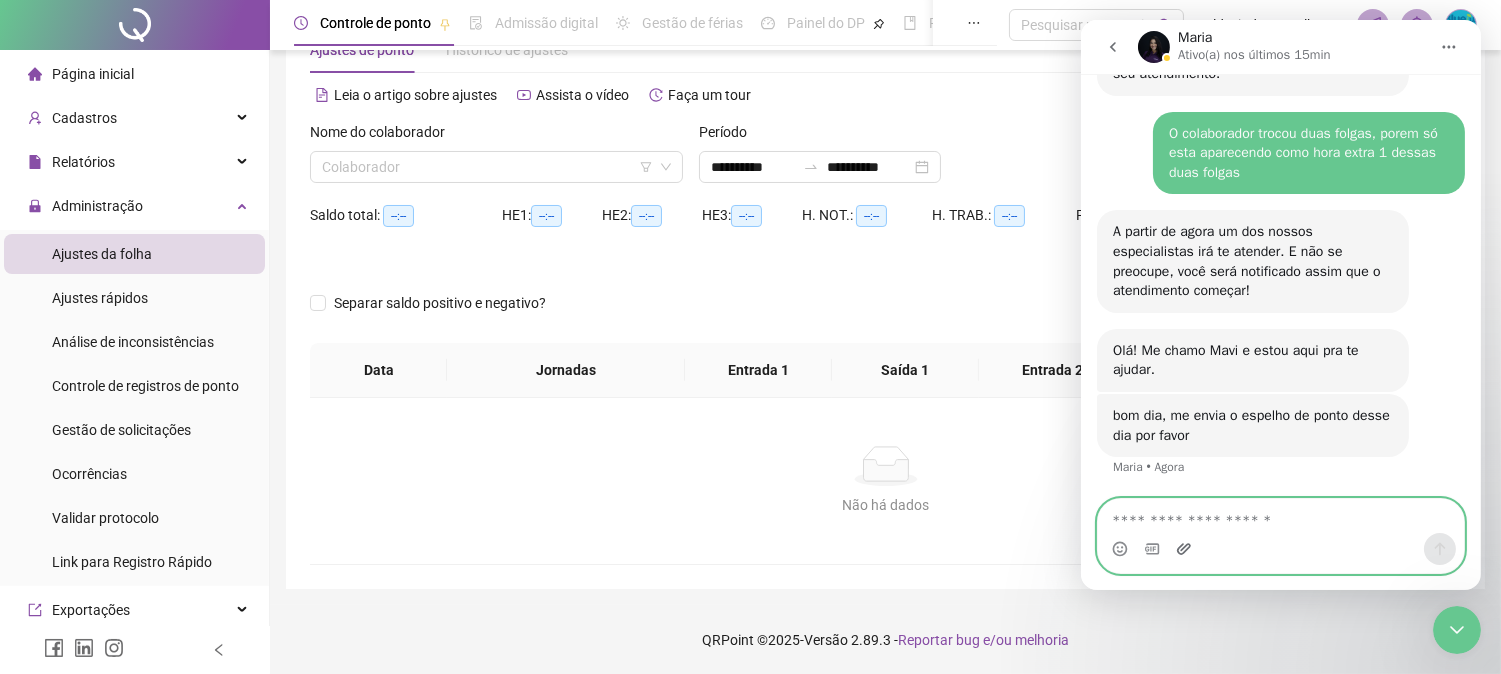 click 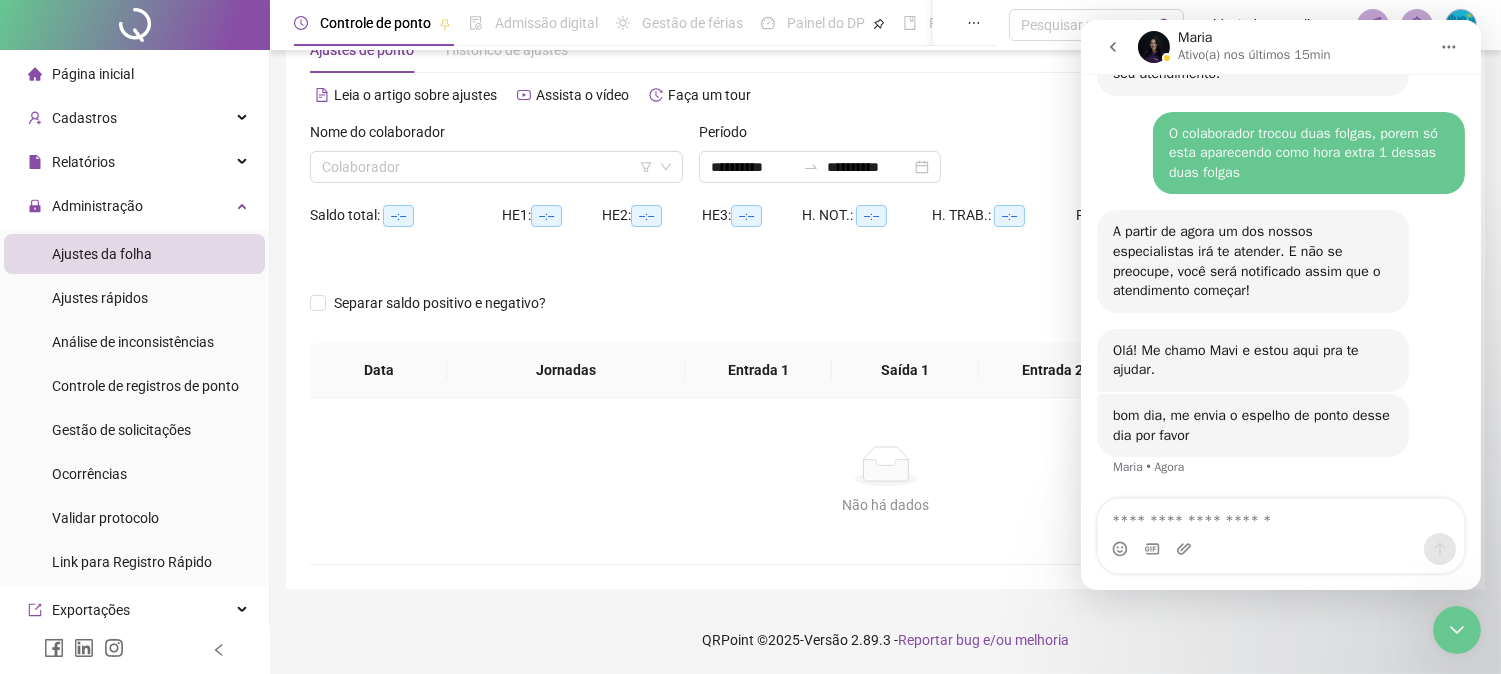 click 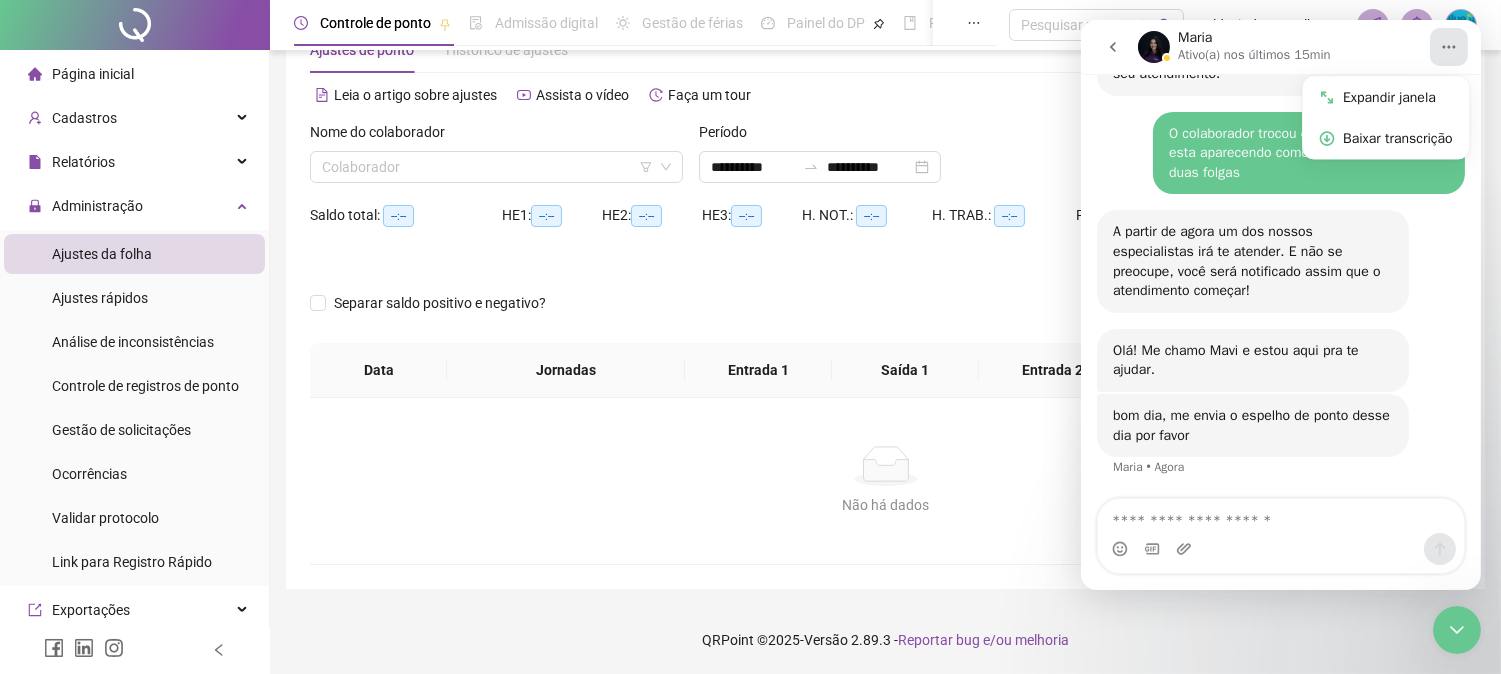 click on "H. TRAB.:   --:--" at bounding box center [1004, 227] 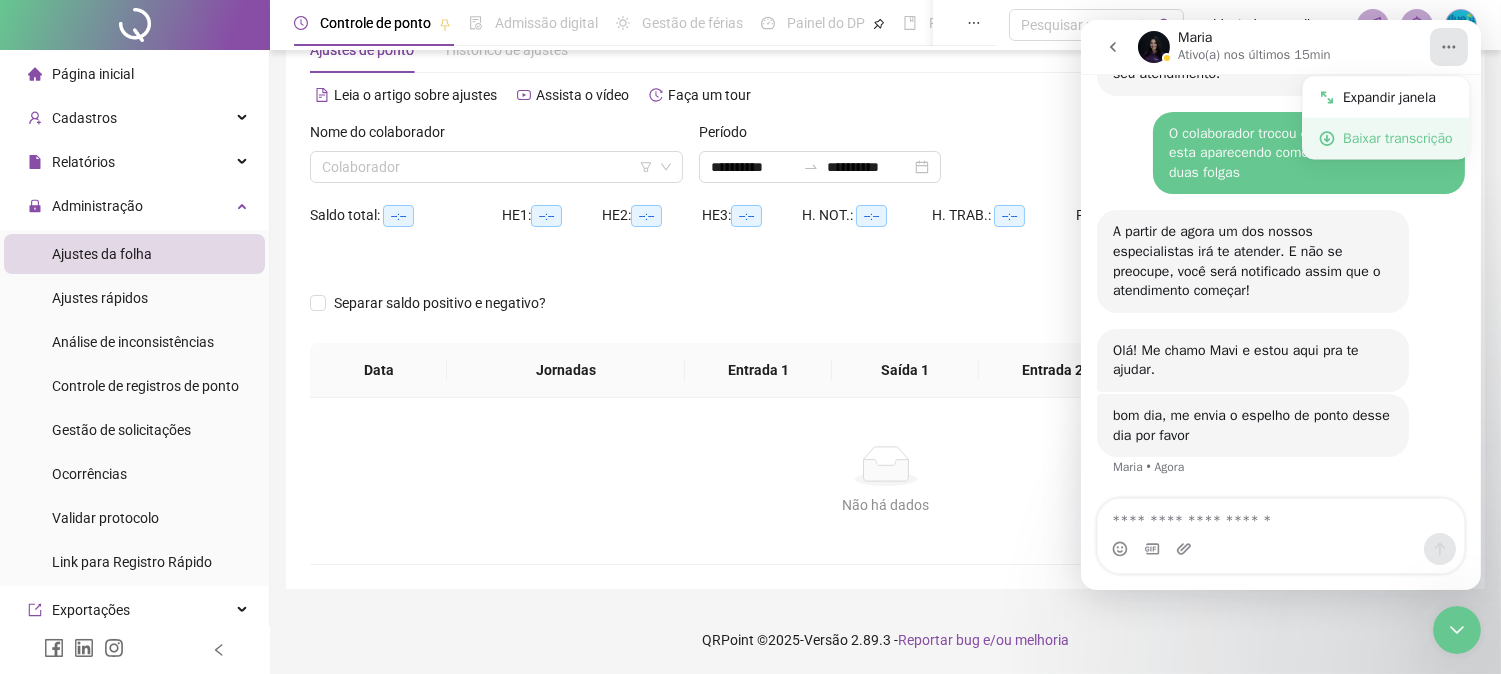 click 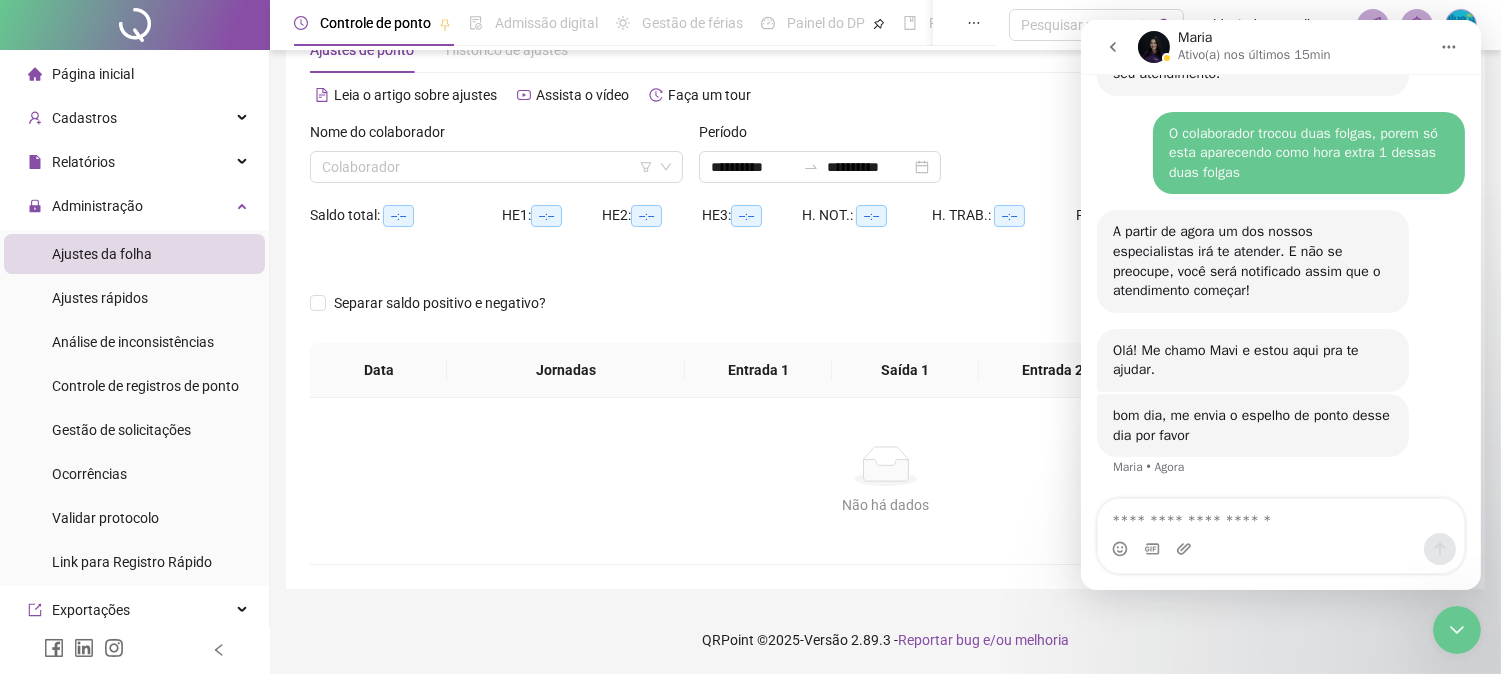click on "Período" at bounding box center (885, 136) 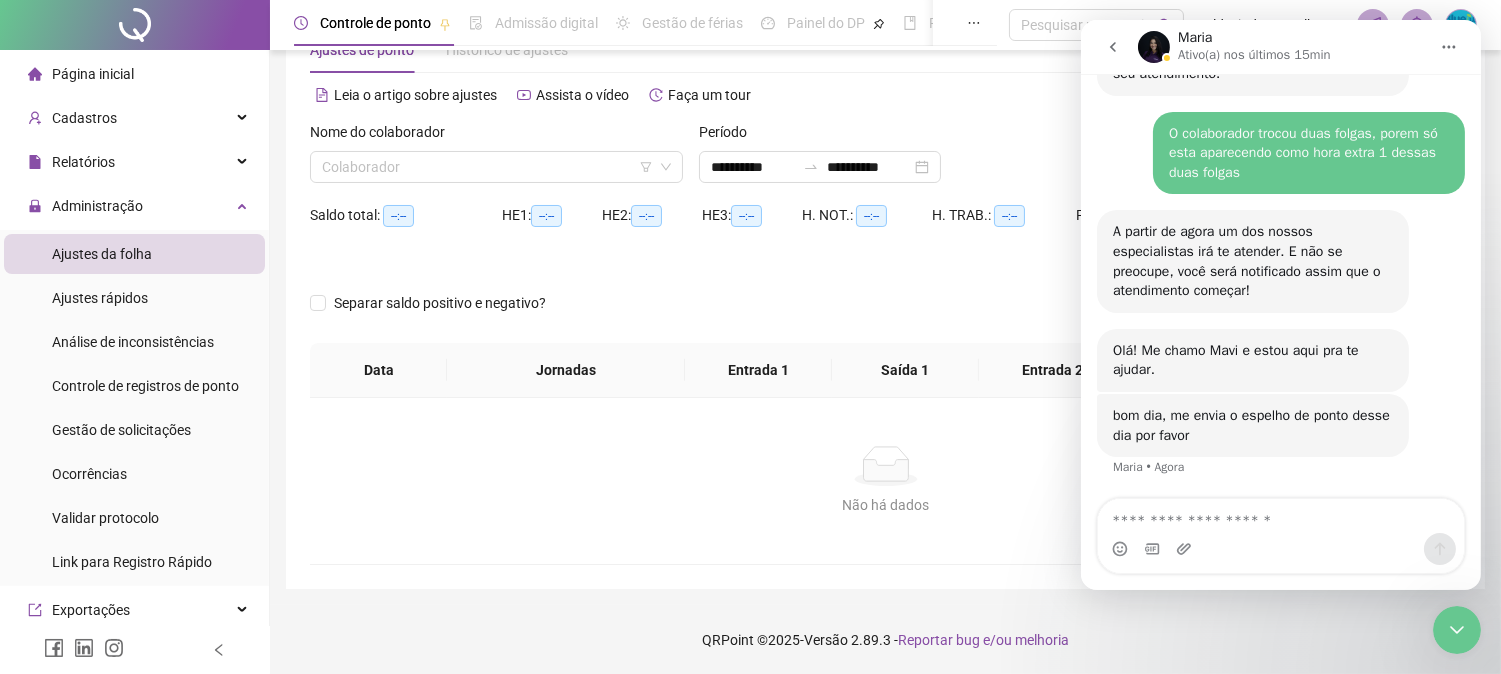 click 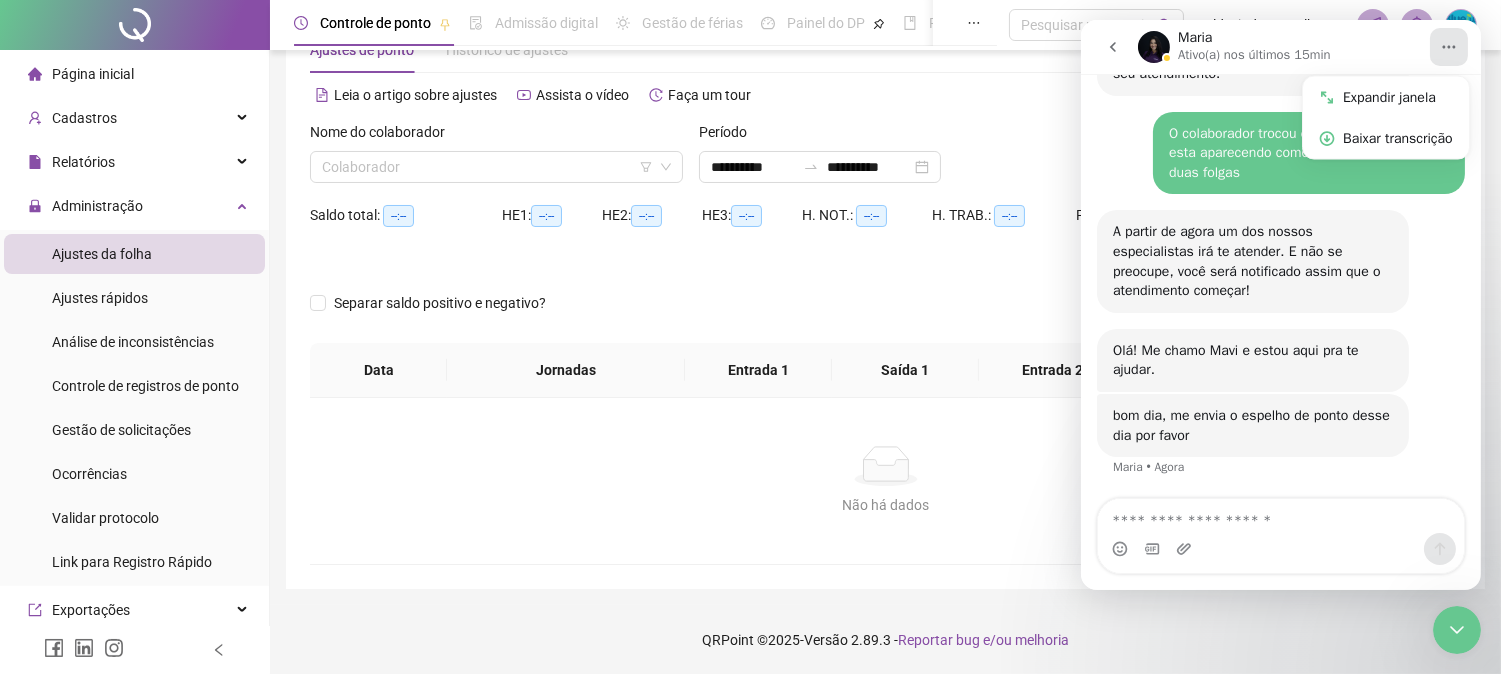 click on "**********" at bounding box center (885, 167) 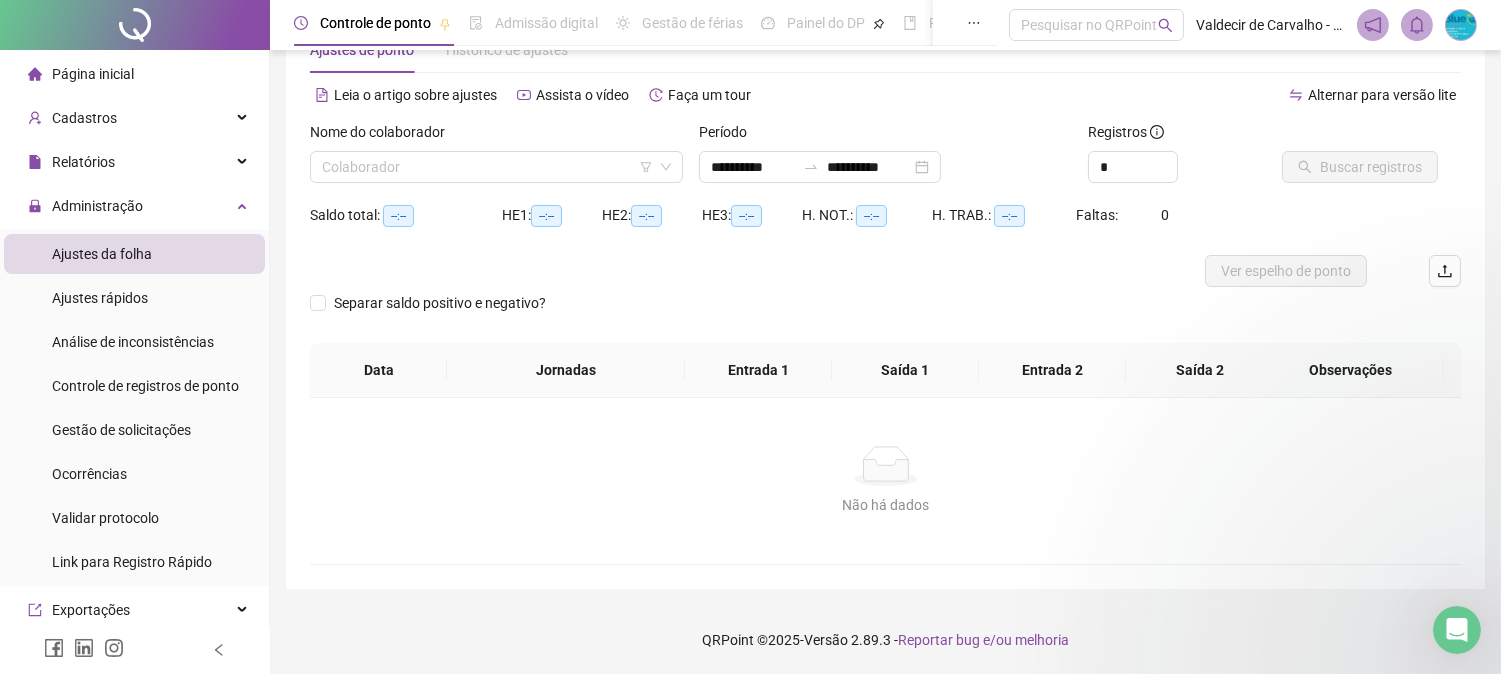 scroll, scrollTop: 0, scrollLeft: 0, axis: both 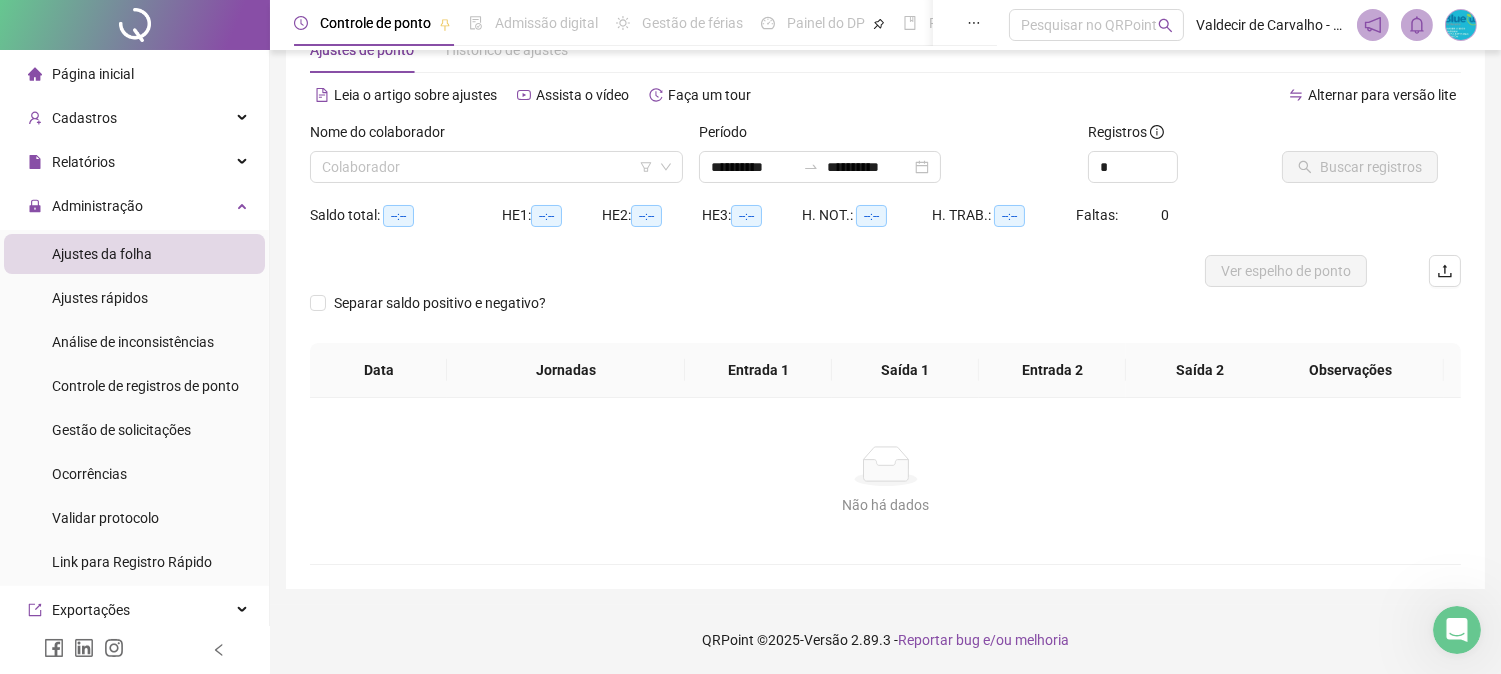 click 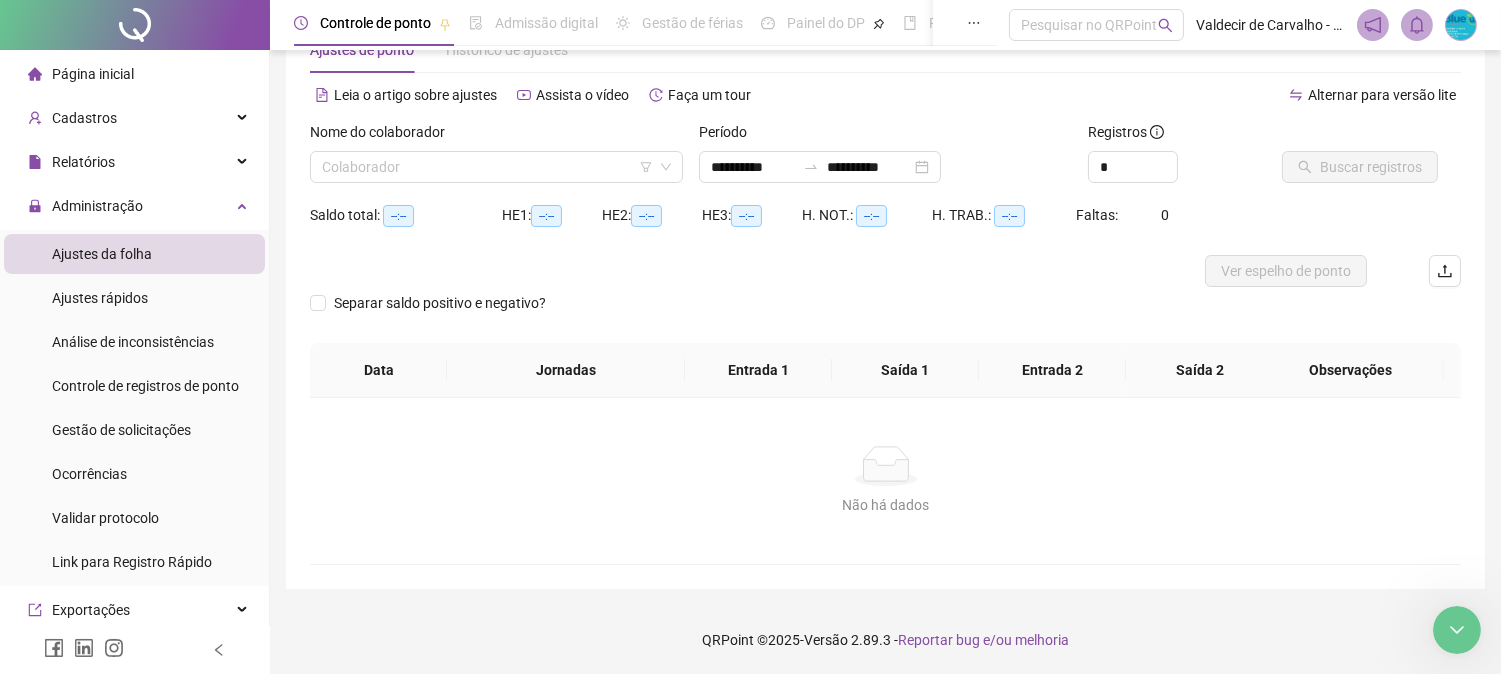 scroll, scrollTop: 0, scrollLeft: 0, axis: both 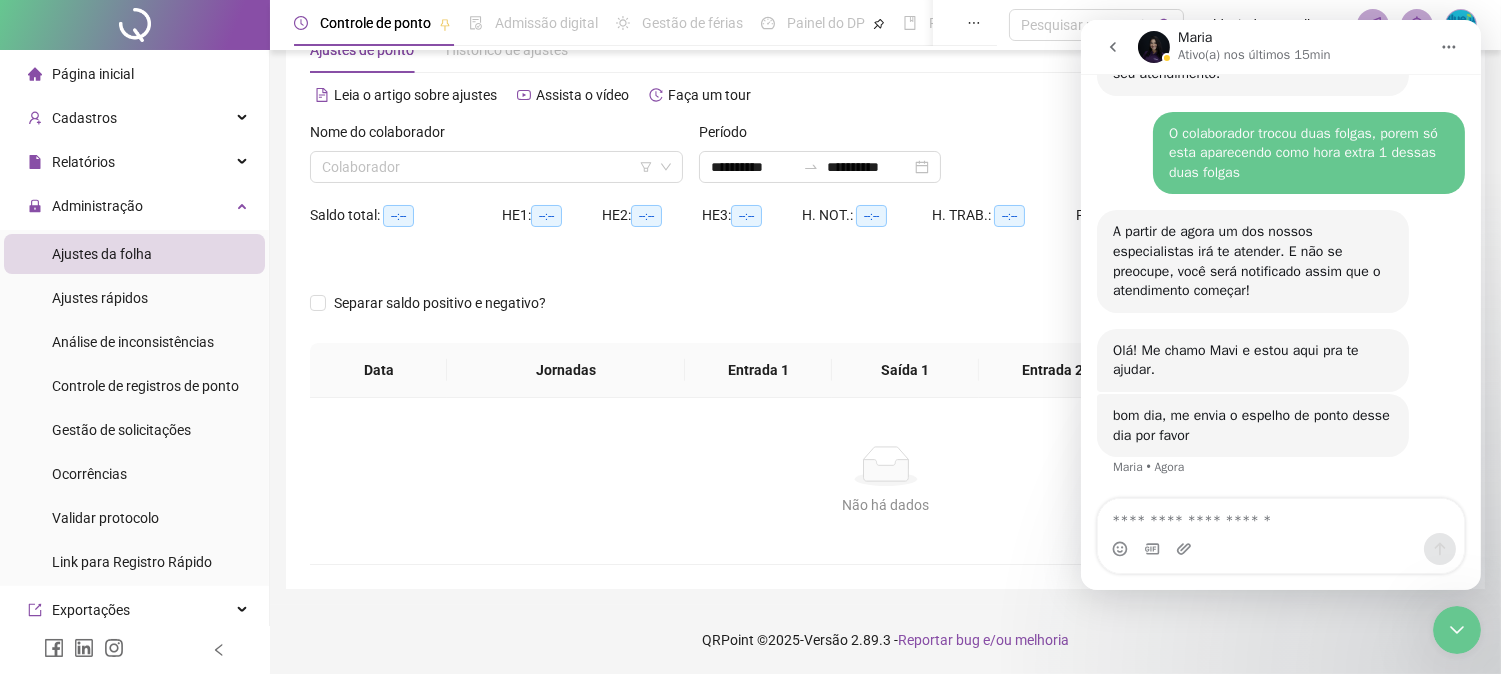 click 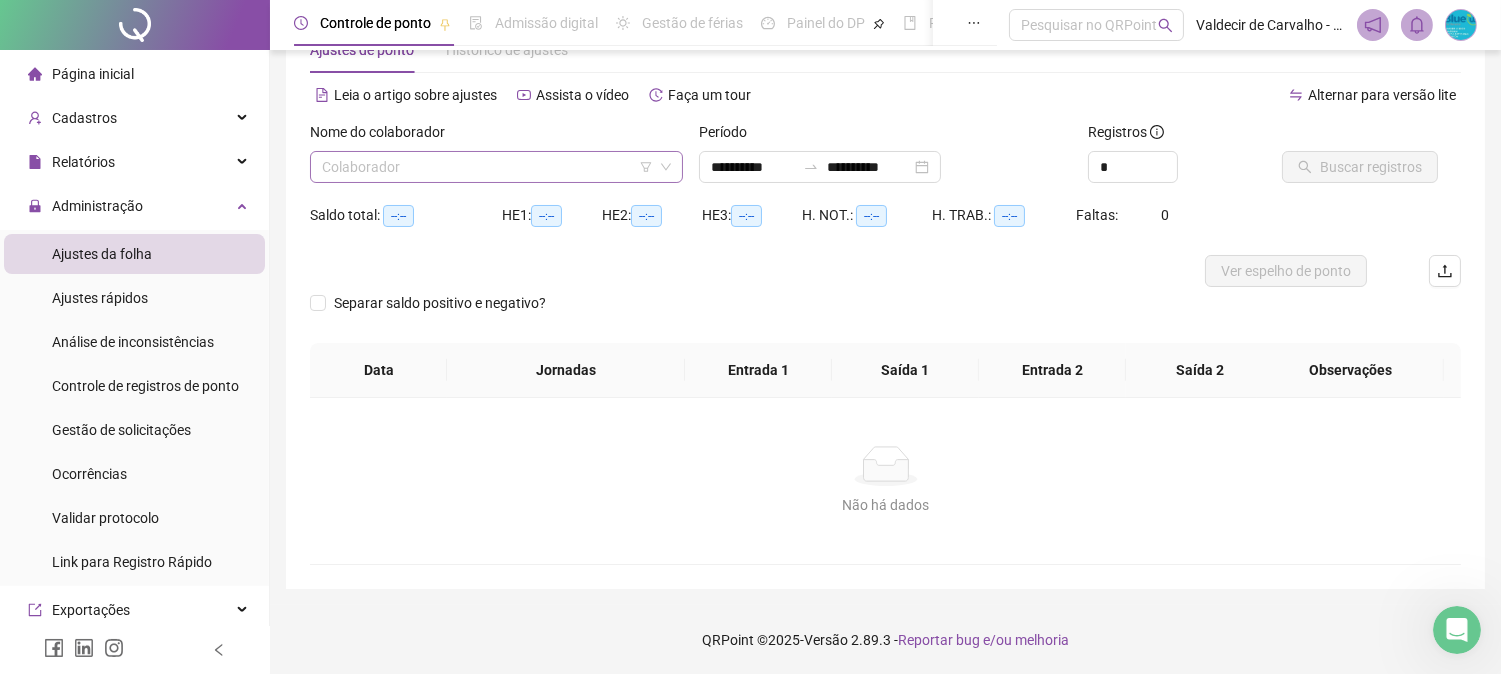 click at bounding box center [487, 167] 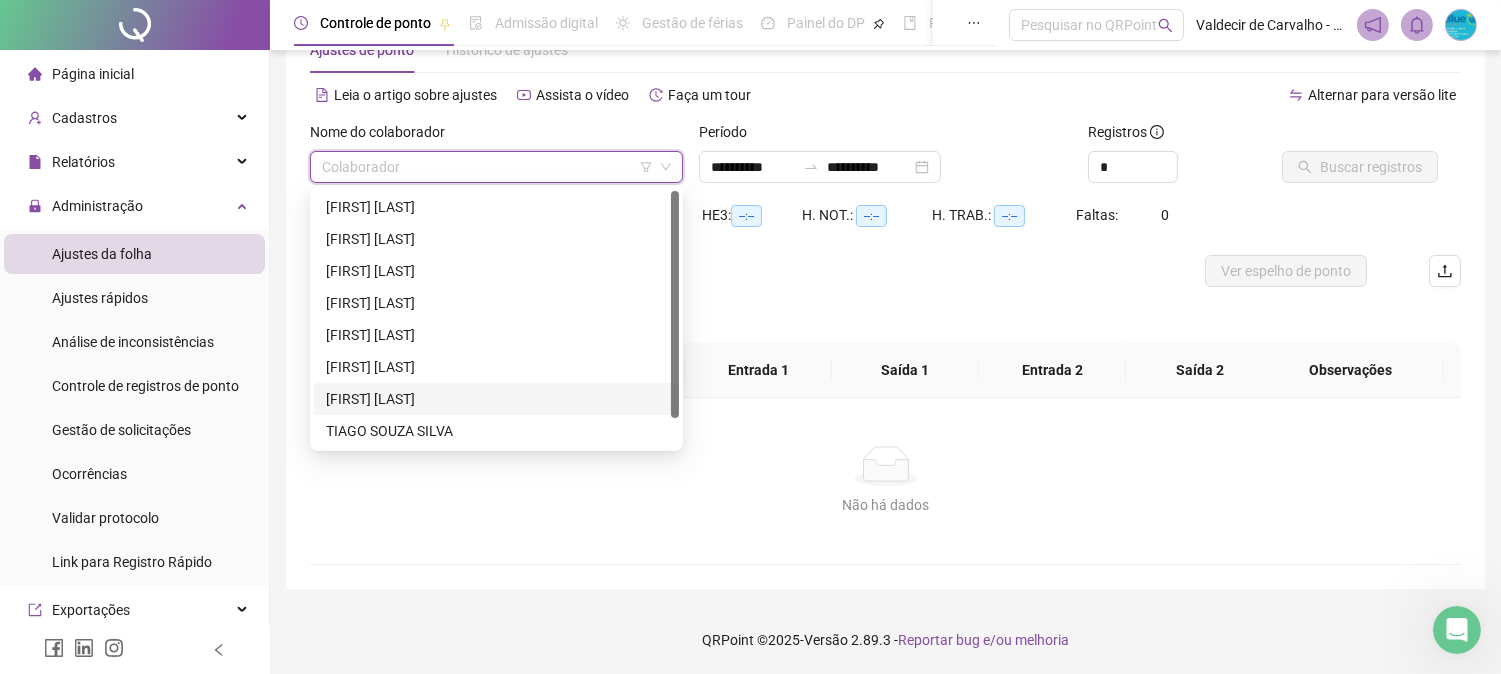 click on "[FIRST] [LAST]" at bounding box center [496, 399] 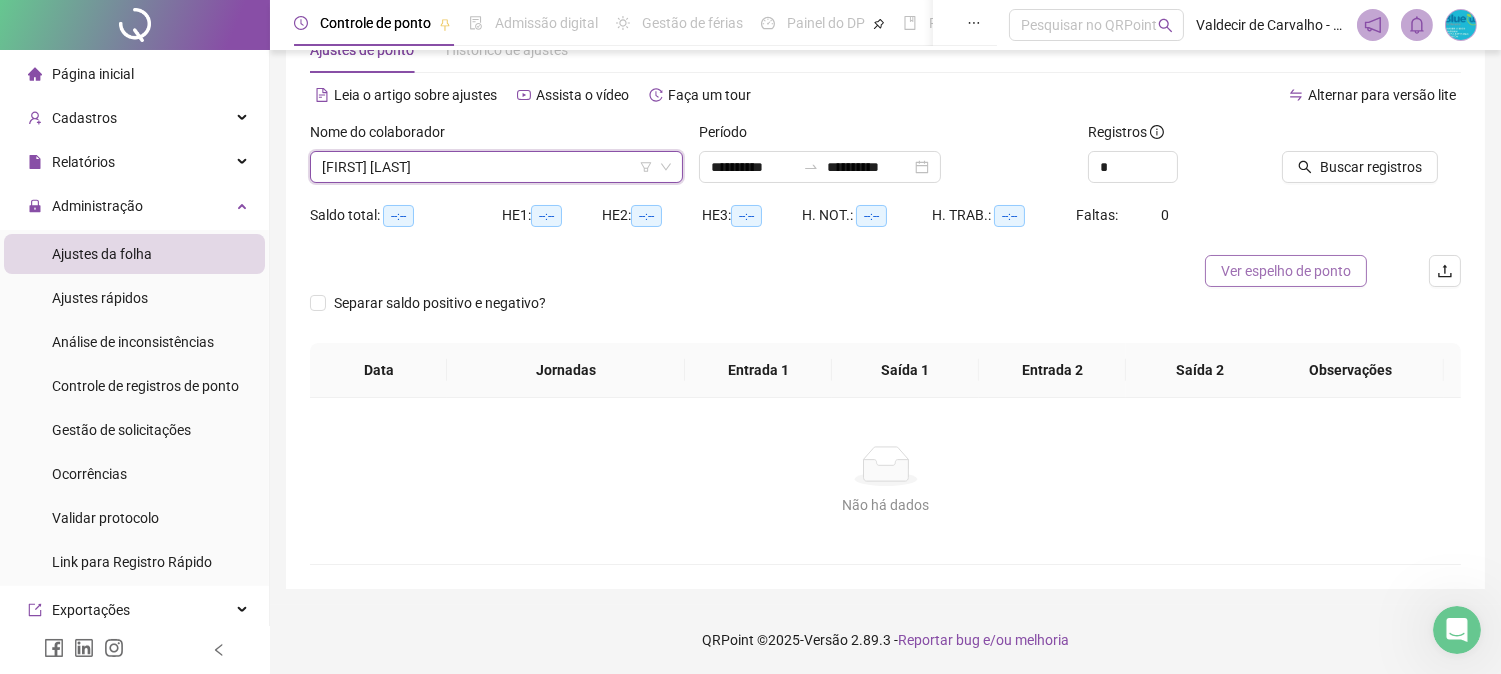 click on "Ver espelho de ponto" at bounding box center [1286, 271] 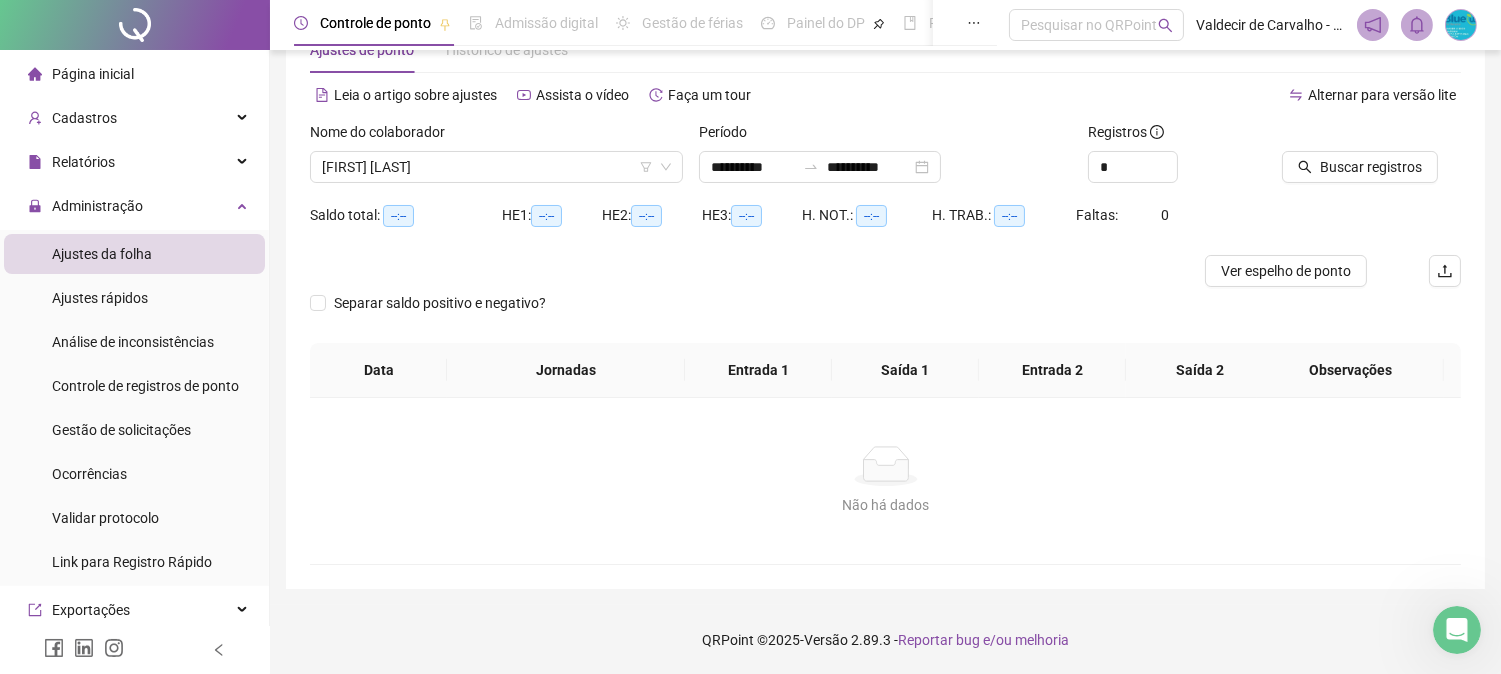 click 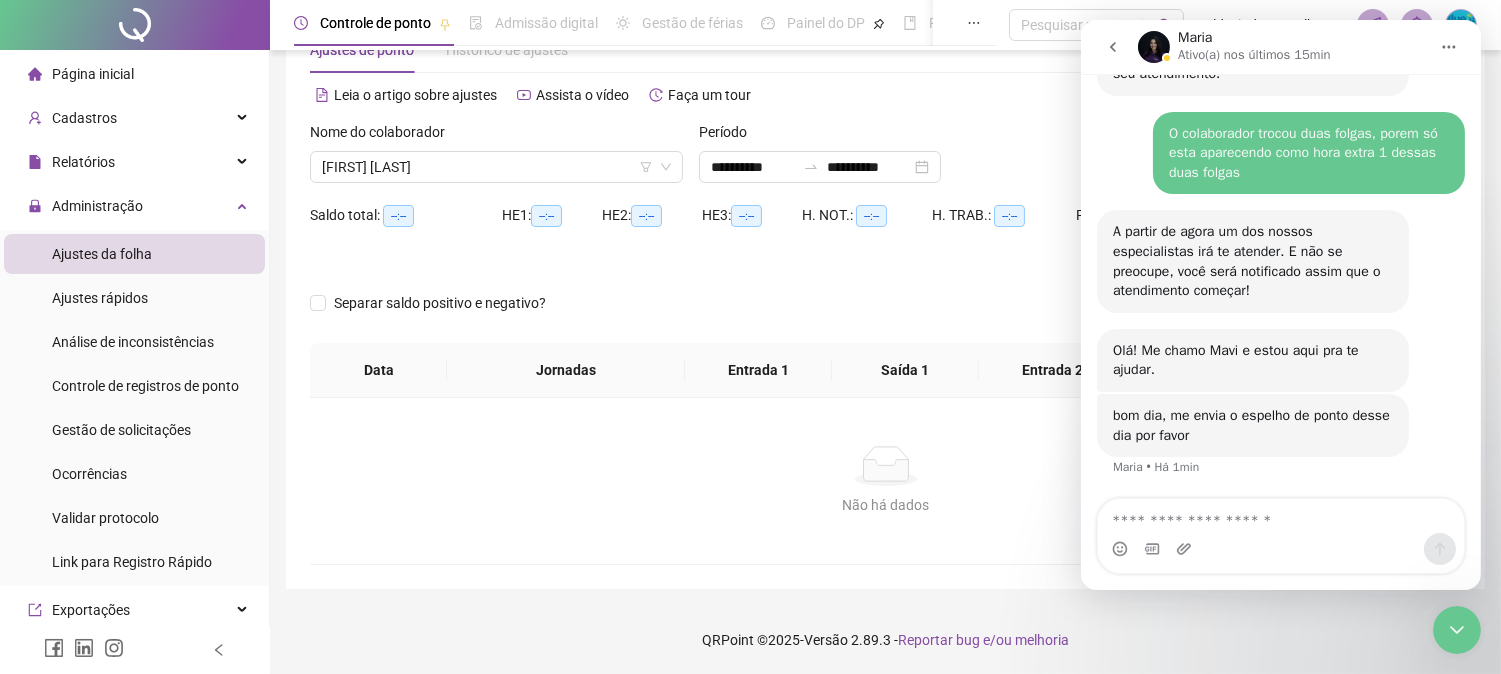 scroll, scrollTop: 3107, scrollLeft: 0, axis: vertical 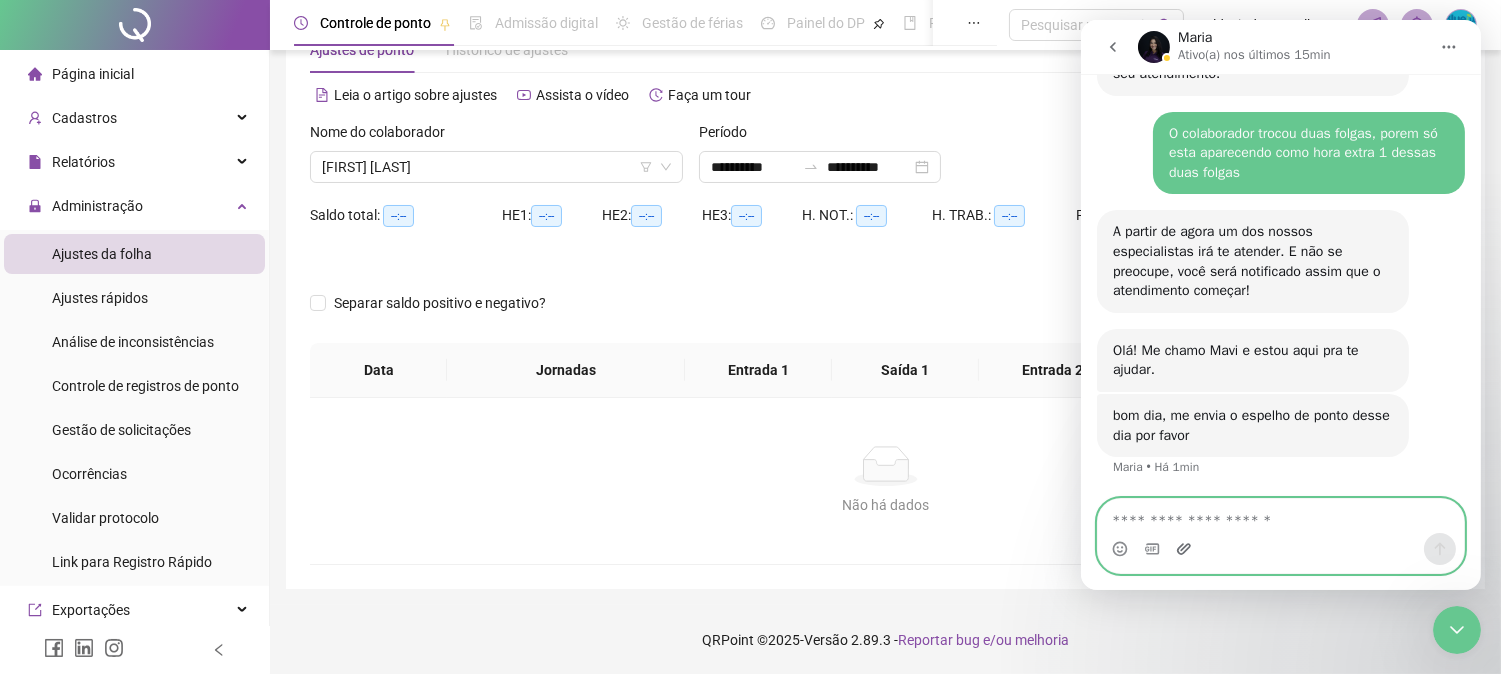 click 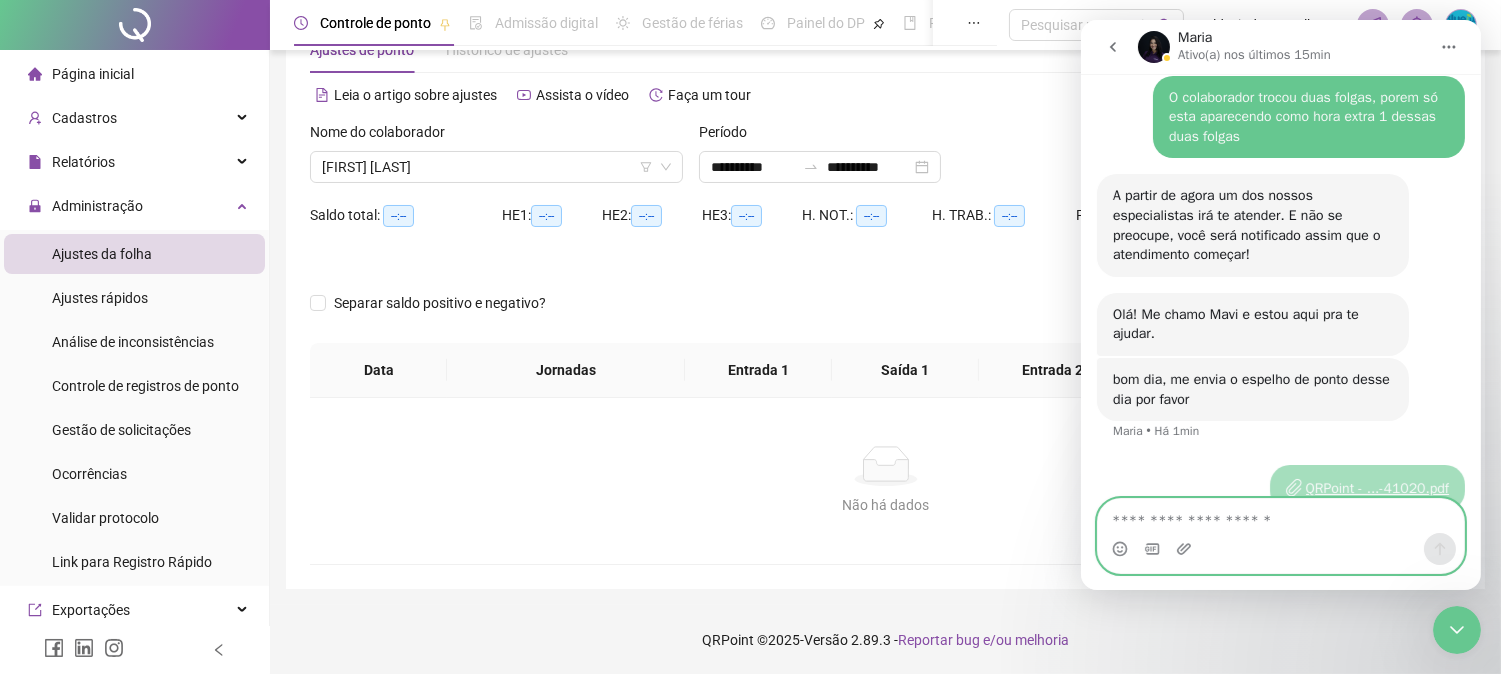 scroll, scrollTop: 3170, scrollLeft: 0, axis: vertical 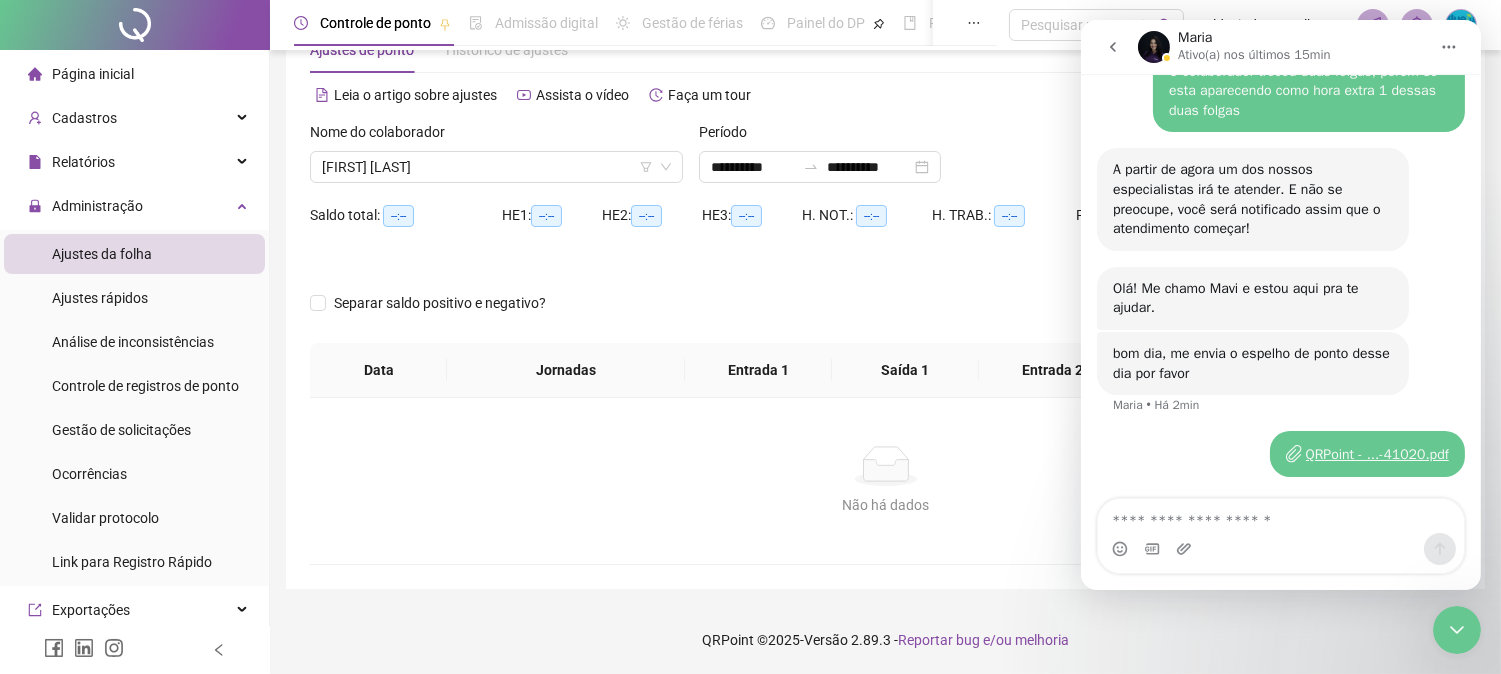 click at bounding box center (1280, 549) 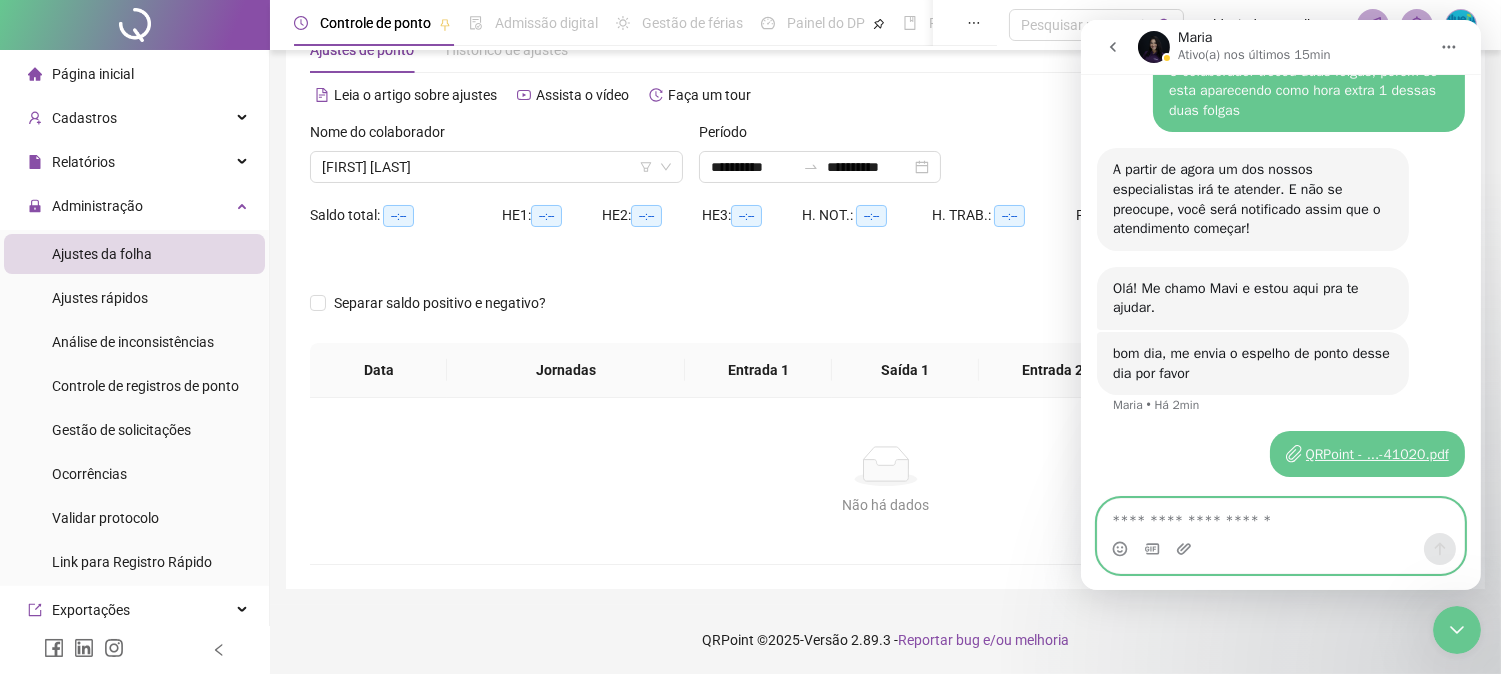 click at bounding box center (1280, 516) 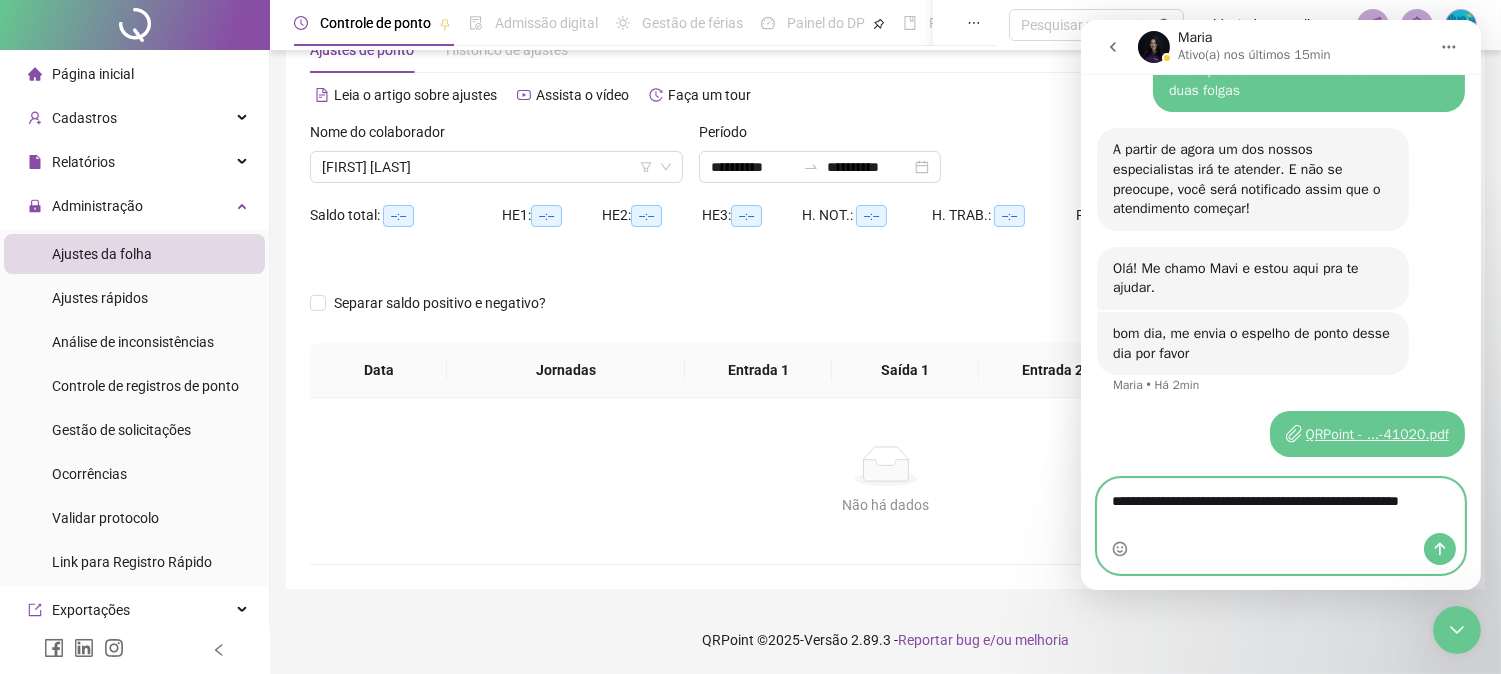 scroll, scrollTop: 3190, scrollLeft: 0, axis: vertical 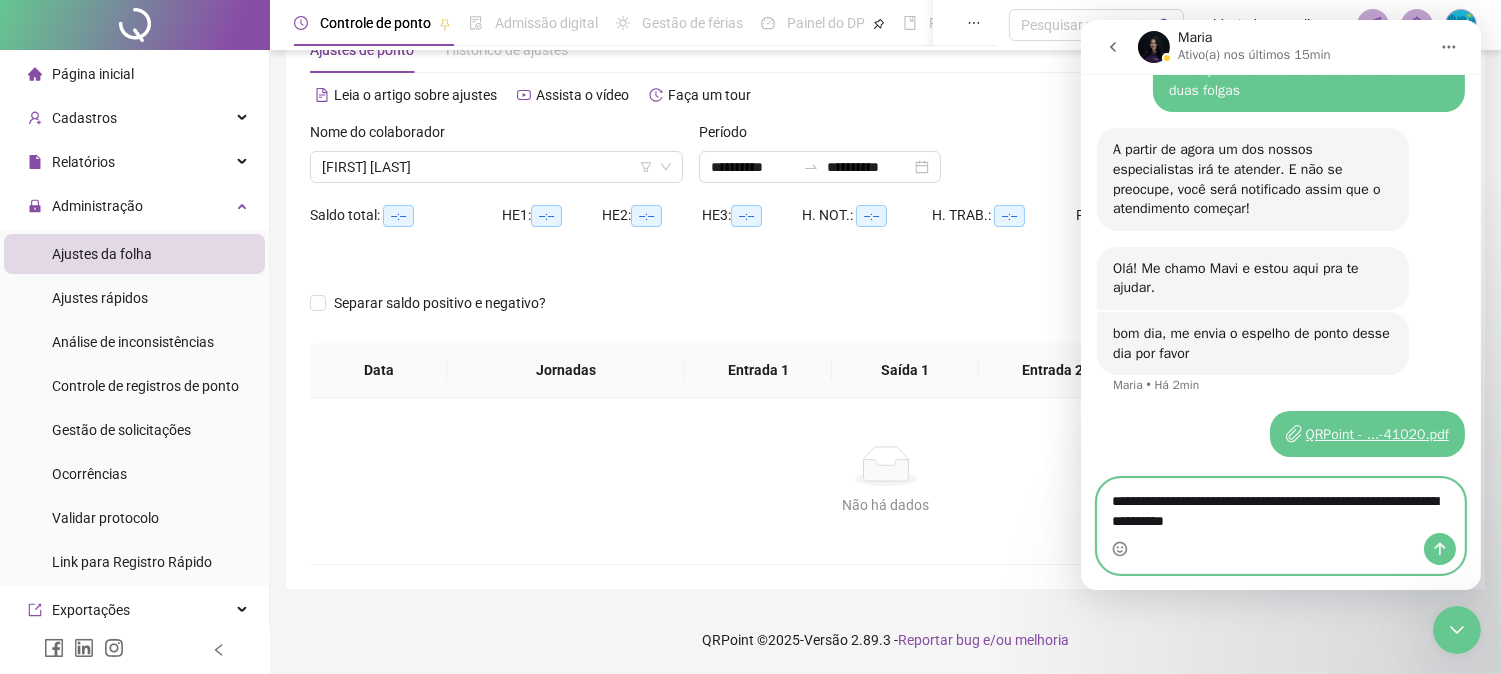 type on "**********" 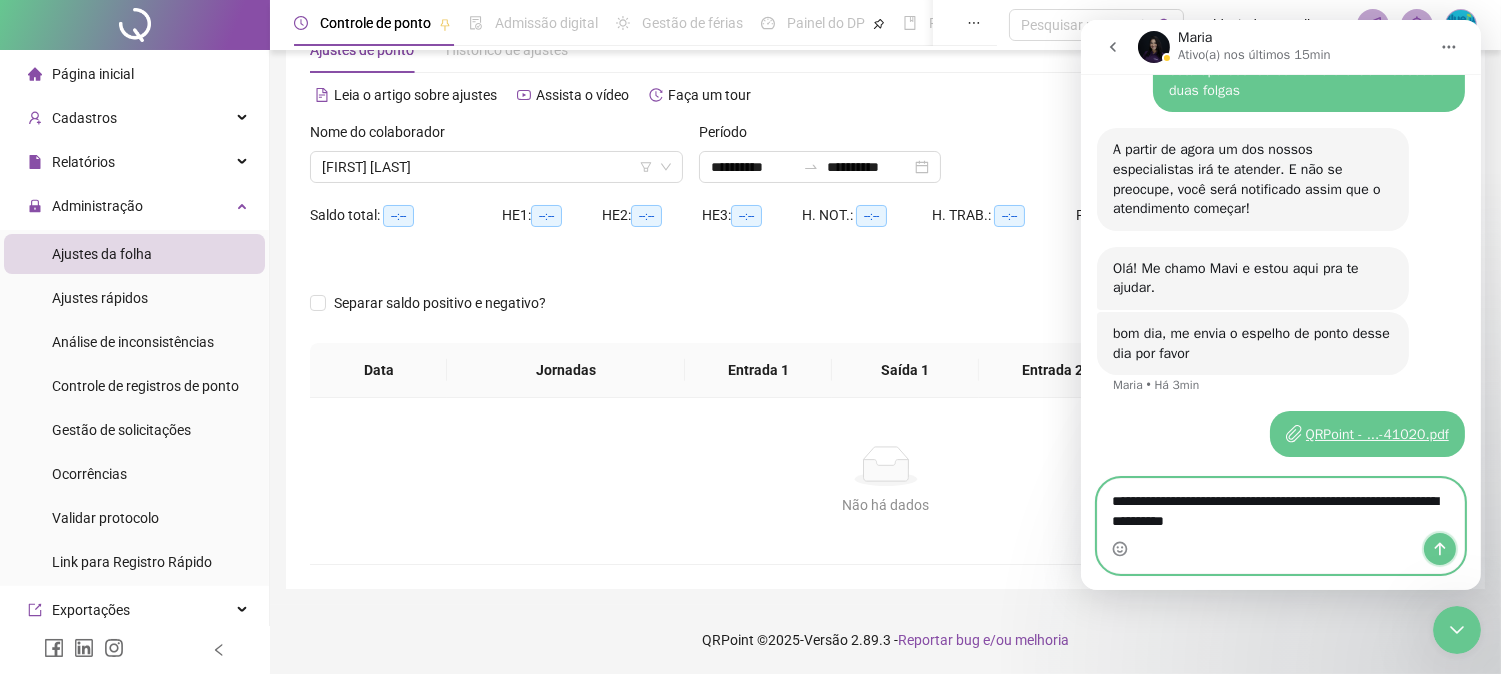drag, startPoint x: 1444, startPoint y: 538, endPoint x: 2487, endPoint y: 615, distance: 1045.8384 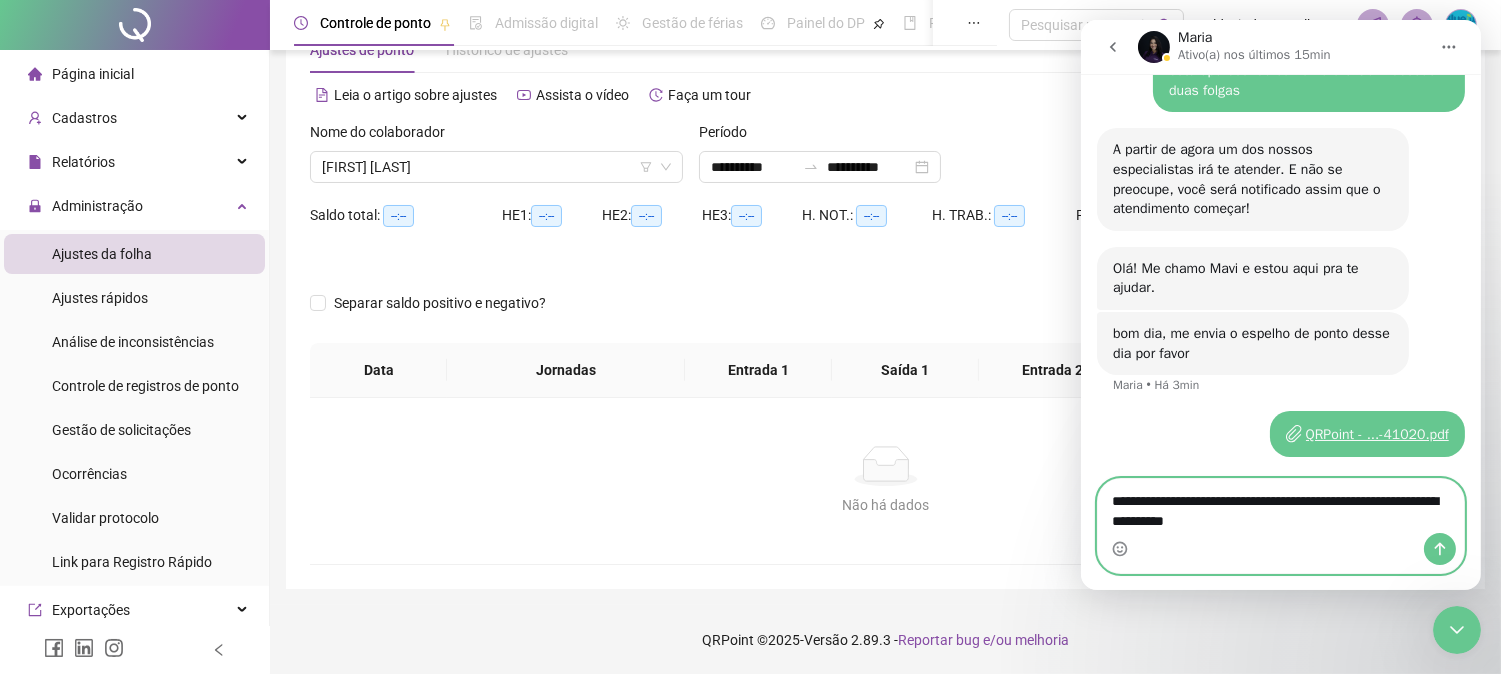 type 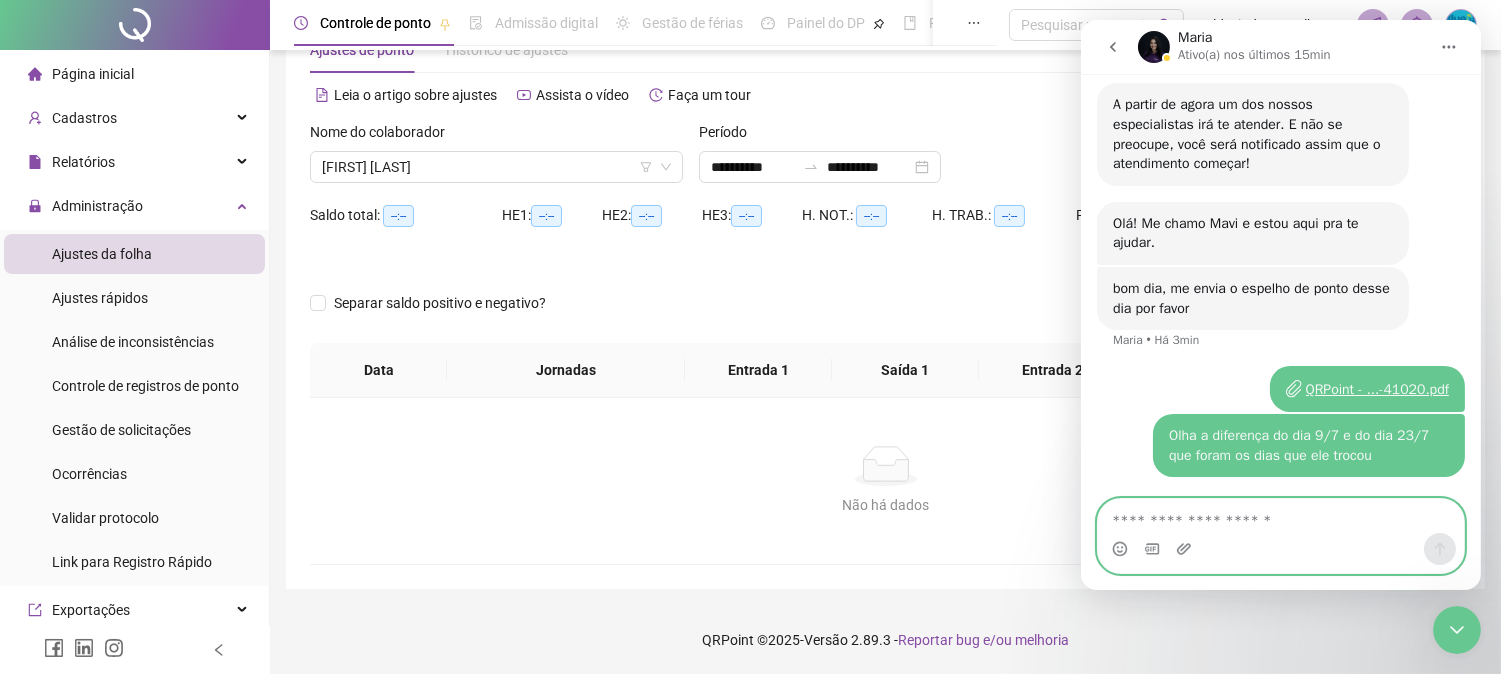 scroll, scrollTop: 3234, scrollLeft: 0, axis: vertical 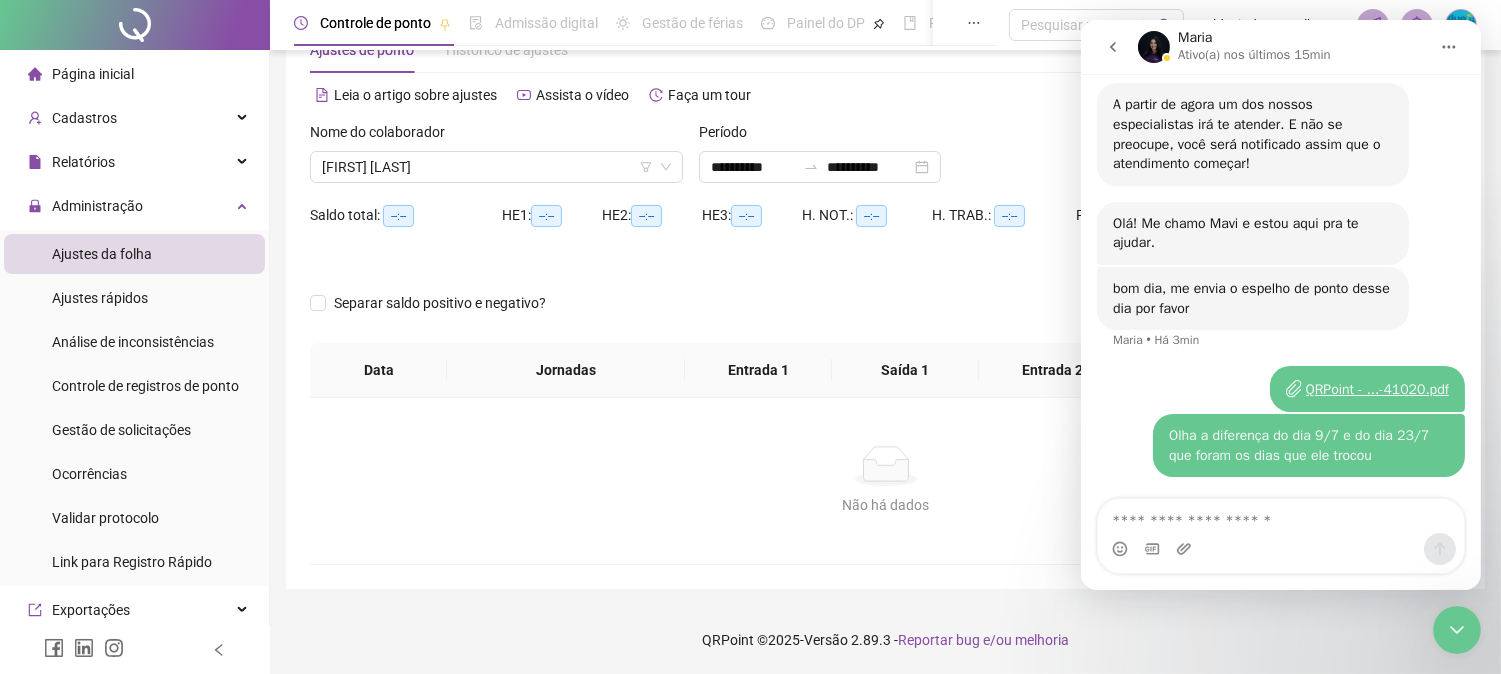 click on "Separar saldo positivo e negativo?" at bounding box center [885, 315] 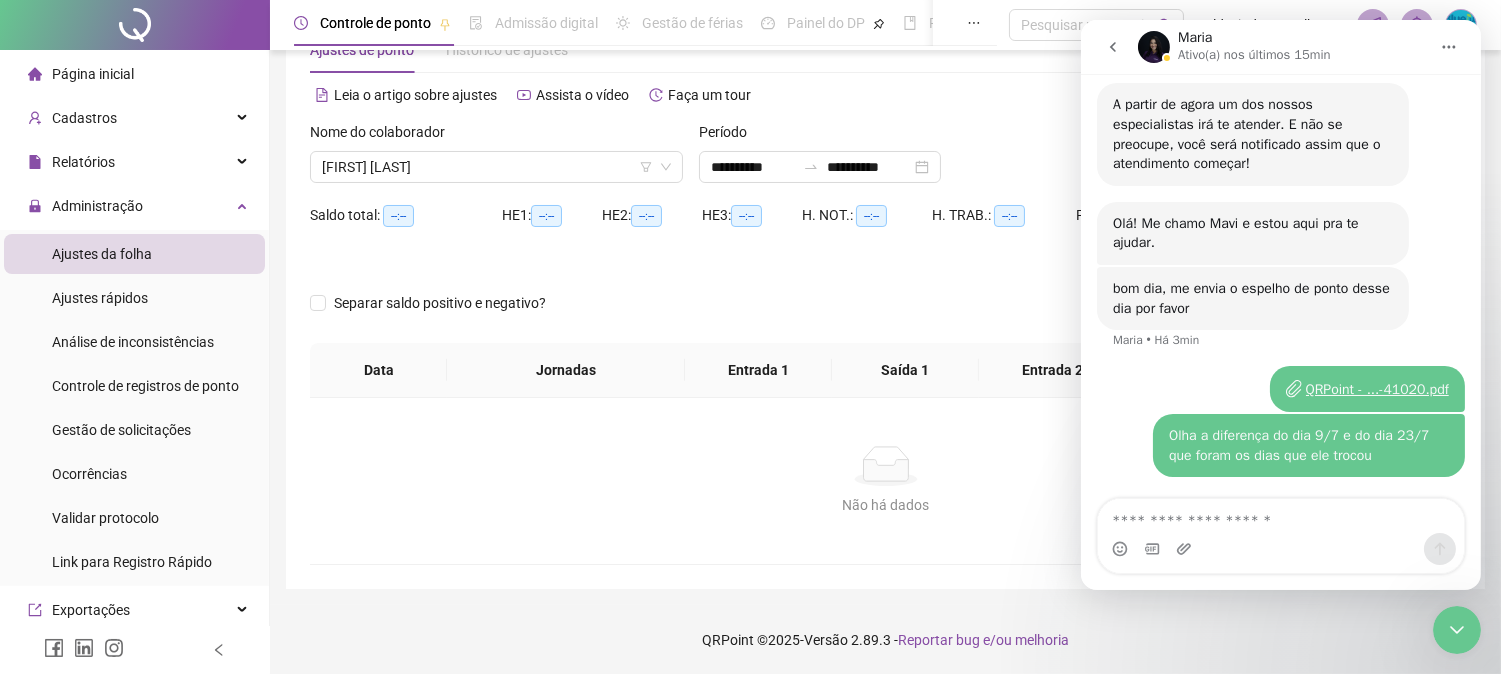 click on "QRPoint - ...-41020.pdf" at bounding box center (1377, 389) 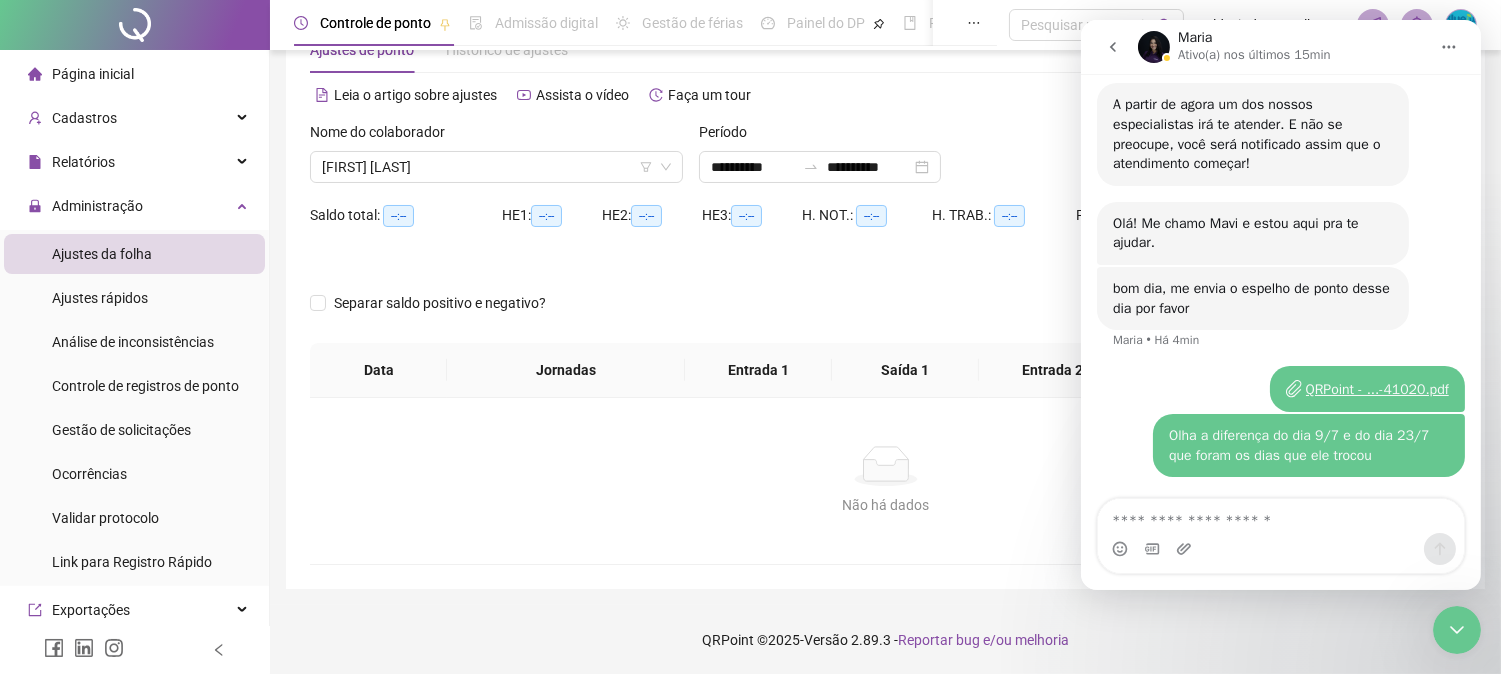 click on "Não há dados" at bounding box center (885, 505) 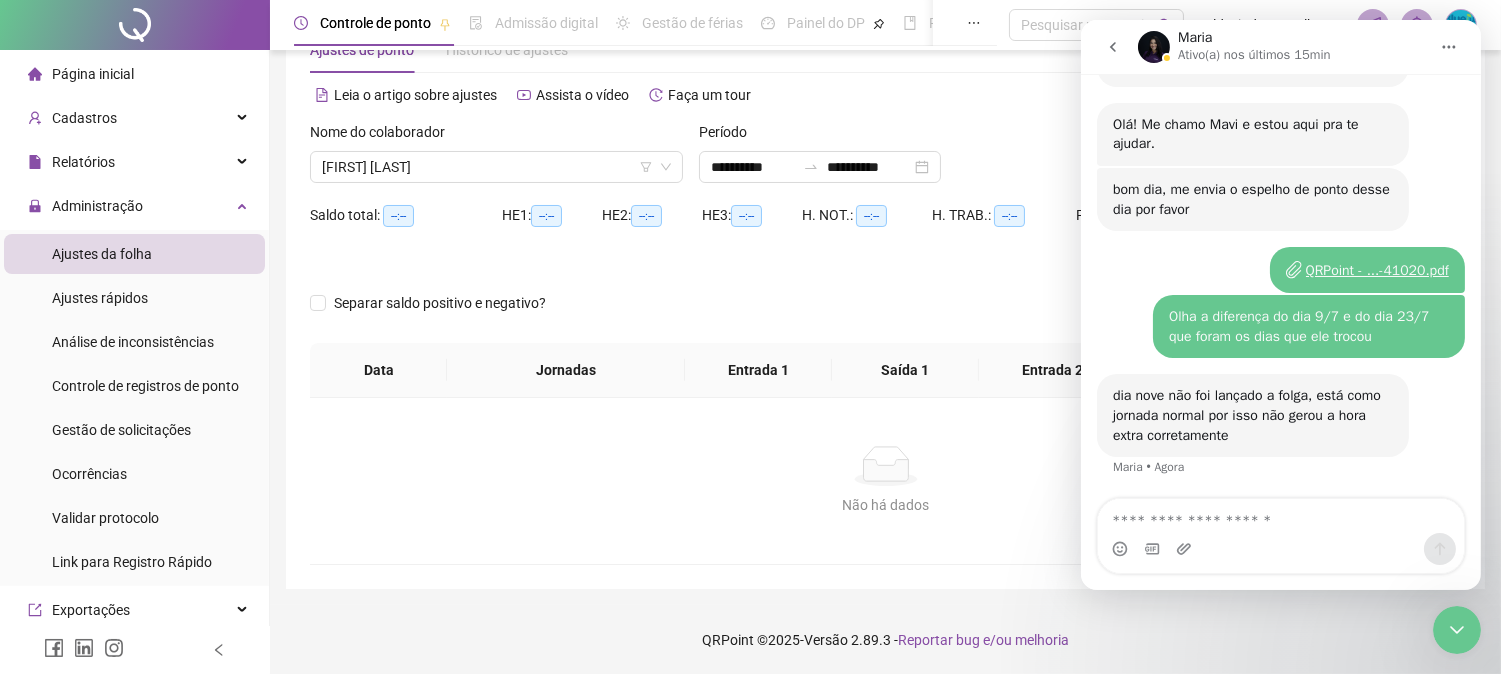 scroll, scrollTop: 3334, scrollLeft: 0, axis: vertical 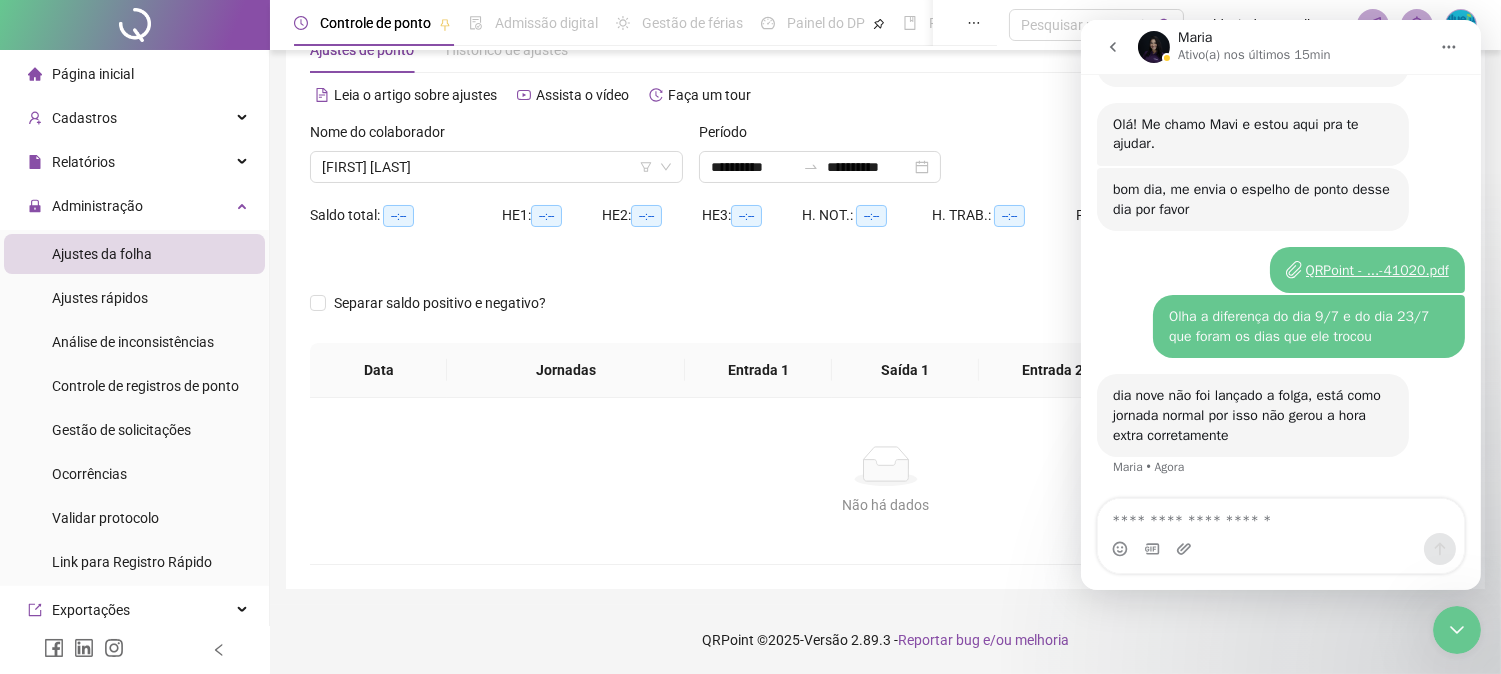 drag, startPoint x: 1445, startPoint y: 628, endPoint x: 2709, endPoint y: 1091, distance: 1346.1296 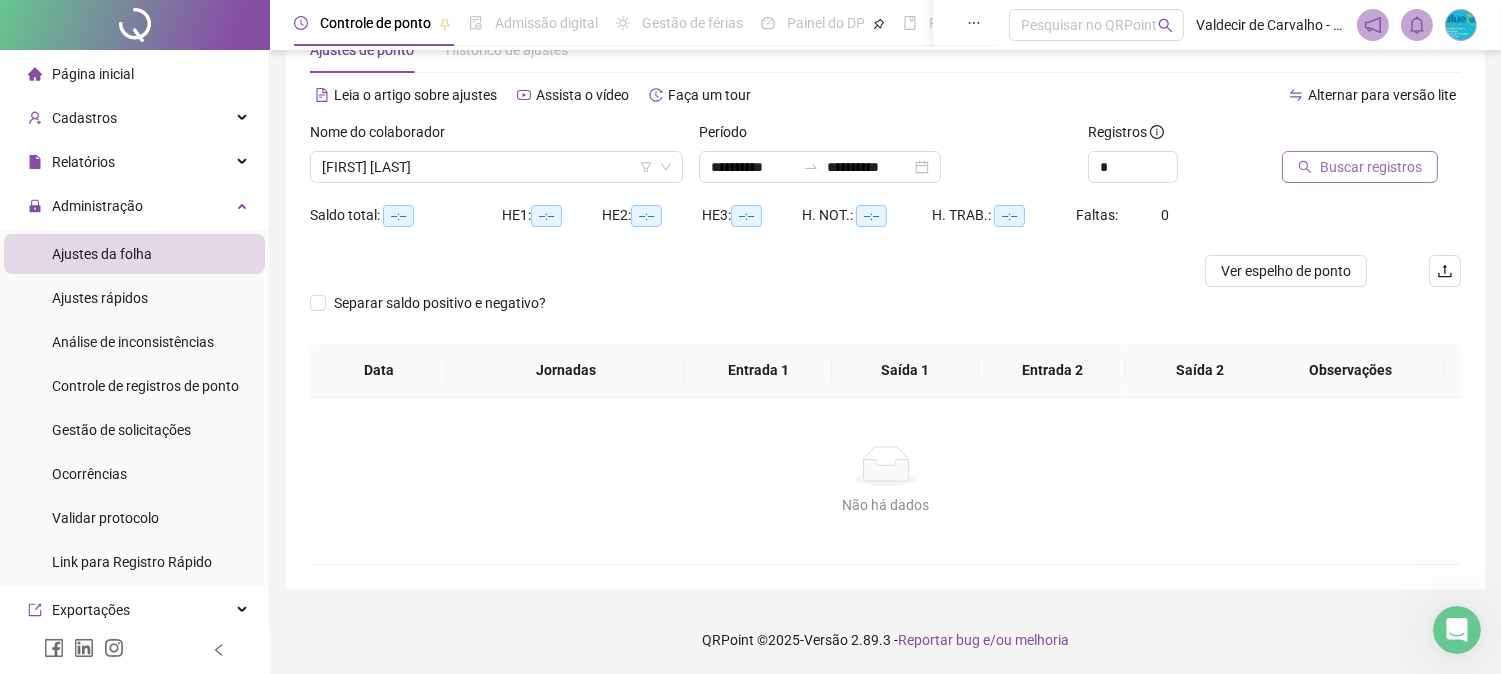 click on "Buscar registros" at bounding box center (1360, 167) 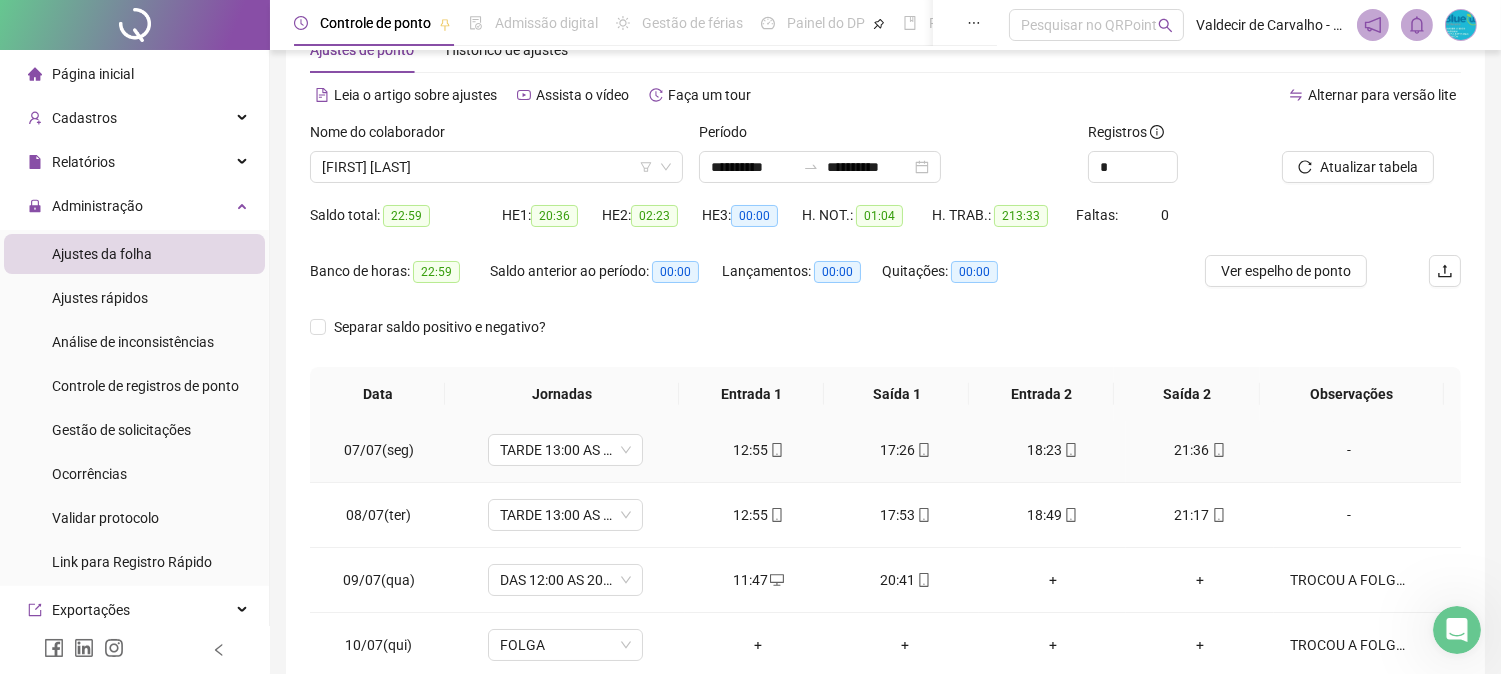 scroll, scrollTop: 444, scrollLeft: 0, axis: vertical 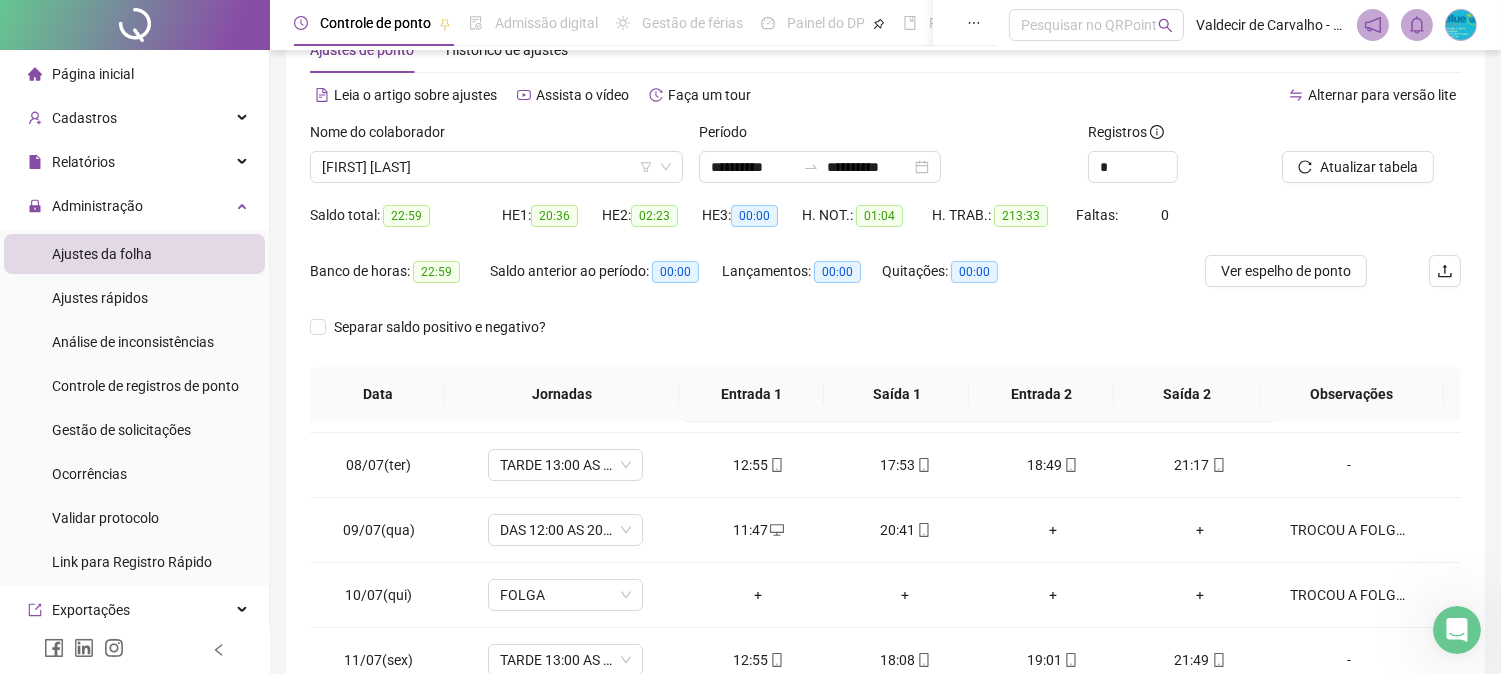 click 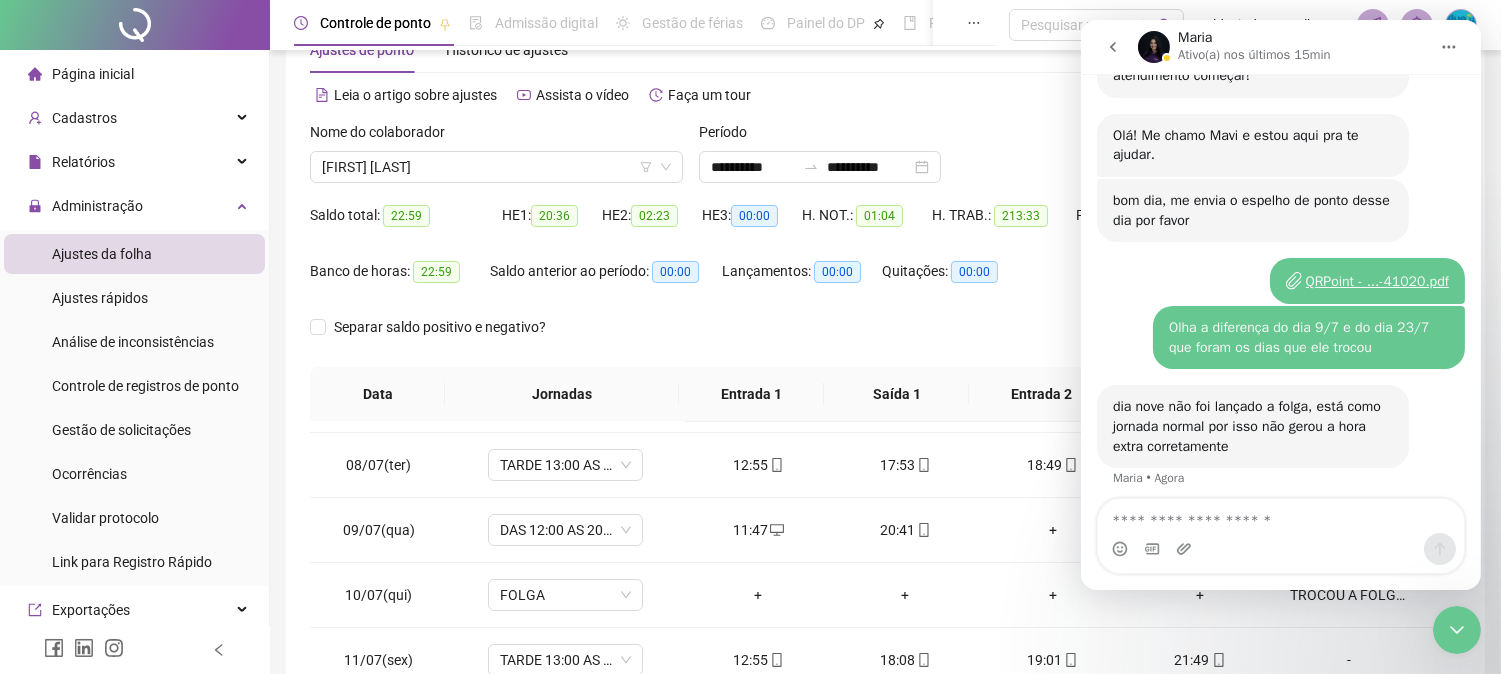 scroll, scrollTop: 3334, scrollLeft: 0, axis: vertical 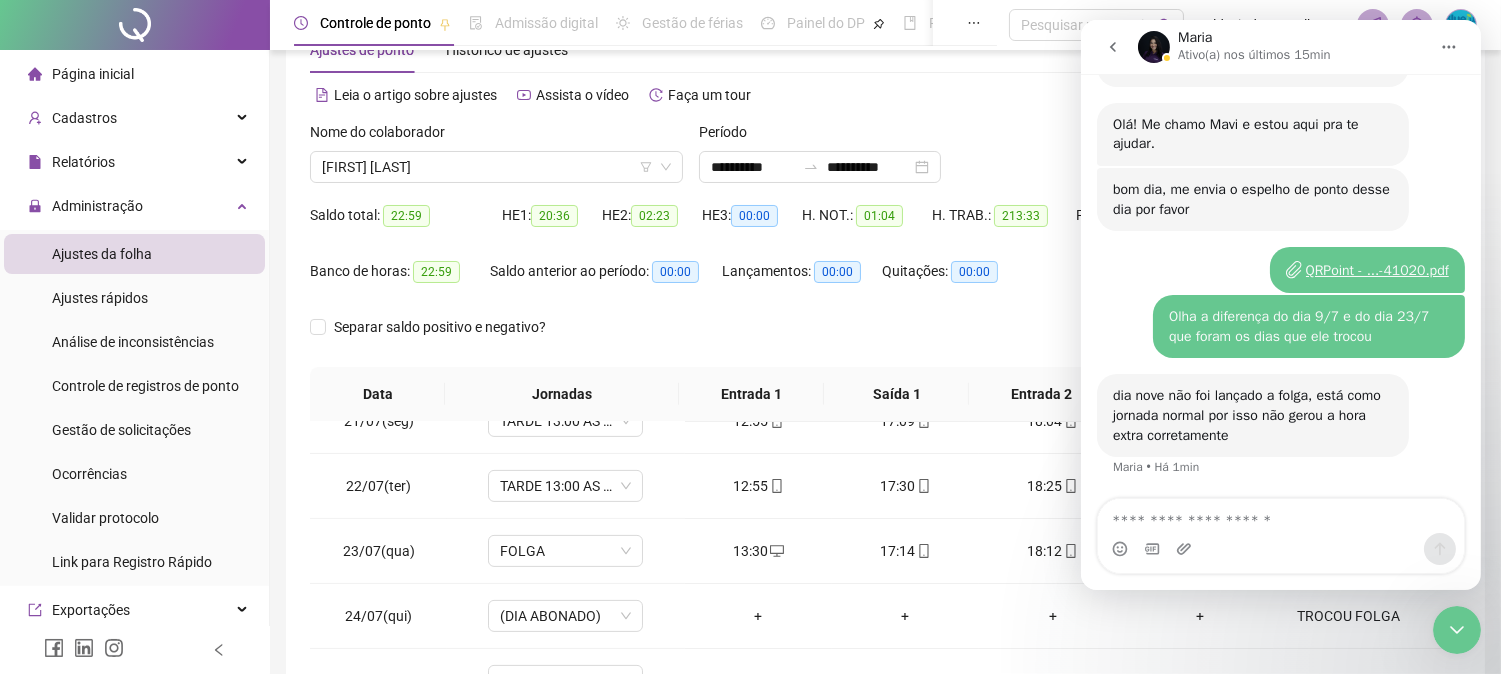 click at bounding box center [1280, 516] 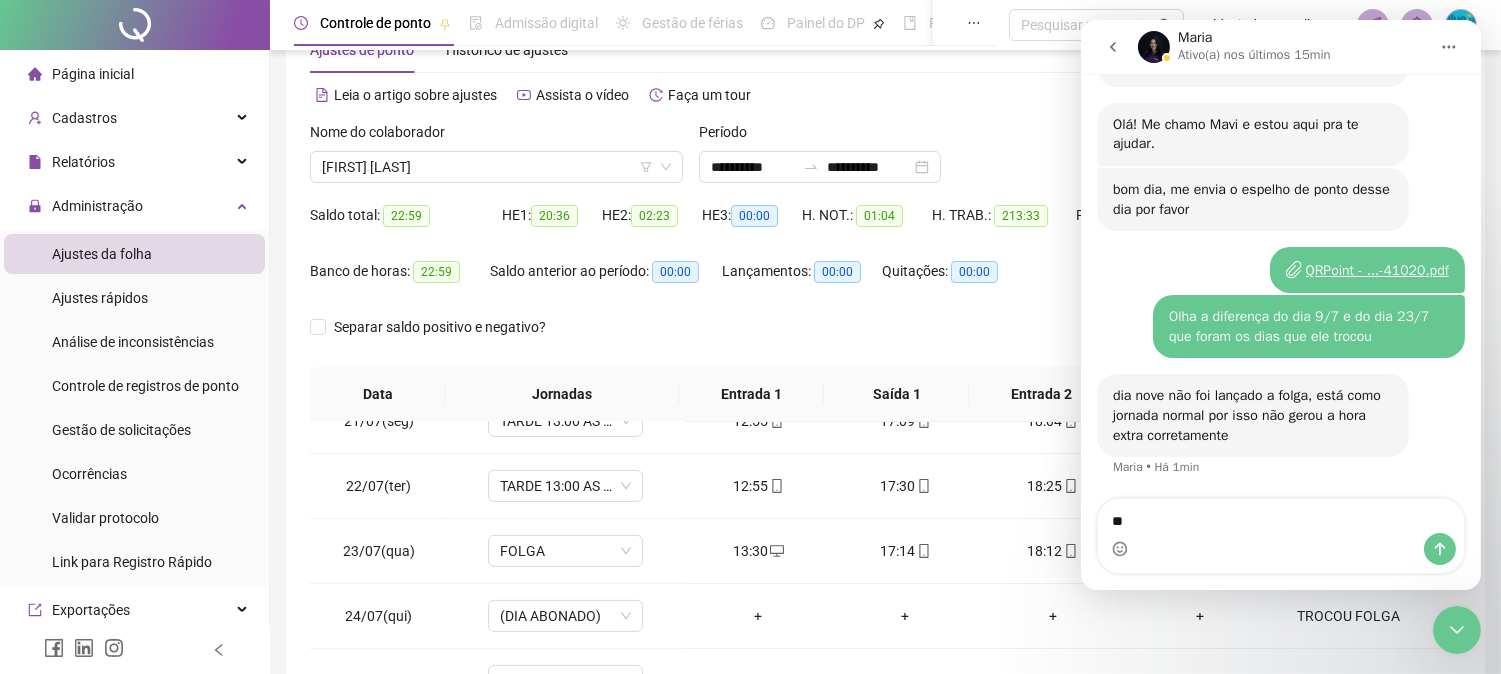 type on "*" 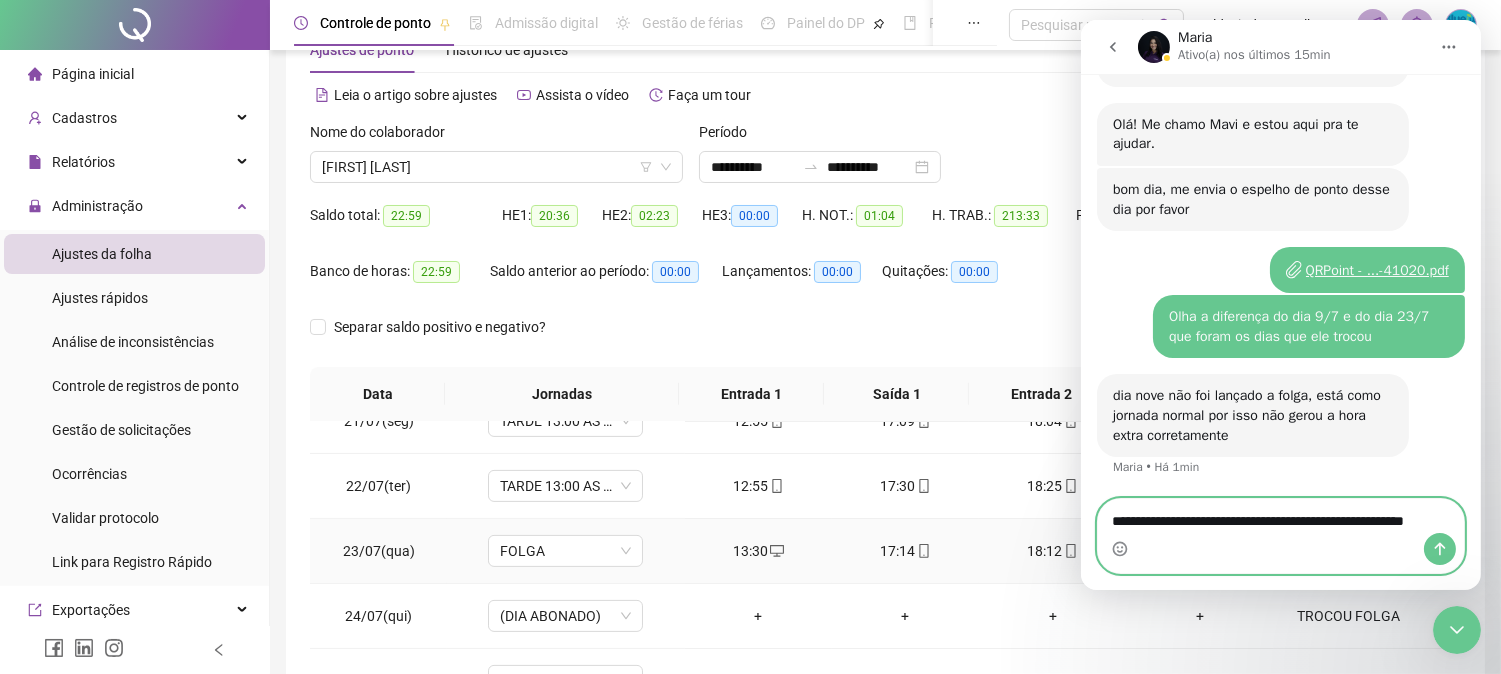 scroll, scrollTop: 3354, scrollLeft: 0, axis: vertical 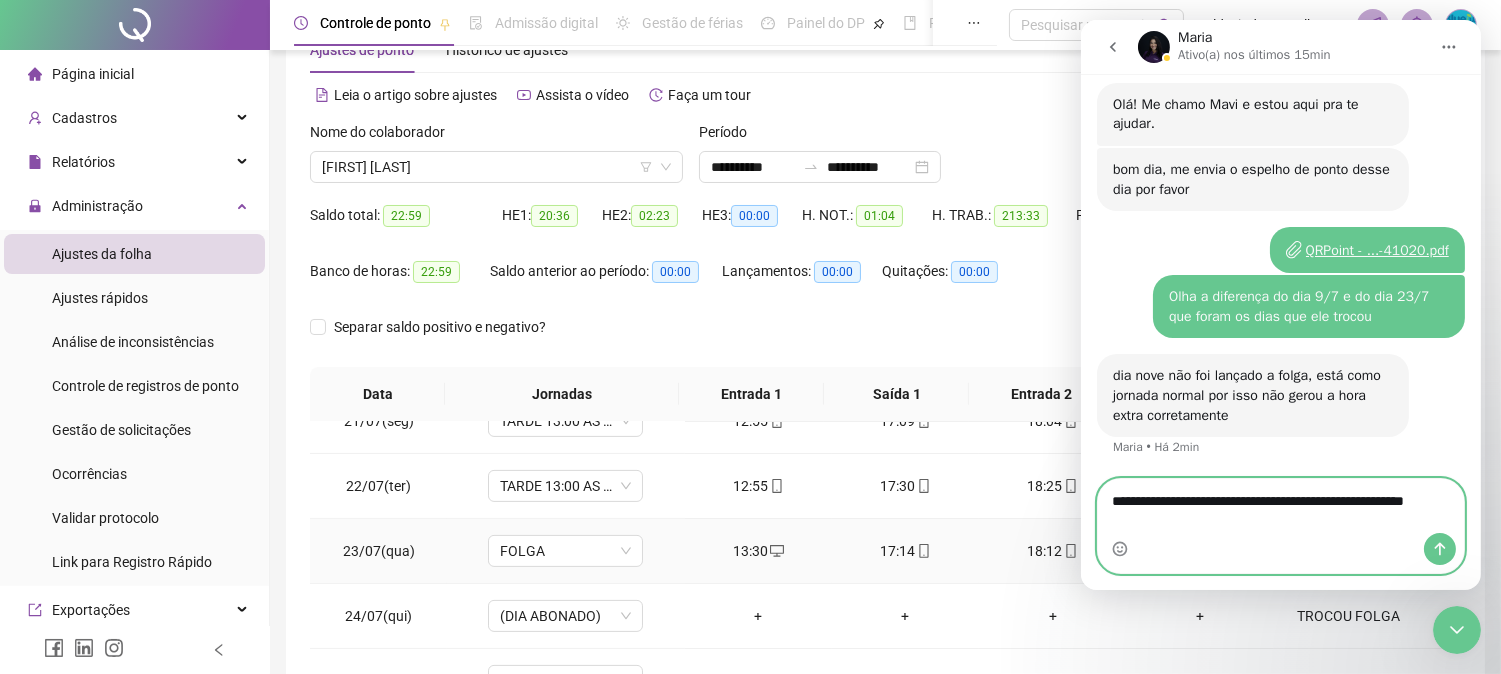 type on "**********" 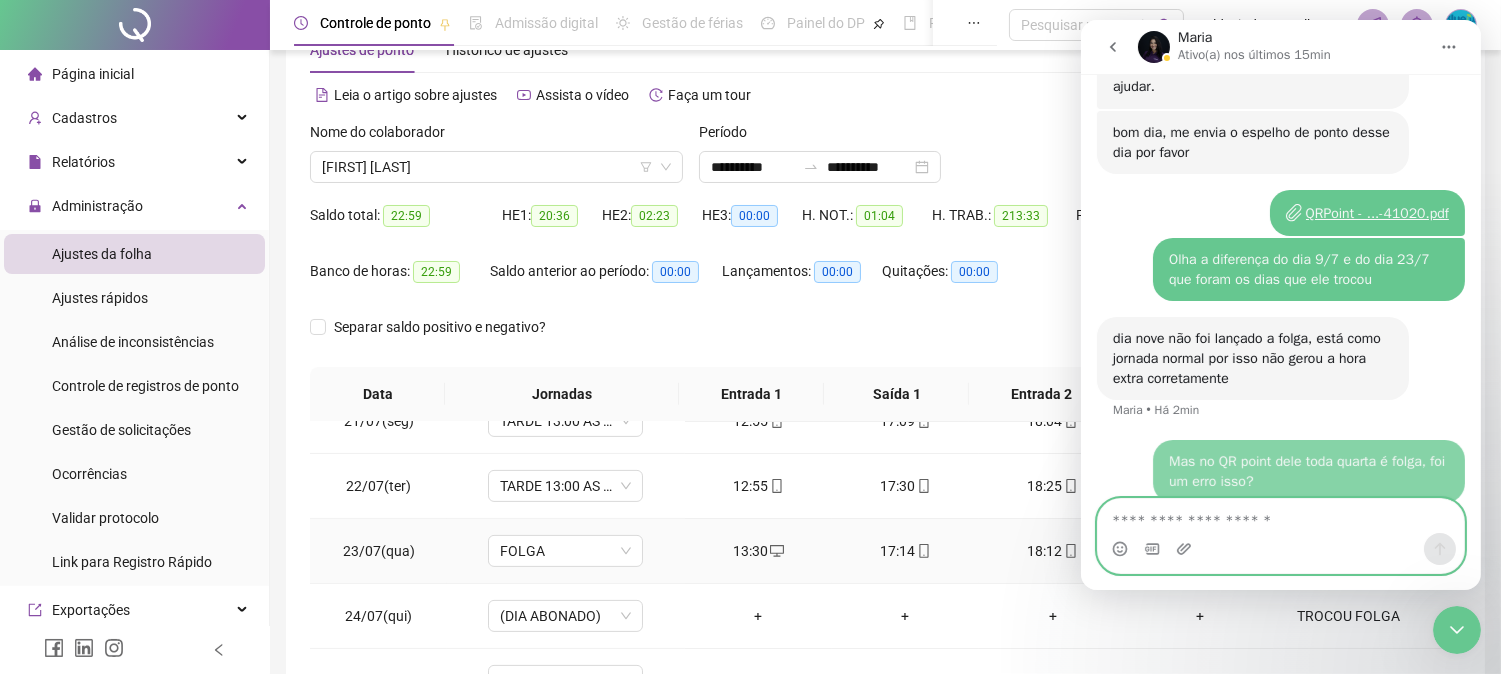 scroll, scrollTop: 3413, scrollLeft: 0, axis: vertical 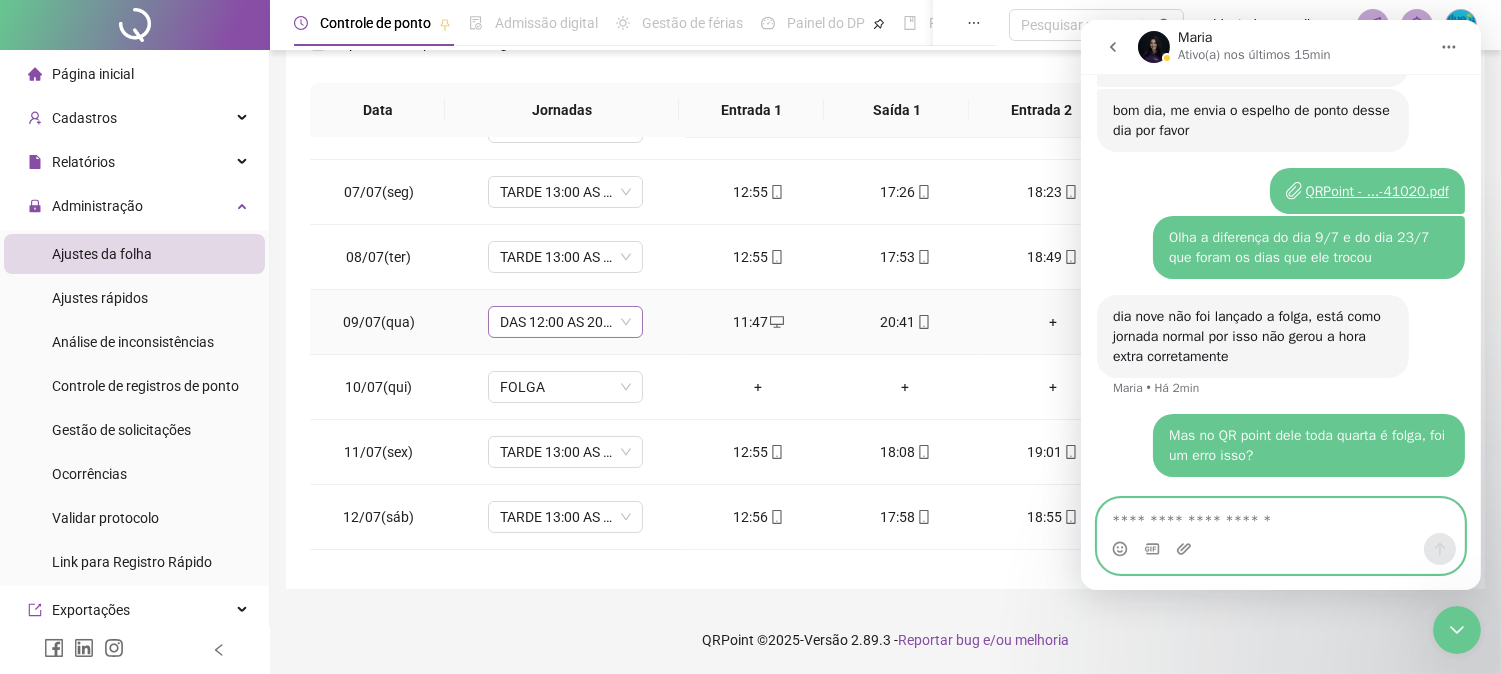 click on "DAS 12:00 AS 20:20" at bounding box center (565, 322) 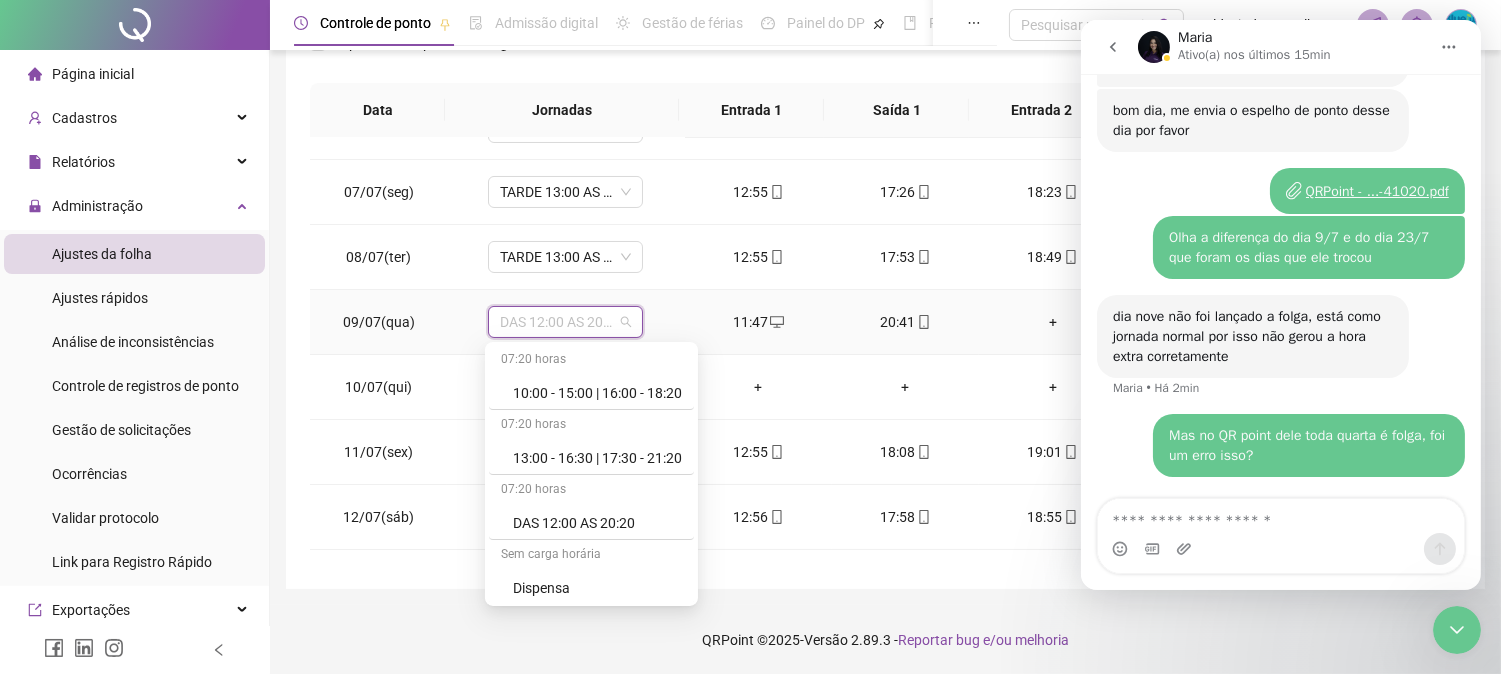 scroll, scrollTop: 0, scrollLeft: 0, axis: both 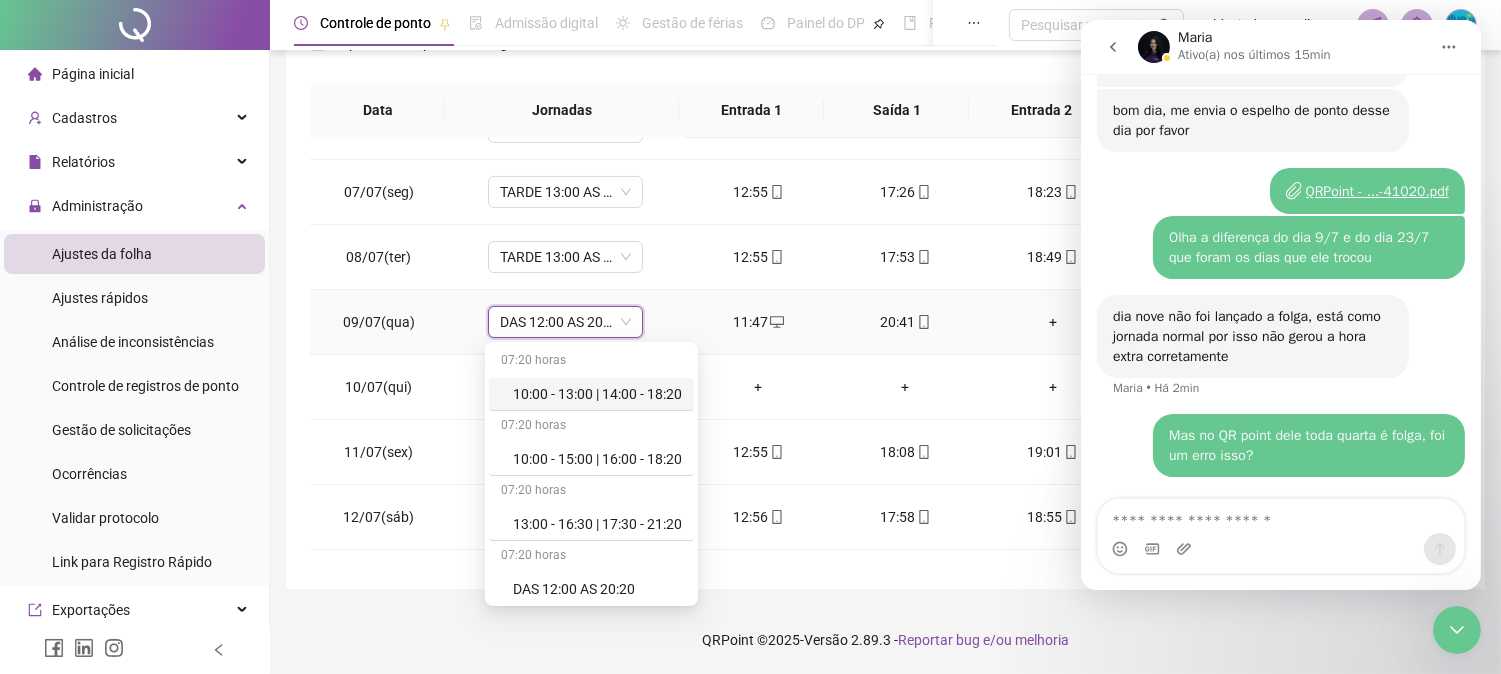 click on "11:47" at bounding box center [758, 322] 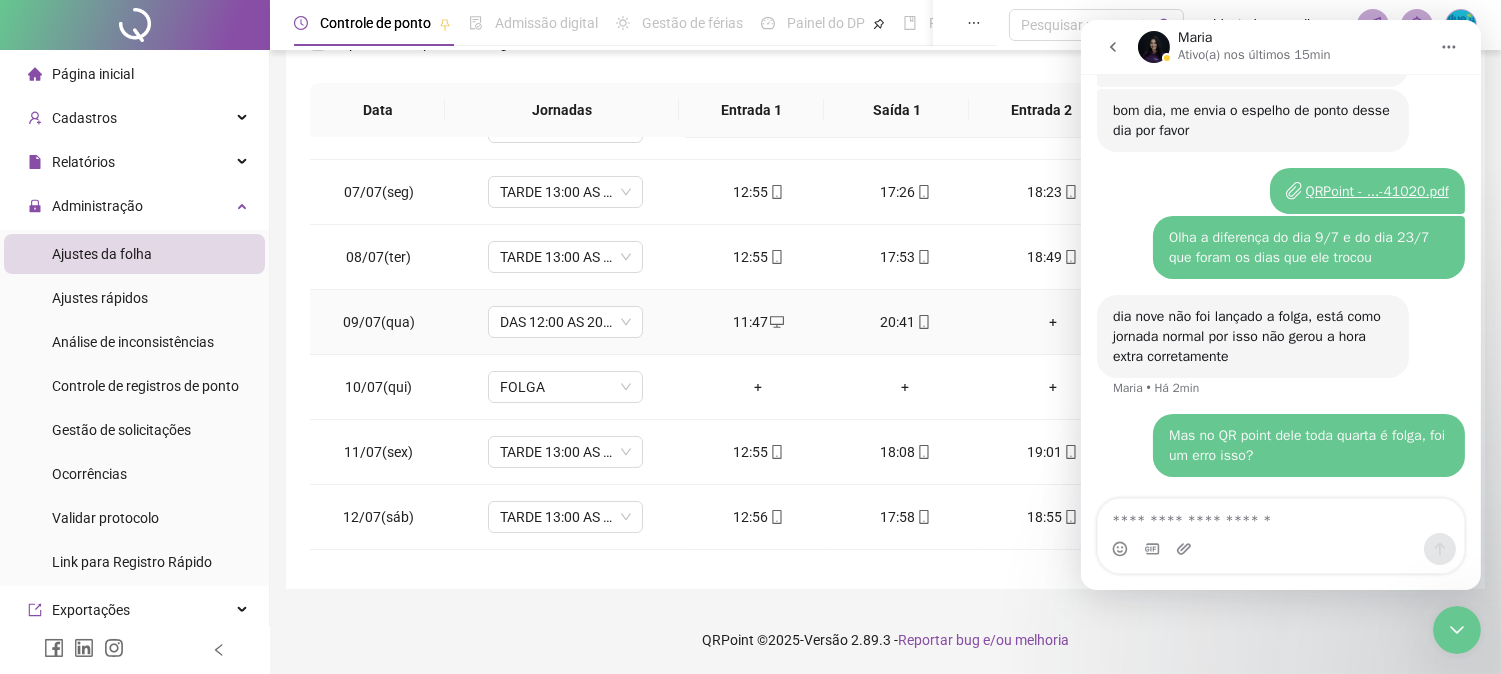 drag, startPoint x: 612, startPoint y: 327, endPoint x: 612, endPoint y: 385, distance: 58 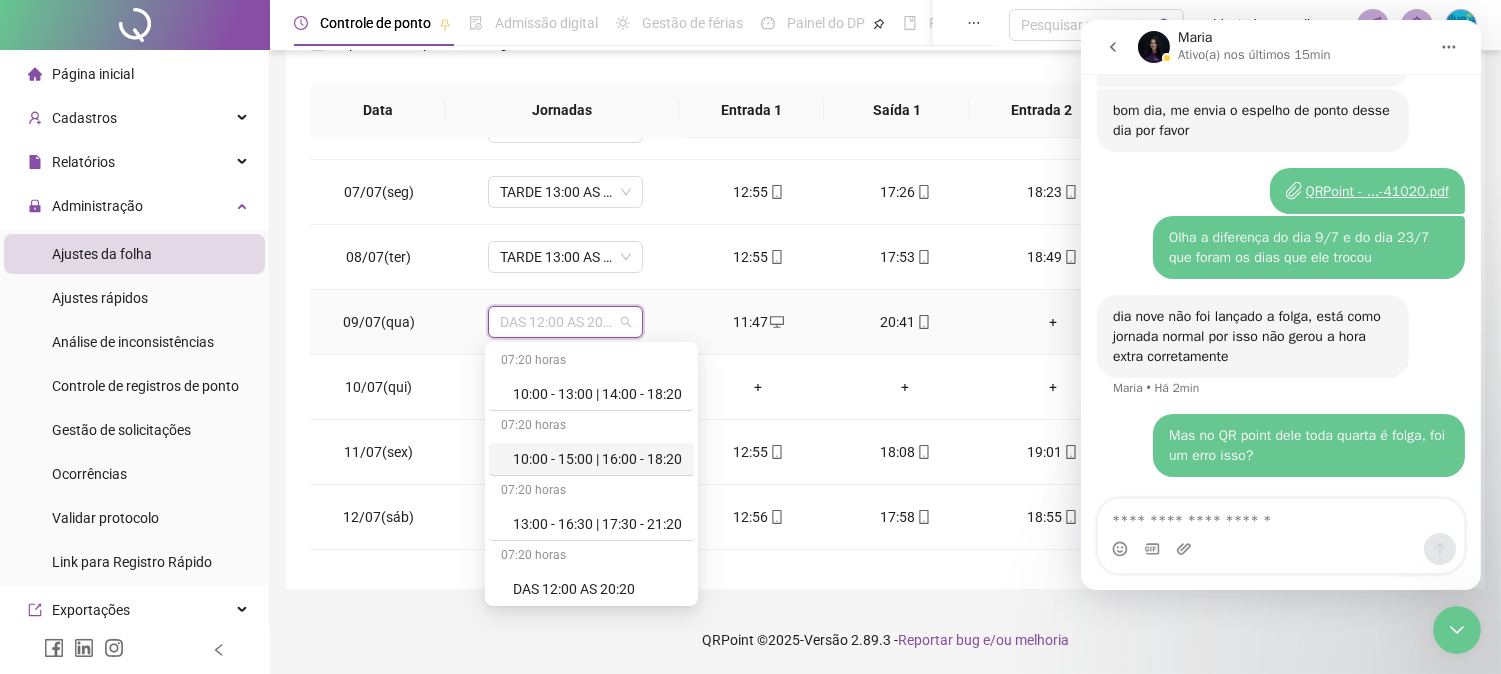 click on "11:47" at bounding box center (758, 322) 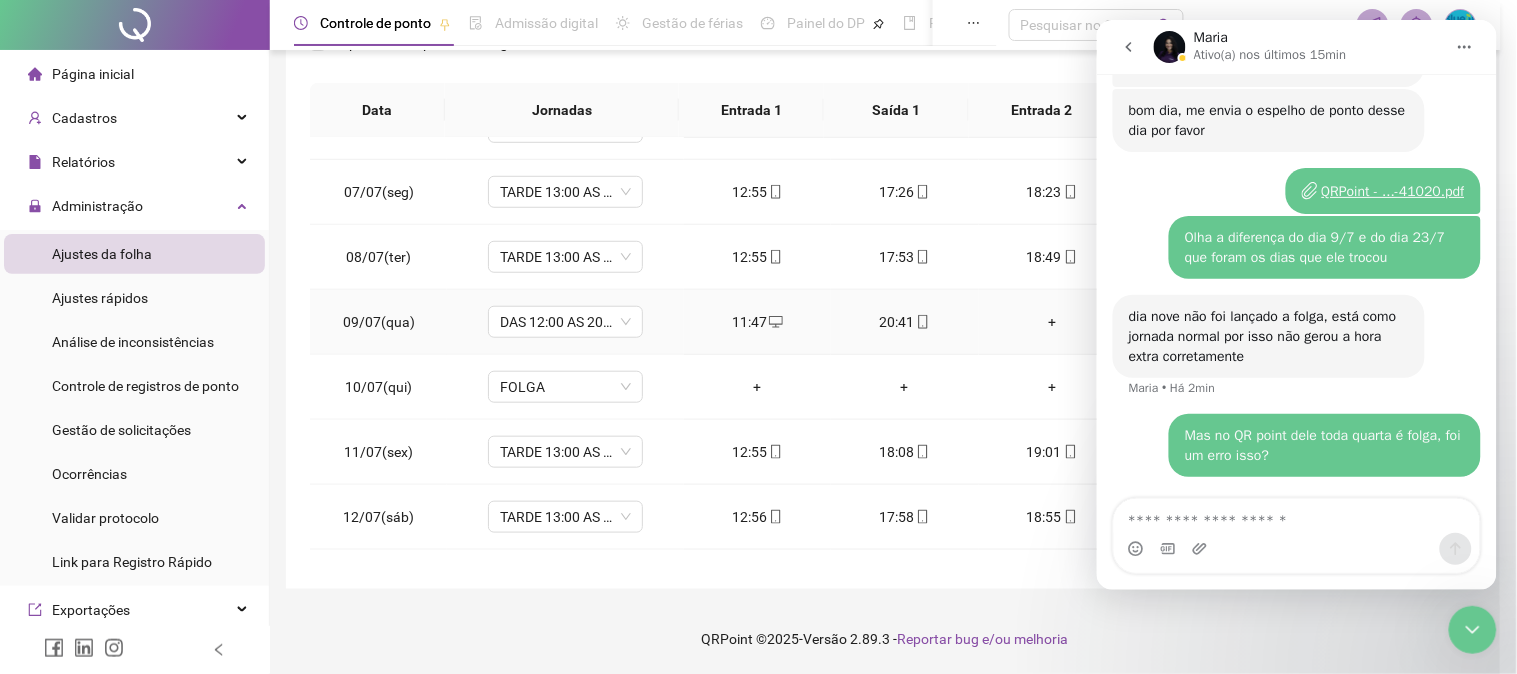 type on "**********" 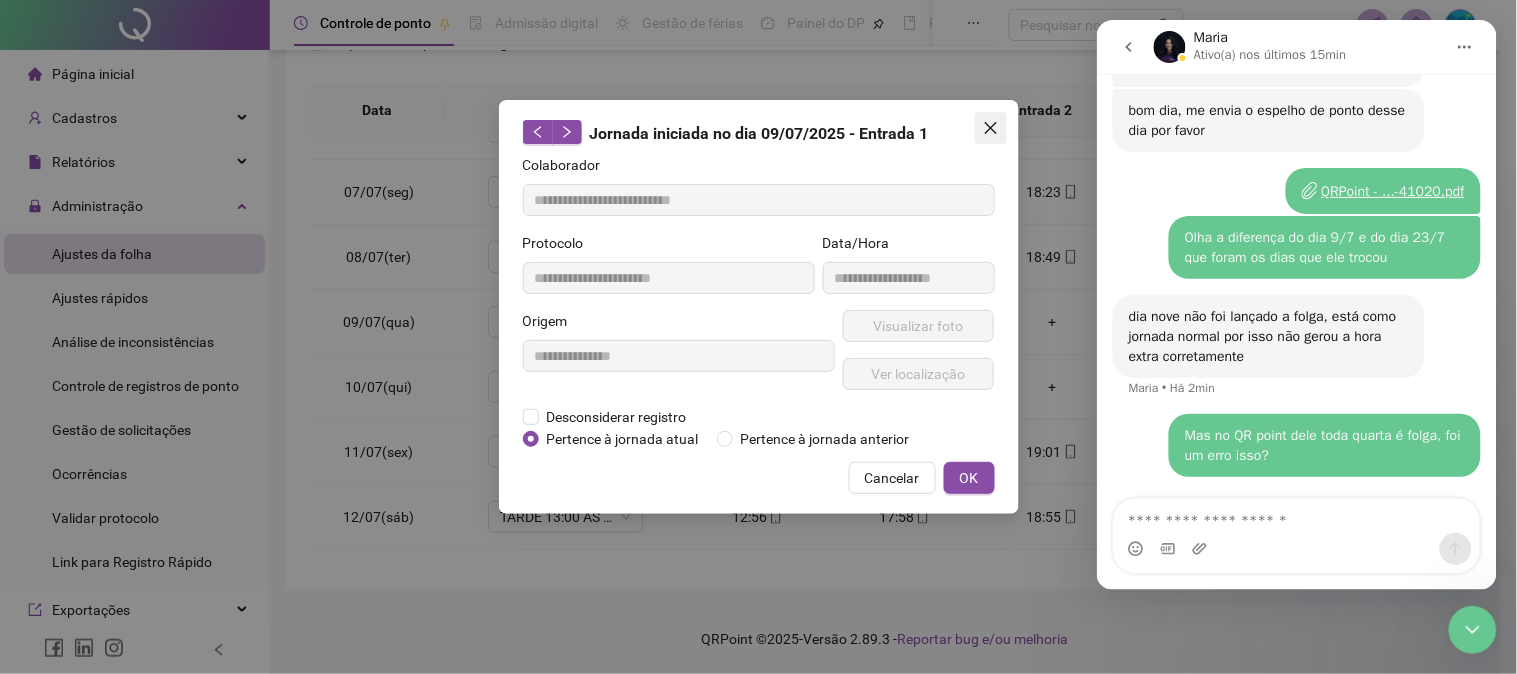 click at bounding box center [991, 128] 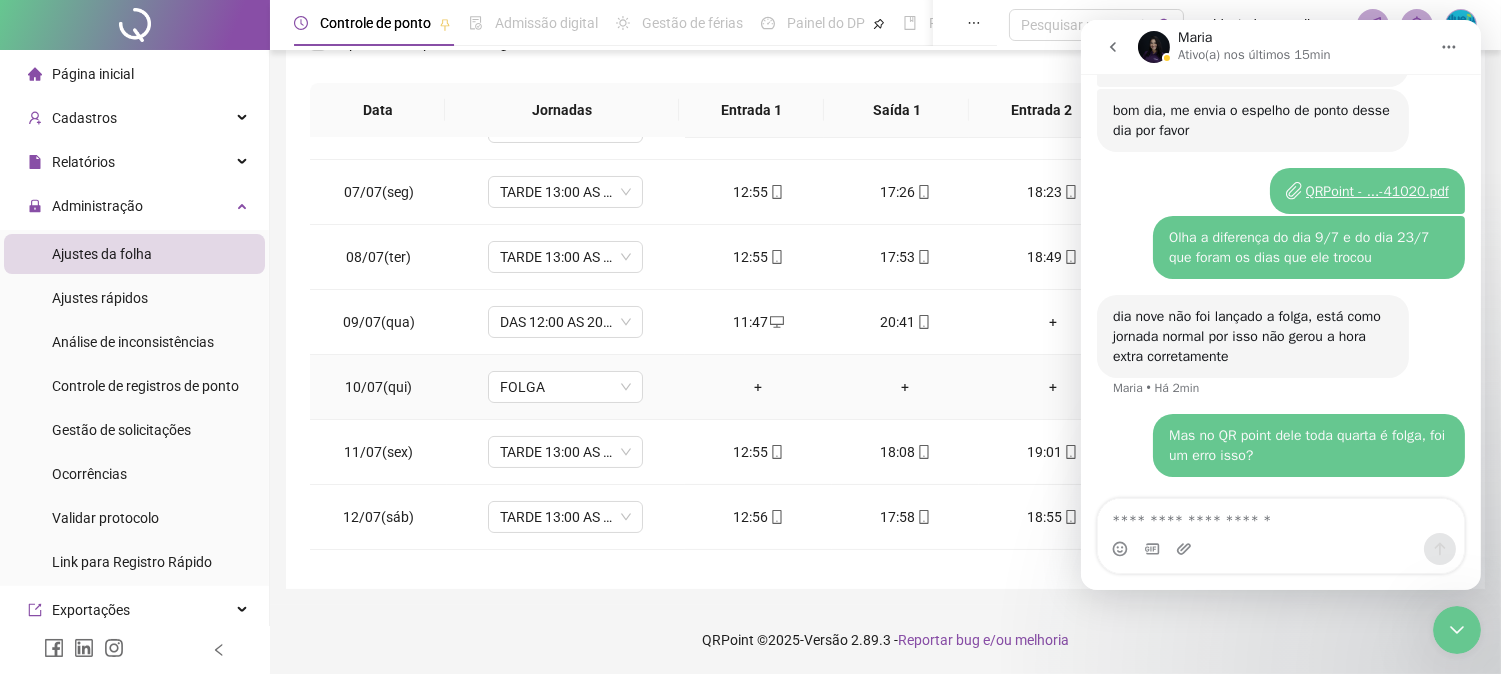 click on "FOLGA" at bounding box center (565, 387) 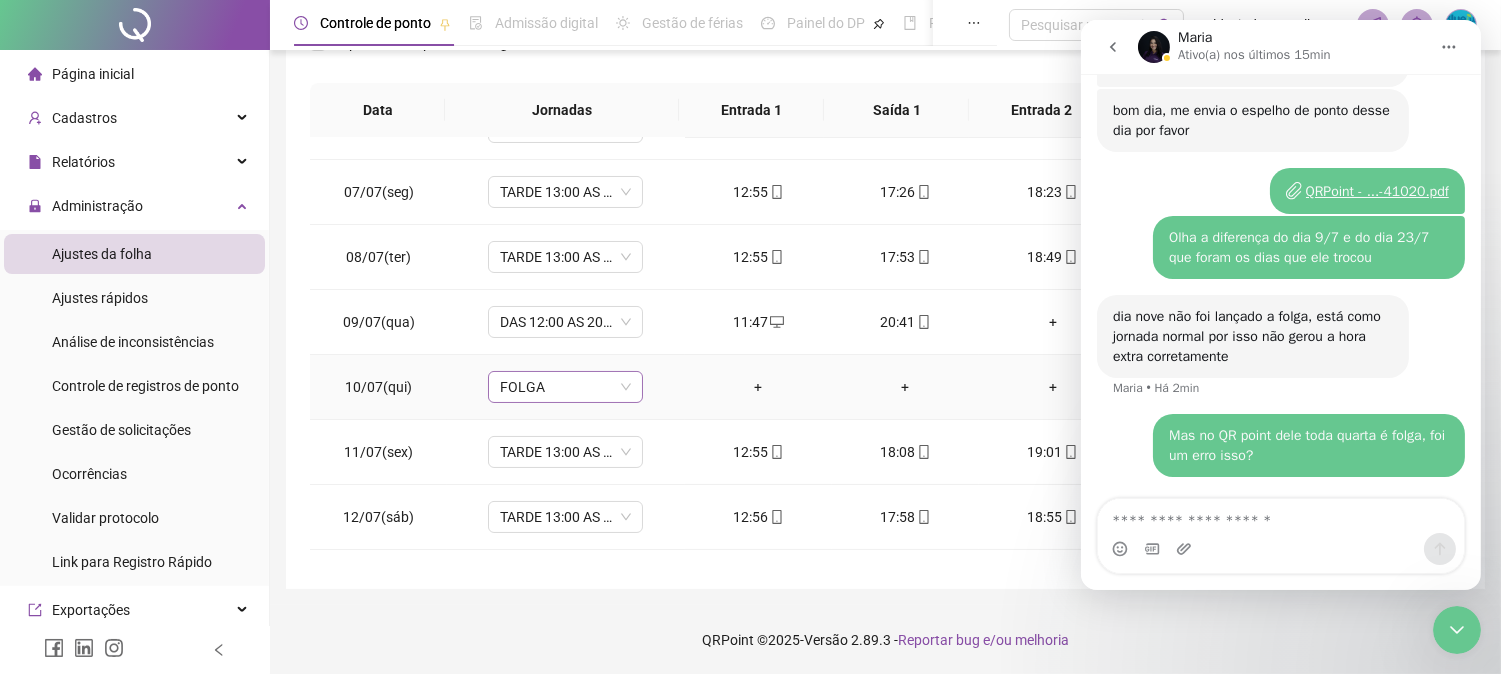 click on "FOLGA" at bounding box center [565, 387] 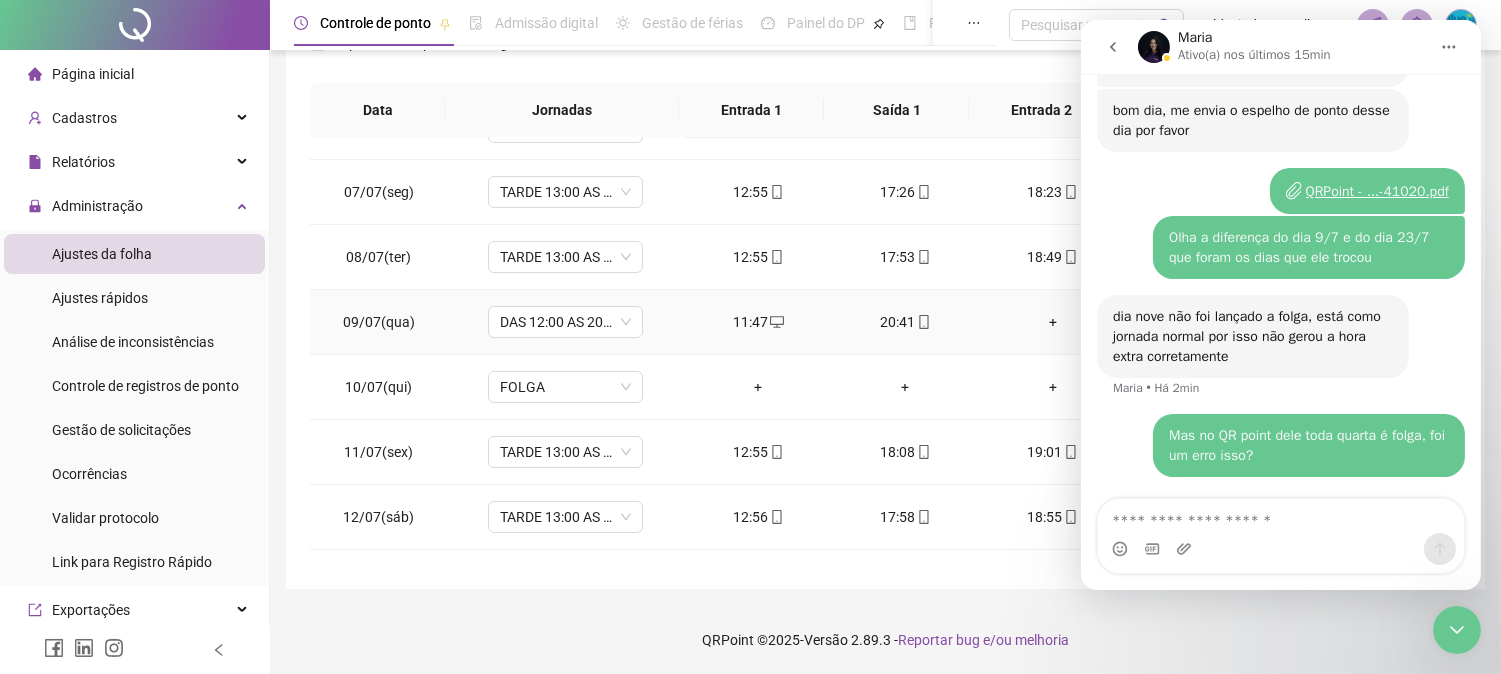 click on "DAS 12:00 AS 20:20" at bounding box center (565, 322) 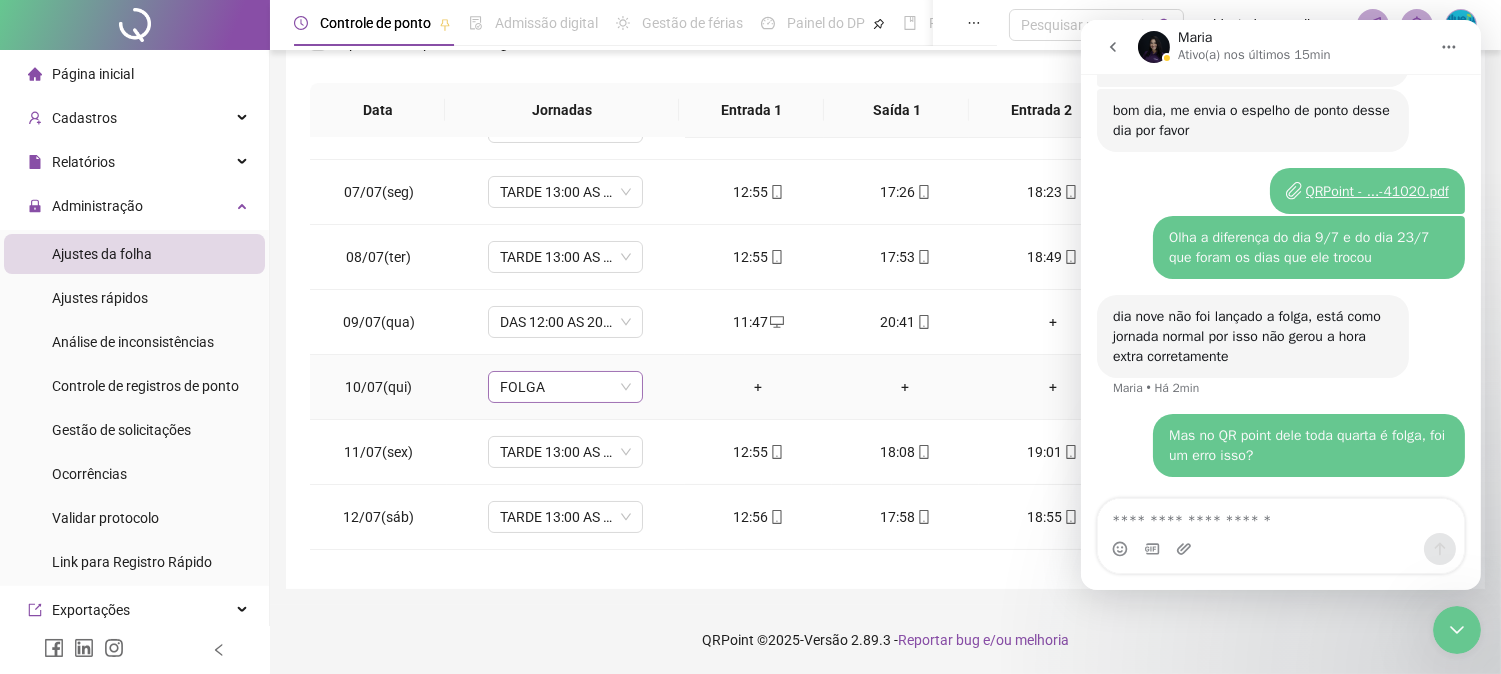 click on "FOLGA" at bounding box center [565, 387] 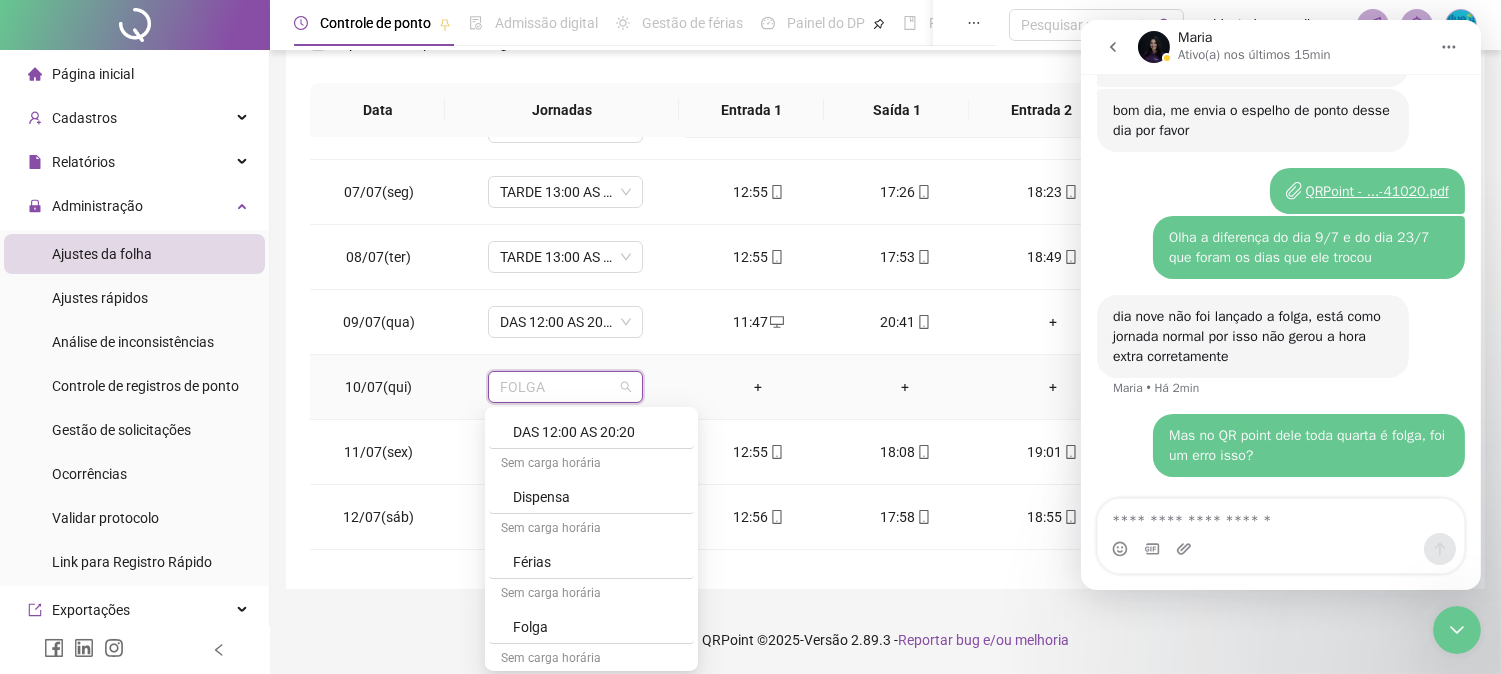 scroll, scrollTop: 328, scrollLeft: 0, axis: vertical 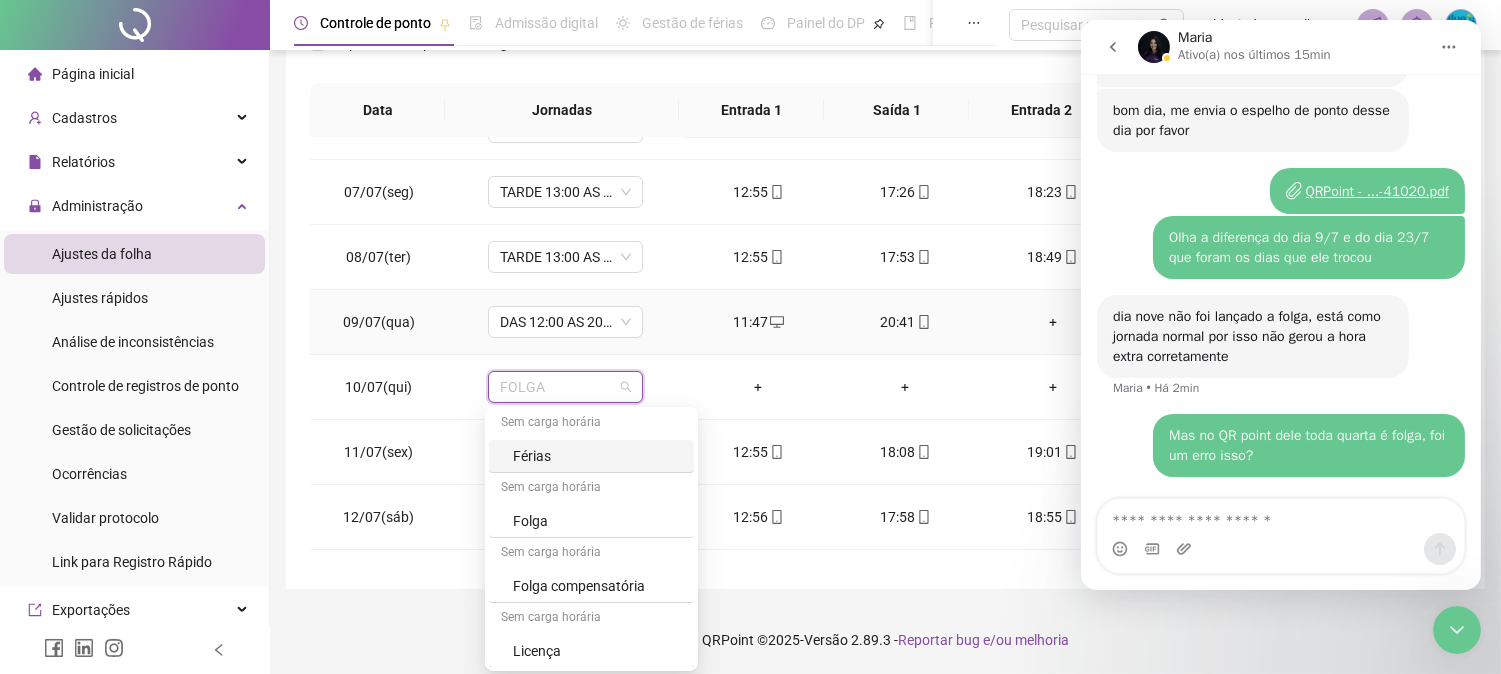 click on "11:47" at bounding box center [758, 322] 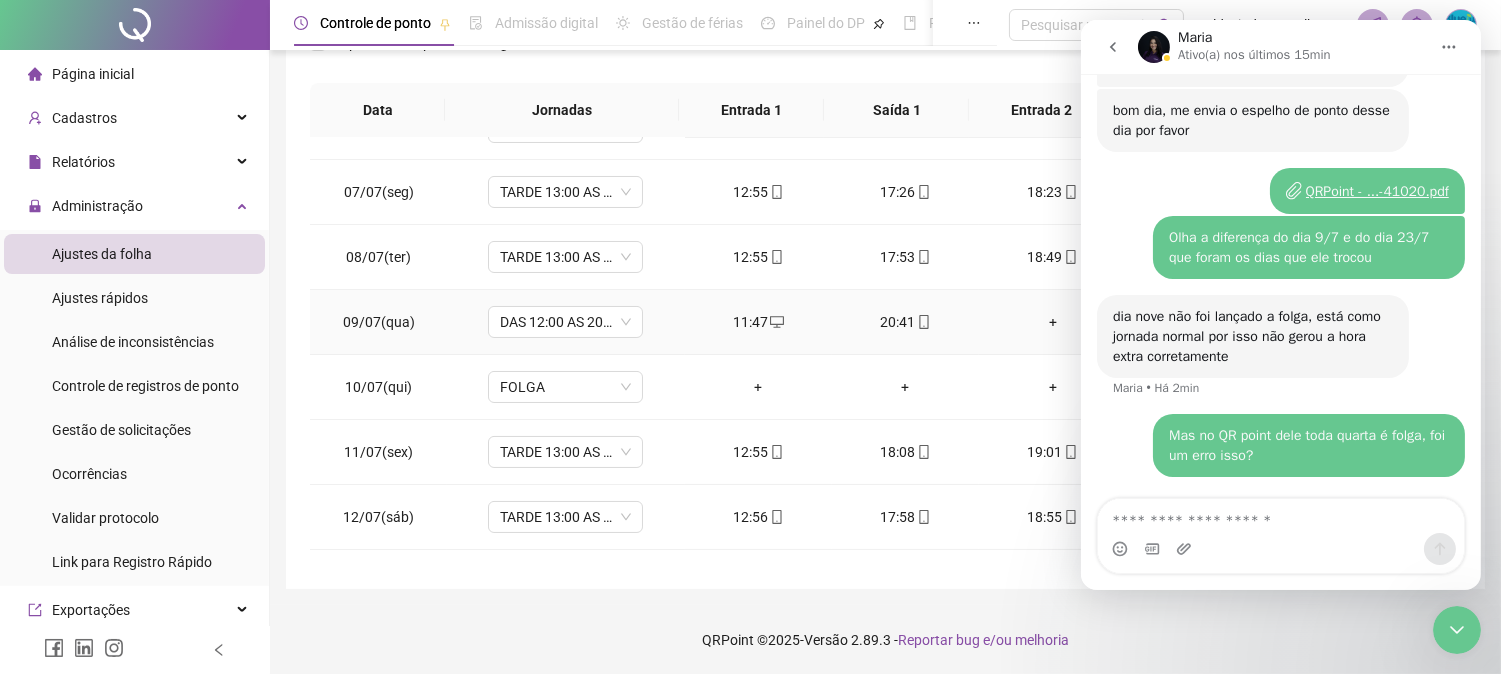 click on "11:47" at bounding box center (758, 322) 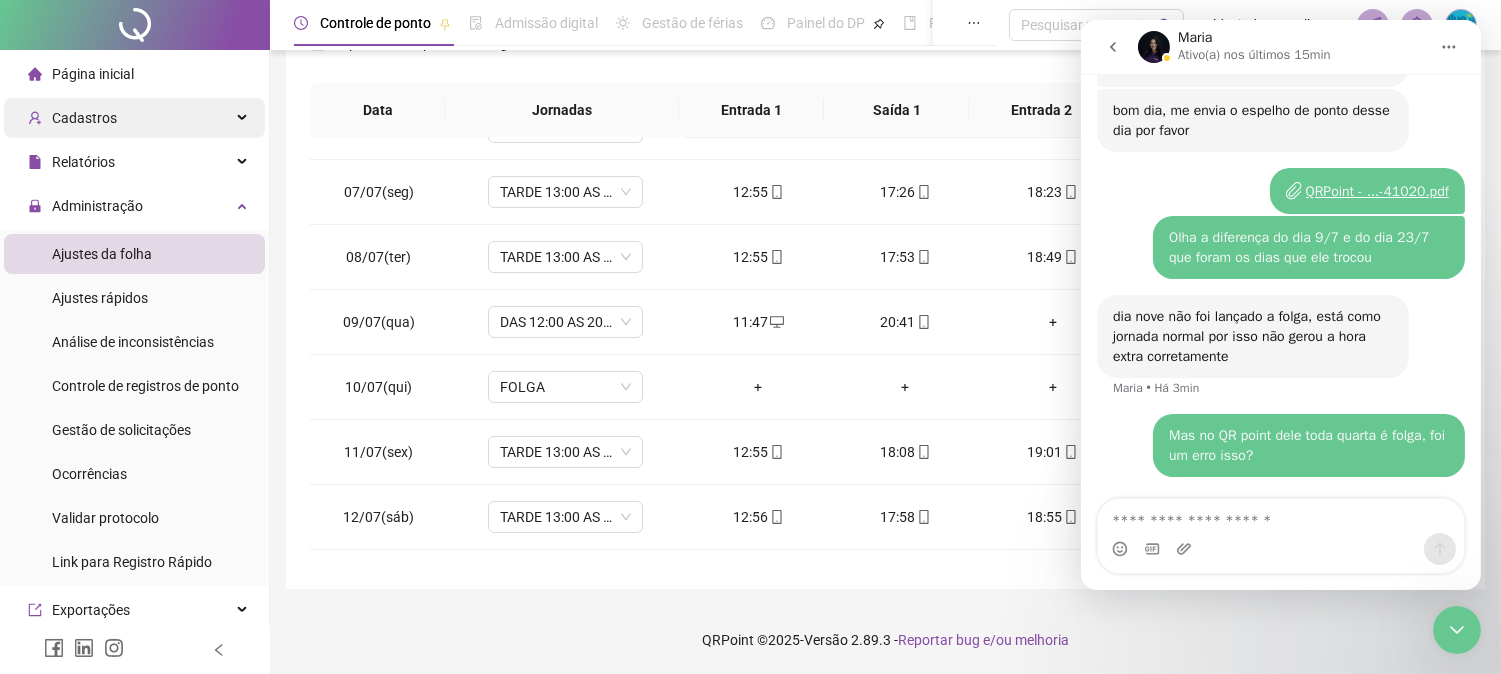 click on "Cadastros" at bounding box center (84, 118) 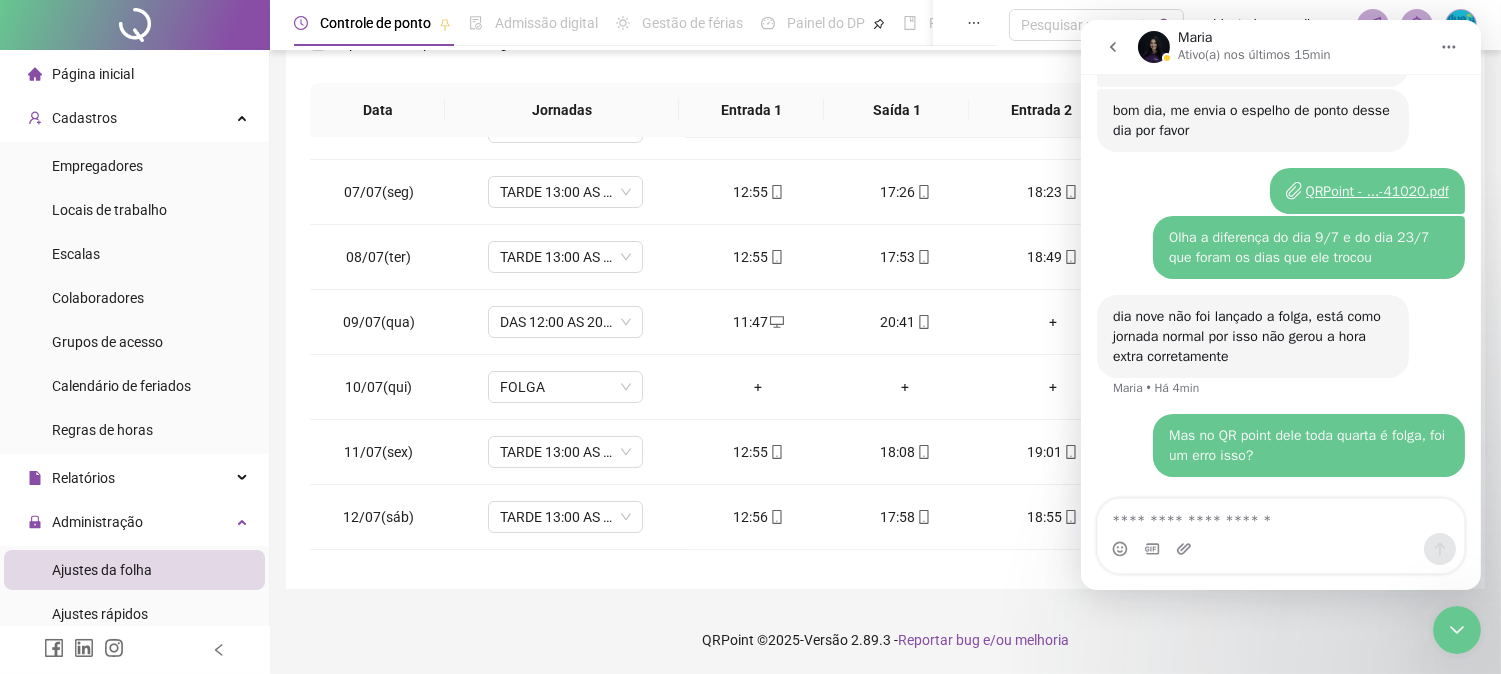 drag, startPoint x: 135, startPoint y: 302, endPoint x: 255, endPoint y: 293, distance: 120.33703 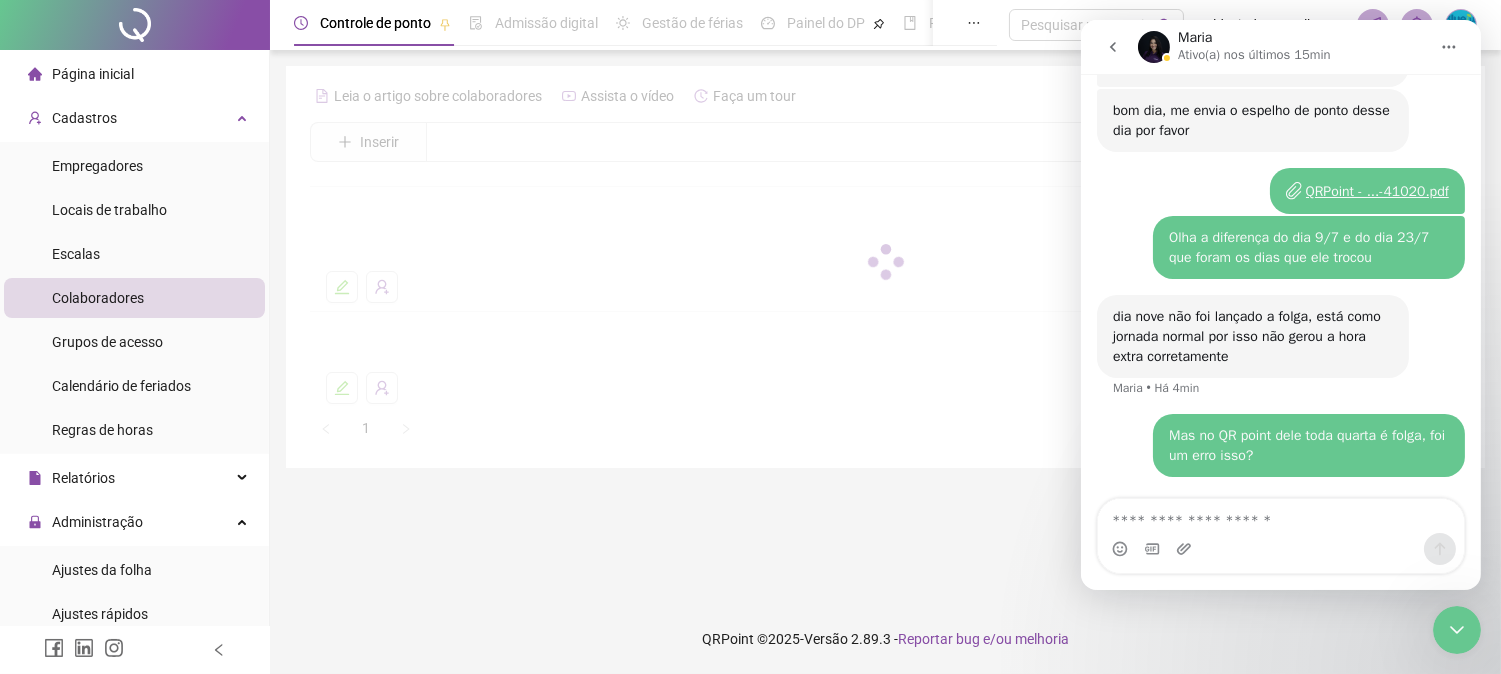 scroll, scrollTop: 0, scrollLeft: 0, axis: both 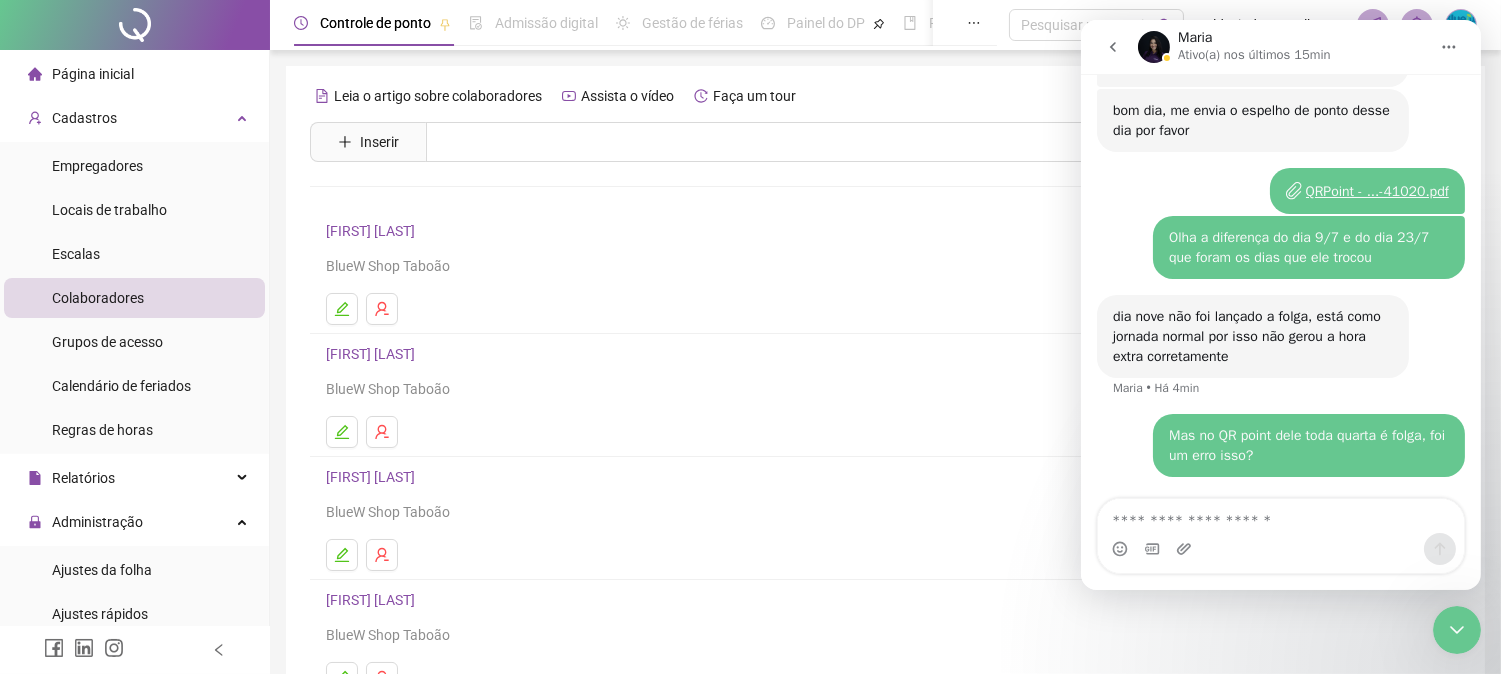 click on "[FIRST] [LAST]" at bounding box center [373, 354] 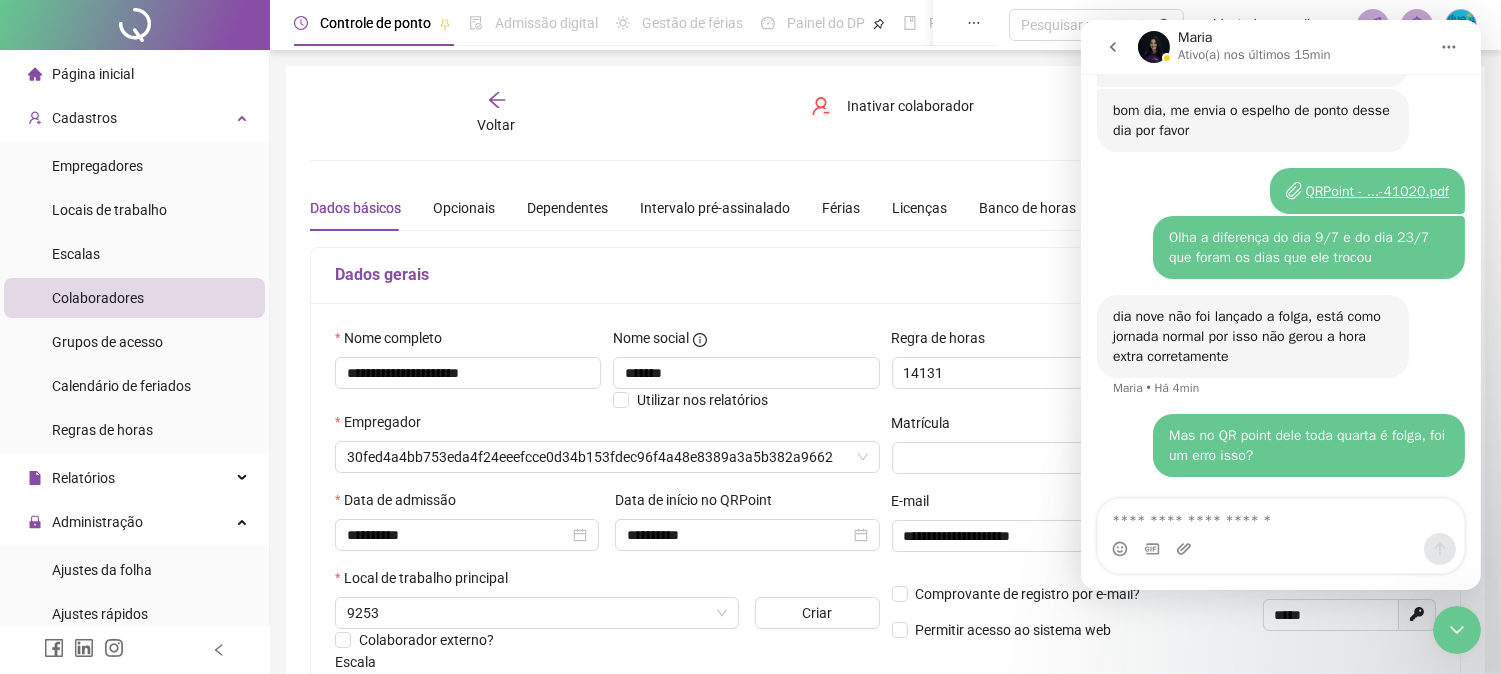 type on "**********" 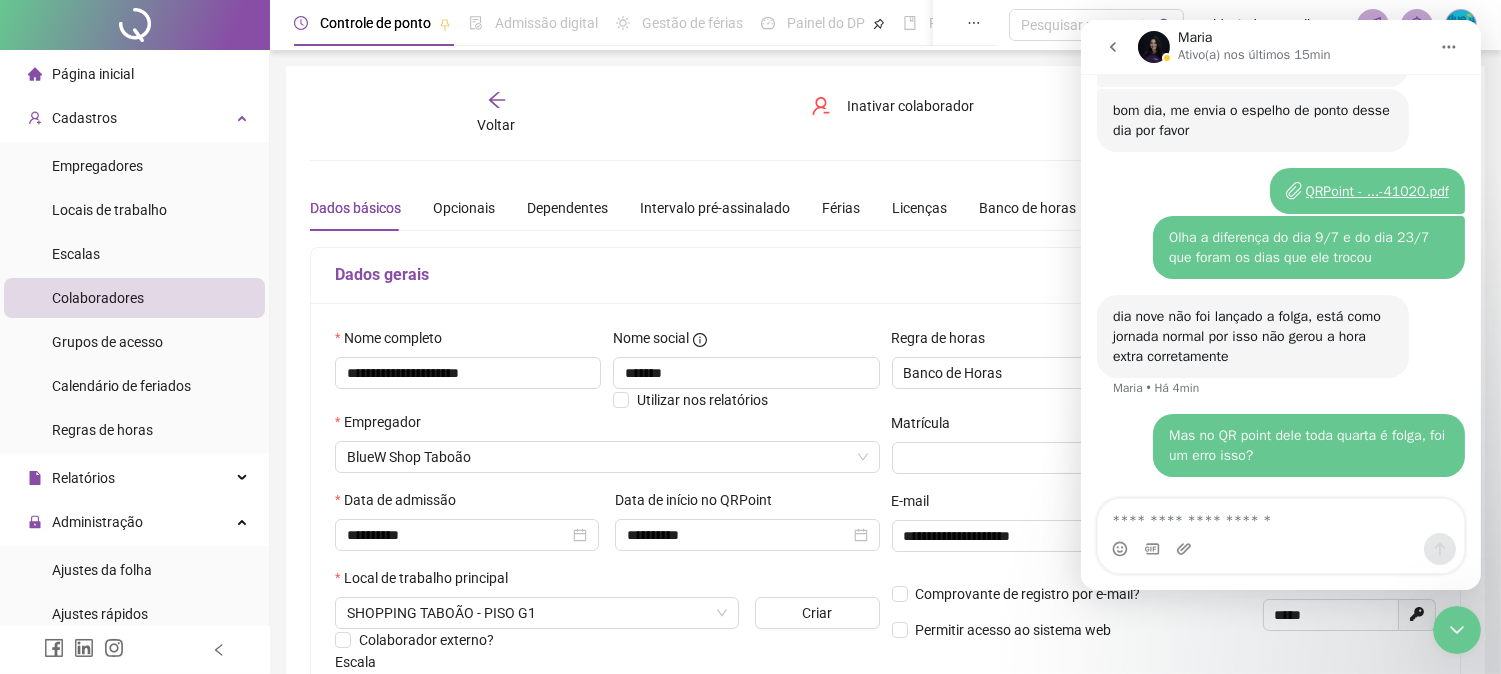 click on "**********" at bounding box center (885, 528) 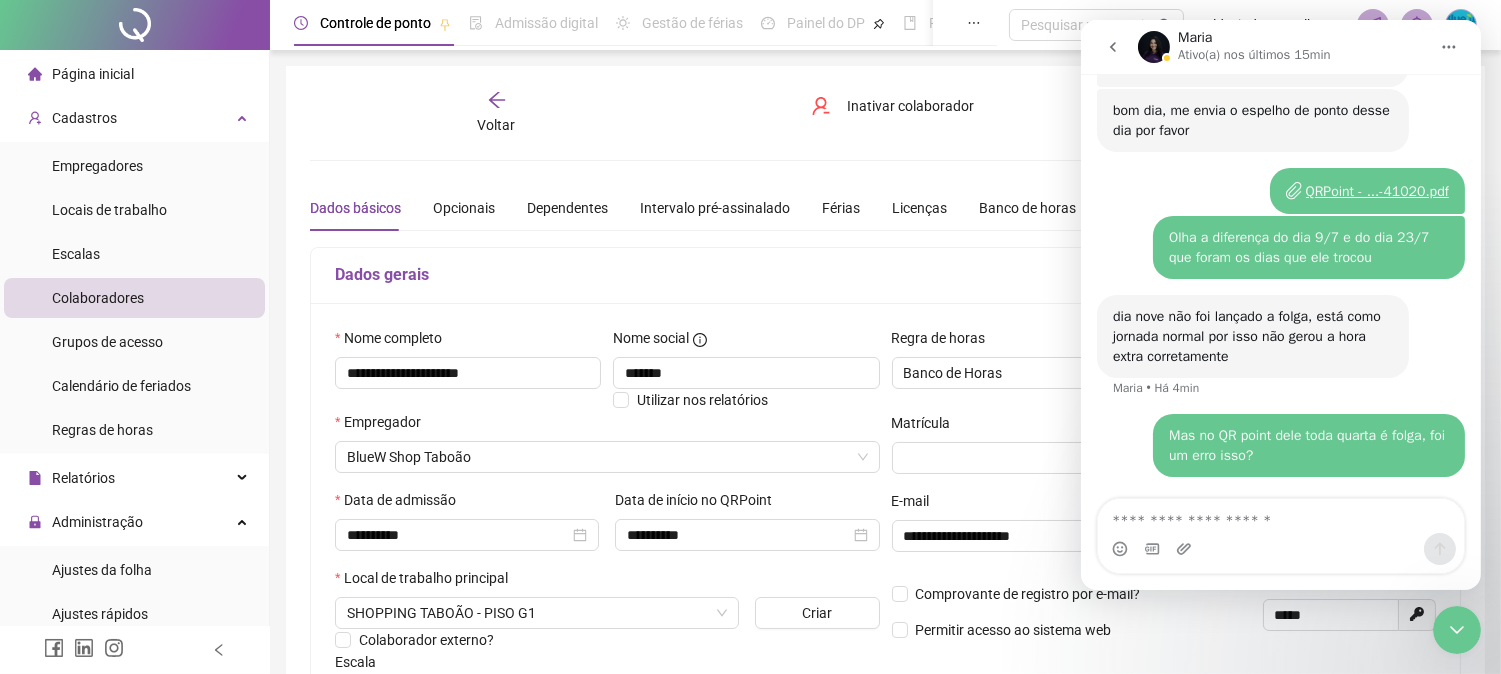click on "Dados gerais" at bounding box center (885, 276) 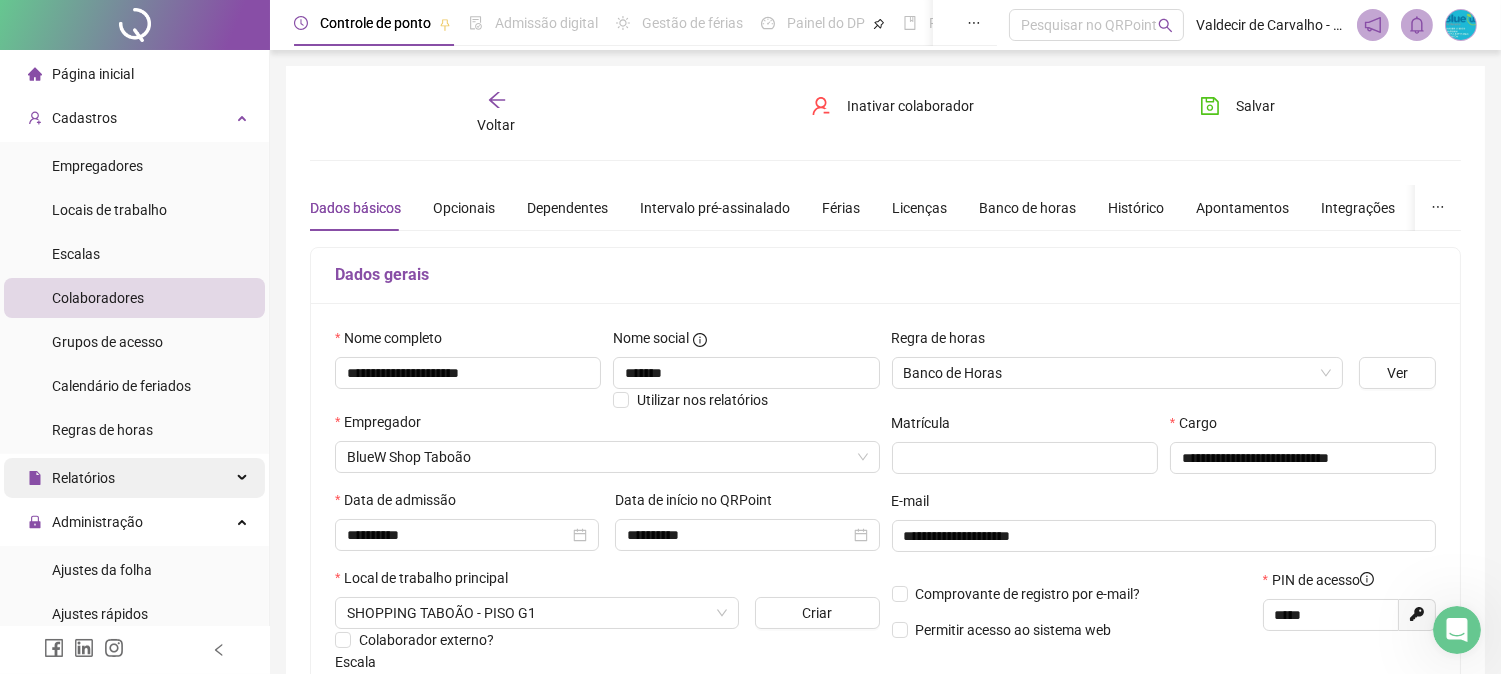 click on "Relatórios" at bounding box center [83, 478] 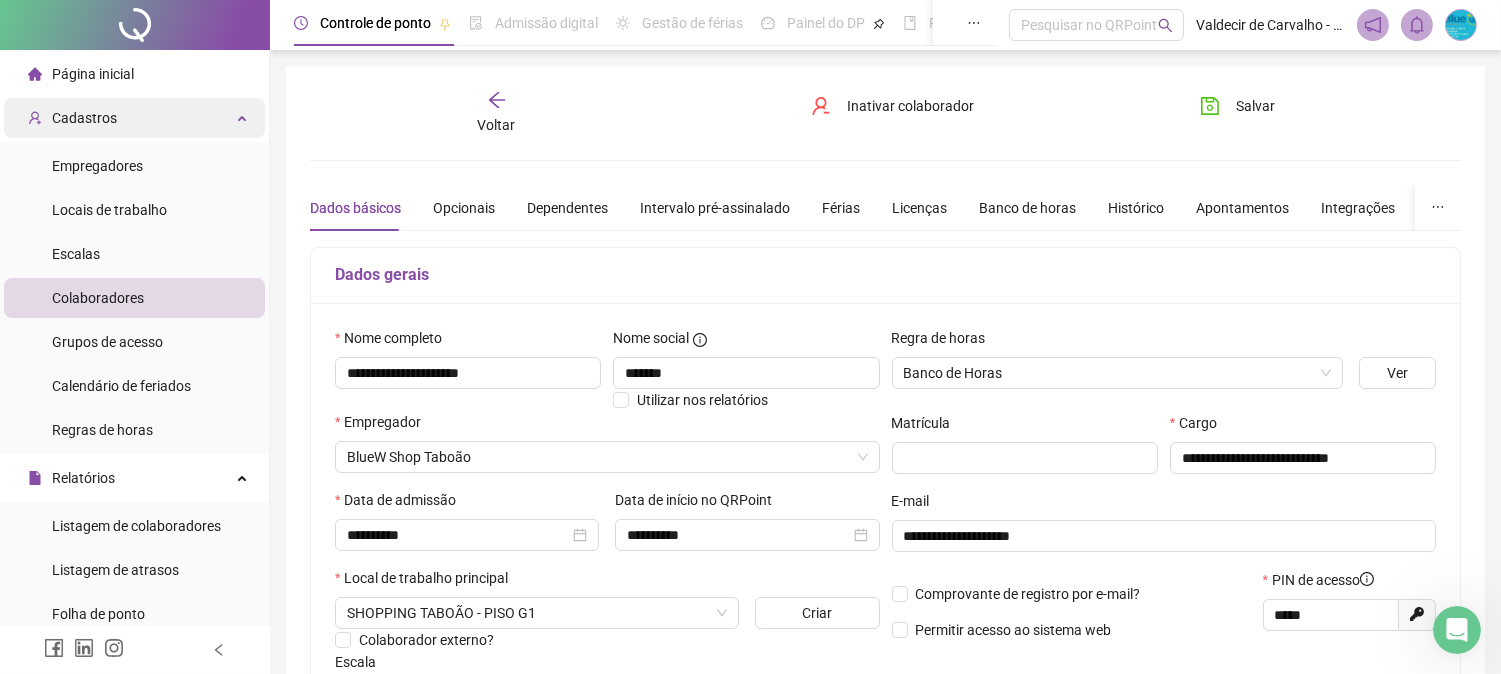 click on "Cadastros" at bounding box center [134, 118] 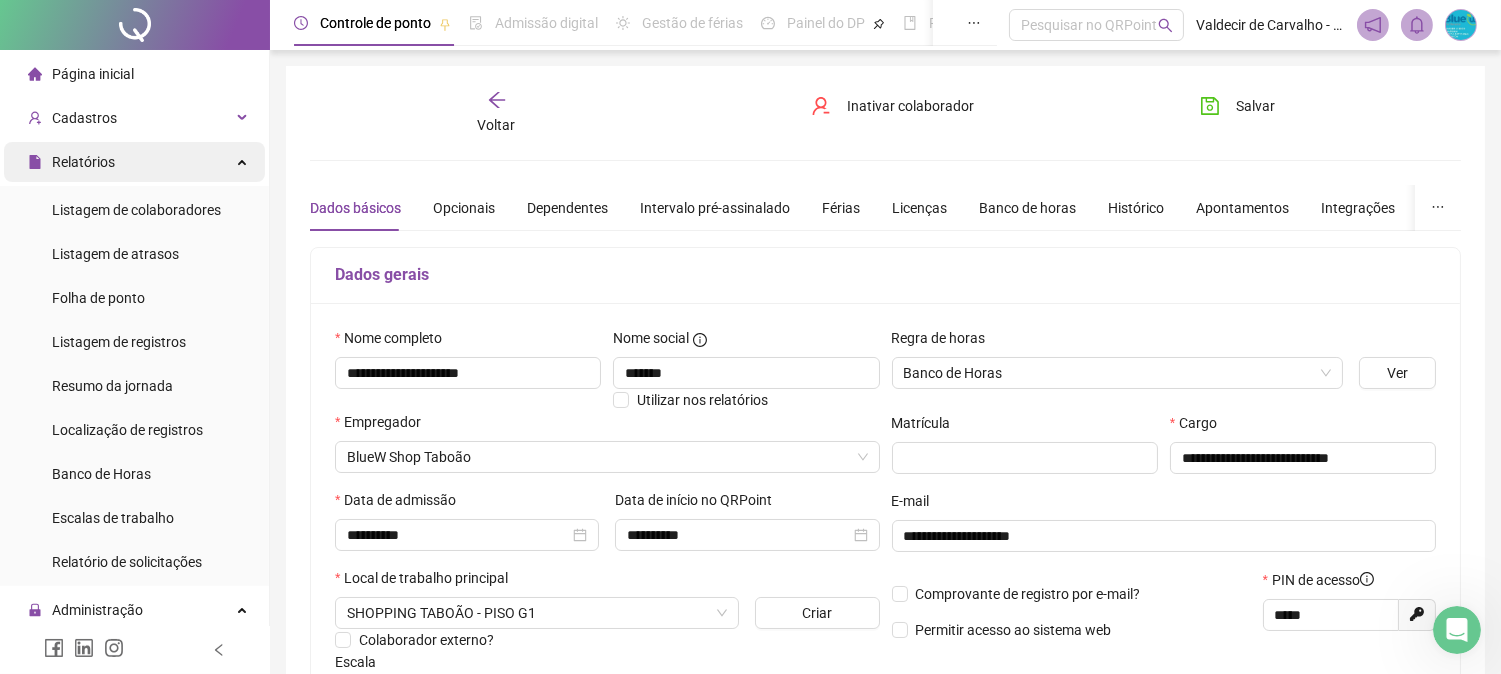 click on "Relatórios" at bounding box center (83, 162) 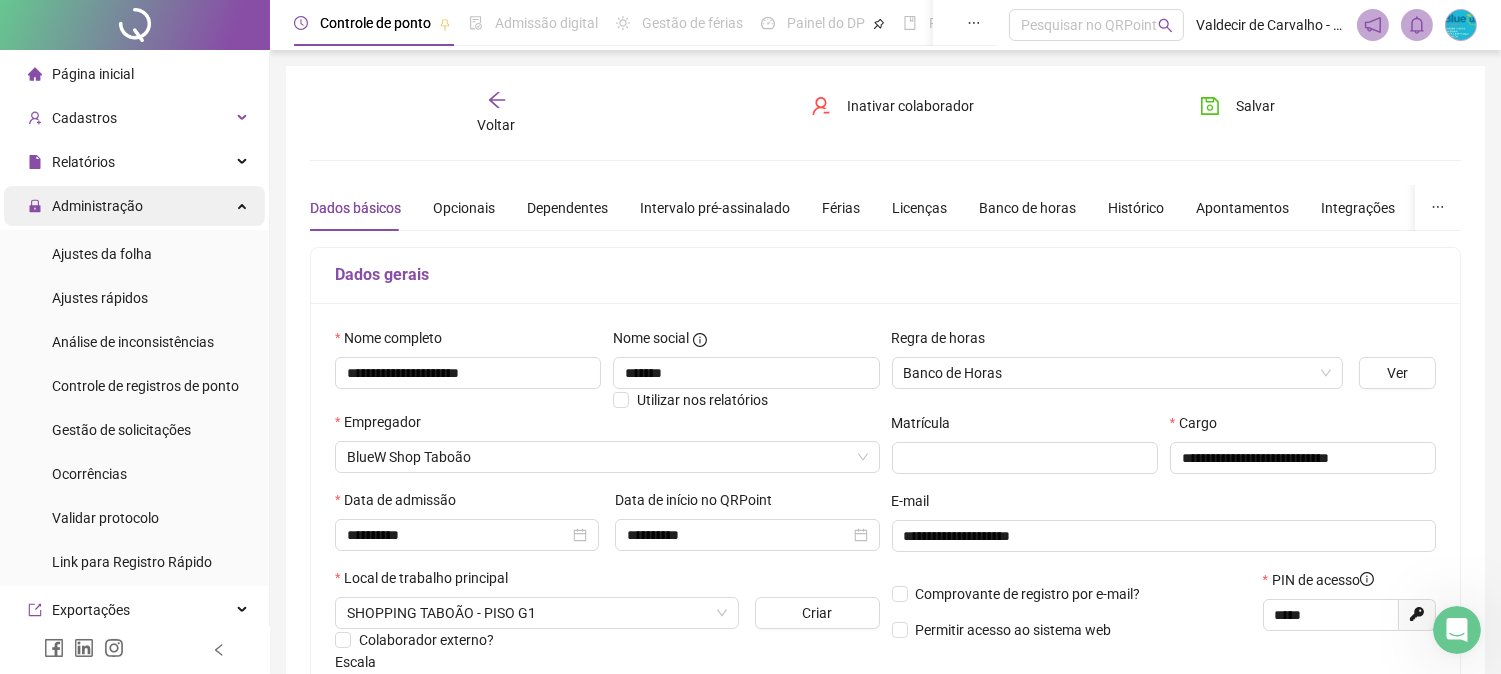 click on "Administração" at bounding box center (134, 206) 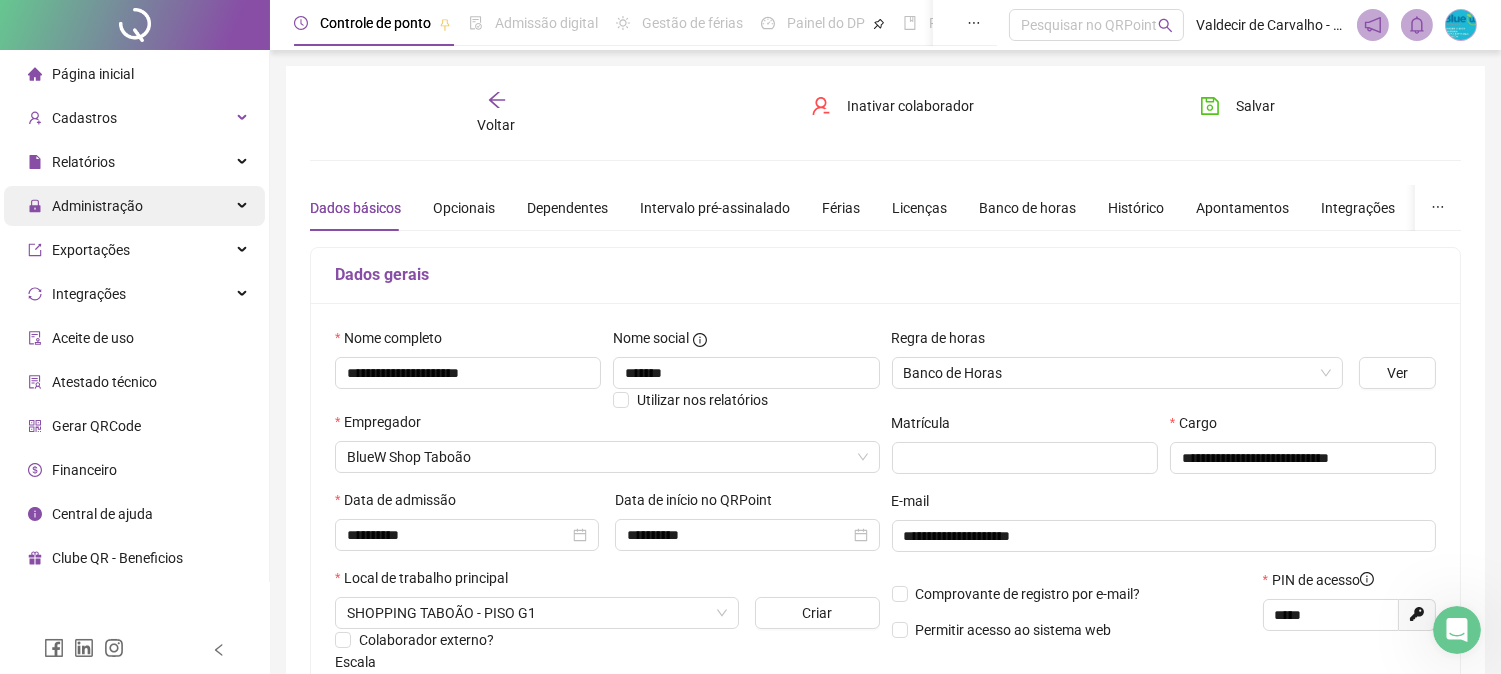 click on "Administração" at bounding box center [134, 206] 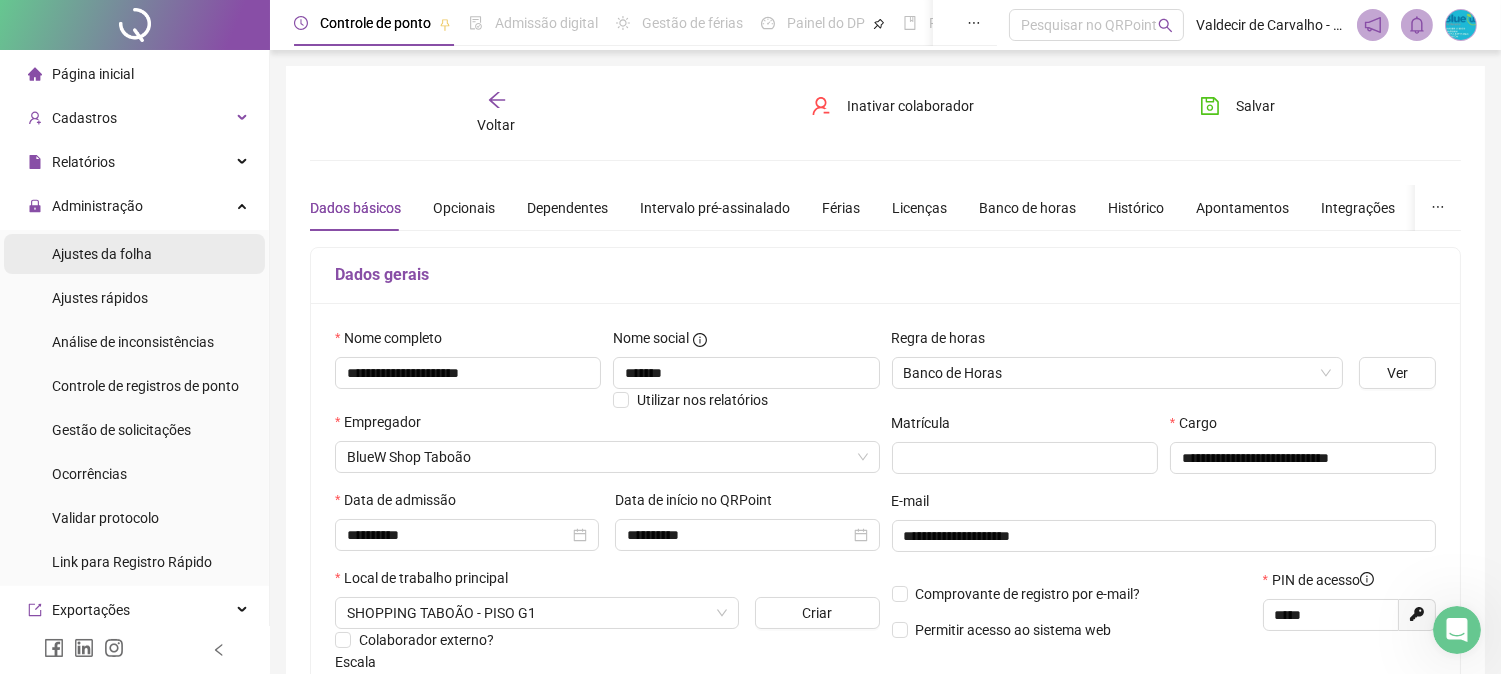 click on "Ajustes da folha" at bounding box center [102, 254] 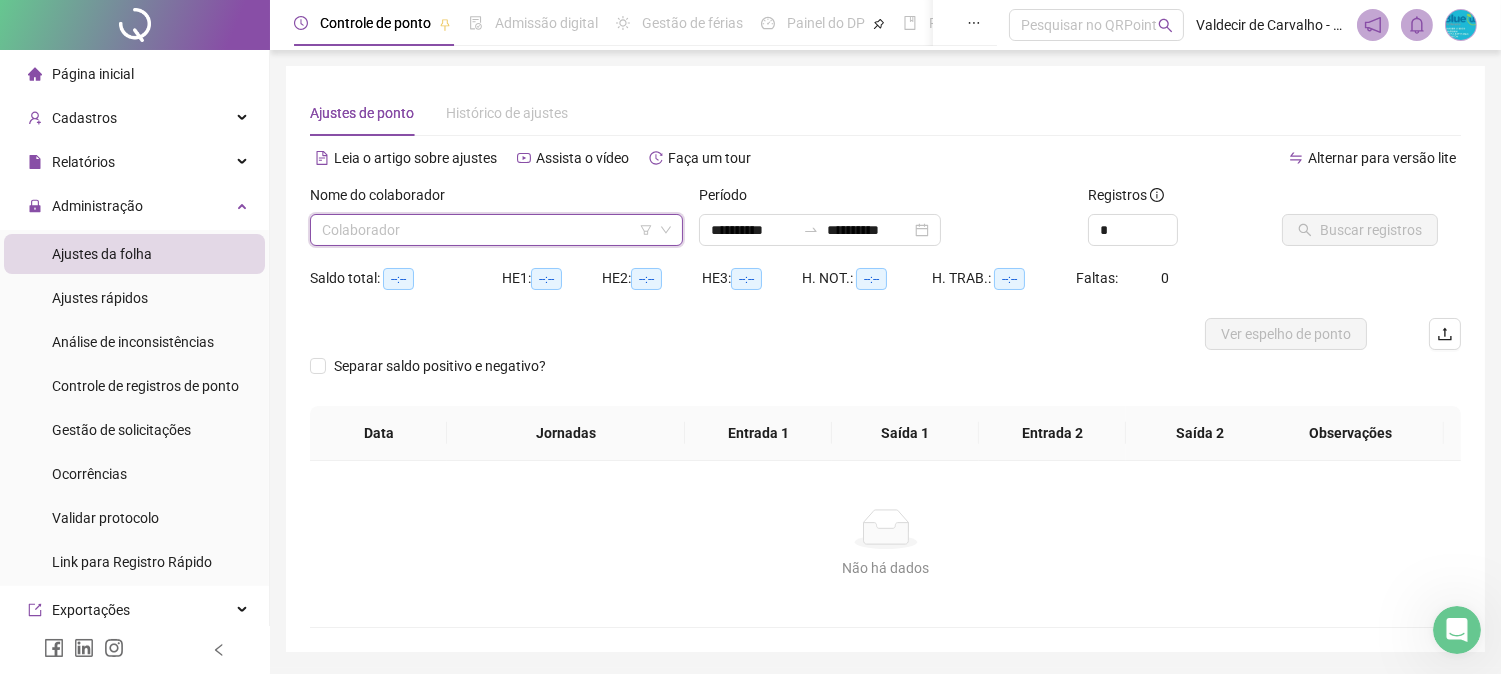 click at bounding box center (487, 230) 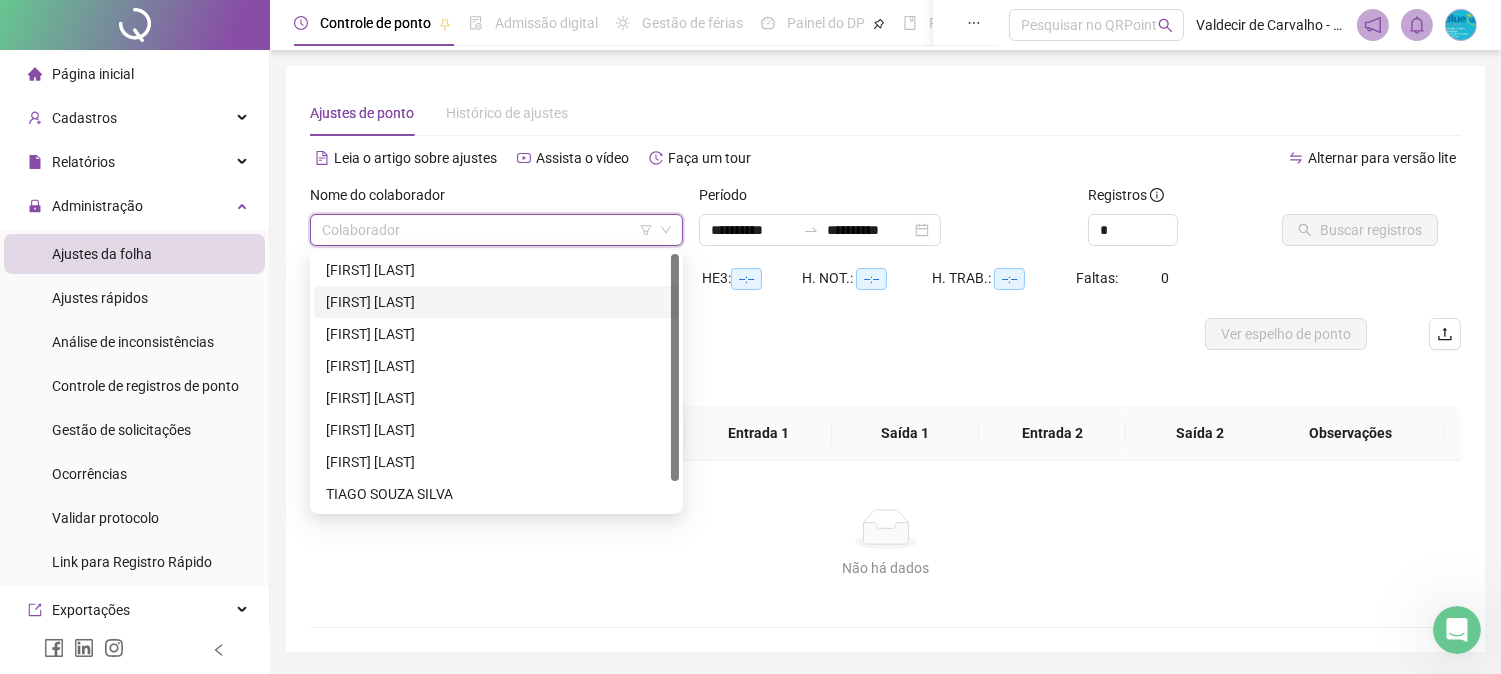 click on "[FIRST] [LAST]" at bounding box center [496, 302] 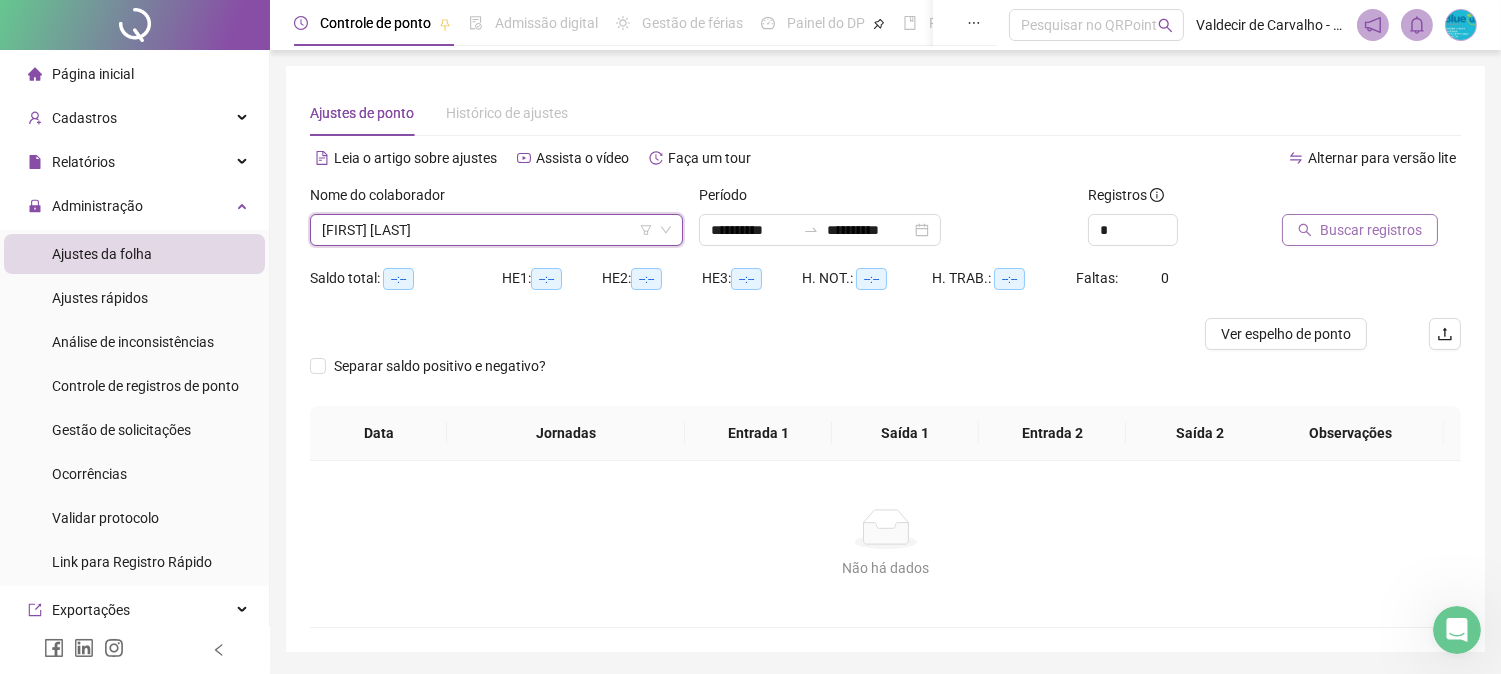 click 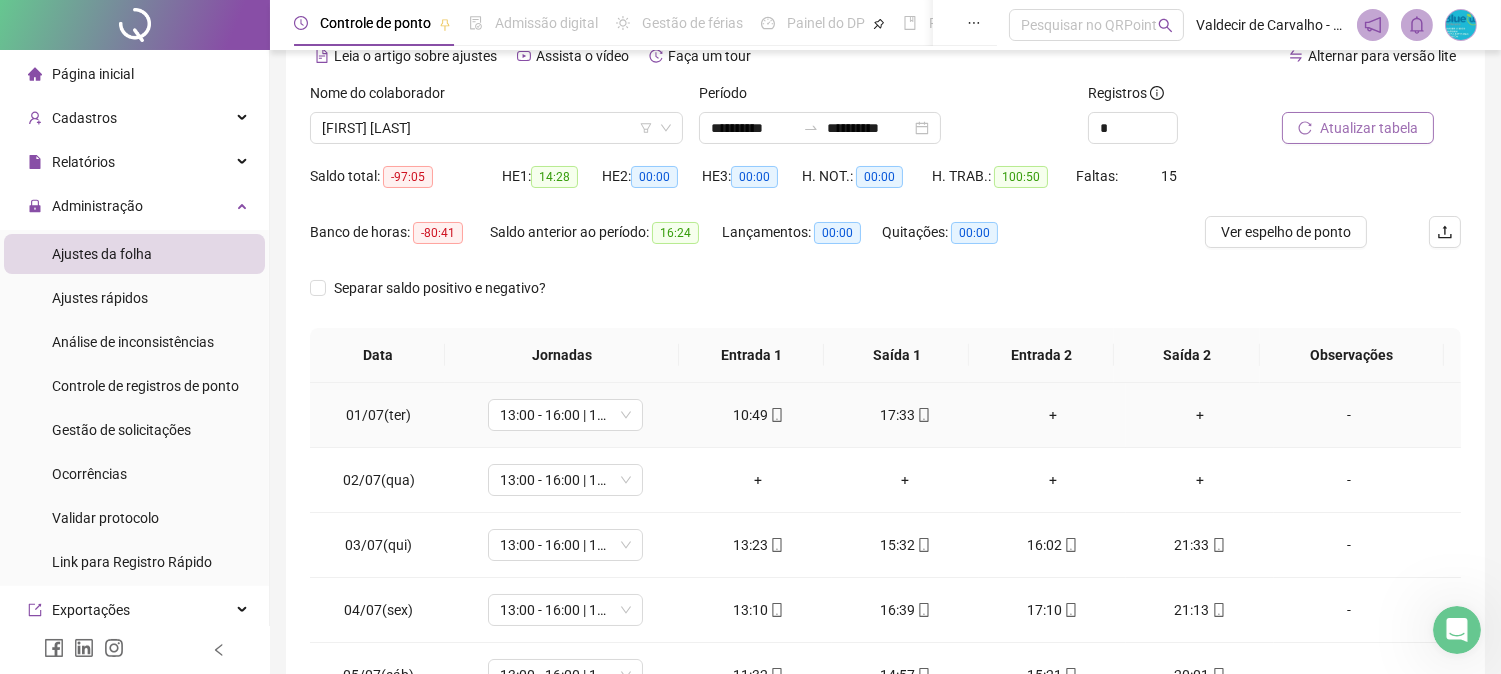 scroll, scrollTop: 222, scrollLeft: 0, axis: vertical 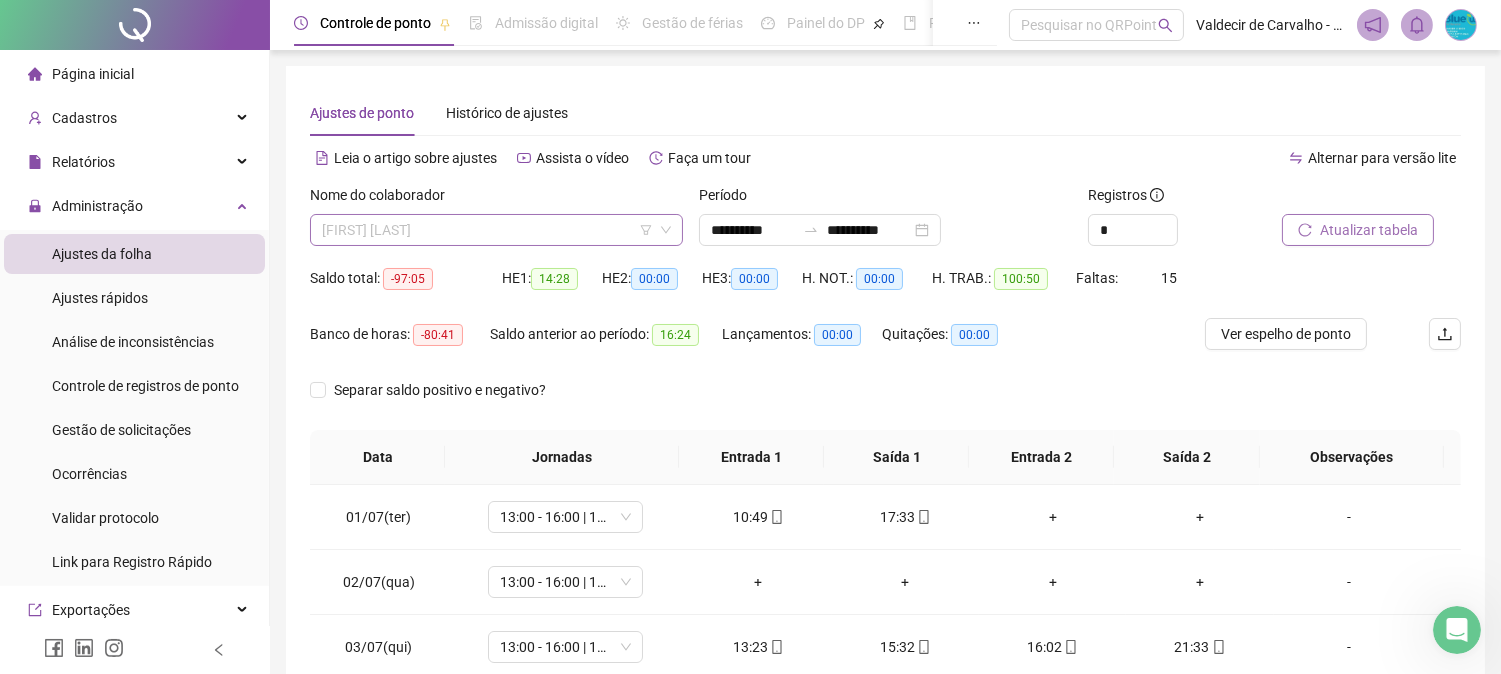 click on "[FIRST] [LAST]" at bounding box center [496, 230] 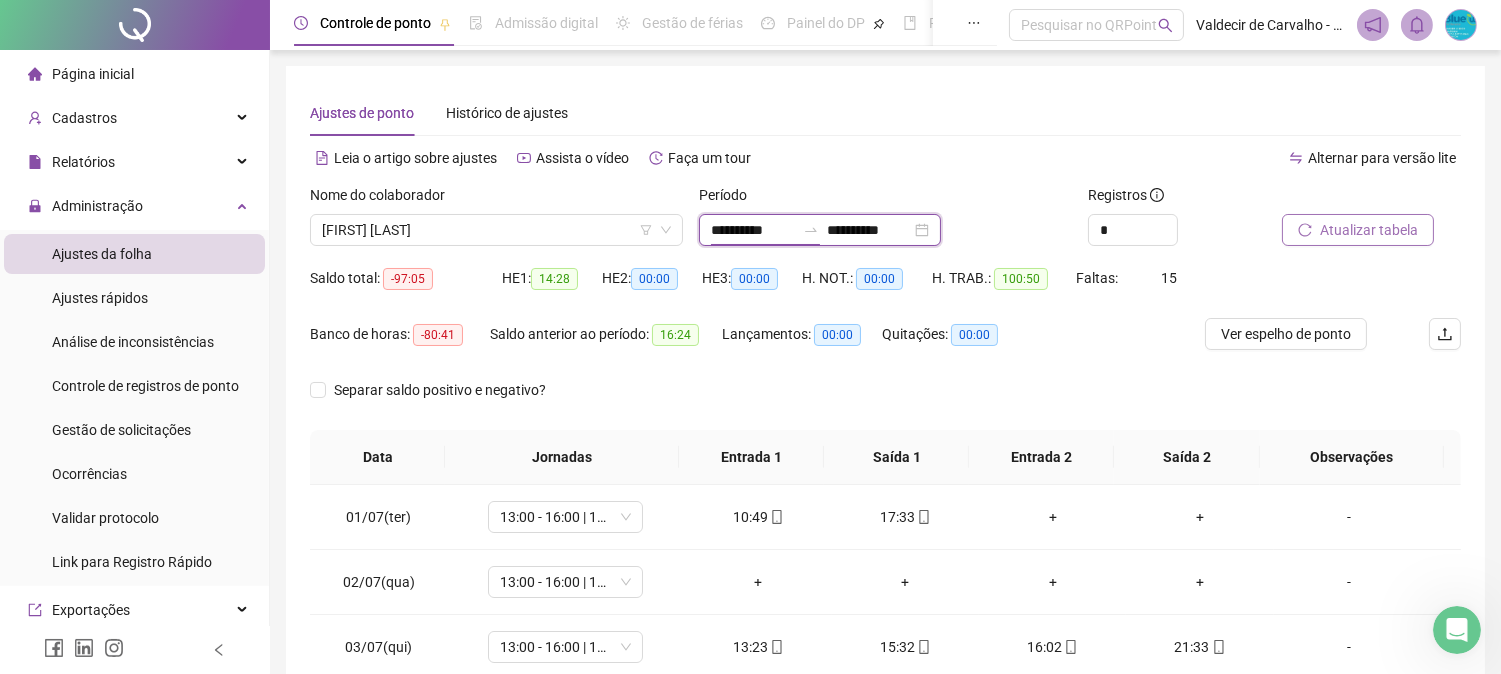 click on "**********" at bounding box center (753, 230) 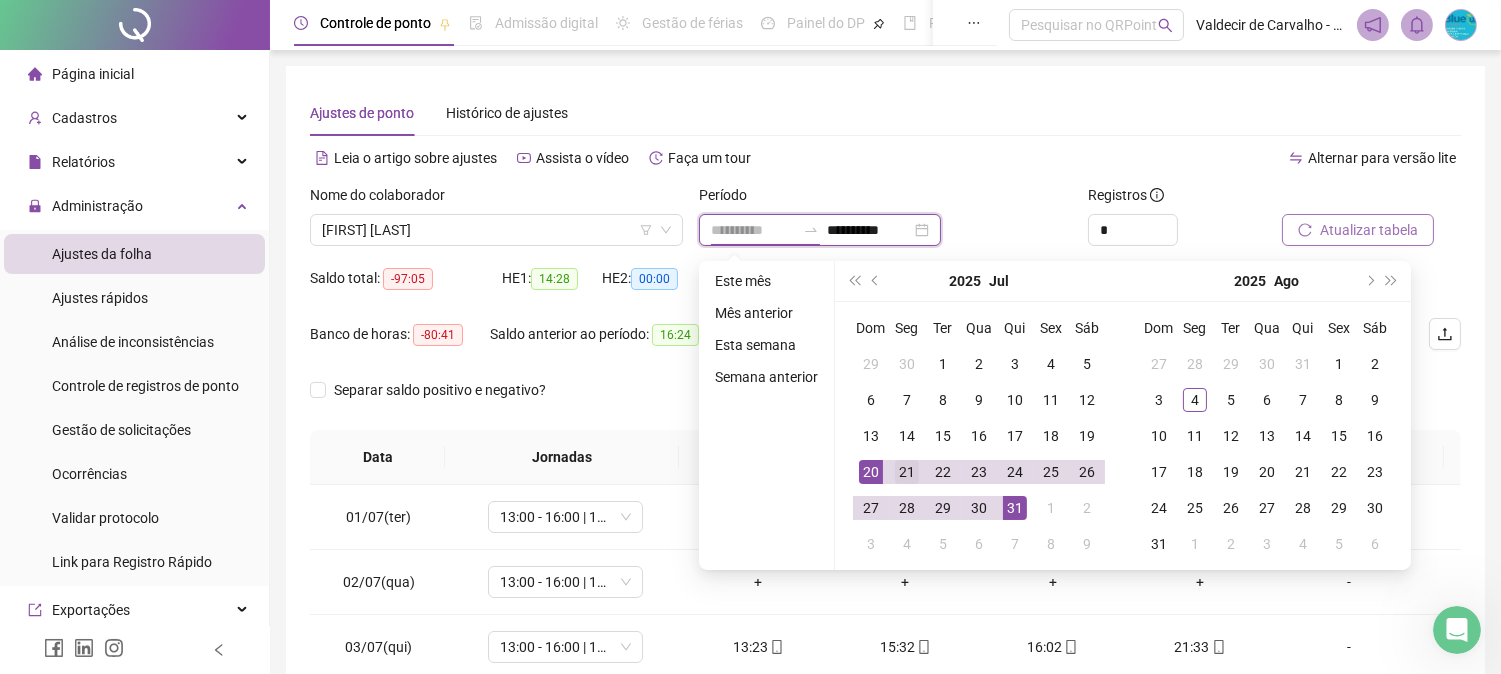type on "**********" 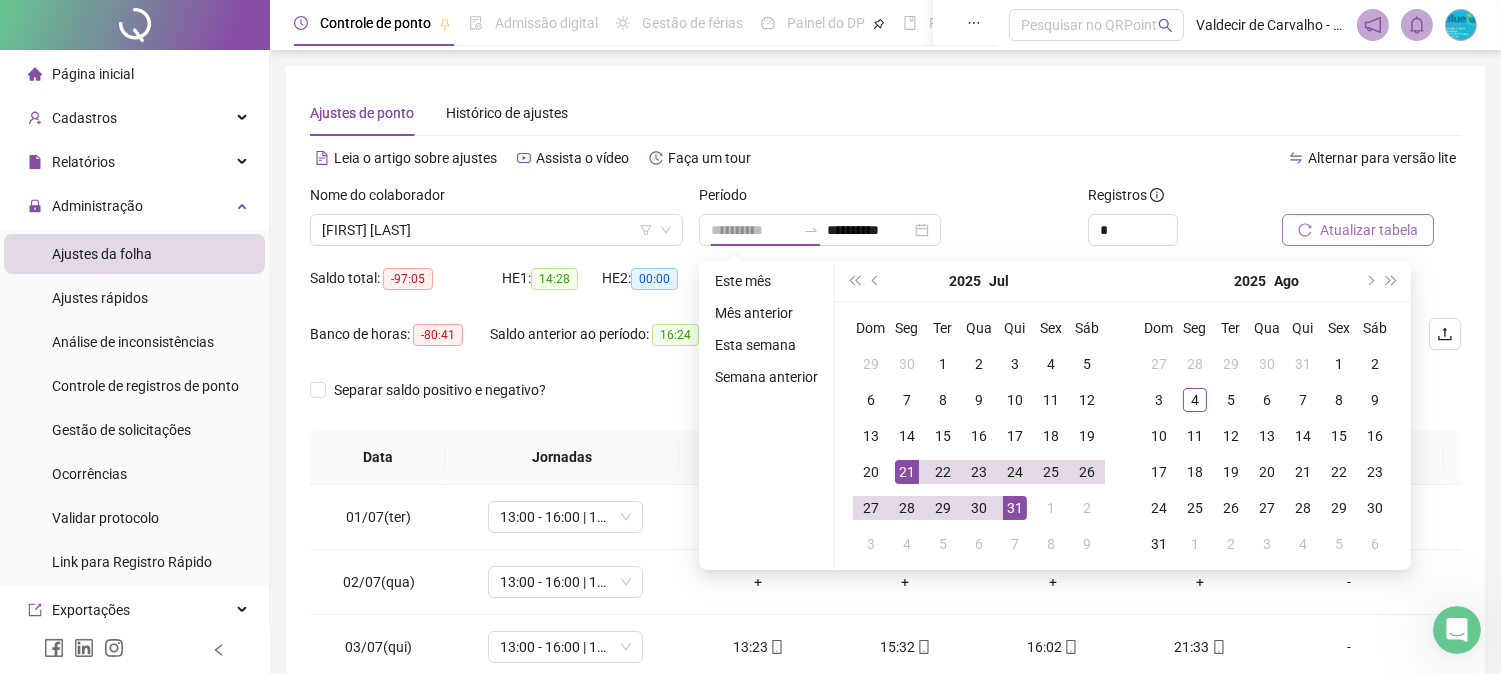 click on "21" at bounding box center (907, 472) 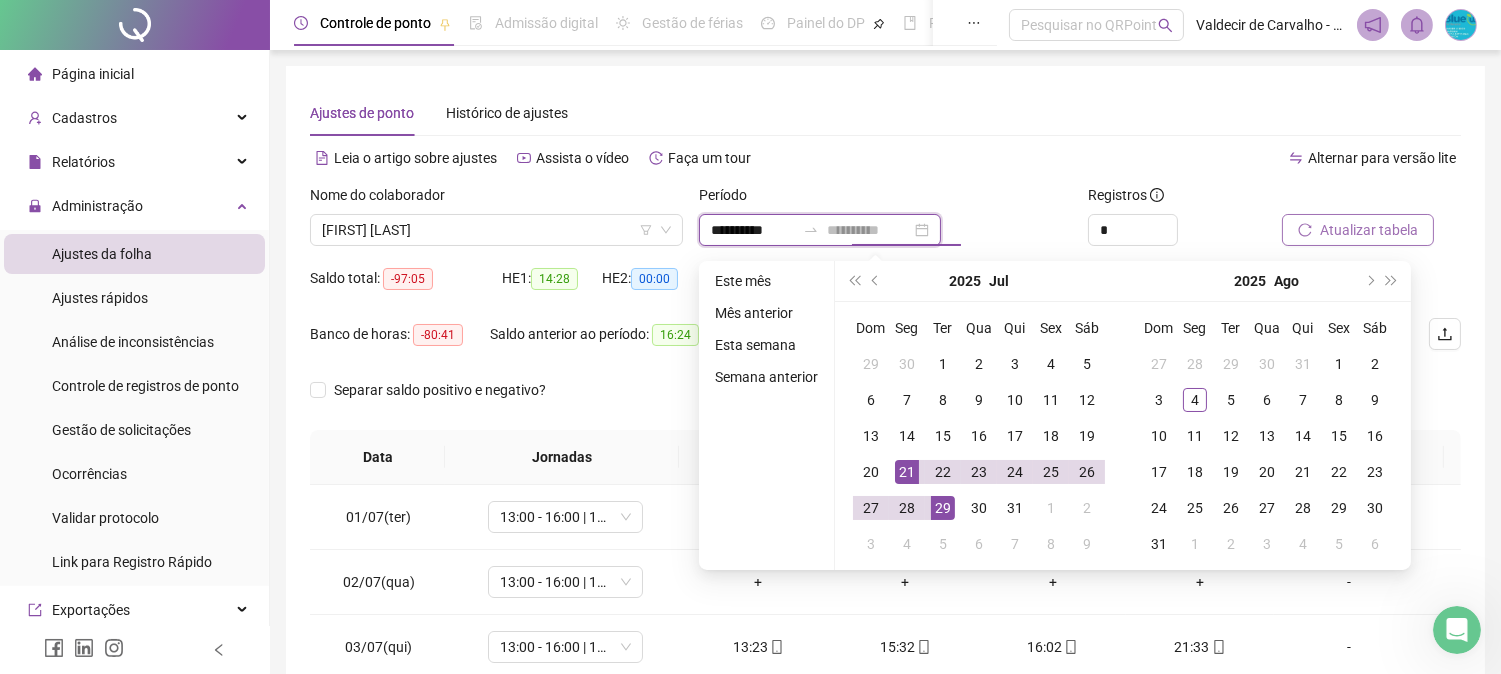 type on "**********" 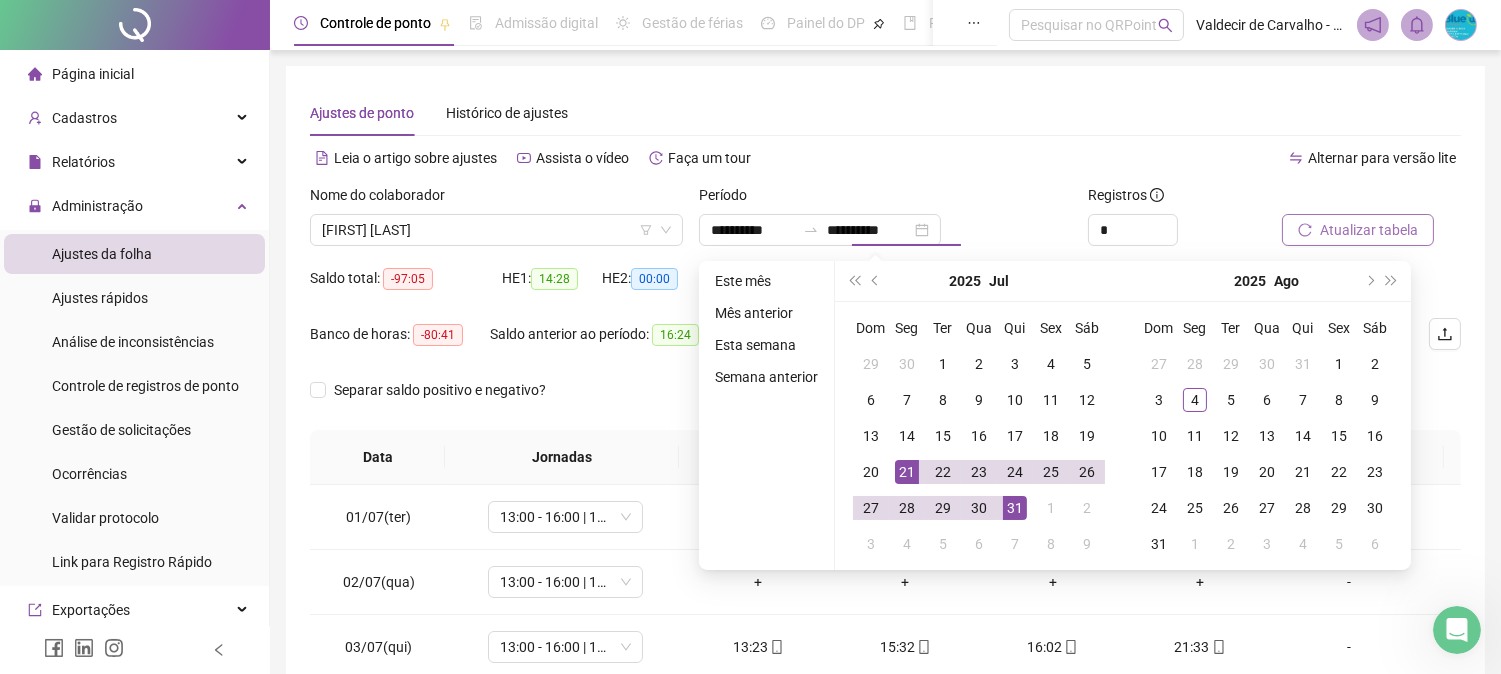 drag, startPoint x: 1343, startPoint y: 218, endPoint x: 1337, endPoint y: 244, distance: 26.683329 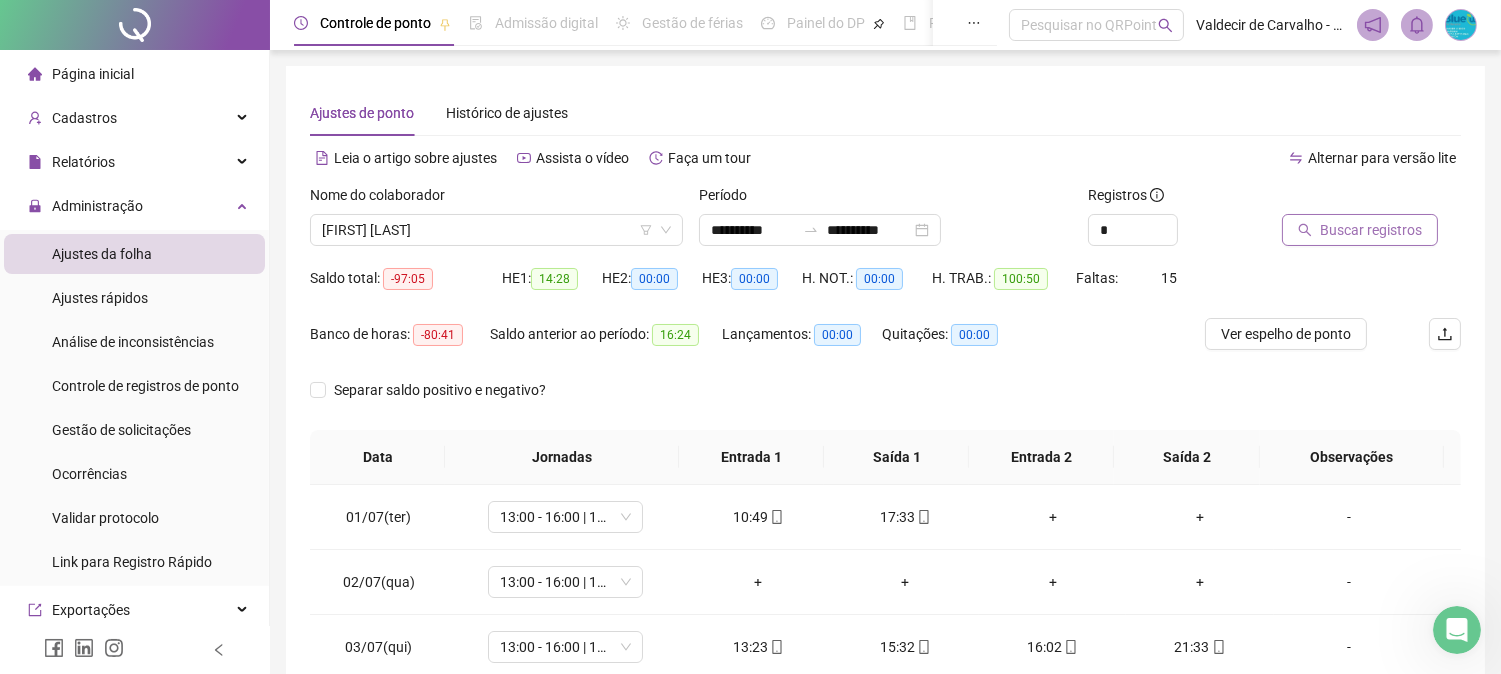 click on "Buscar registros" at bounding box center (1371, 230) 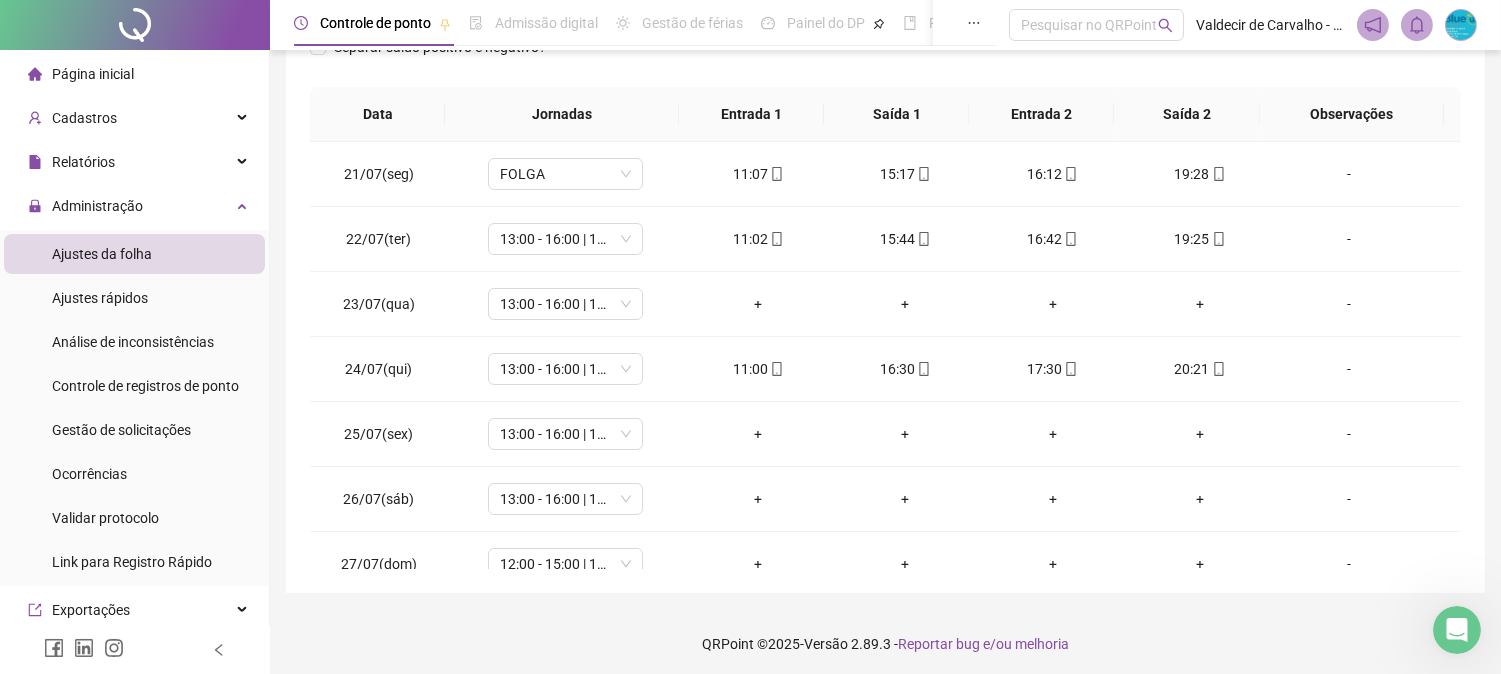 scroll, scrollTop: 347, scrollLeft: 0, axis: vertical 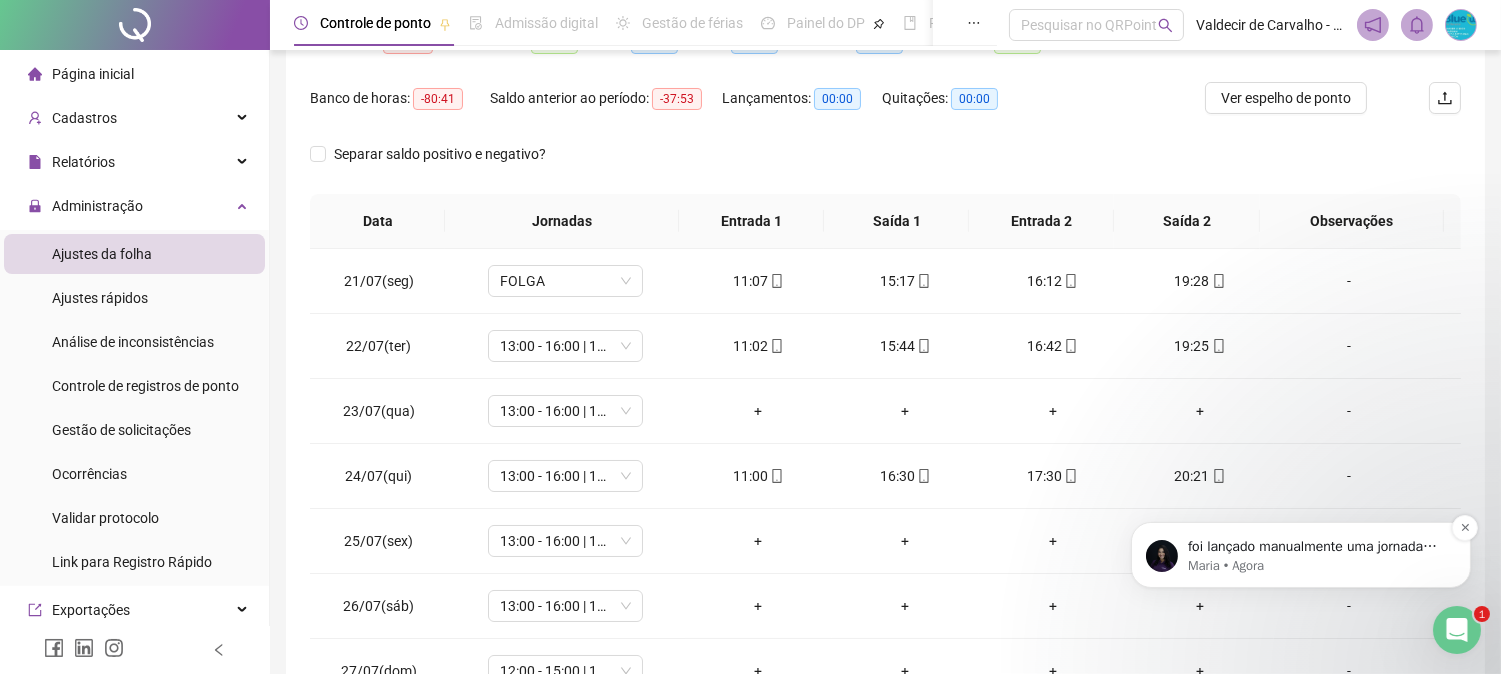 click on "Maria • Agora" at bounding box center (1316, 565) 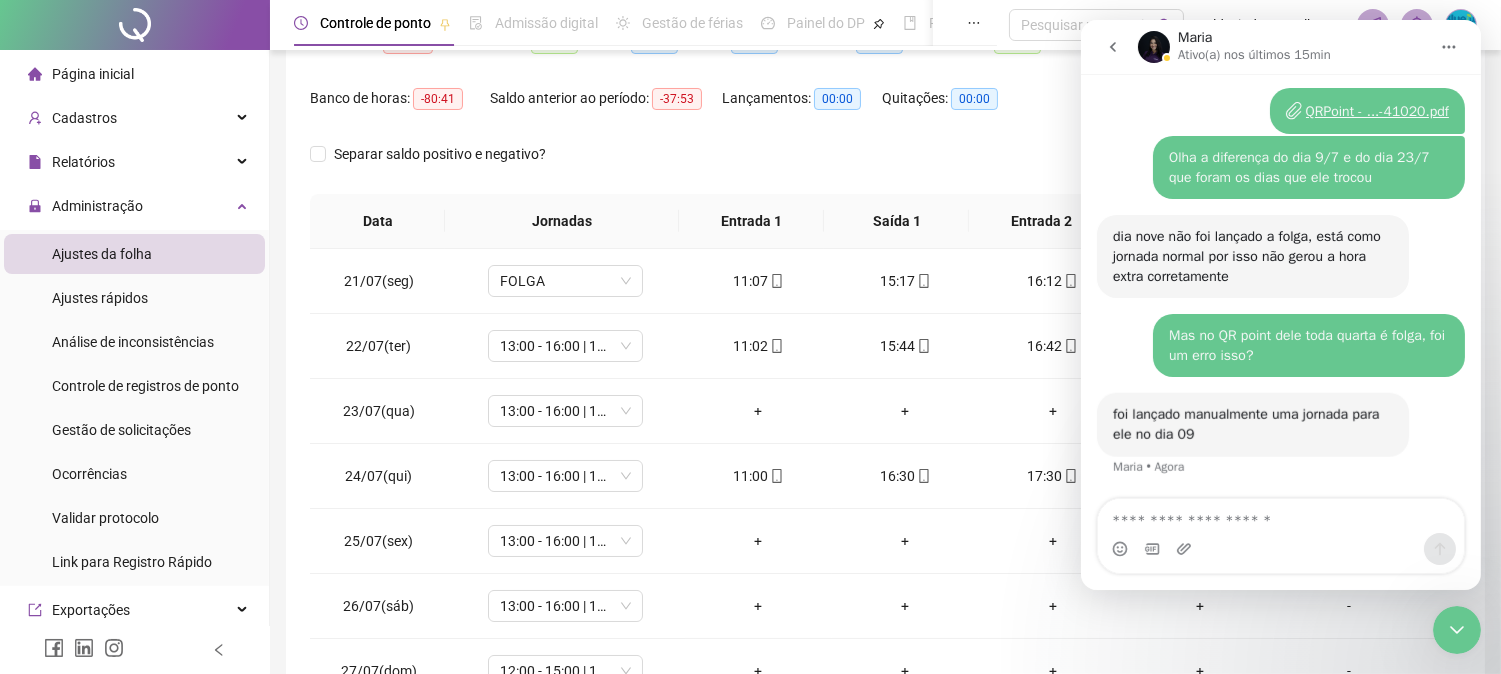scroll, scrollTop: 0, scrollLeft: 0, axis: both 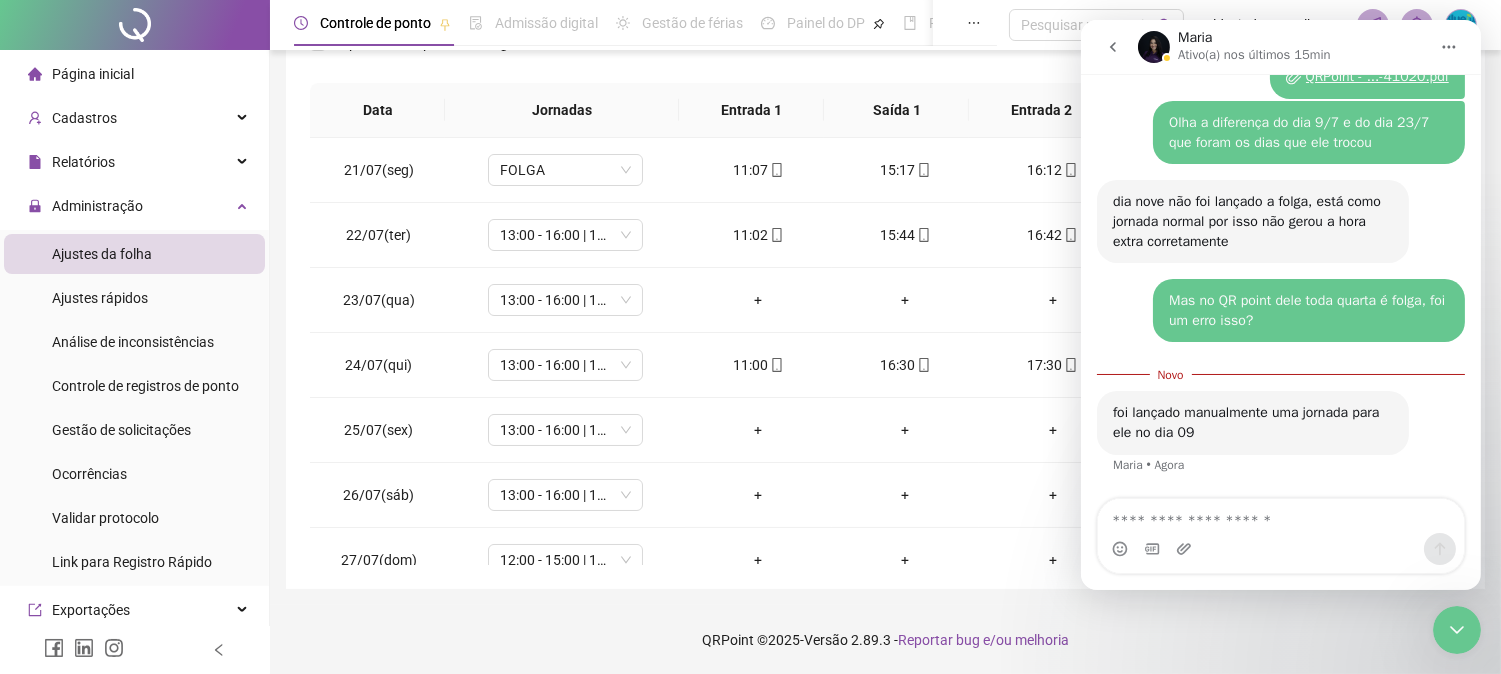 click on "**********" at bounding box center (885, 154) 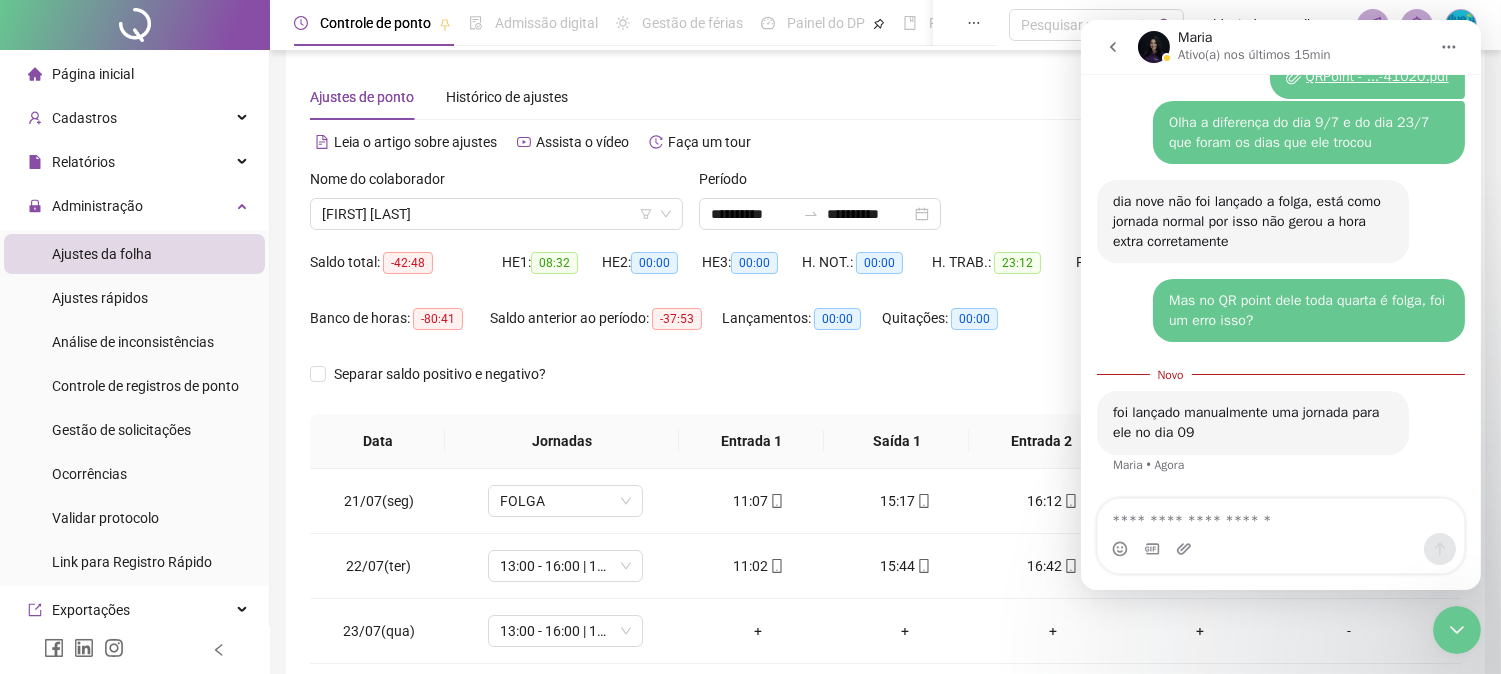 scroll, scrollTop: 14, scrollLeft: 0, axis: vertical 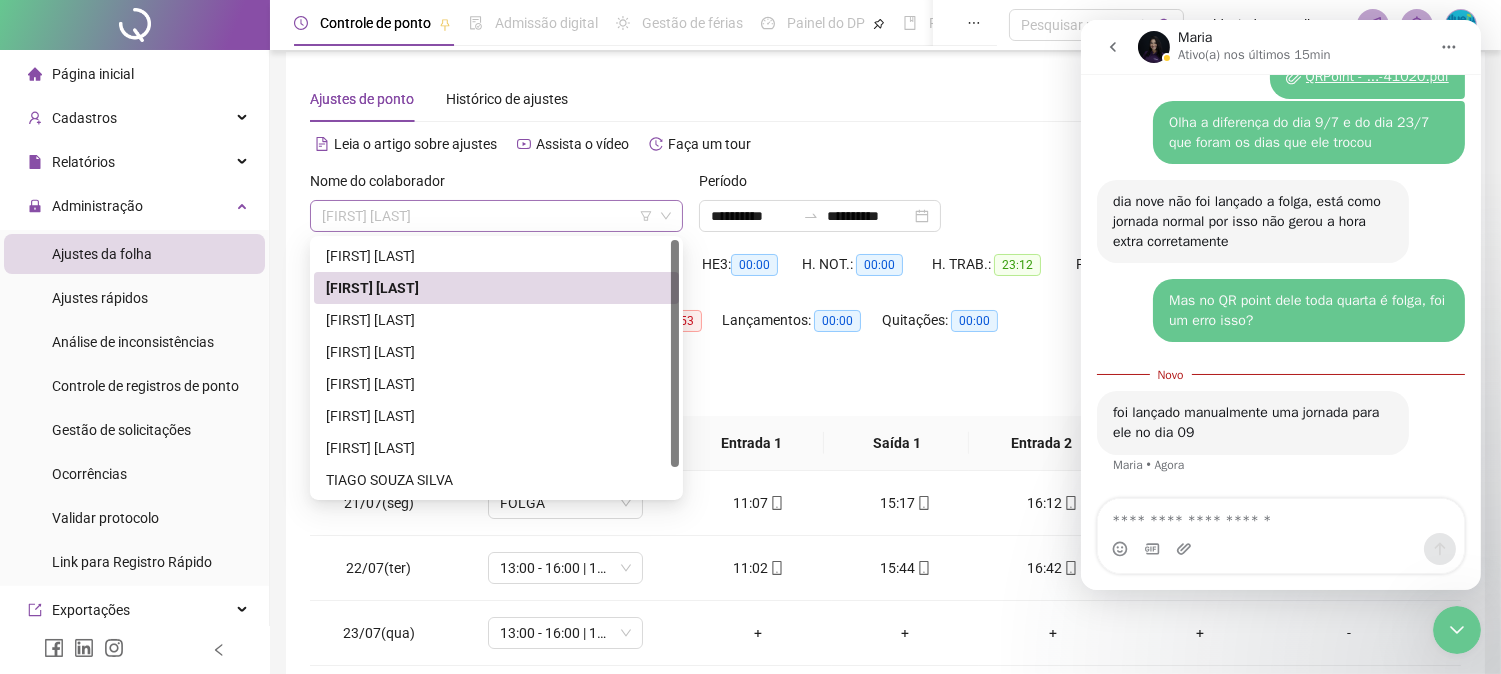 click on "[FIRST] [LAST]" at bounding box center [496, 216] 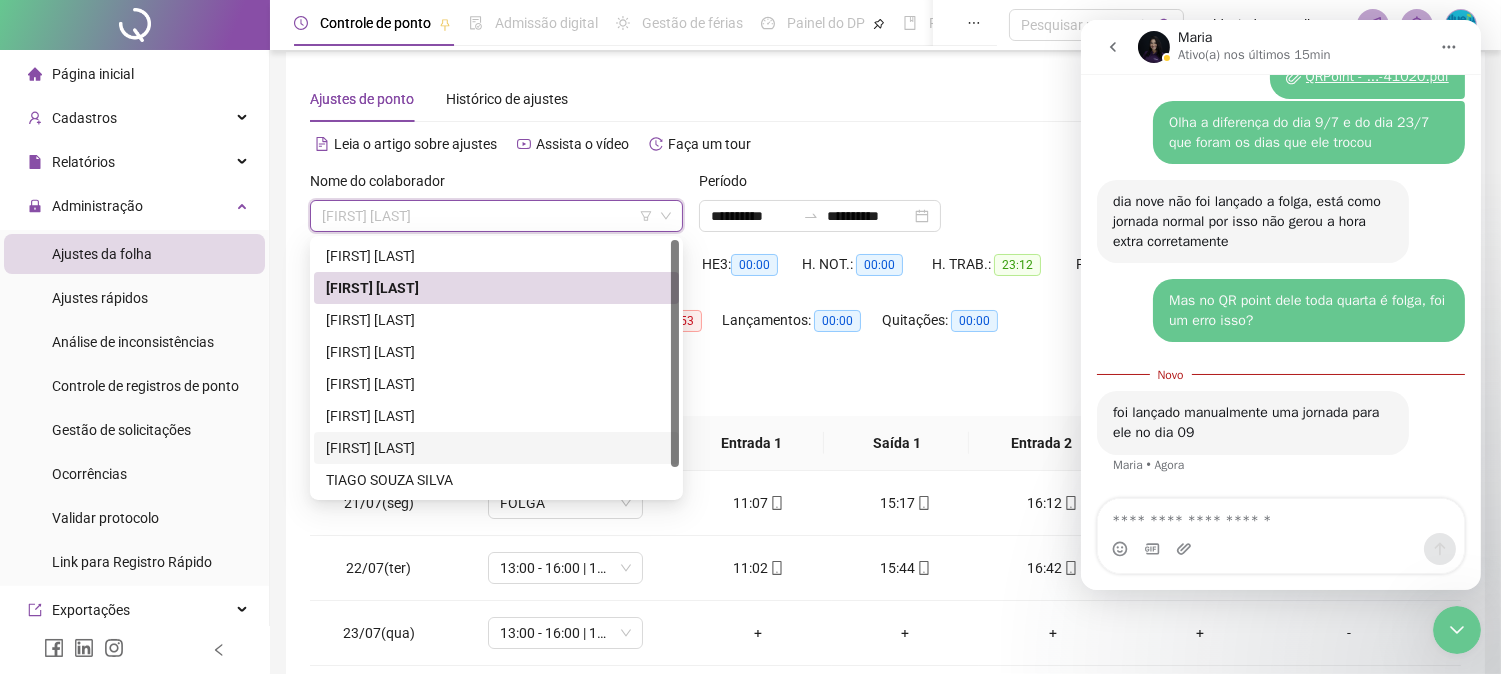 drag, startPoint x: 412, startPoint y: 438, endPoint x: 453, endPoint y: 432, distance: 41.4367 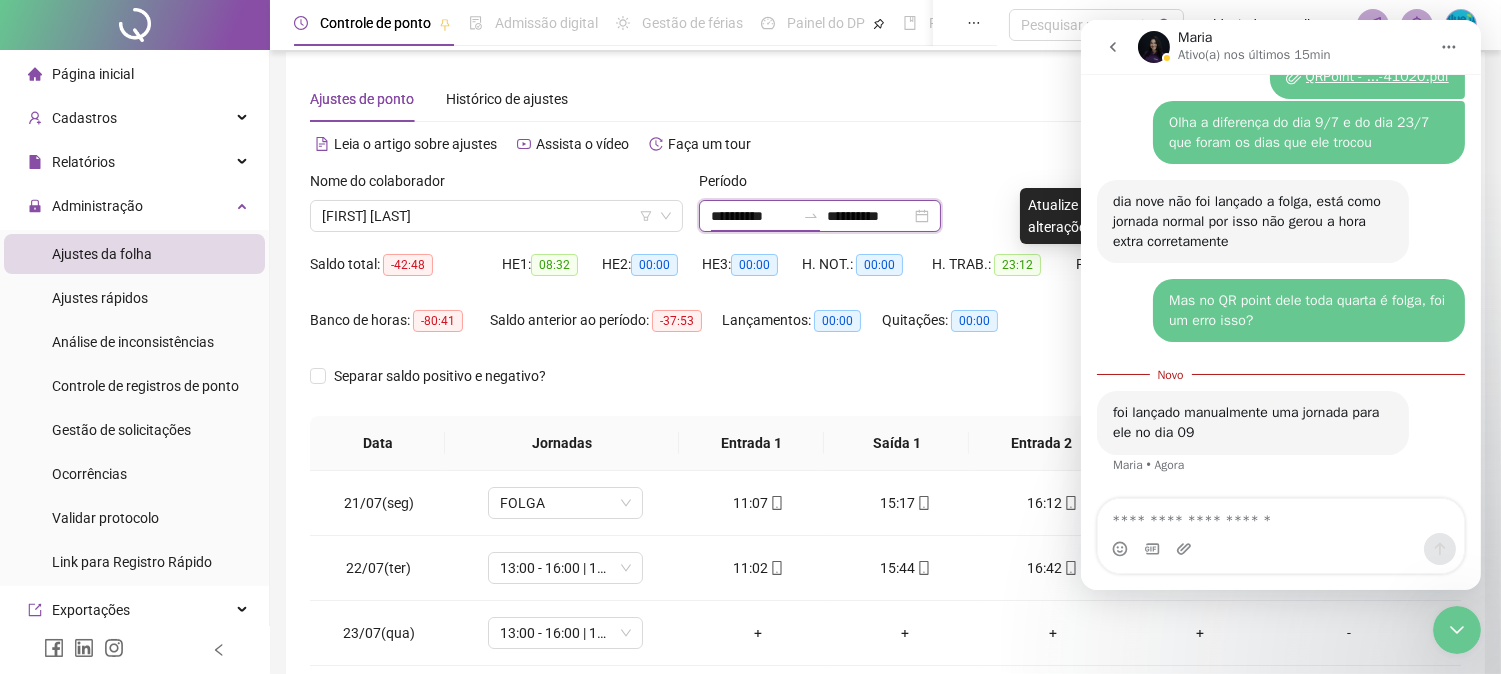 click on "**********" at bounding box center (753, 216) 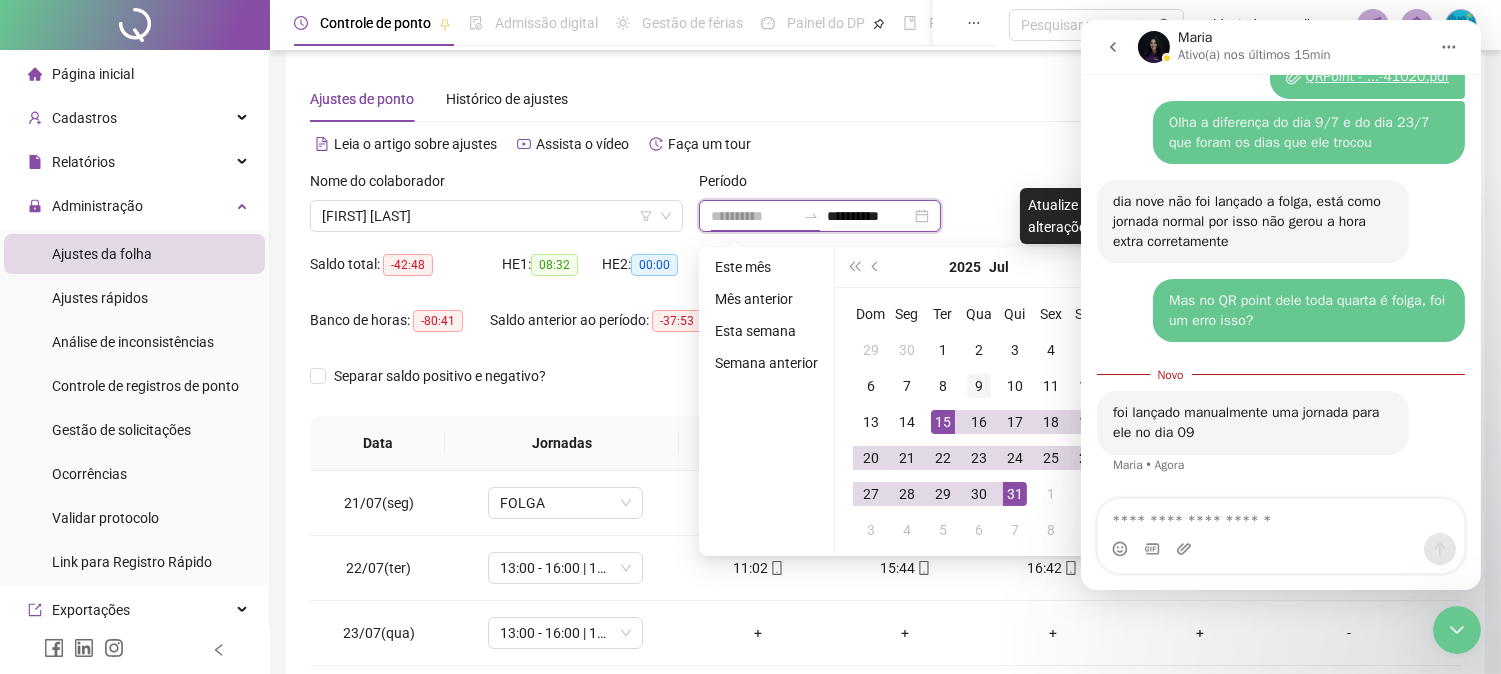 type on "**********" 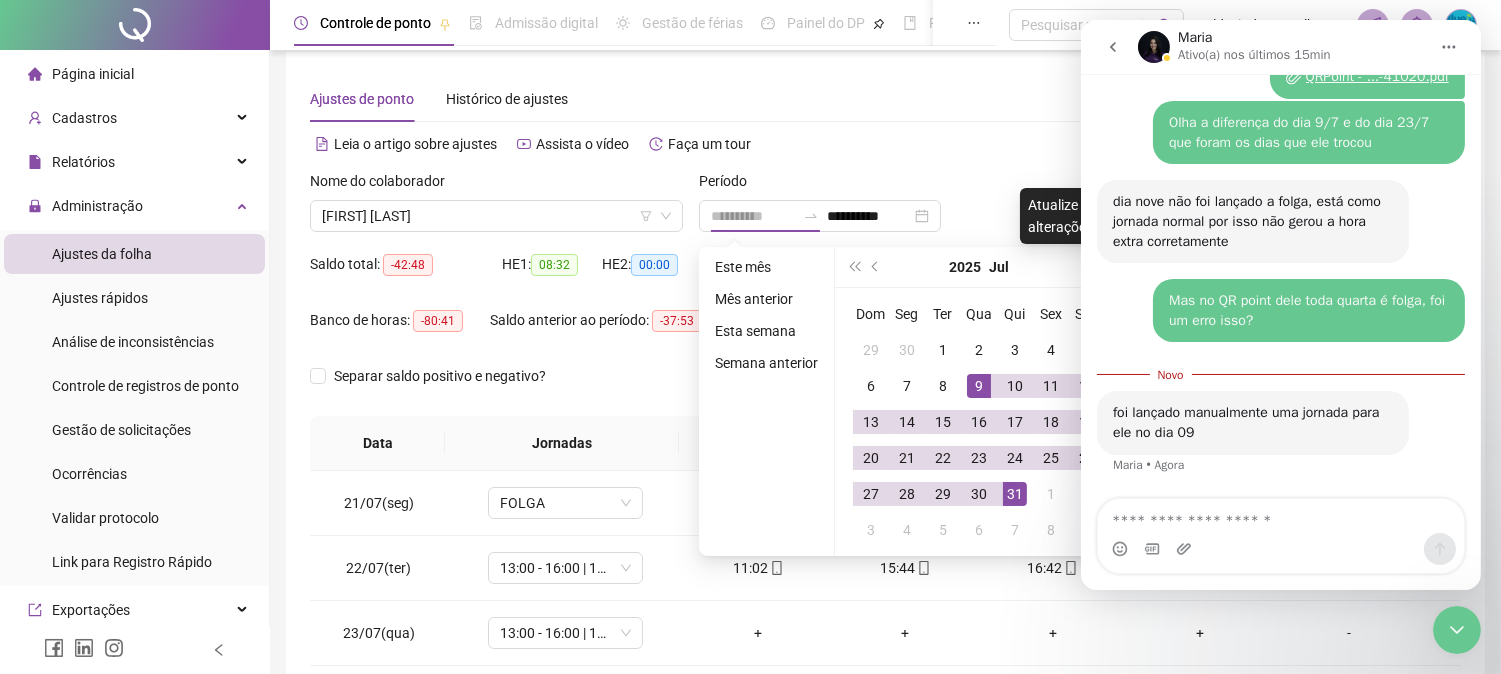 click on "9" at bounding box center [979, 386] 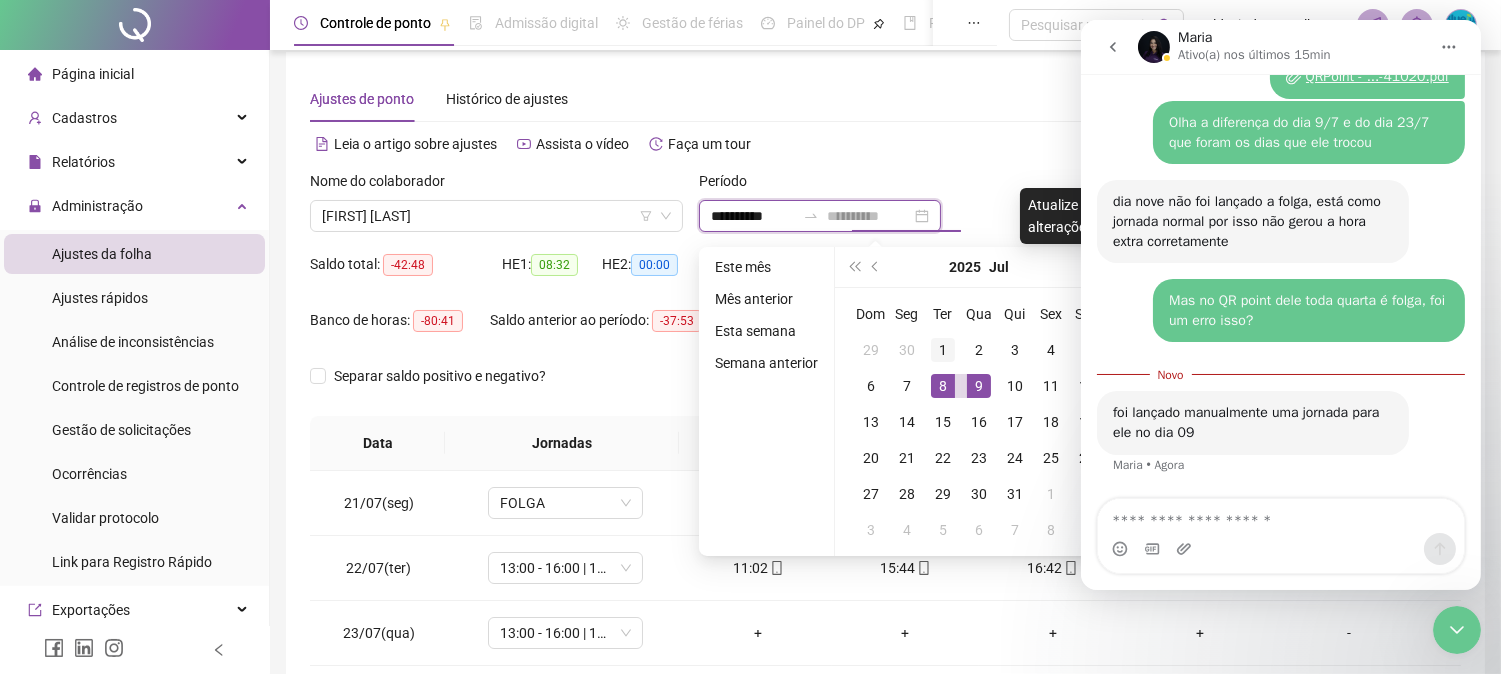 type on "**********" 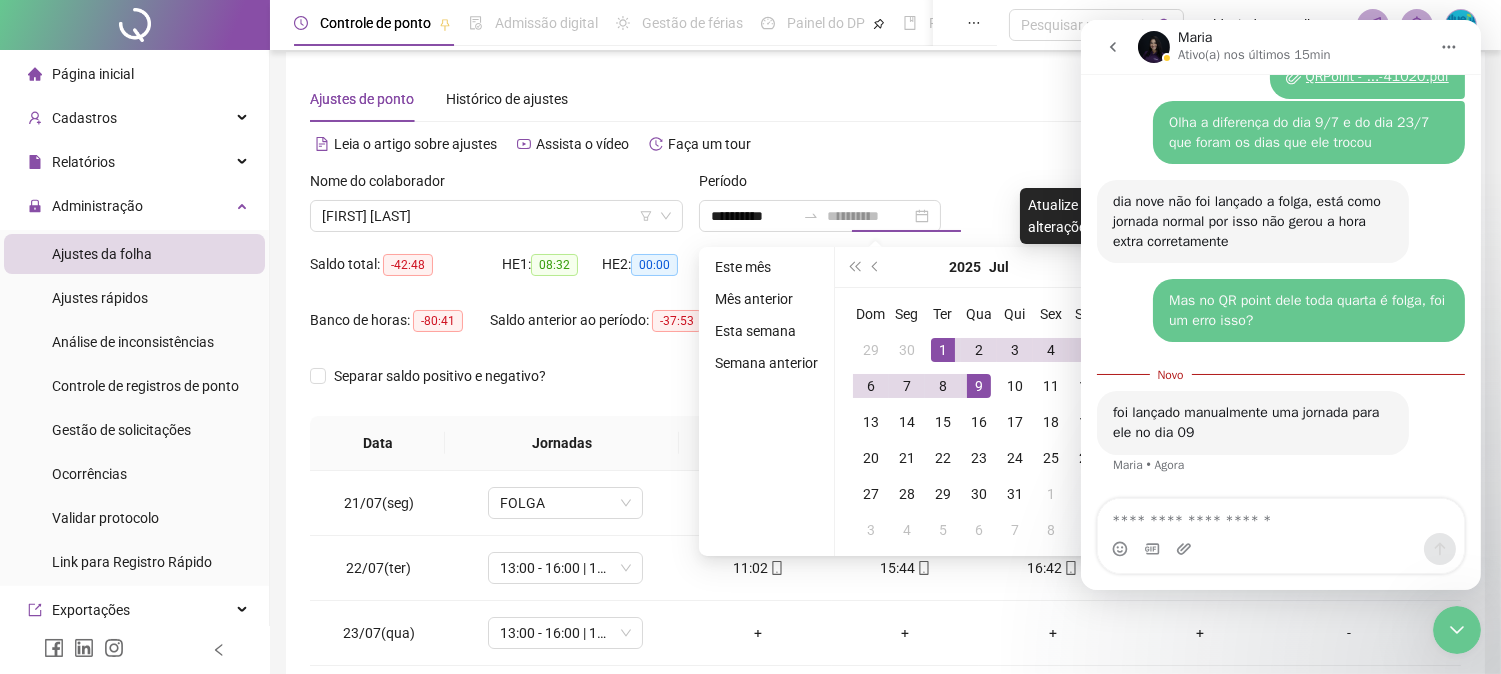 drag, startPoint x: 940, startPoint y: 344, endPoint x: 938, endPoint y: 360, distance: 16.124516 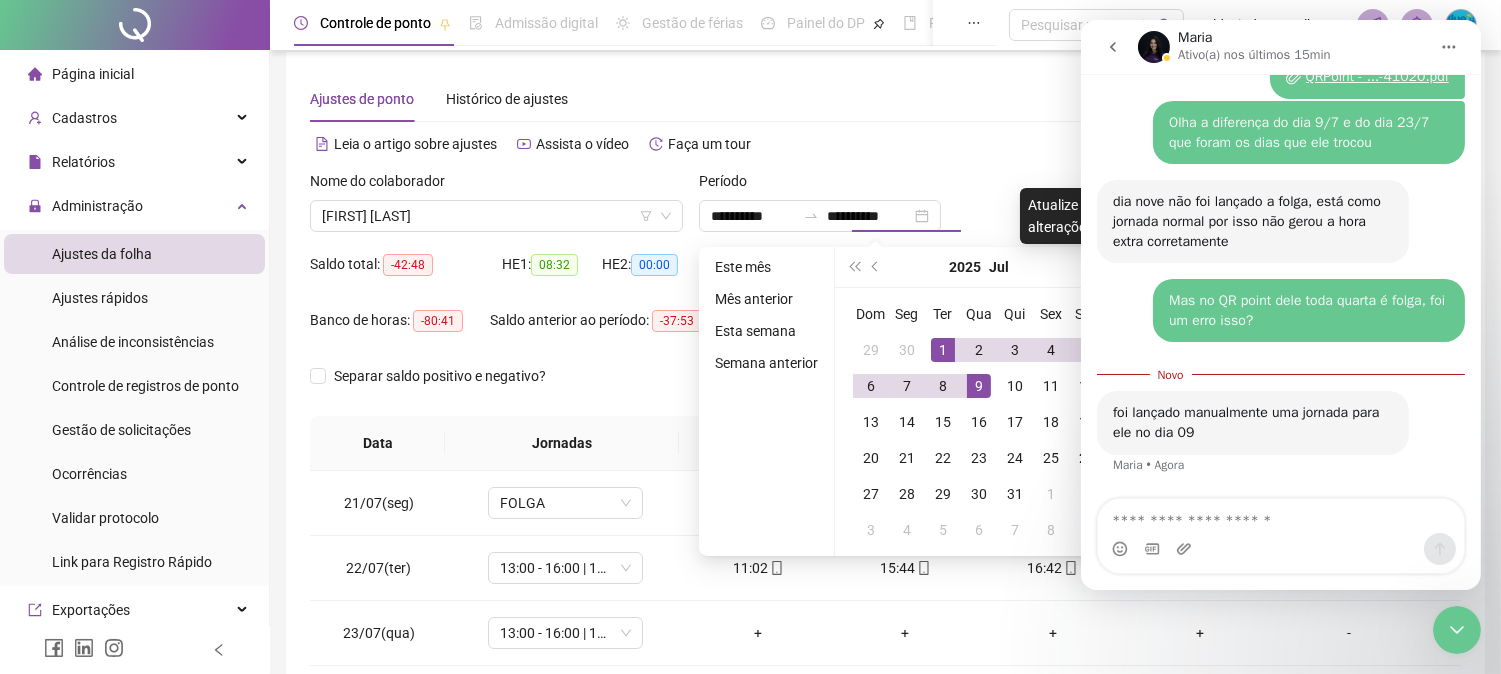 type on "**********" 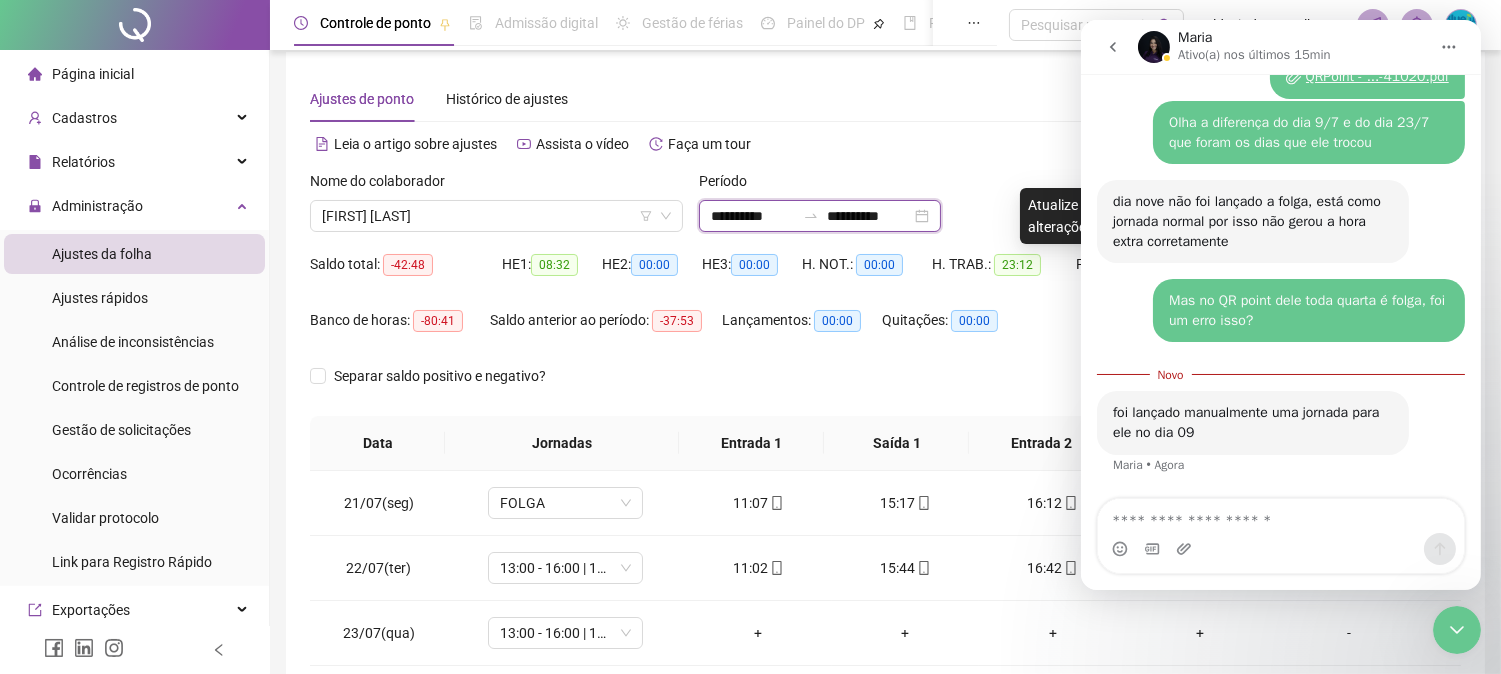 click on "**********" at bounding box center [869, 216] 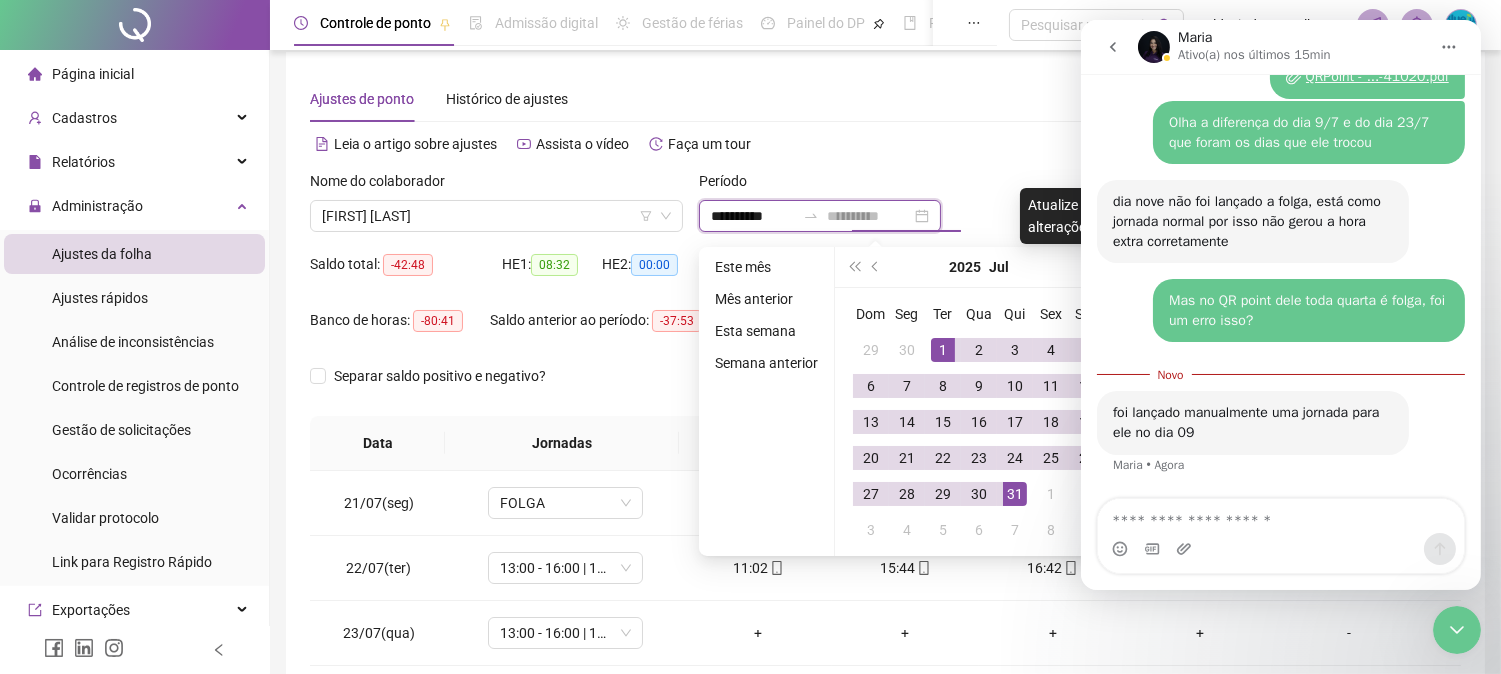 type on "**********" 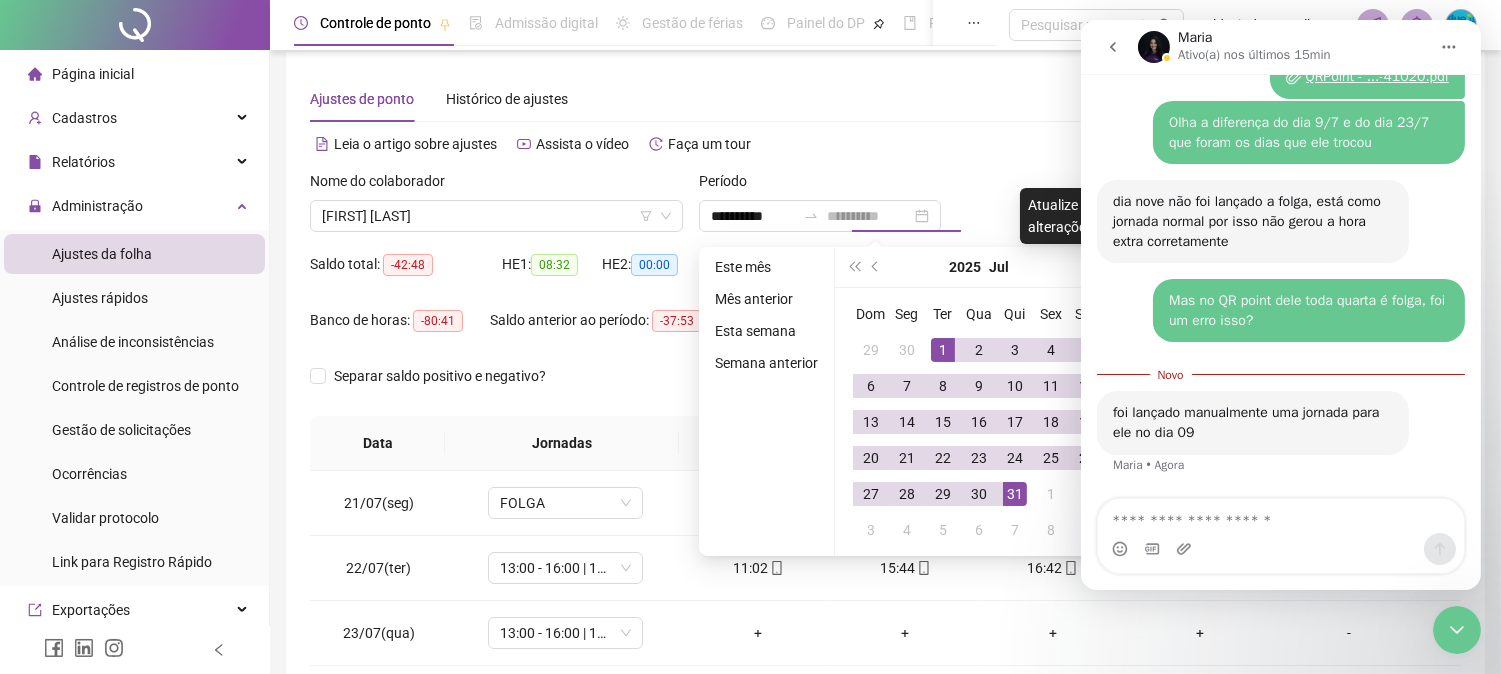 click on "31" at bounding box center (1015, 494) 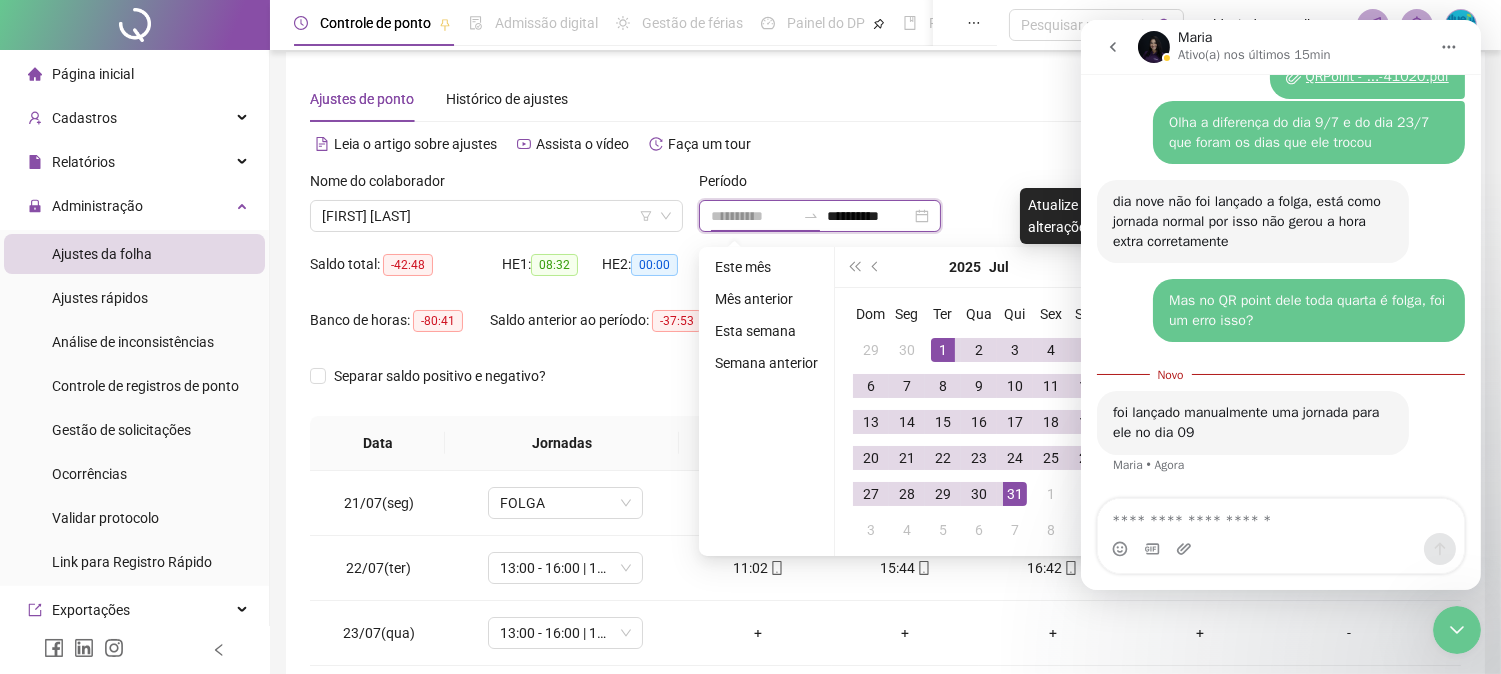 type on "**********" 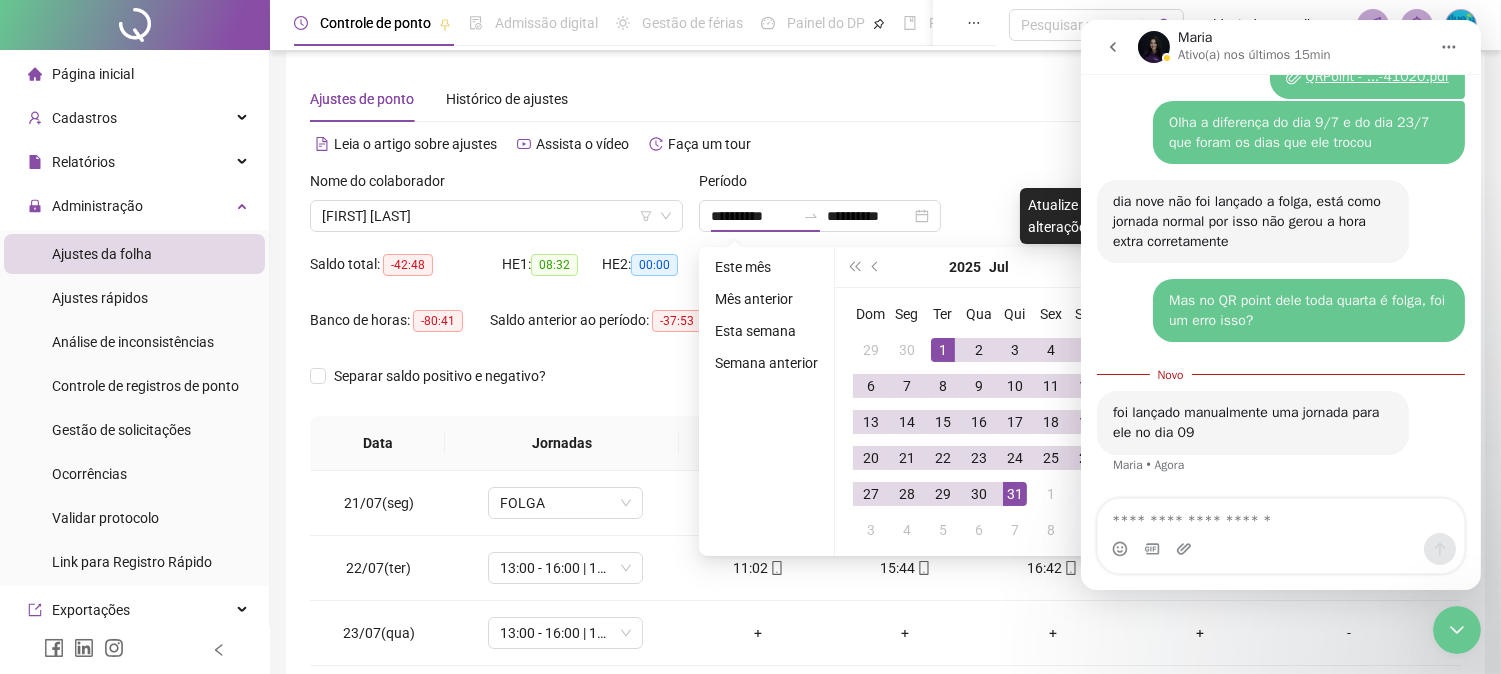 click on "**********" at bounding box center [750, 323] 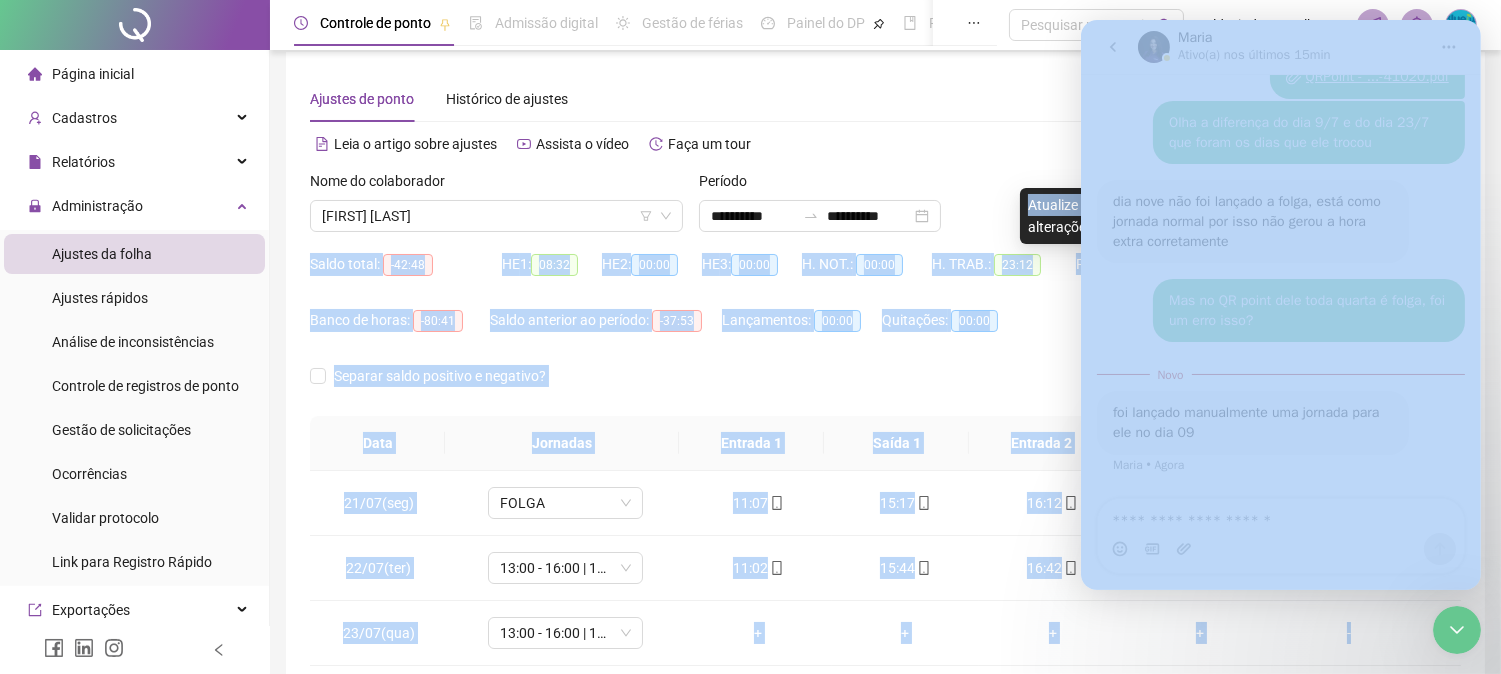 click on "Entrada 2" at bounding box center (1041, 443) 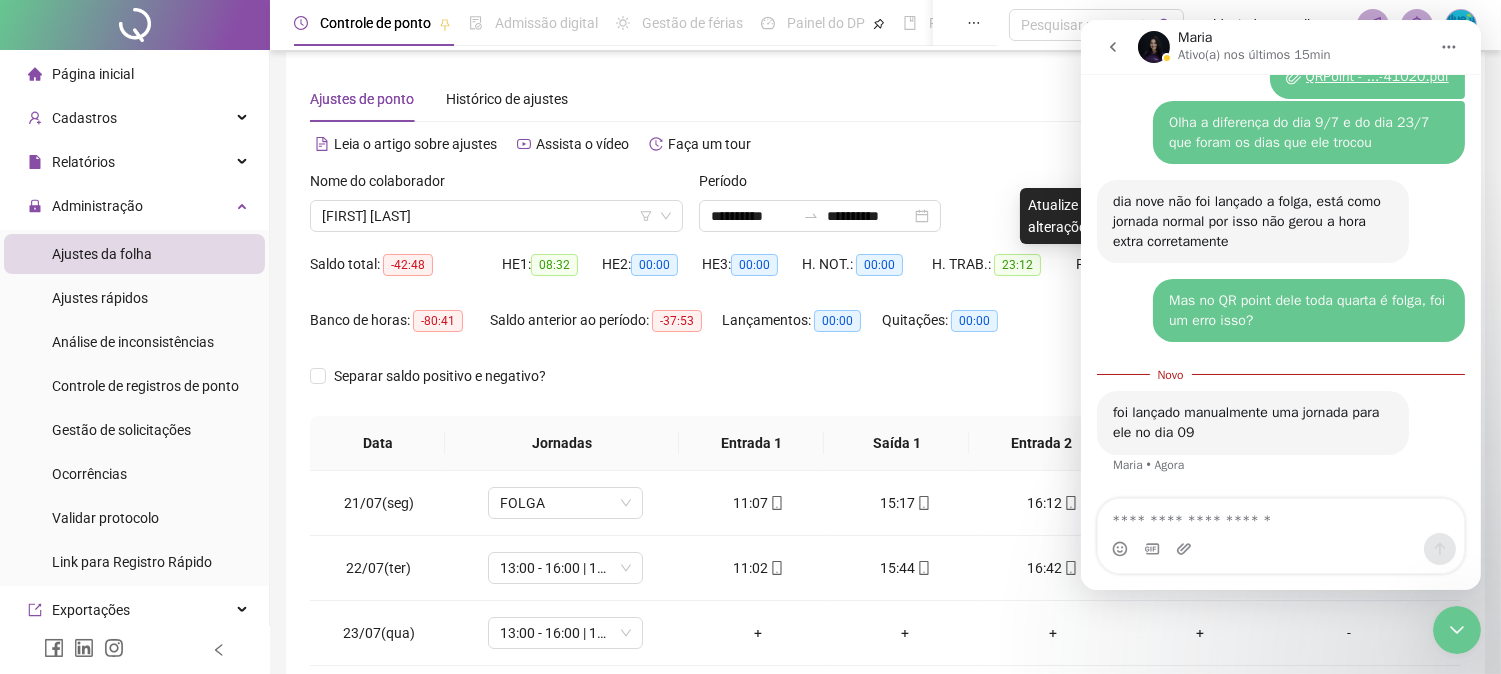 click on "**********" at bounding box center (885, 487) 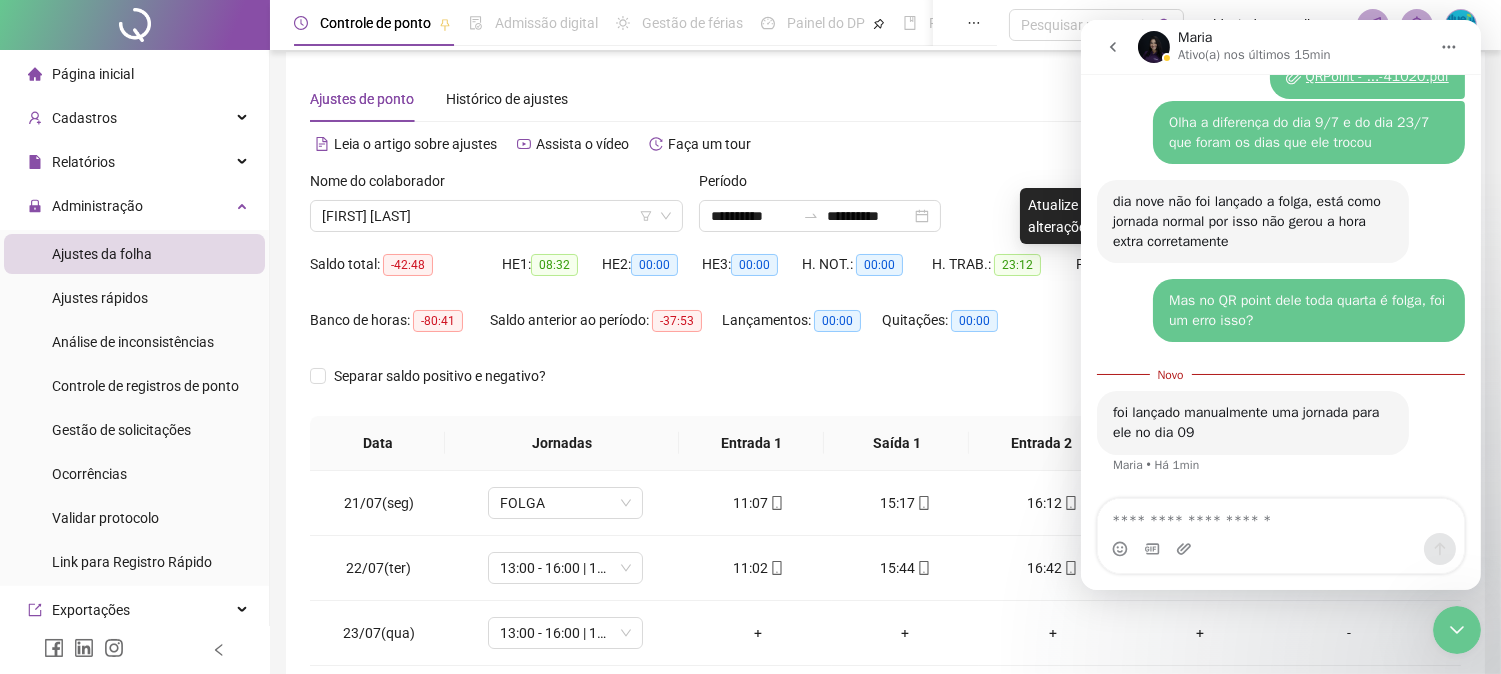 click at bounding box center (1456, 629) 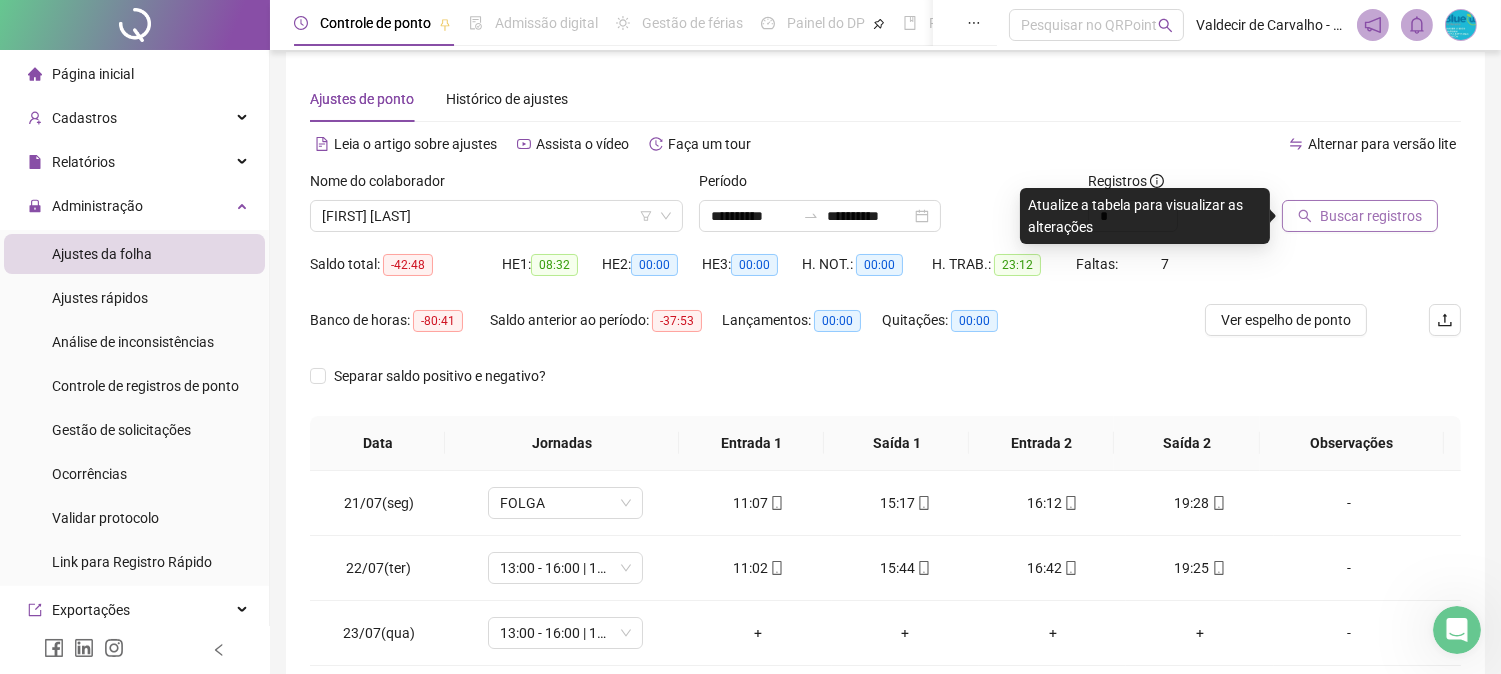 click on "Buscar registros" at bounding box center (1371, 216) 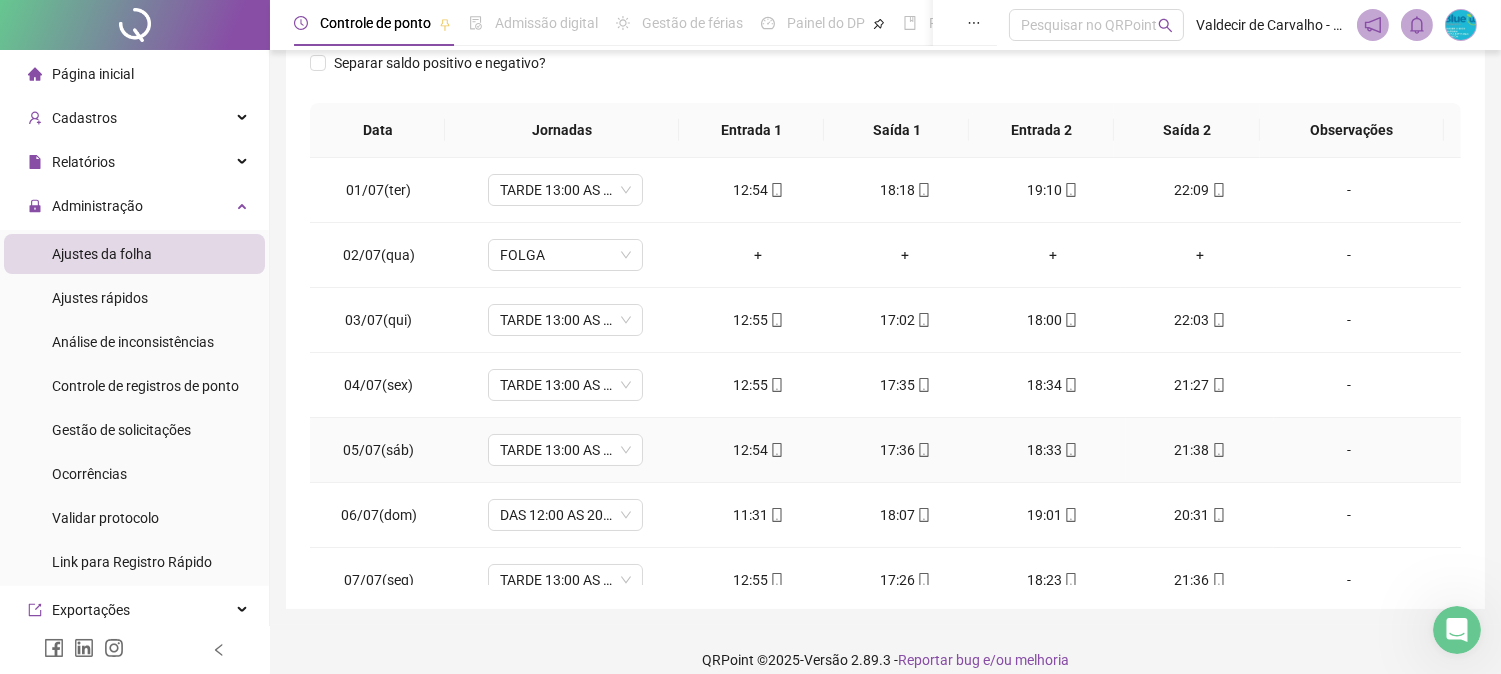 scroll, scrollTop: 347, scrollLeft: 0, axis: vertical 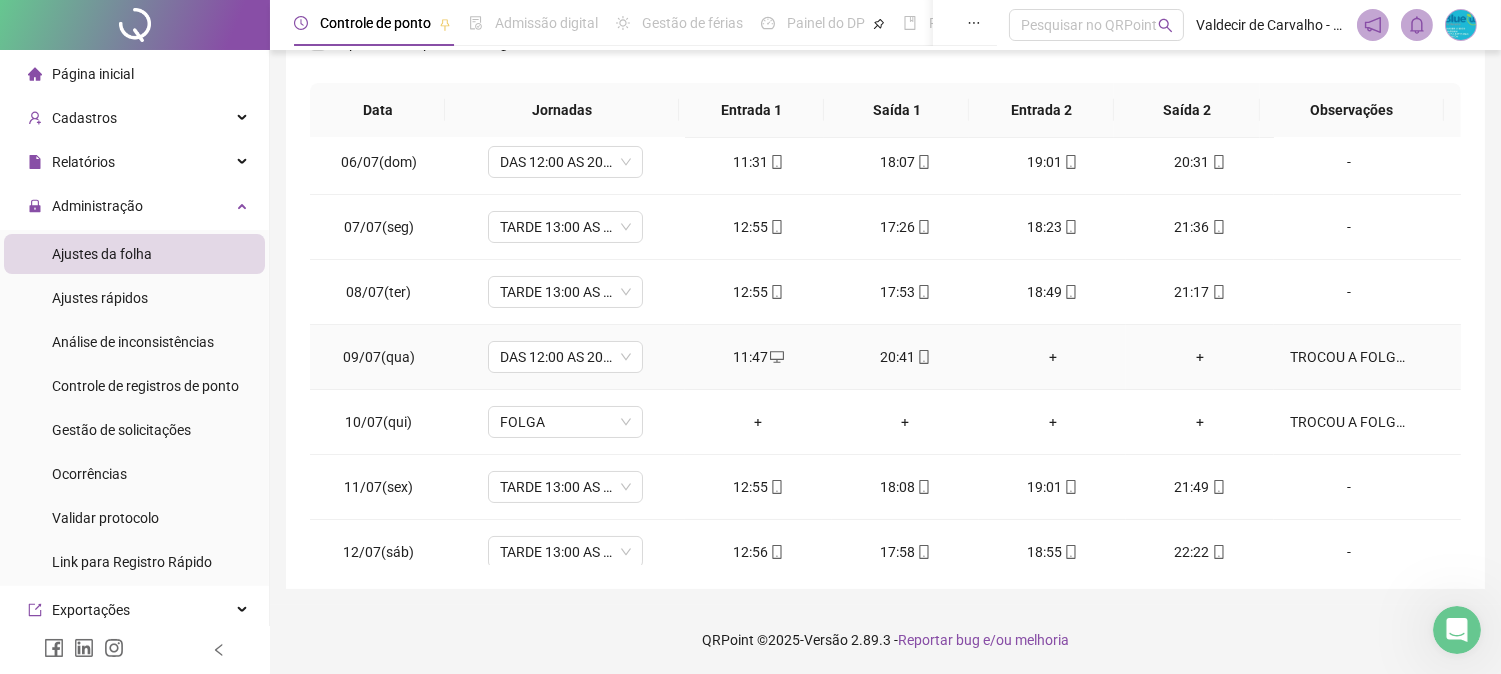 click on "DAS 12:00 AS 20:20" at bounding box center [565, 357] 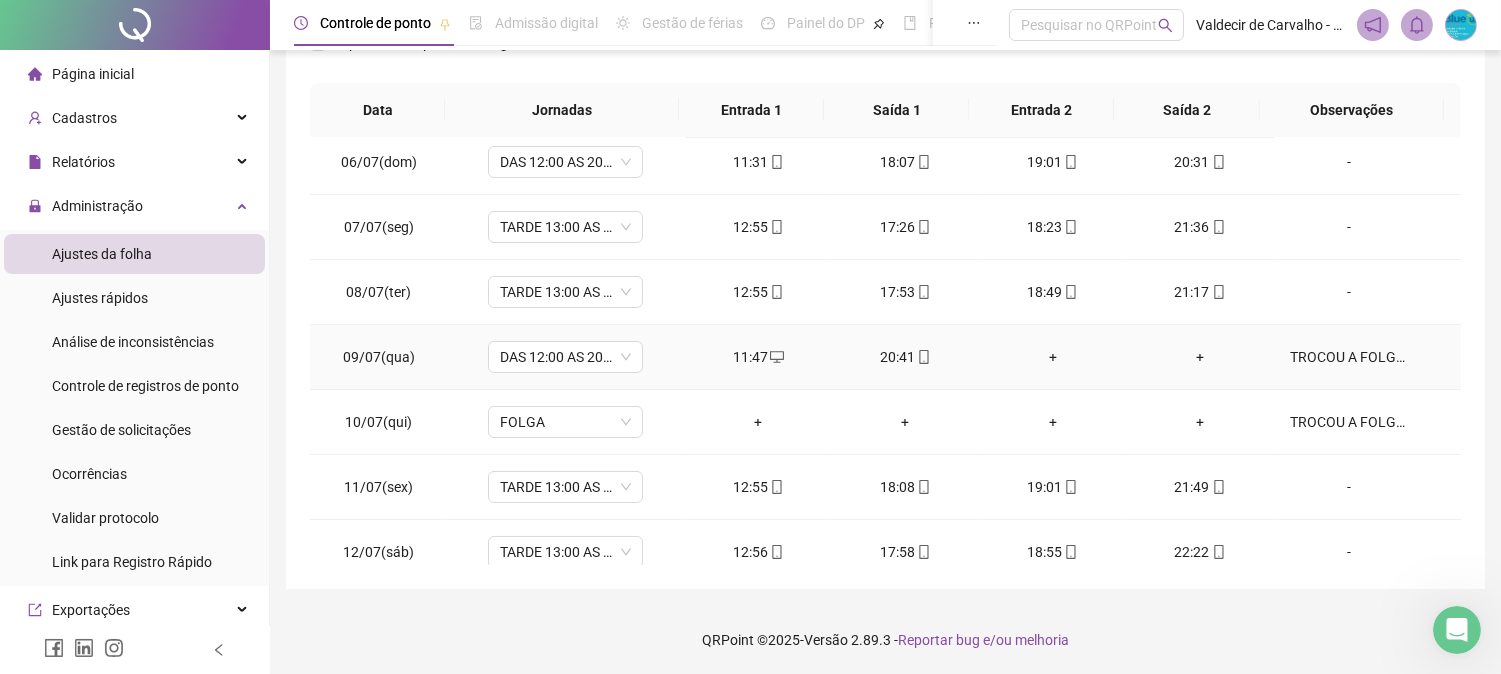 click on "TROCOU A FOLGA 9-10" at bounding box center [1367, 357] 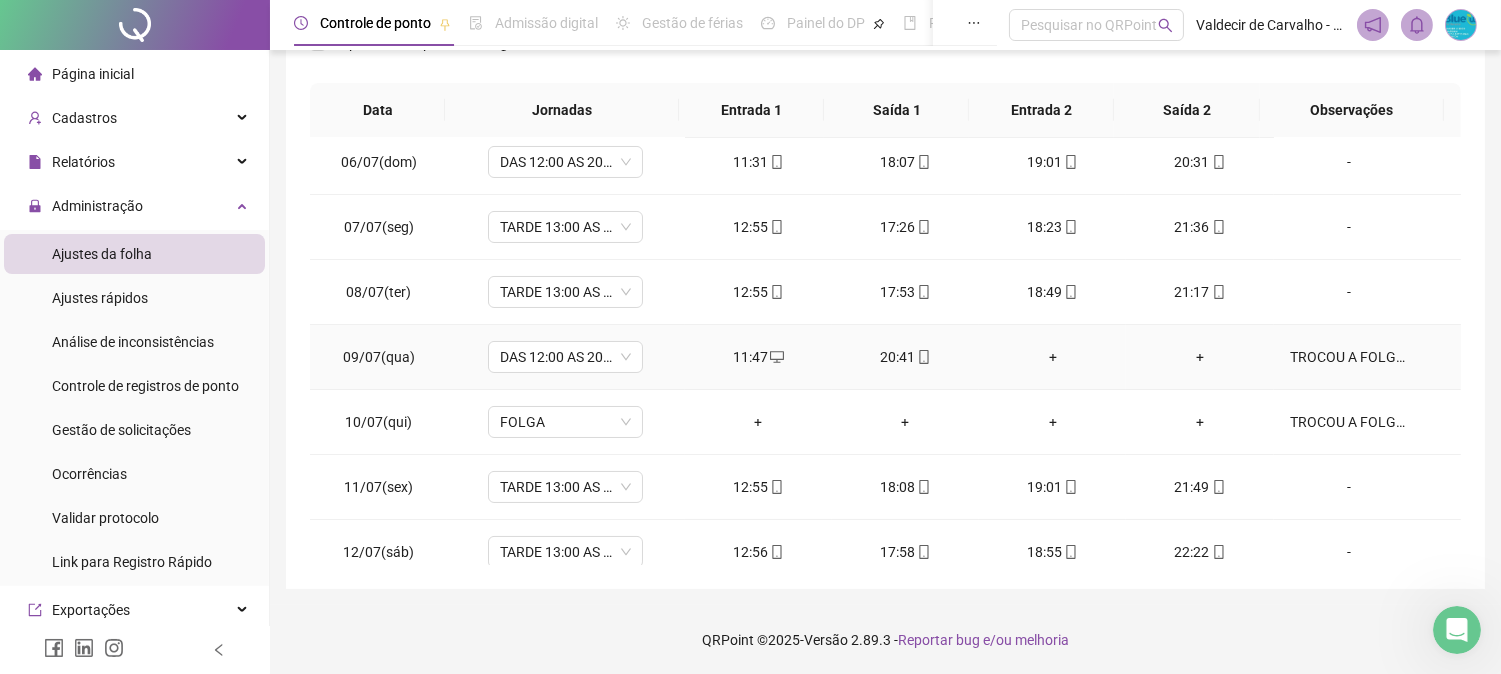 click on "TROCOU A FOLGA 9-10" at bounding box center (1367, 357) 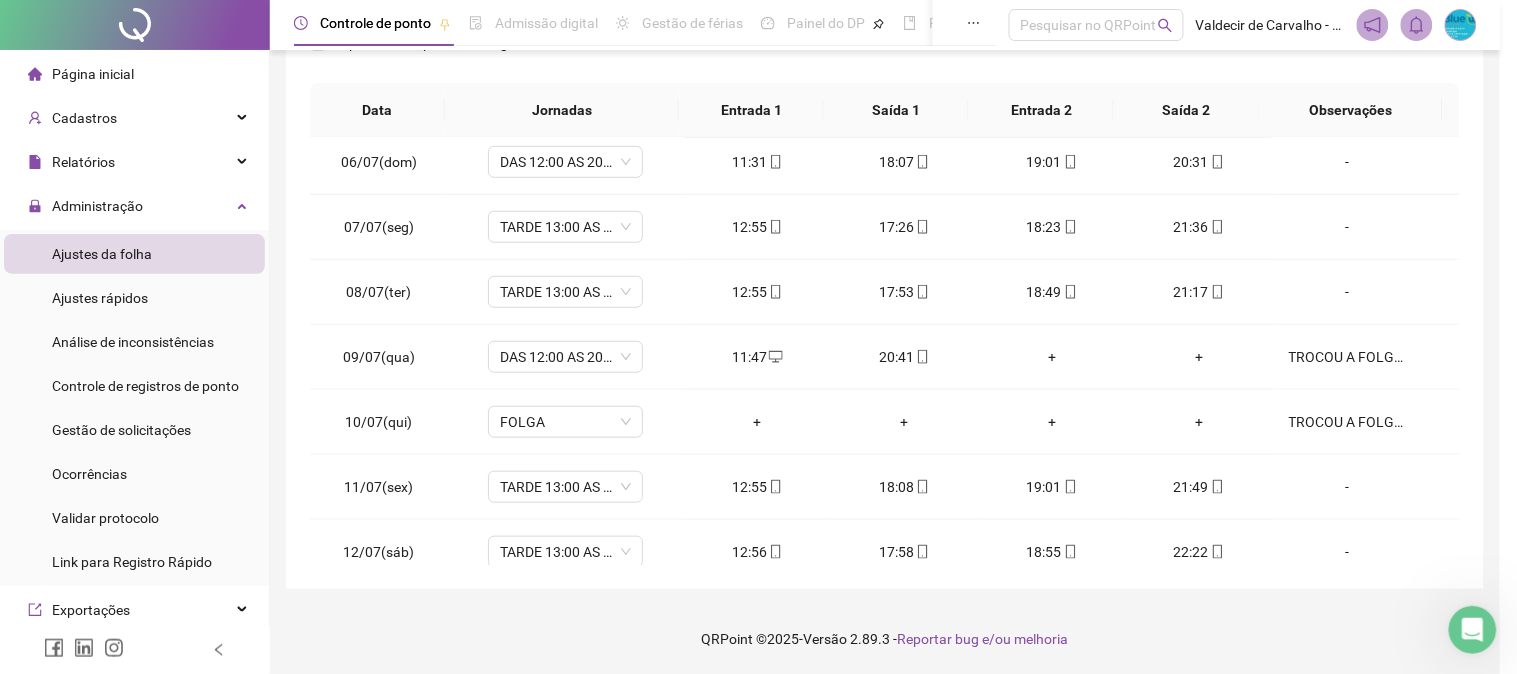 type on "**********" 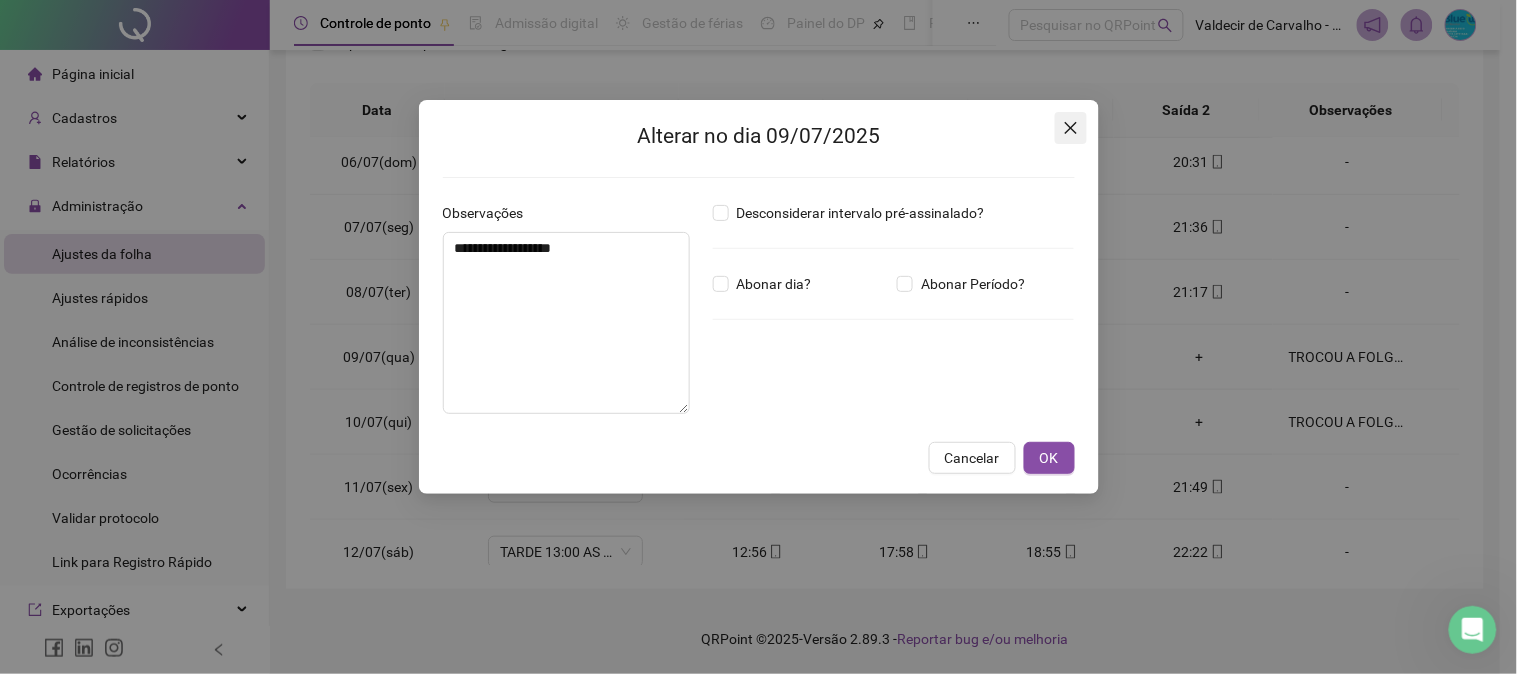 click 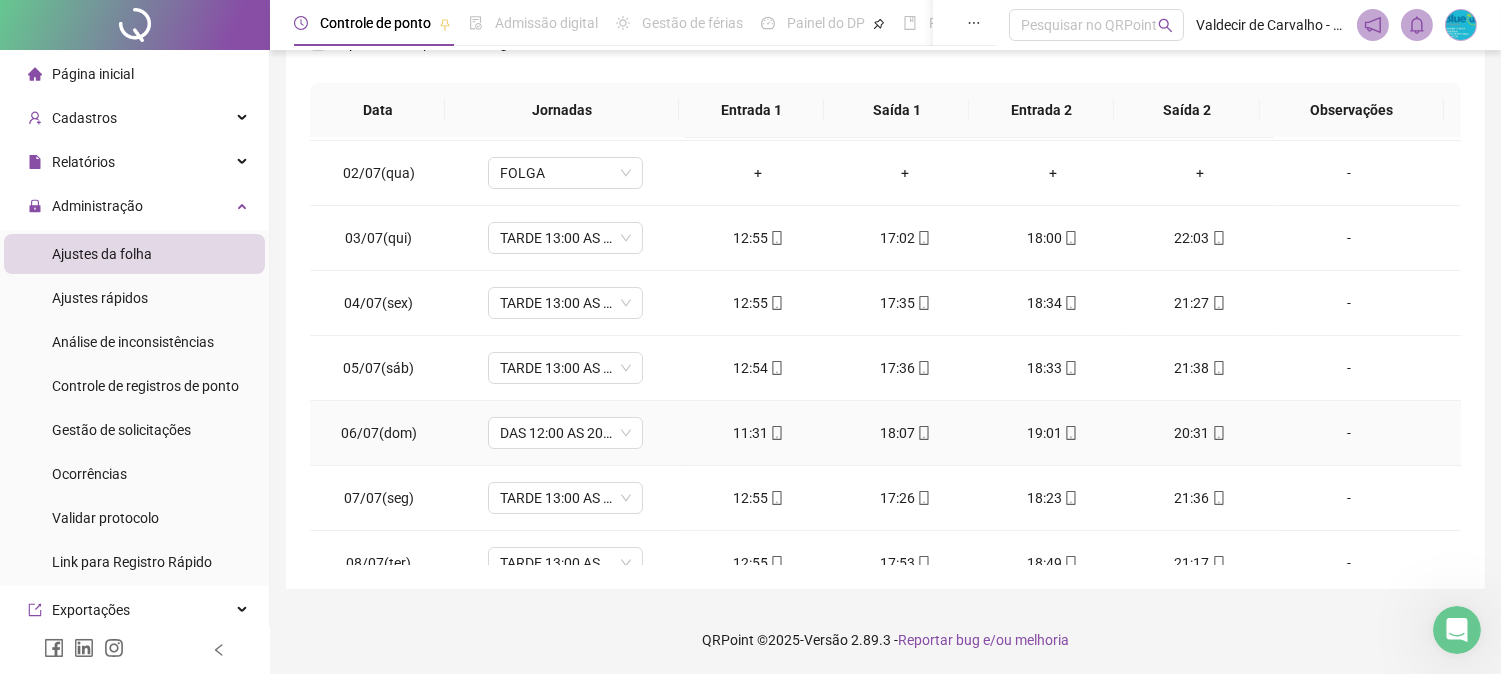 scroll, scrollTop: 0, scrollLeft: 0, axis: both 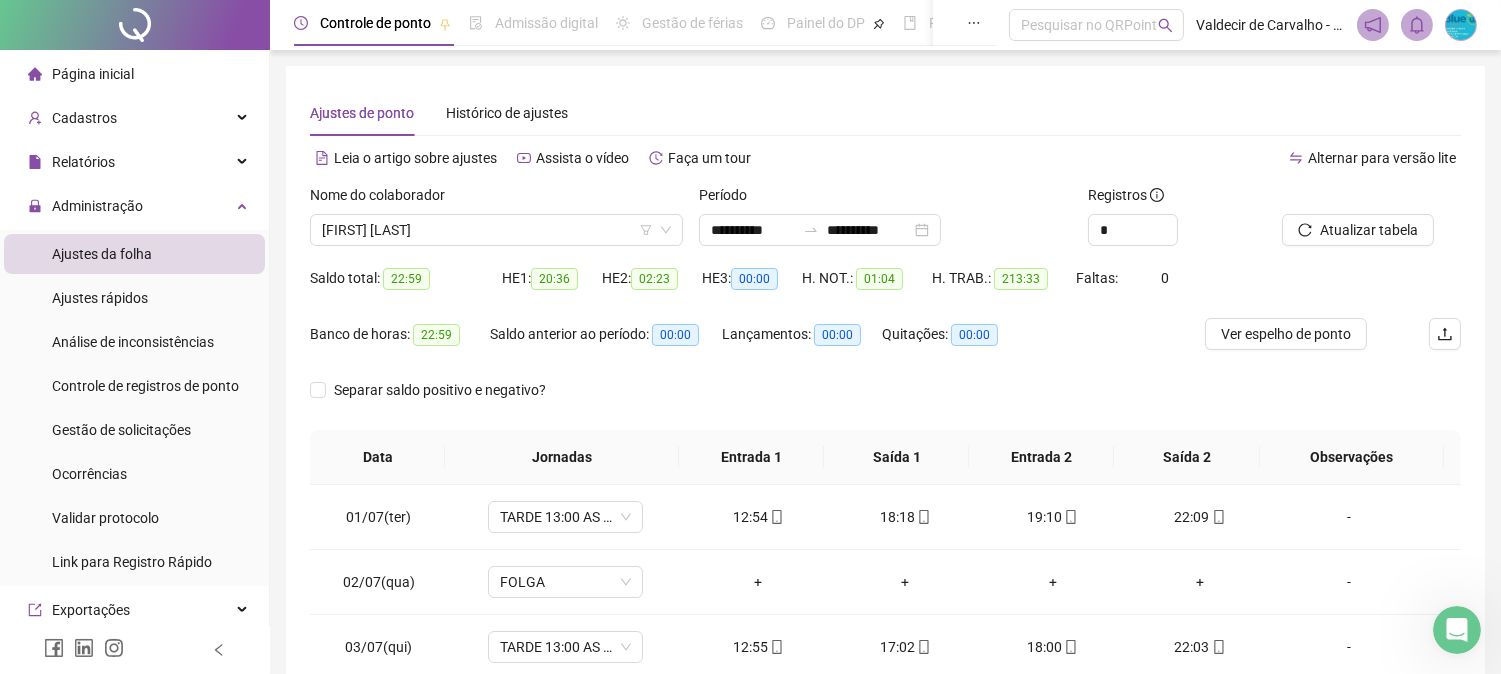 drag, startPoint x: 1304, startPoint y: 340, endPoint x: 1272, endPoint y: 358, distance: 36.71512 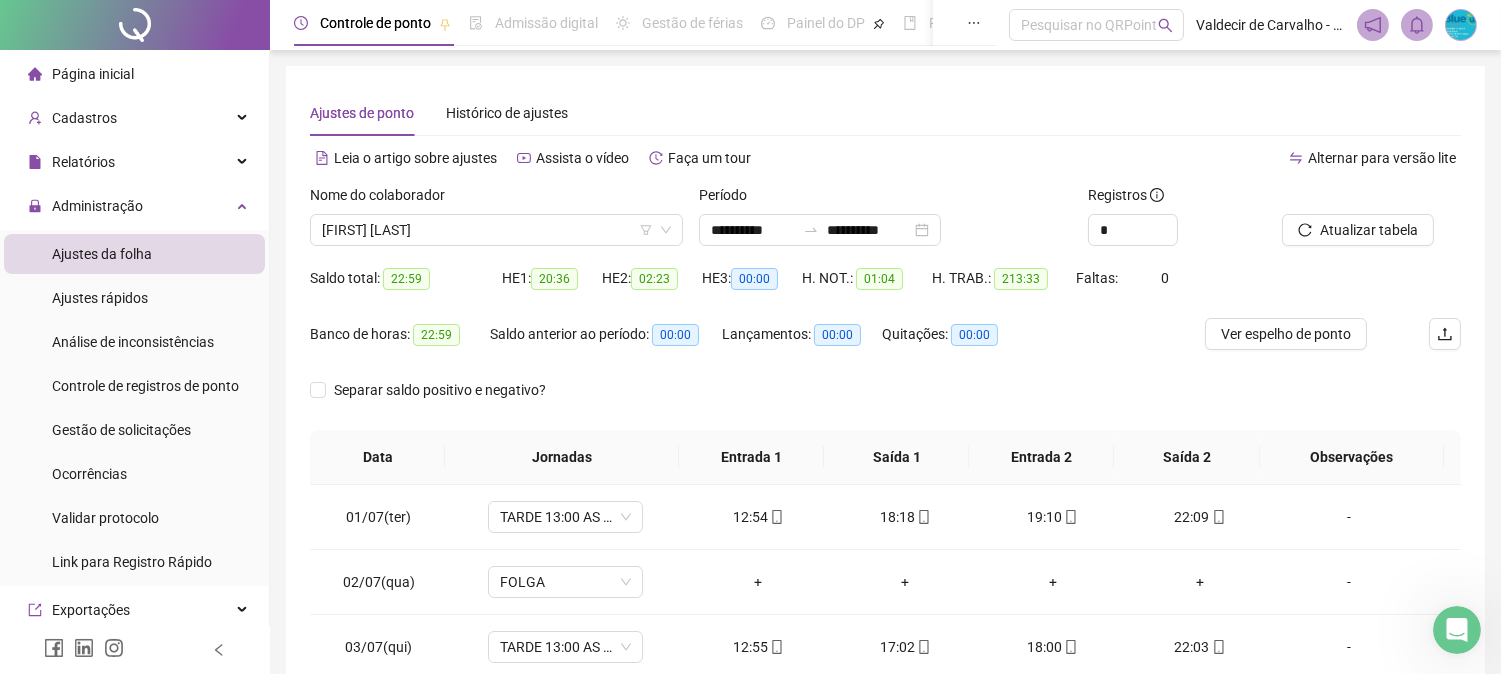 click 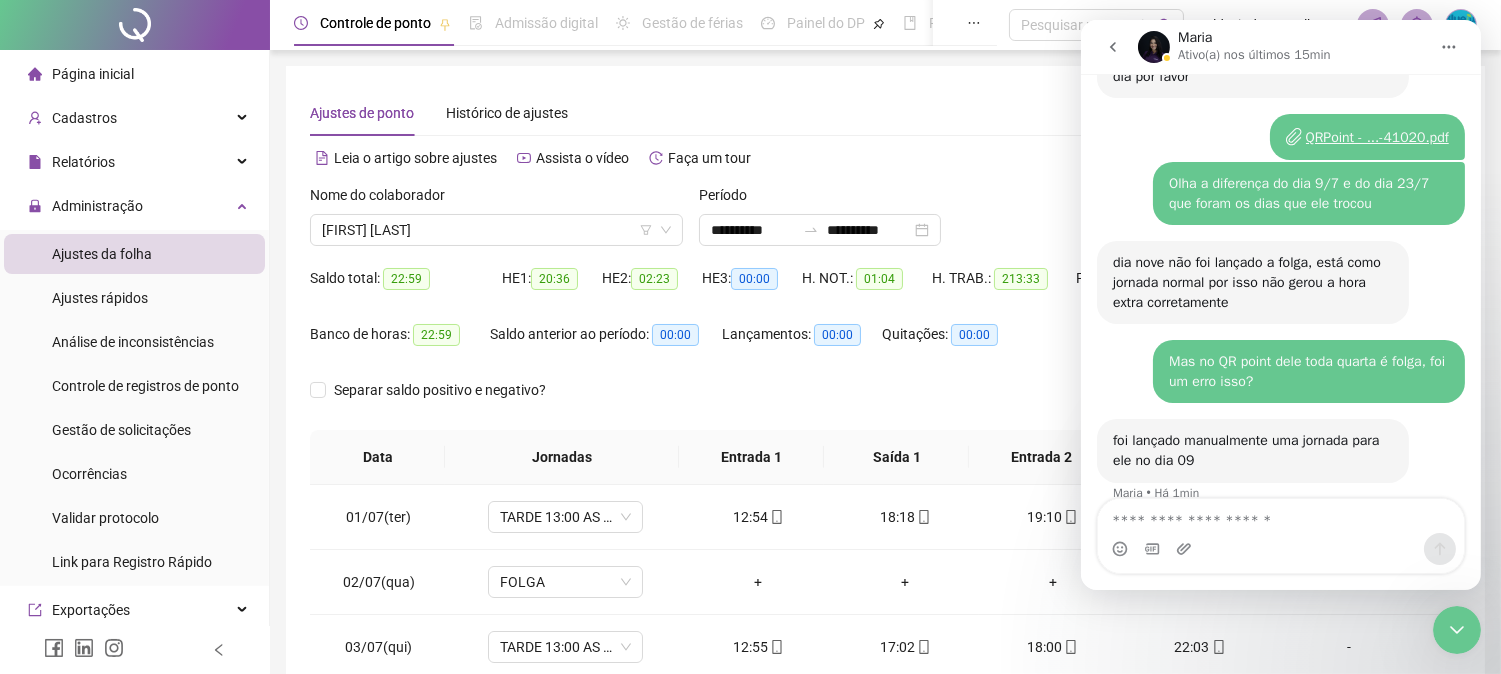 scroll, scrollTop: 3492, scrollLeft: 0, axis: vertical 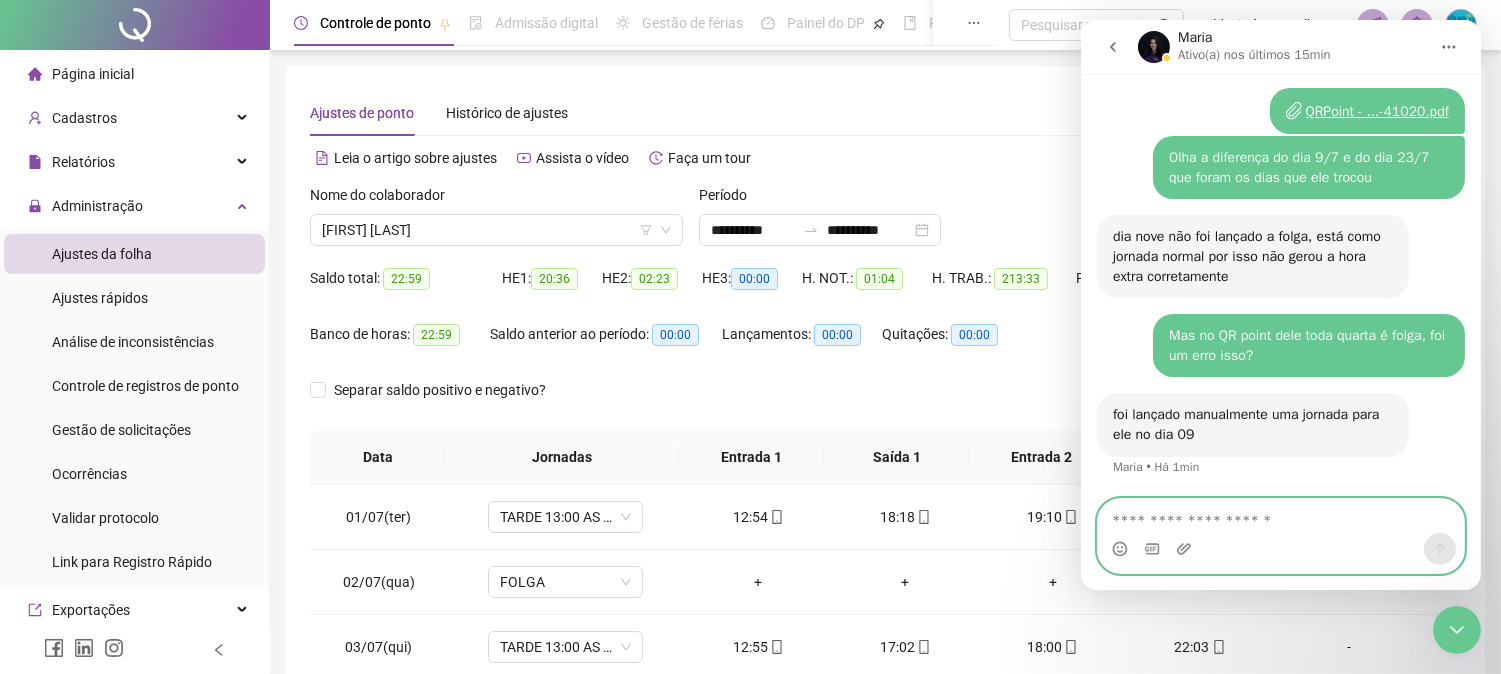 type 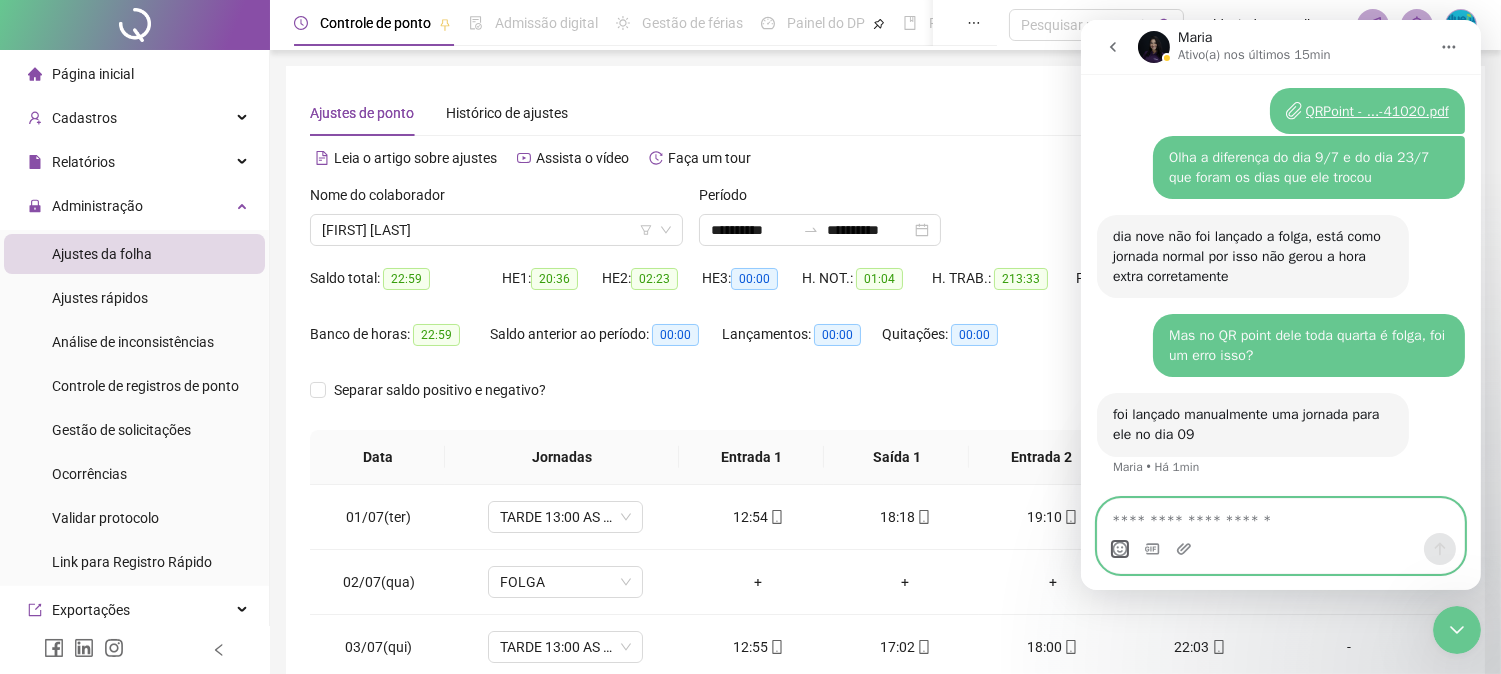 click at bounding box center (1119, 549) 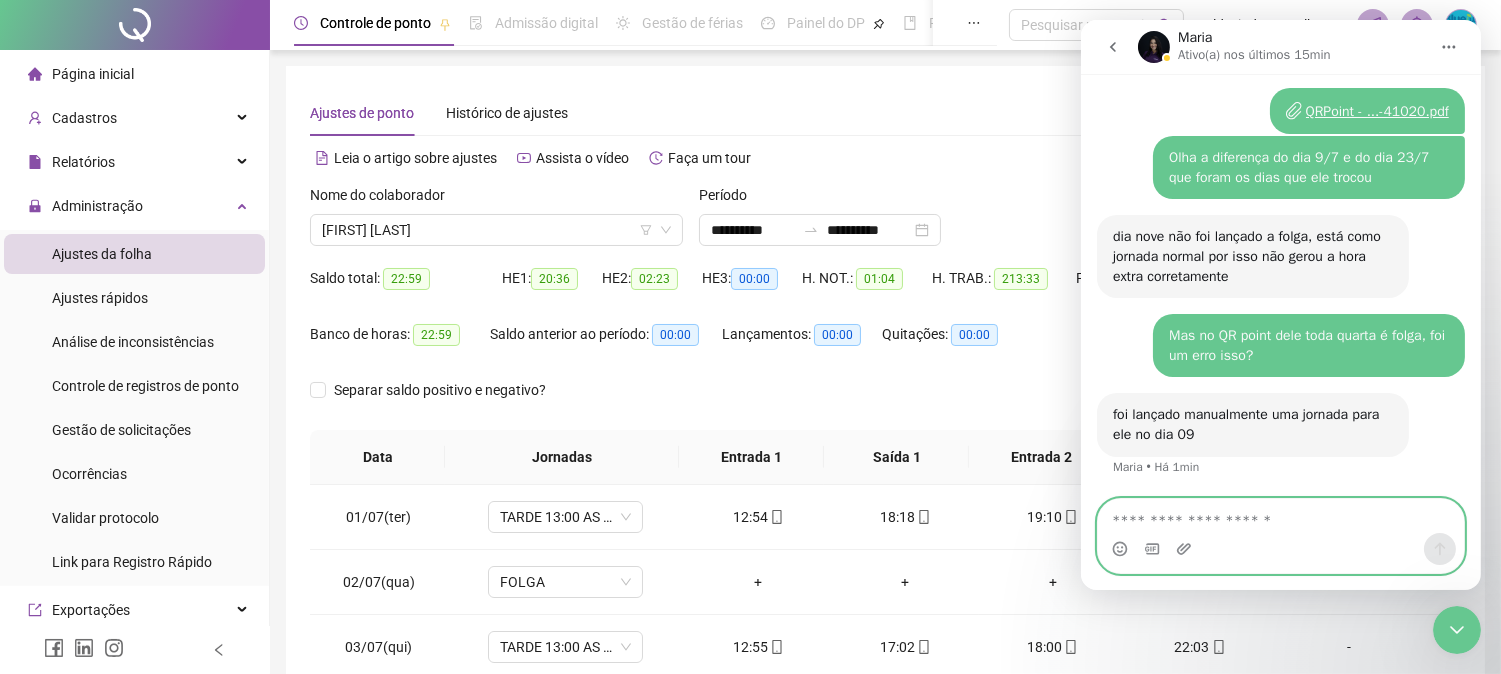 click at bounding box center [1280, 516] 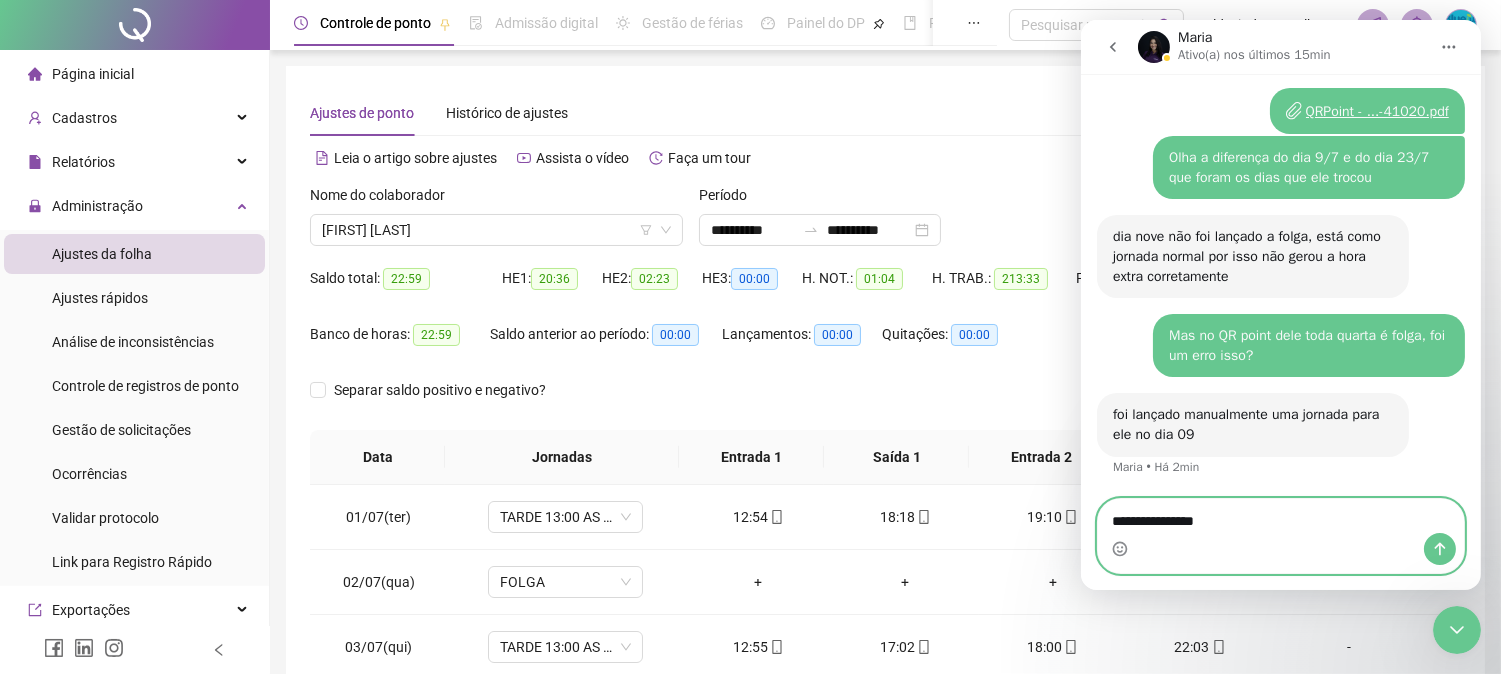 click on "**********" at bounding box center (1280, 516) 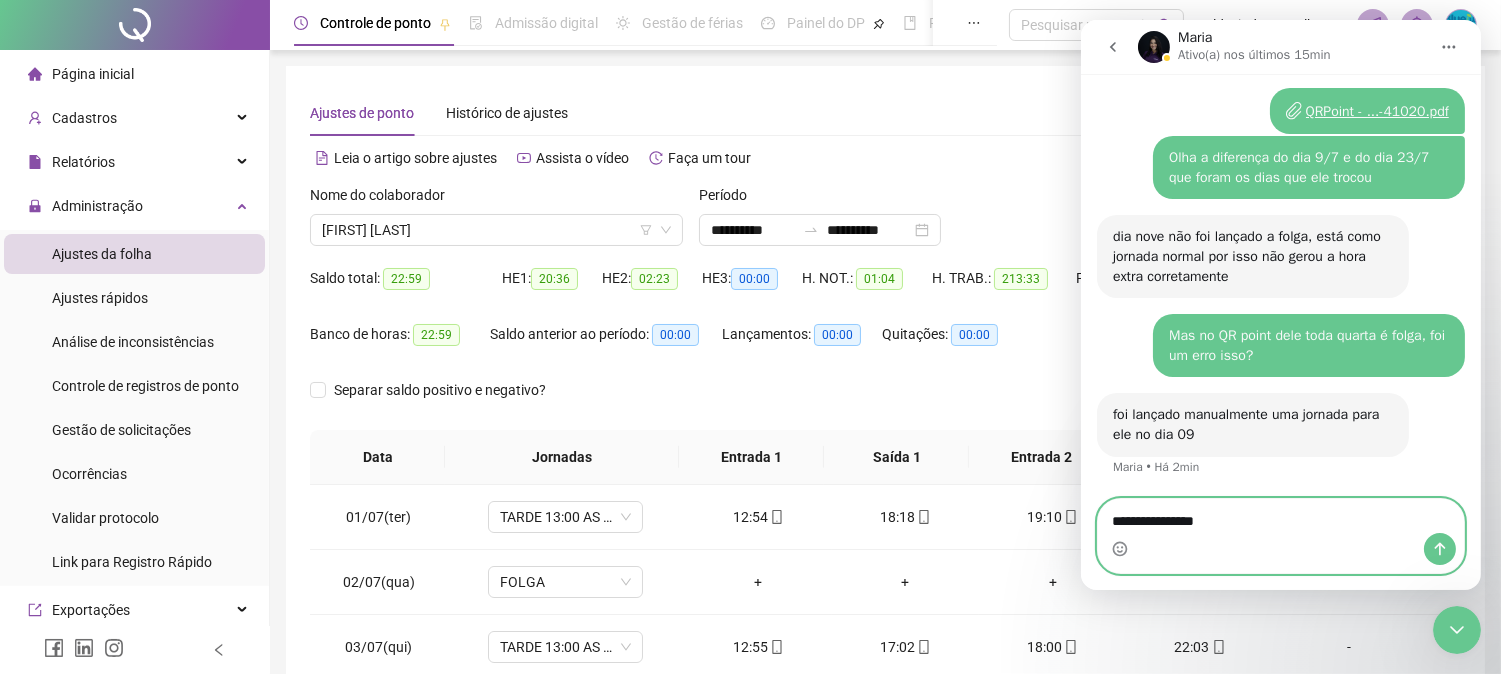 click on "**********" at bounding box center (1280, 516) 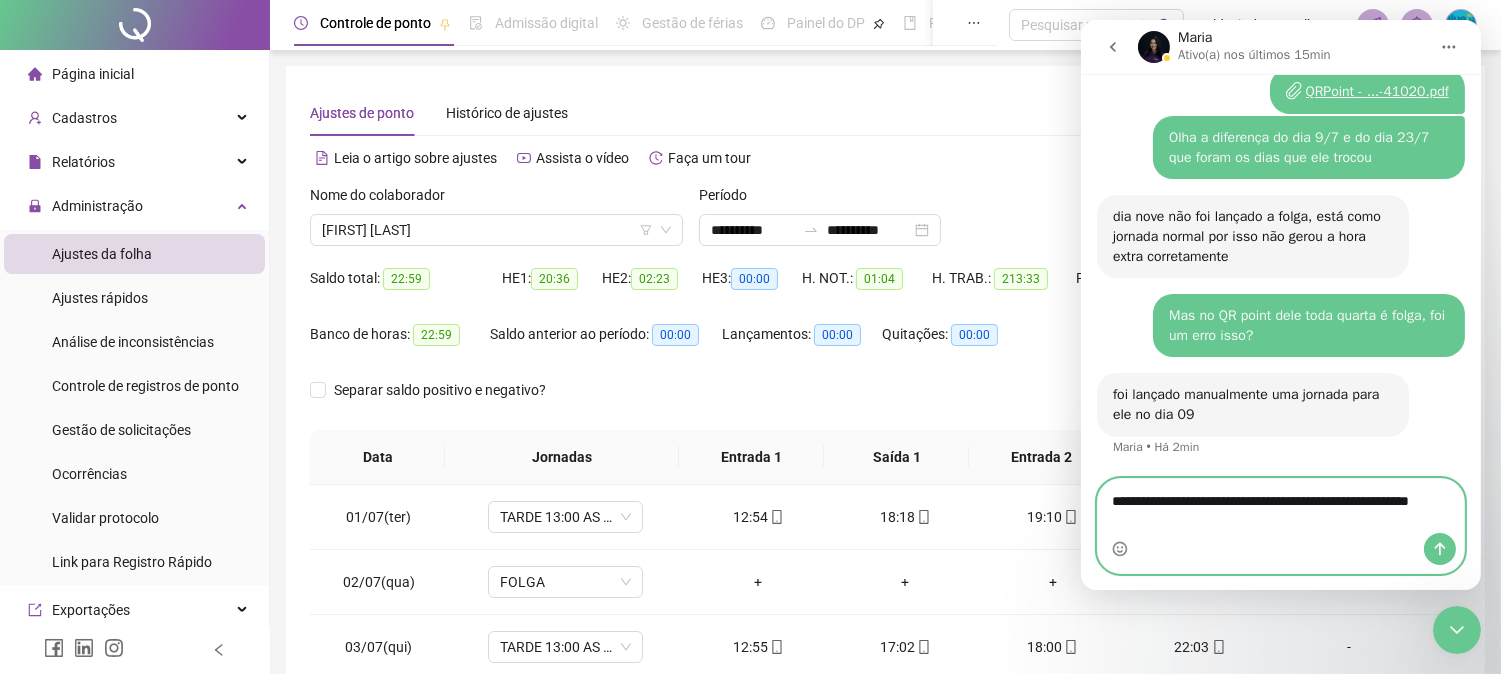scroll, scrollTop: 3512, scrollLeft: 0, axis: vertical 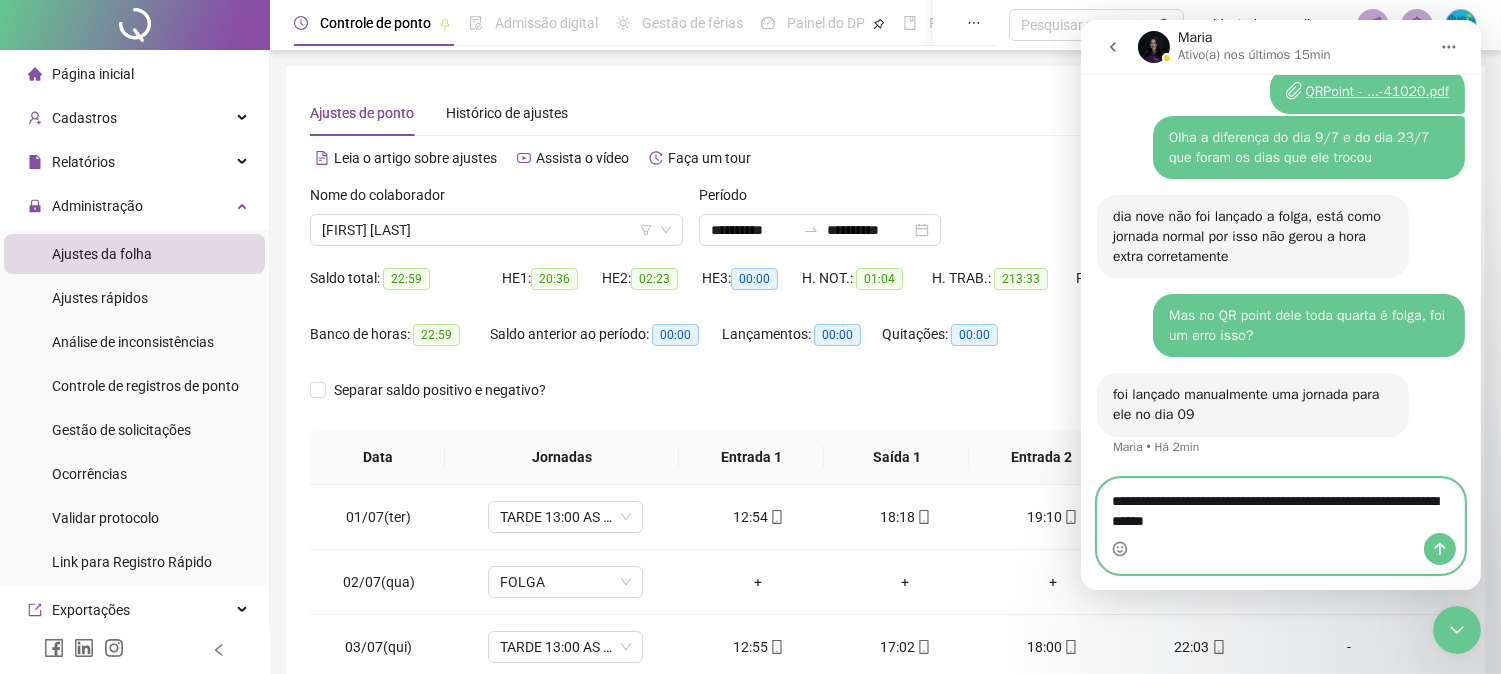 type on "**********" 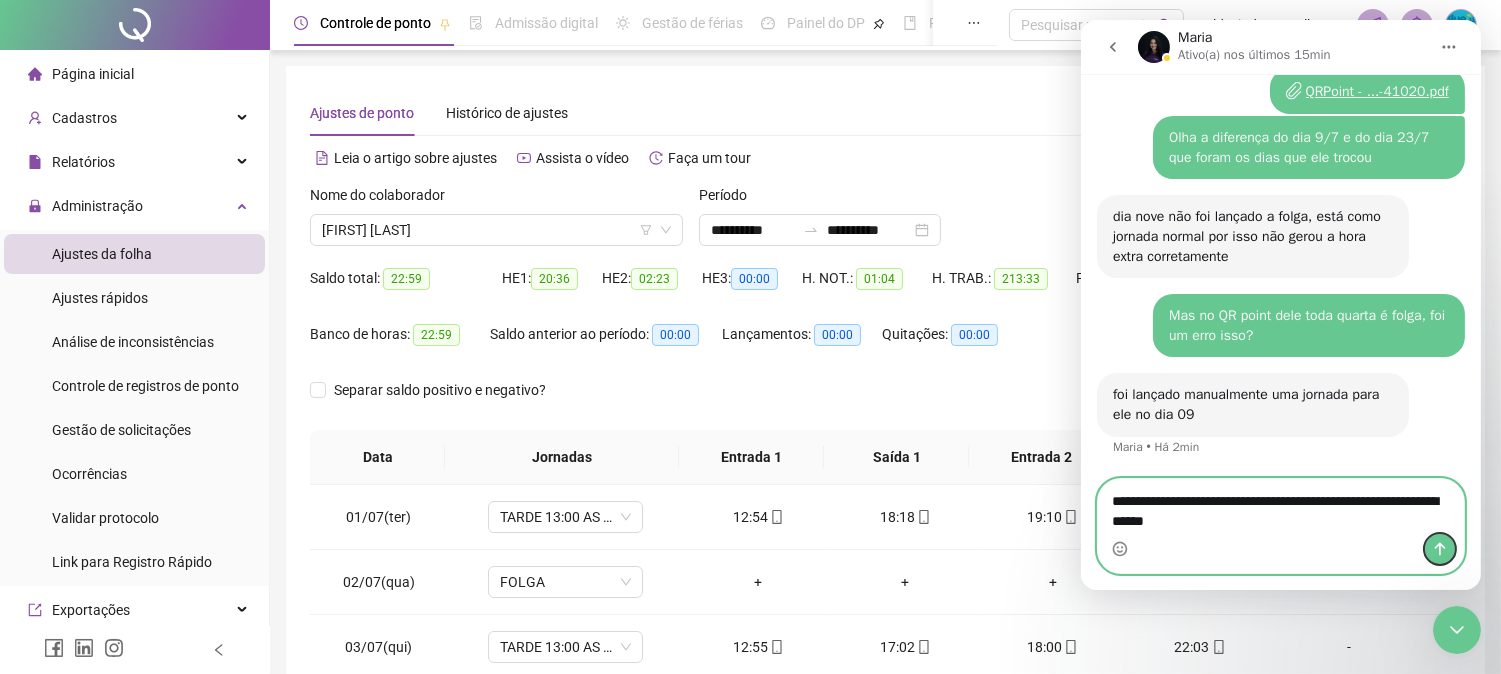 drag, startPoint x: 1435, startPoint y: 555, endPoint x: 2326, endPoint y: 641, distance: 895.14075 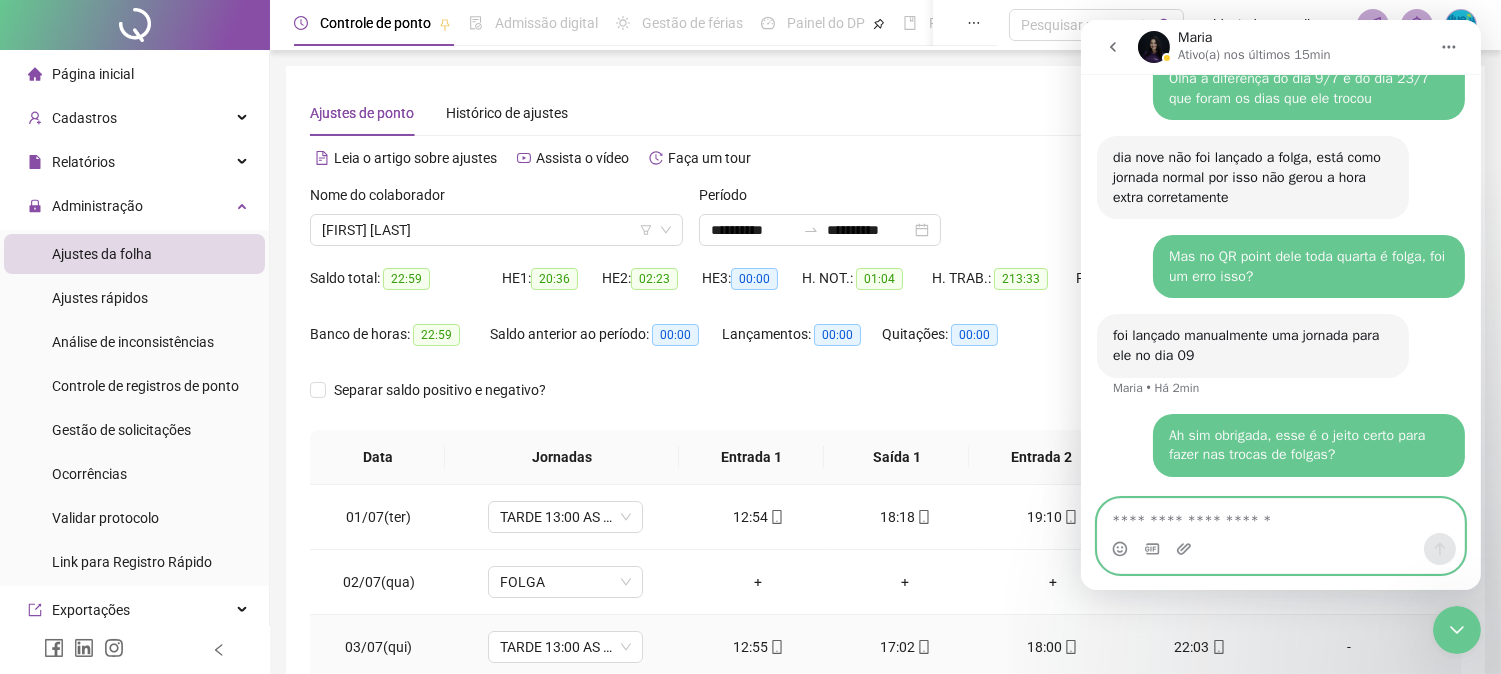 scroll, scrollTop: 3571, scrollLeft: 0, axis: vertical 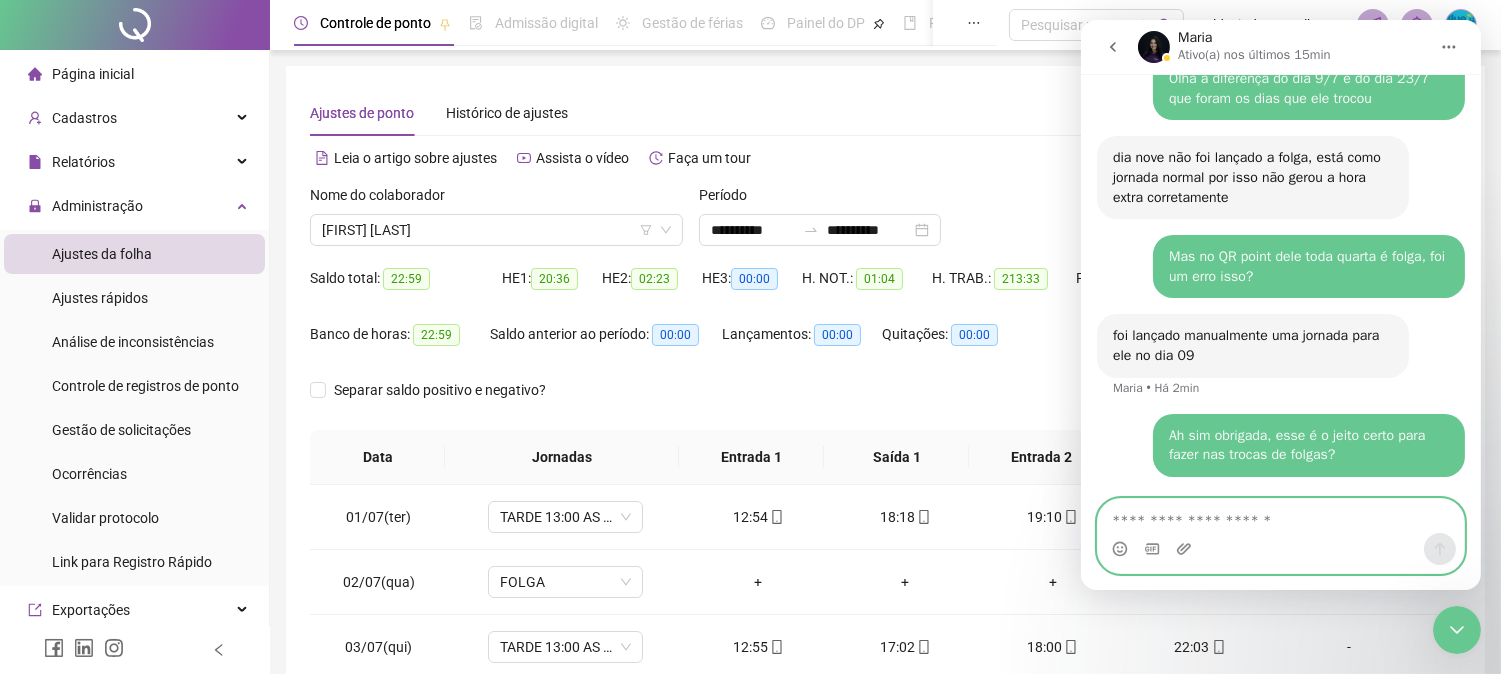 click at bounding box center [1280, 516] 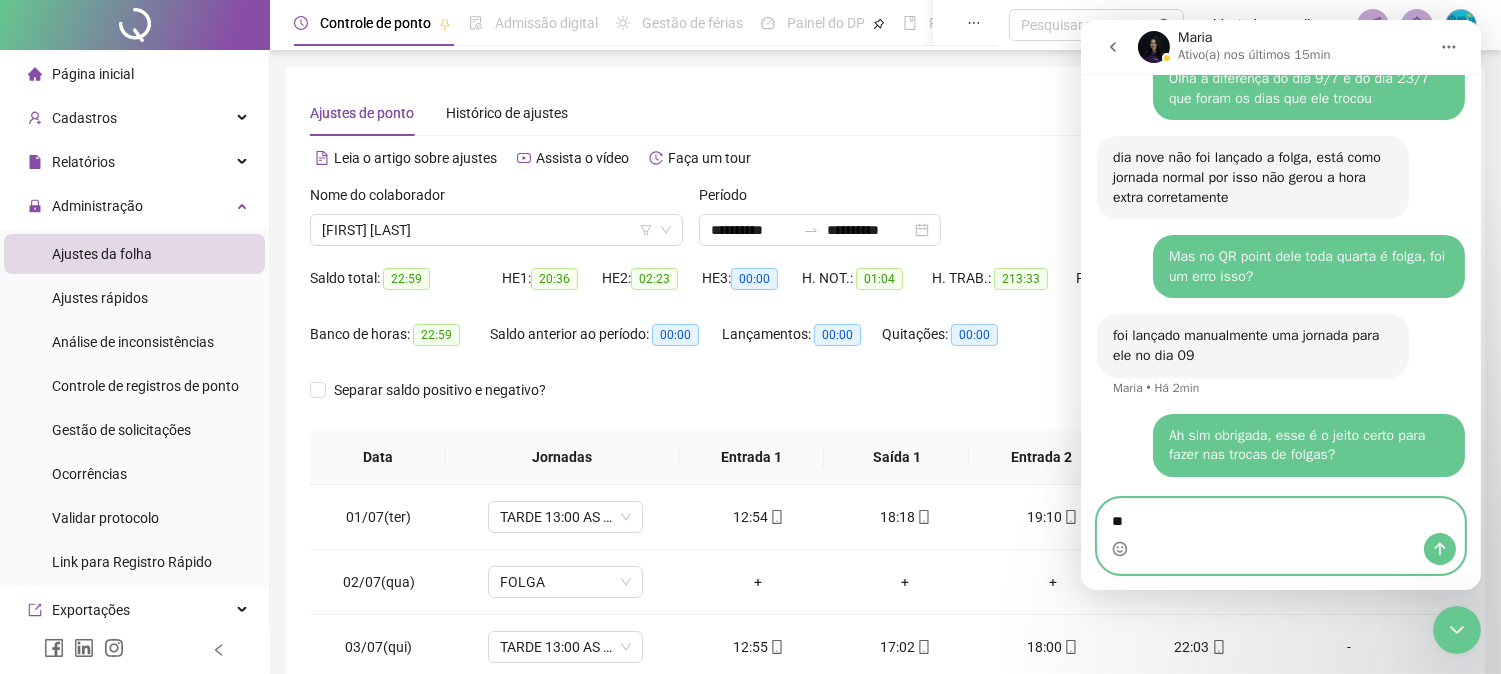 type on "*" 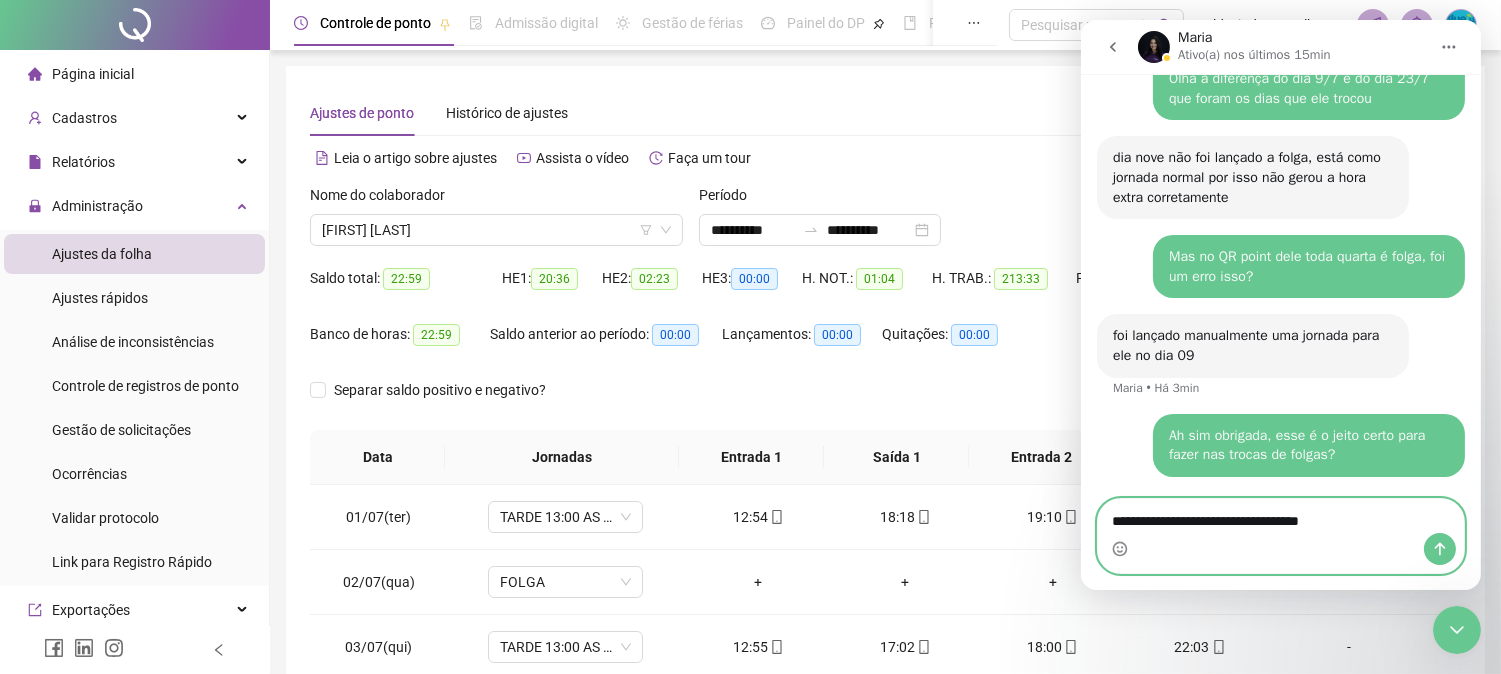 type on "**********" 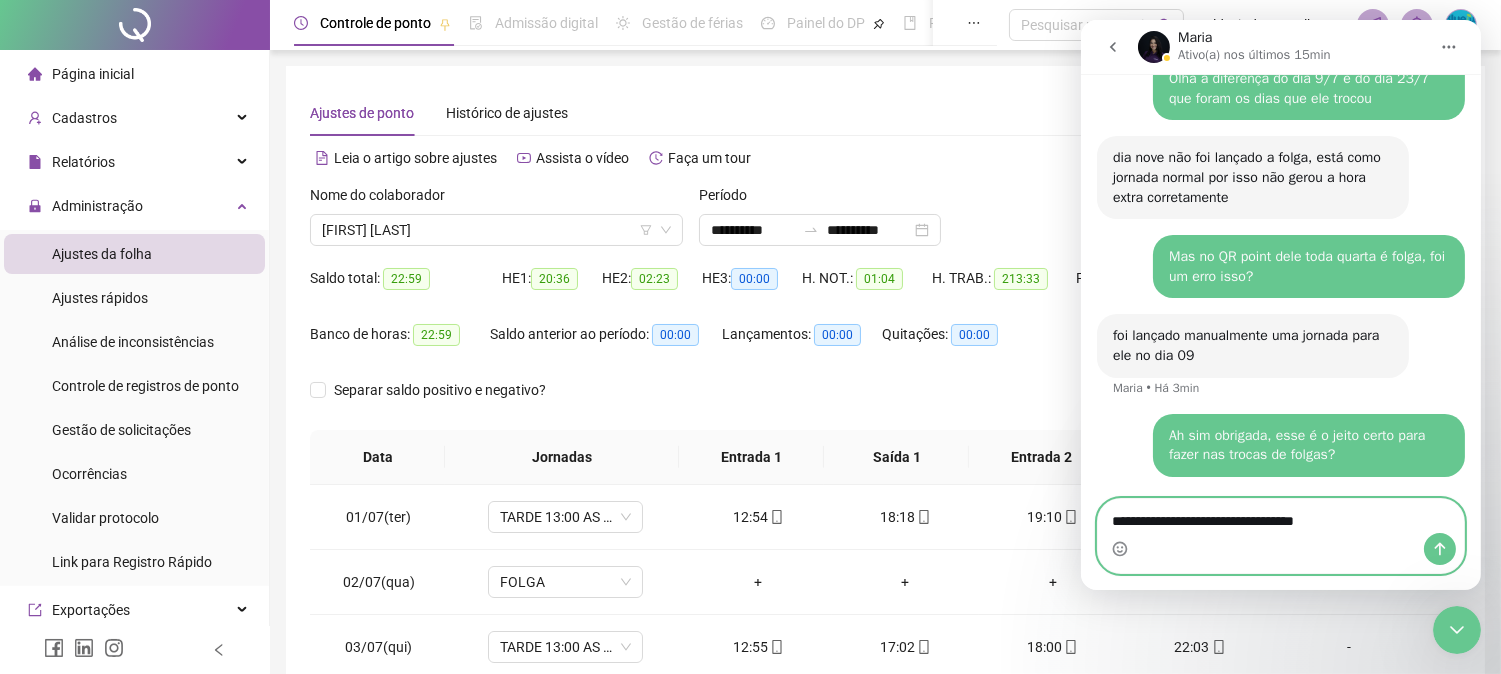 type 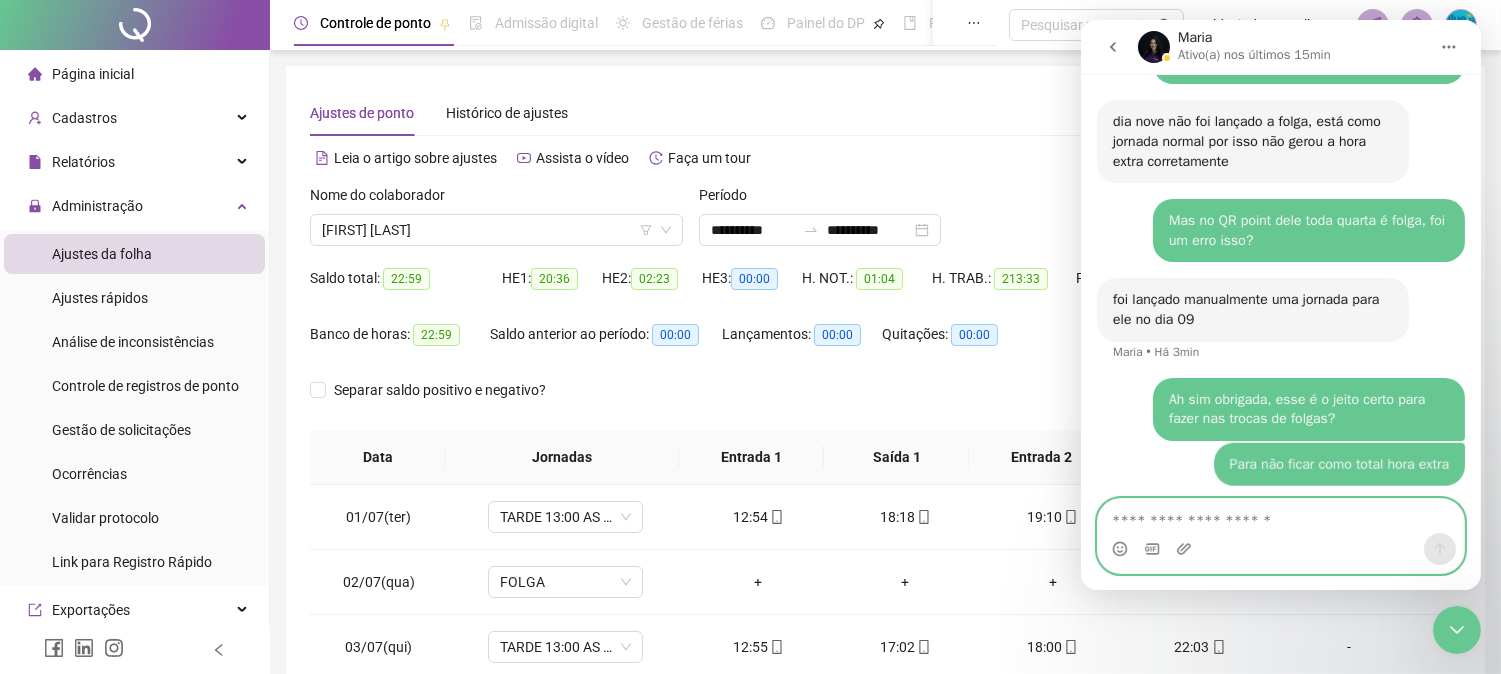 scroll, scrollTop: 3616, scrollLeft: 0, axis: vertical 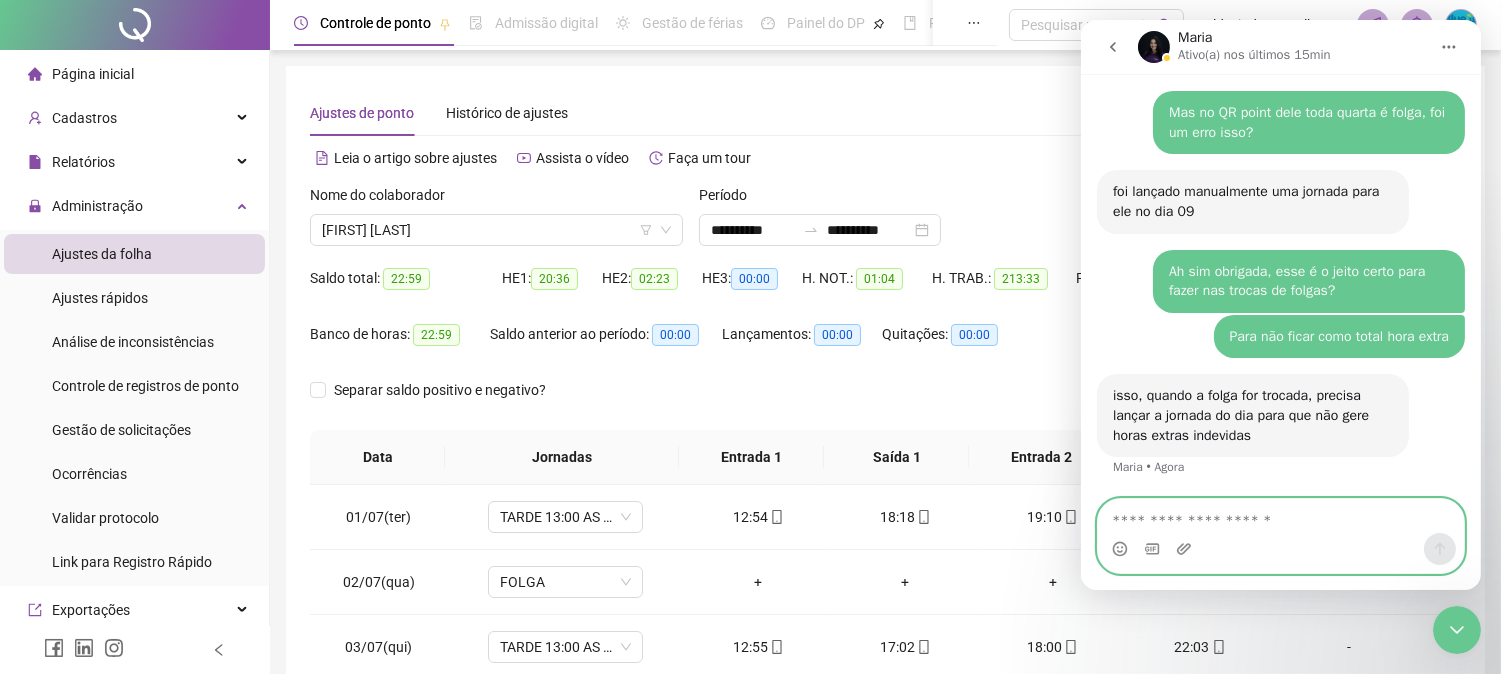 click at bounding box center (1280, 516) 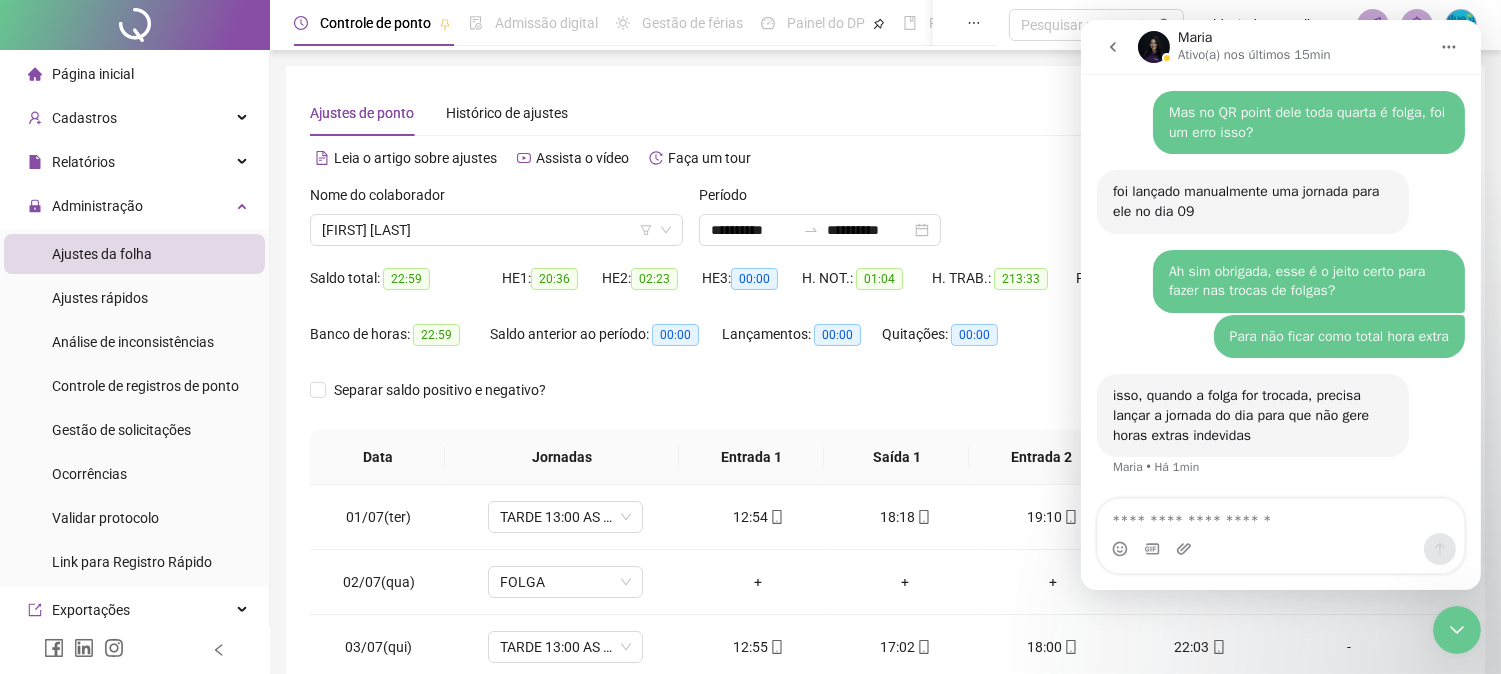 click on "Separar saldo positivo e negativo?" at bounding box center [885, 402] 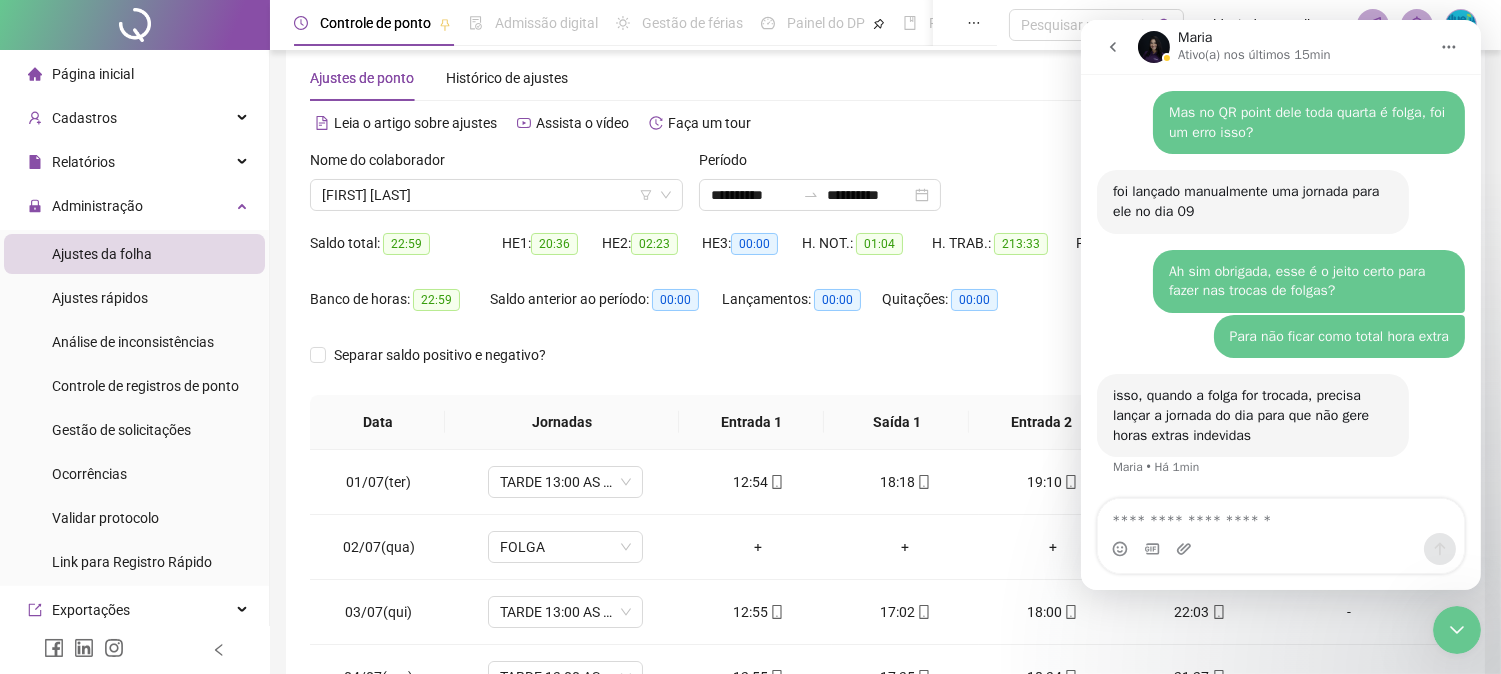 scroll, scrollTop: 44, scrollLeft: 0, axis: vertical 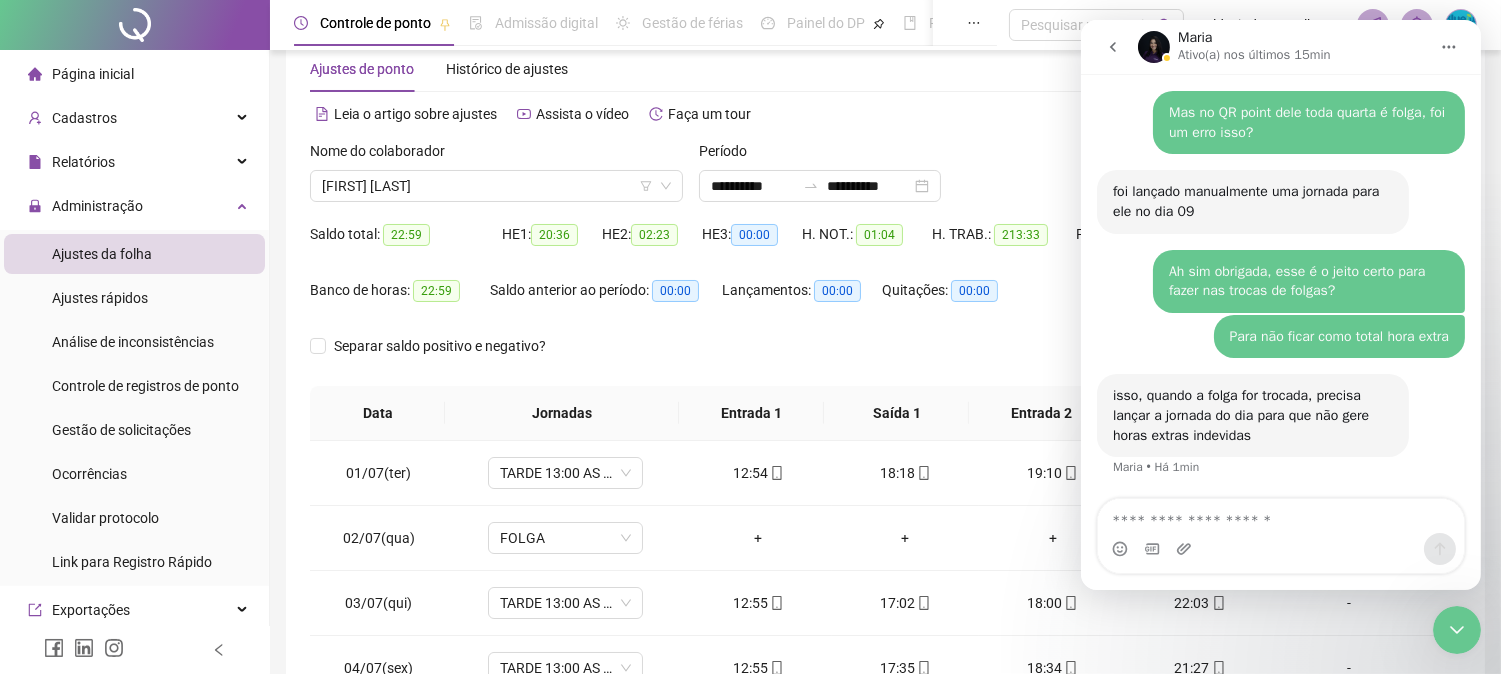 click 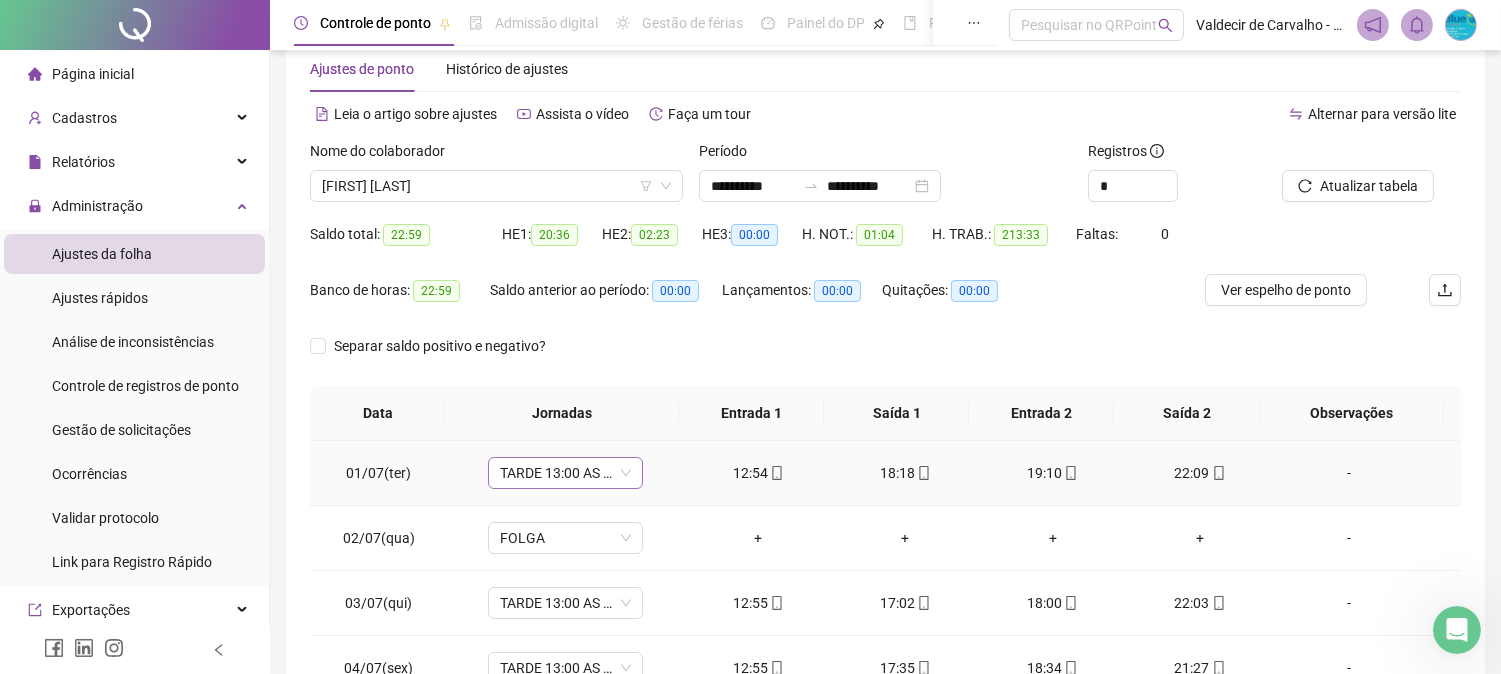 click on "TARDE 13:00 AS 21:20 [CITY] [FIRST]" at bounding box center [565, 473] 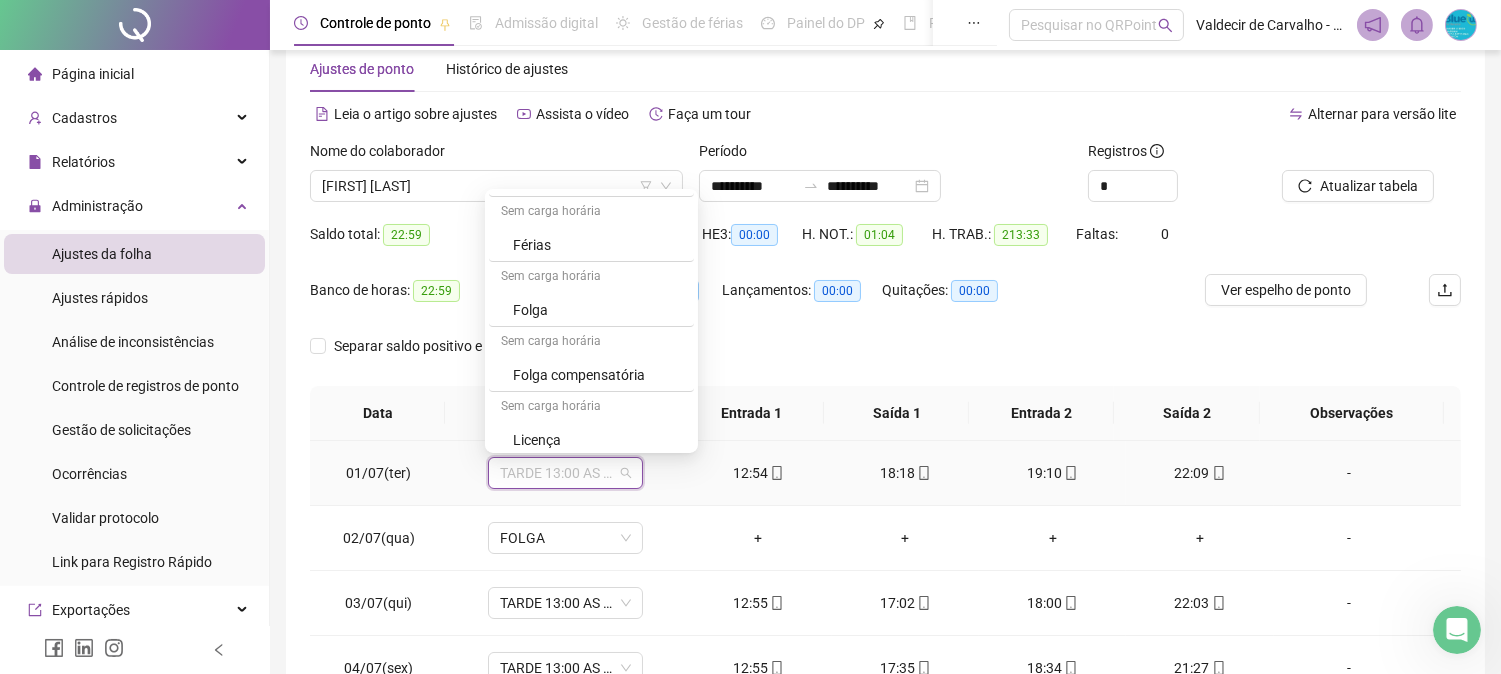 scroll, scrollTop: 330, scrollLeft: 0, axis: vertical 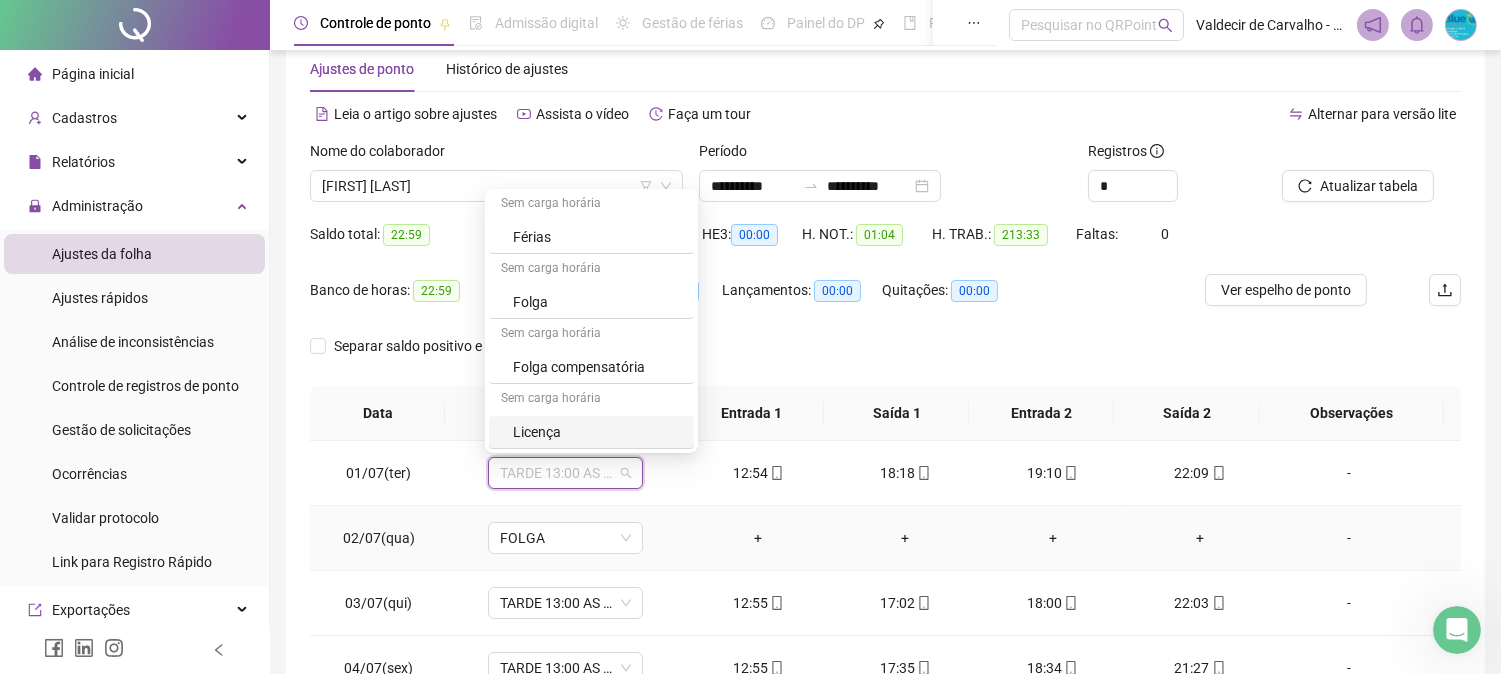 click on "FOLGA" at bounding box center (565, 538) 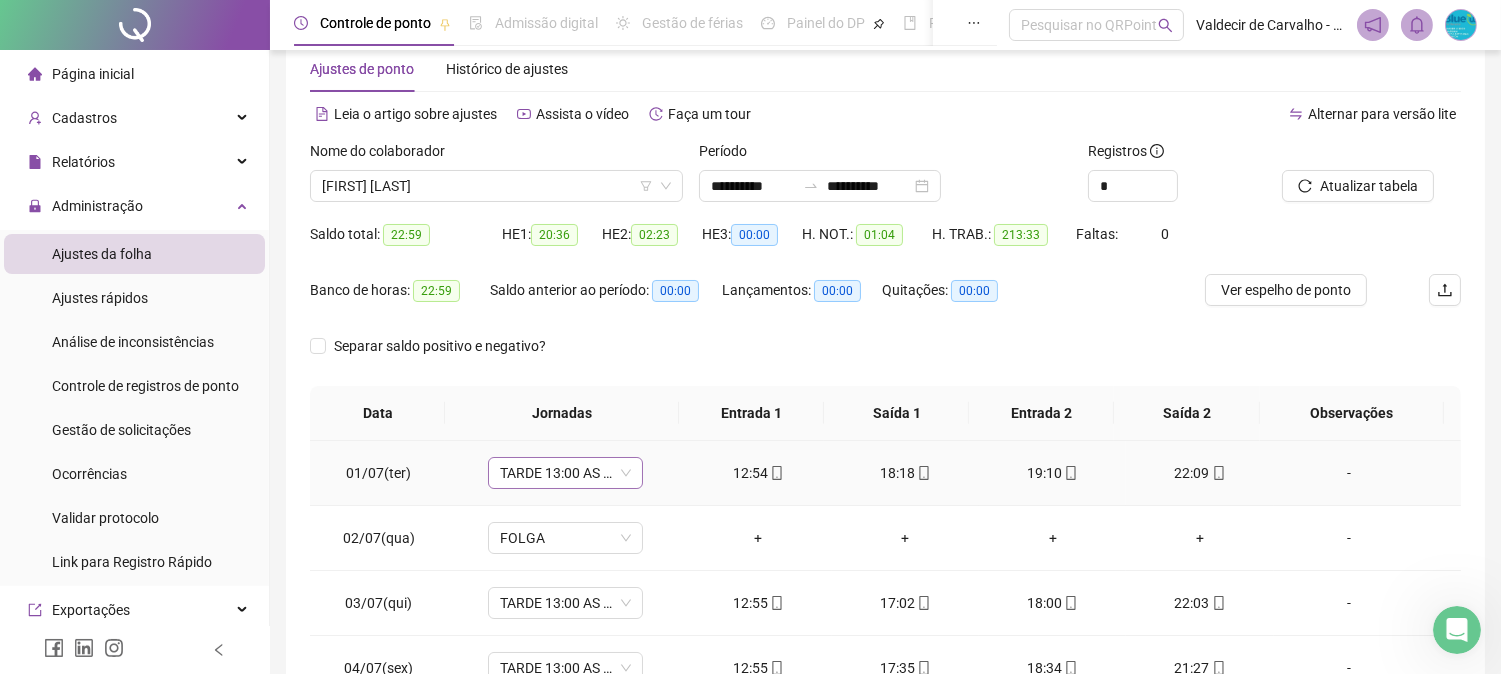 click on "TARDE 13:00 AS 21:20 [CITY] [FIRST]" at bounding box center [565, 473] 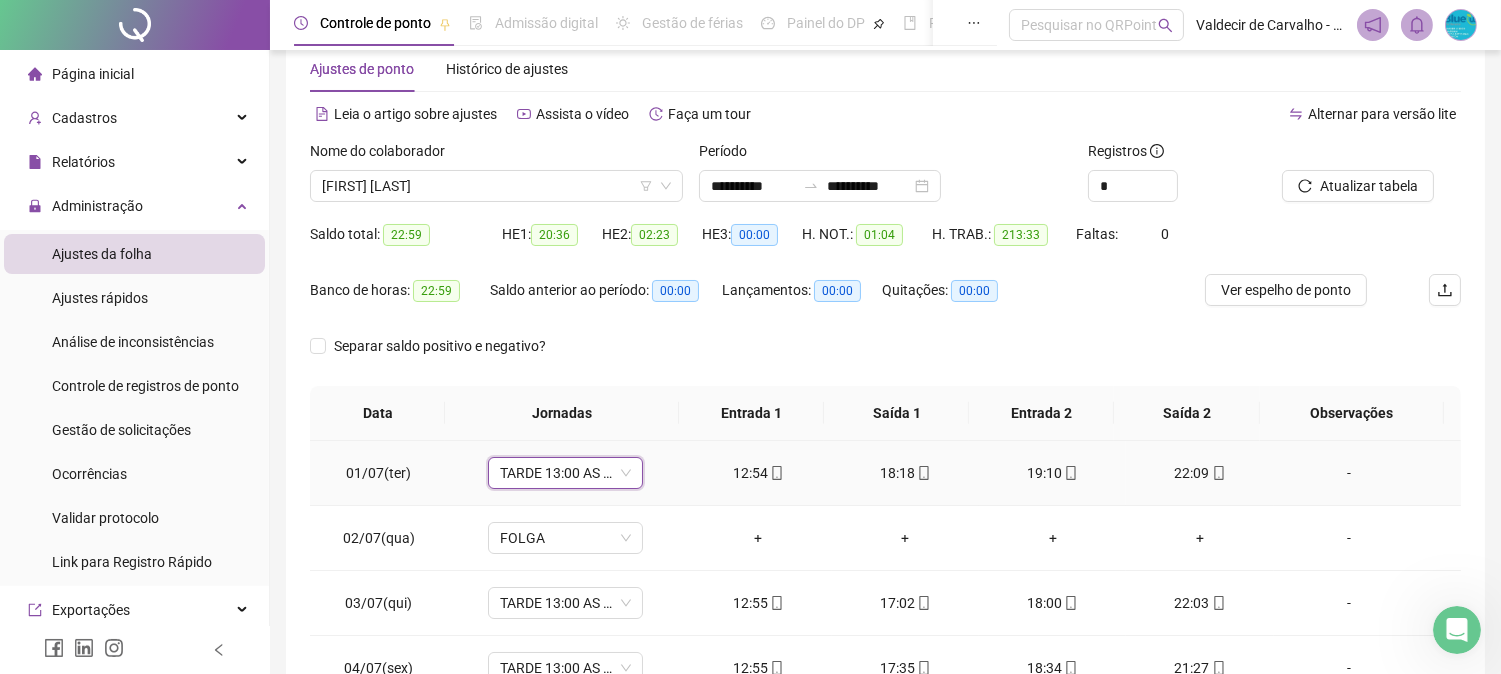 click on "TARDE 13:00 AS 21:20 [CITY] FELIPE TARDE 13:00 AS 21:20 [CITY] FELIPE" at bounding box center [565, 473] 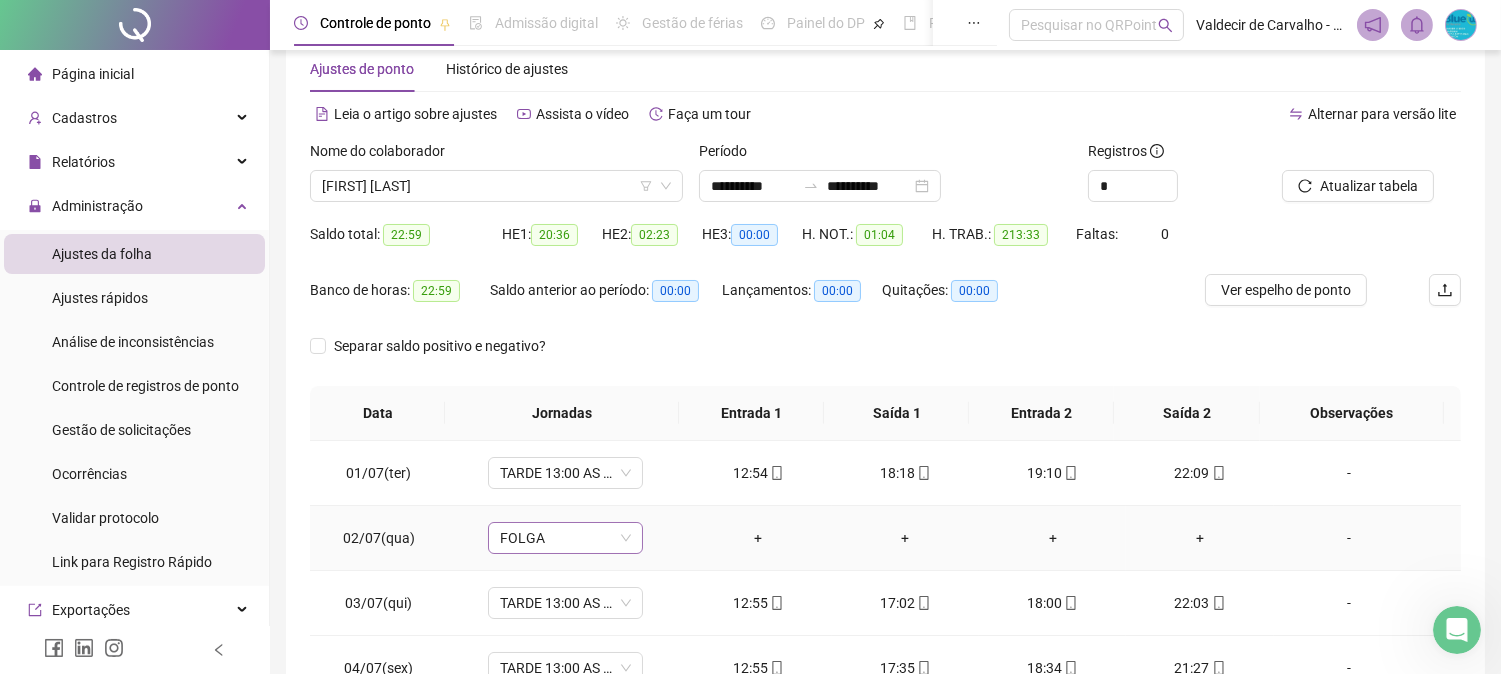 click on "FOLGA" at bounding box center (565, 538) 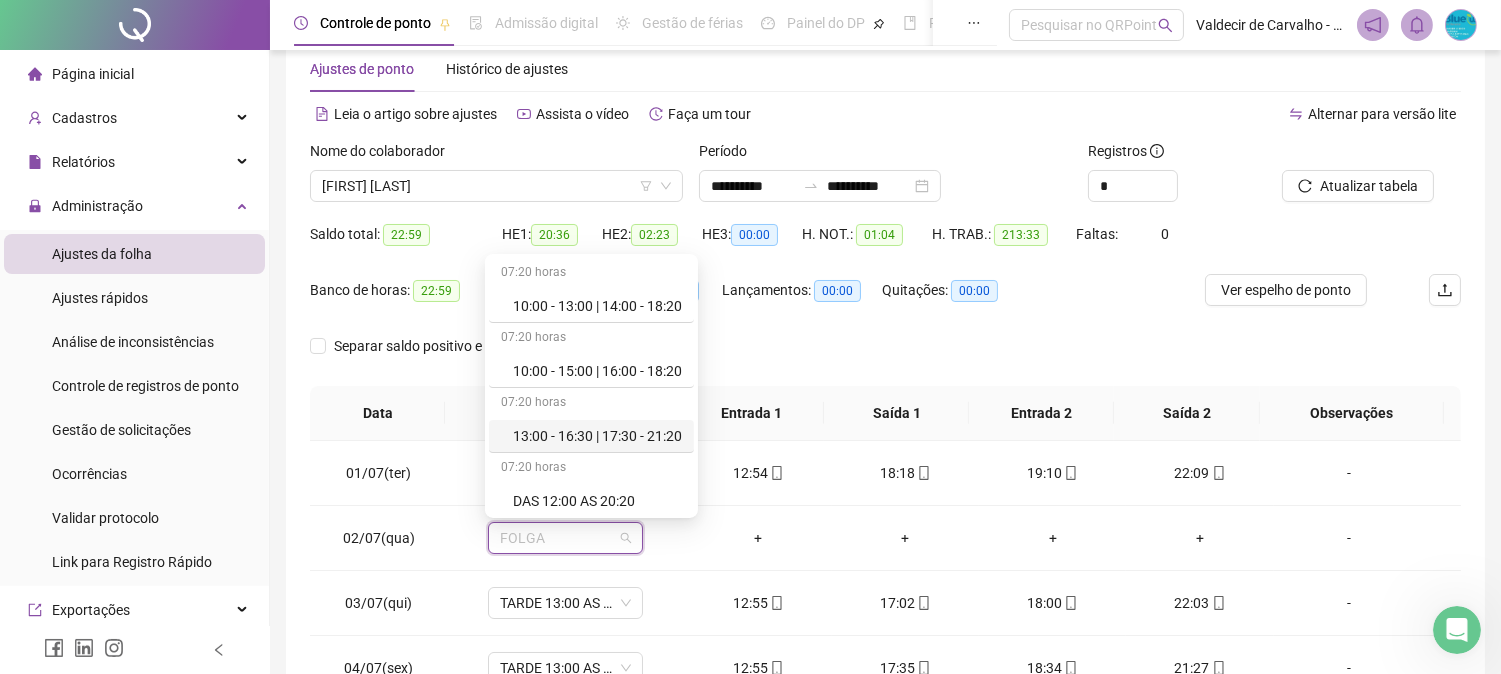 click on "Separar saldo positivo e negativo?" at bounding box center (885, 358) 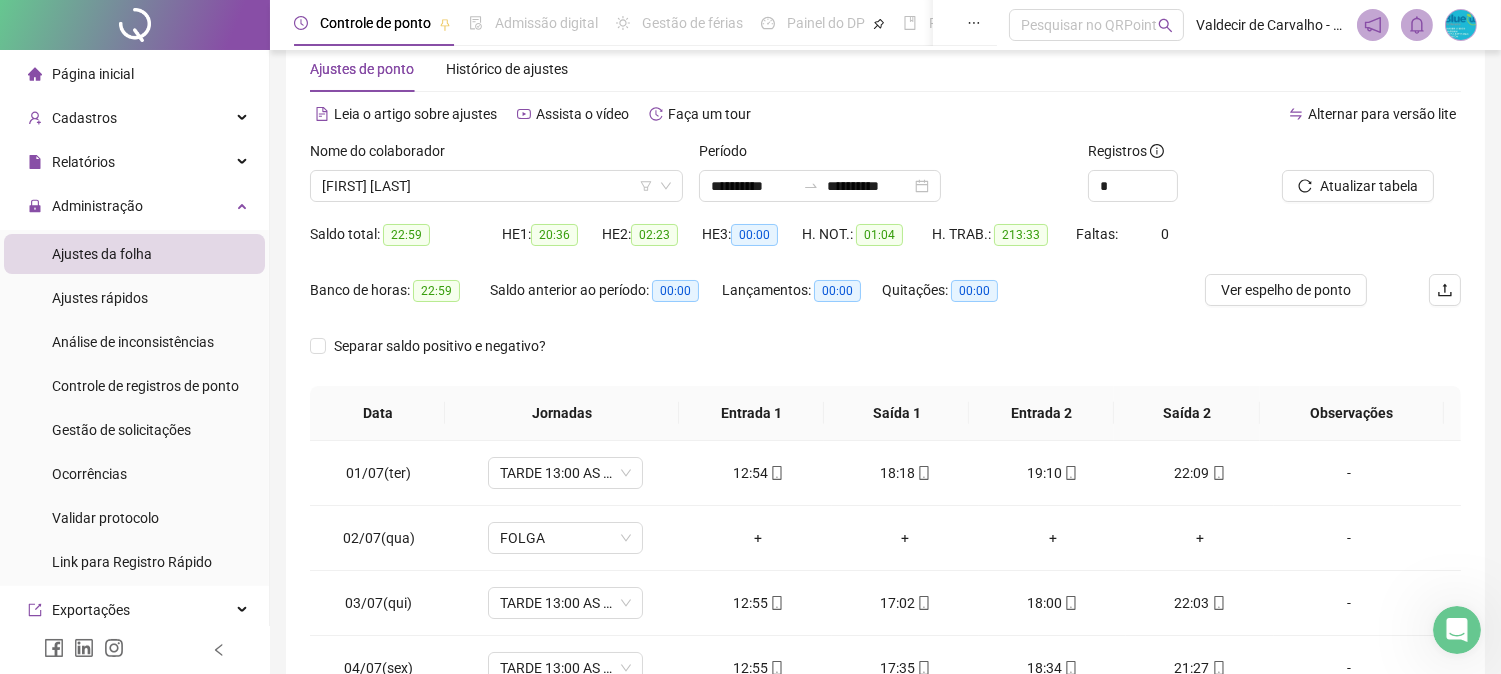 click 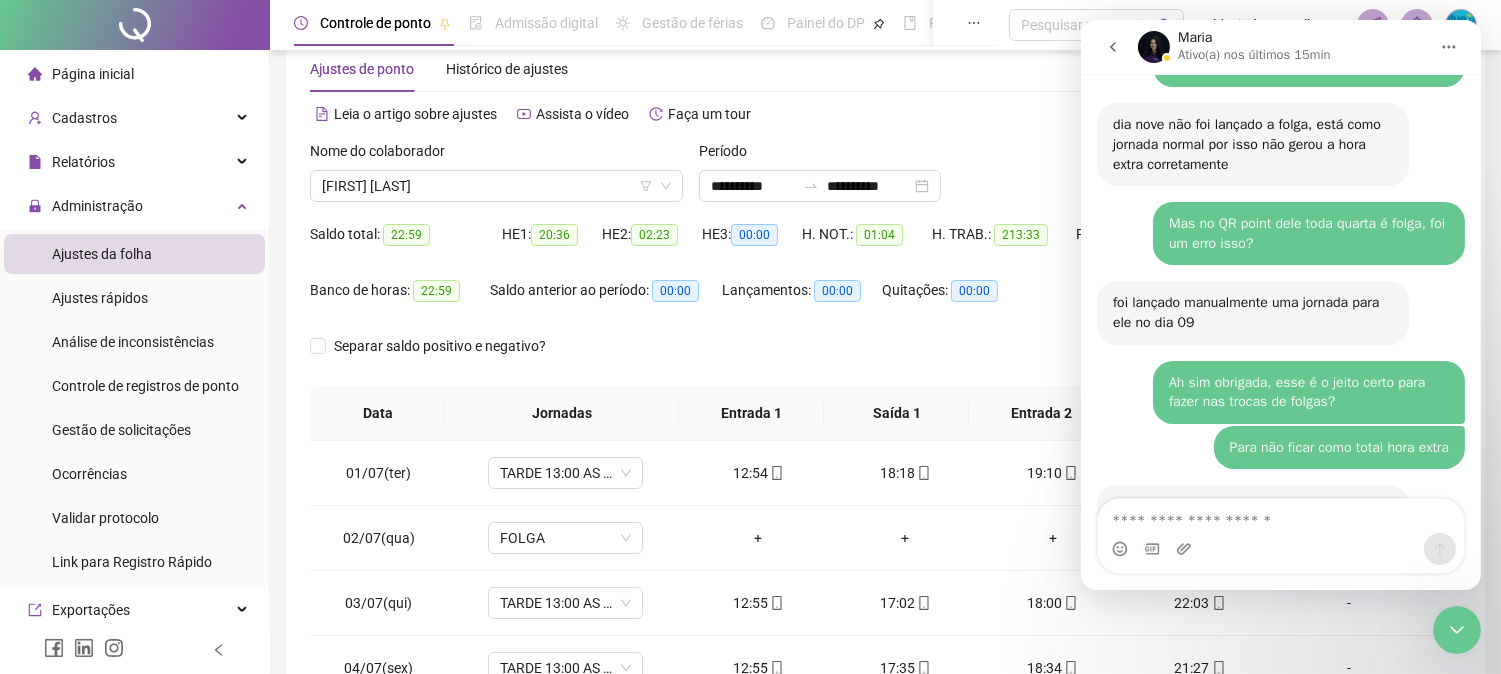 scroll, scrollTop: 3715, scrollLeft: 0, axis: vertical 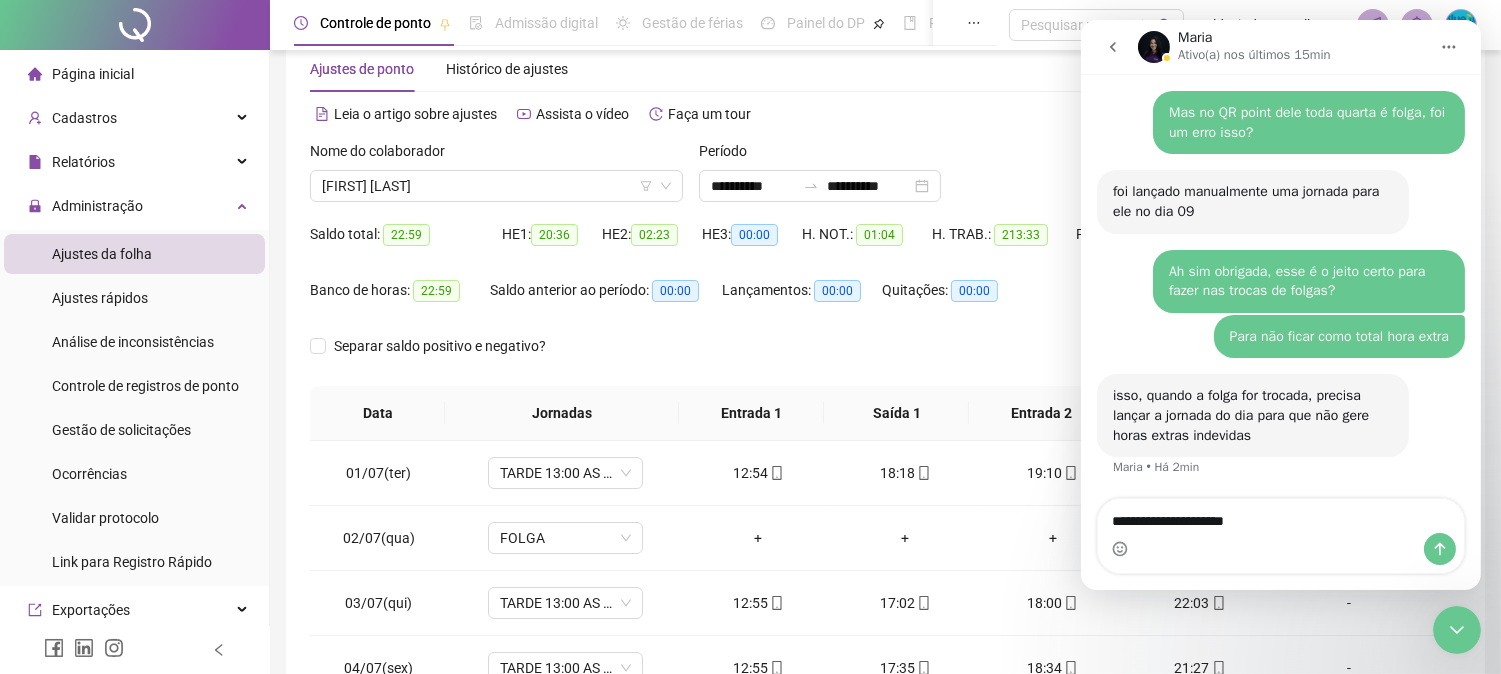 click on "**********" at bounding box center (1280, 516) 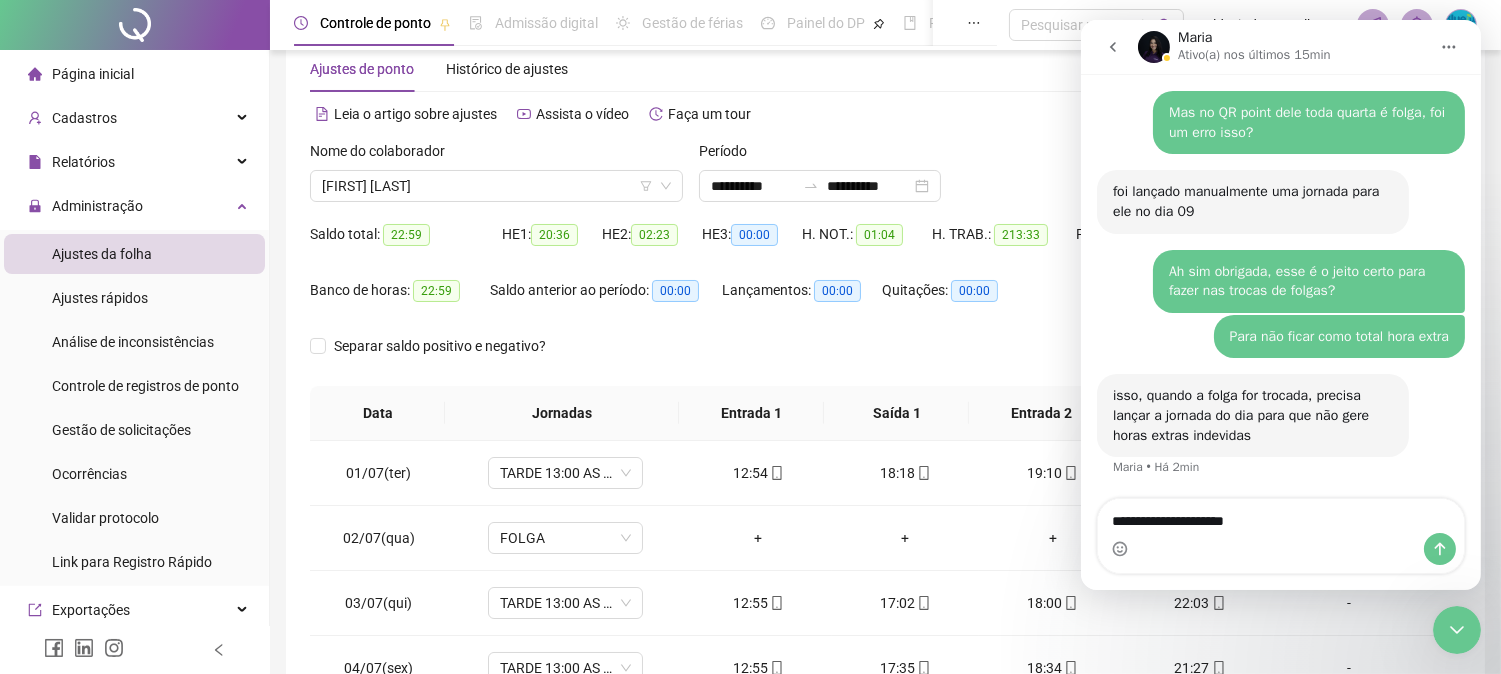 click at bounding box center (1280, 549) 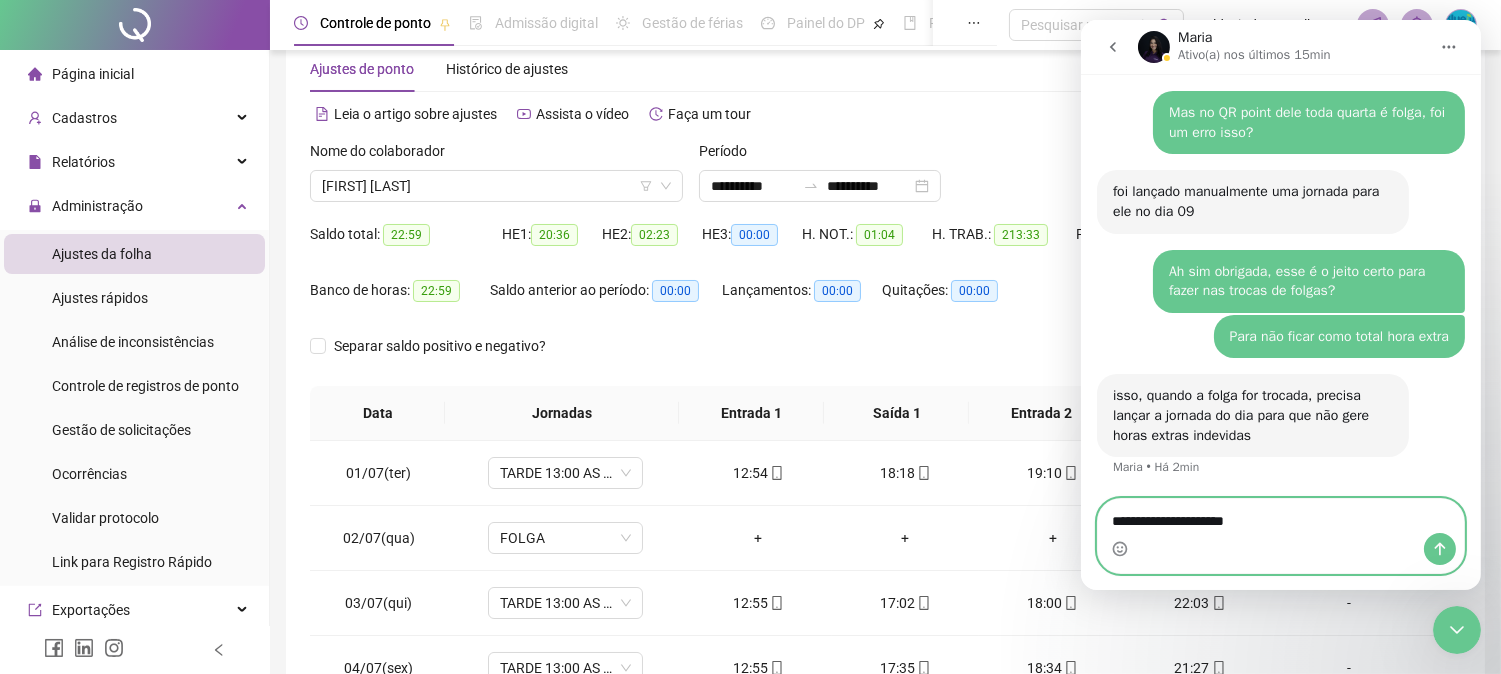 click on "**********" at bounding box center [1280, 516] 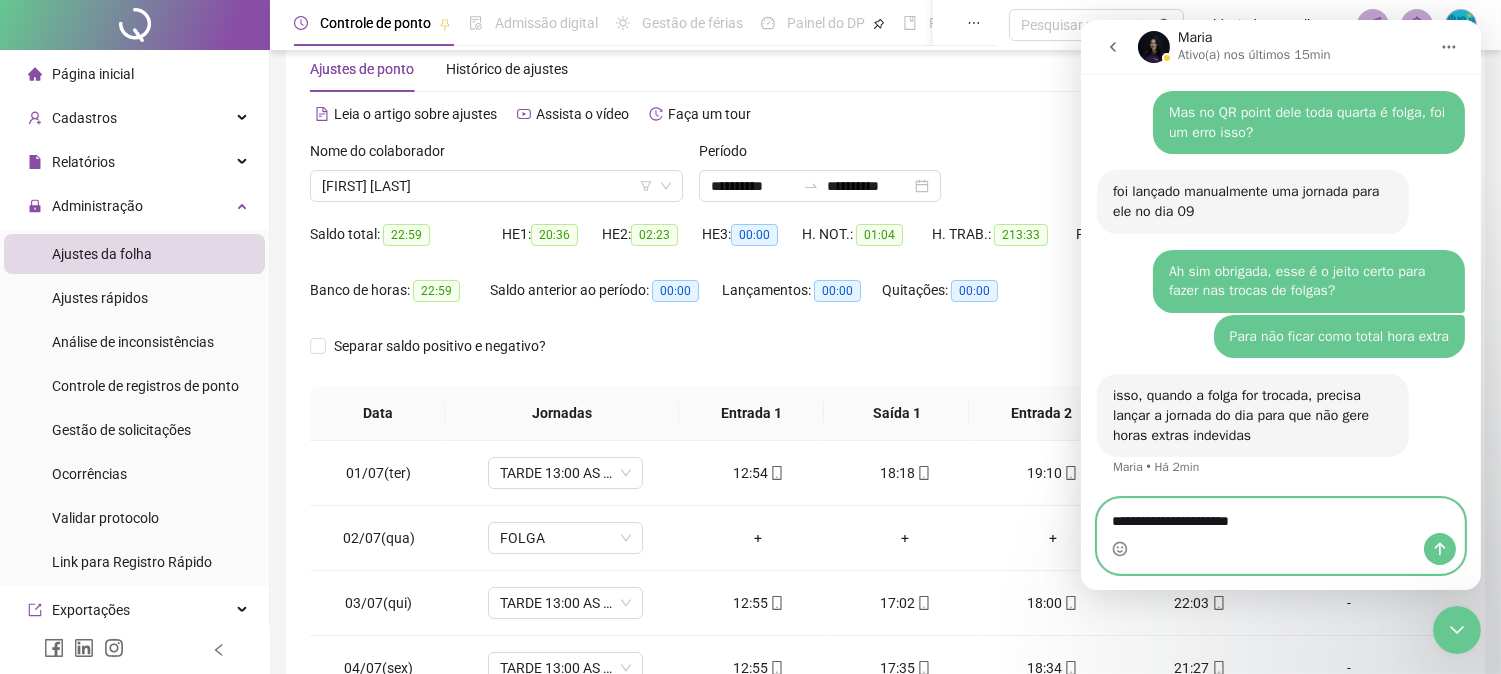 click on "**********" at bounding box center [1280, 516] 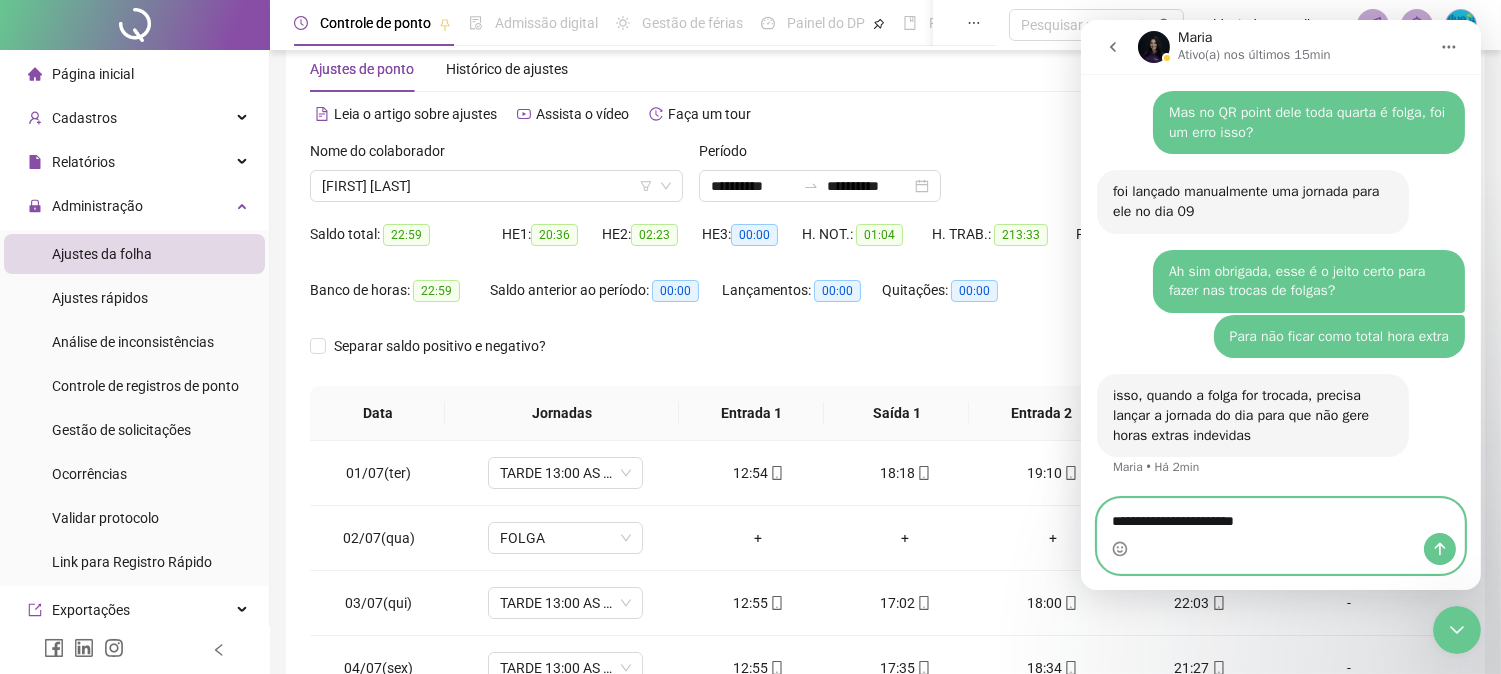 scroll, scrollTop: 3735, scrollLeft: 0, axis: vertical 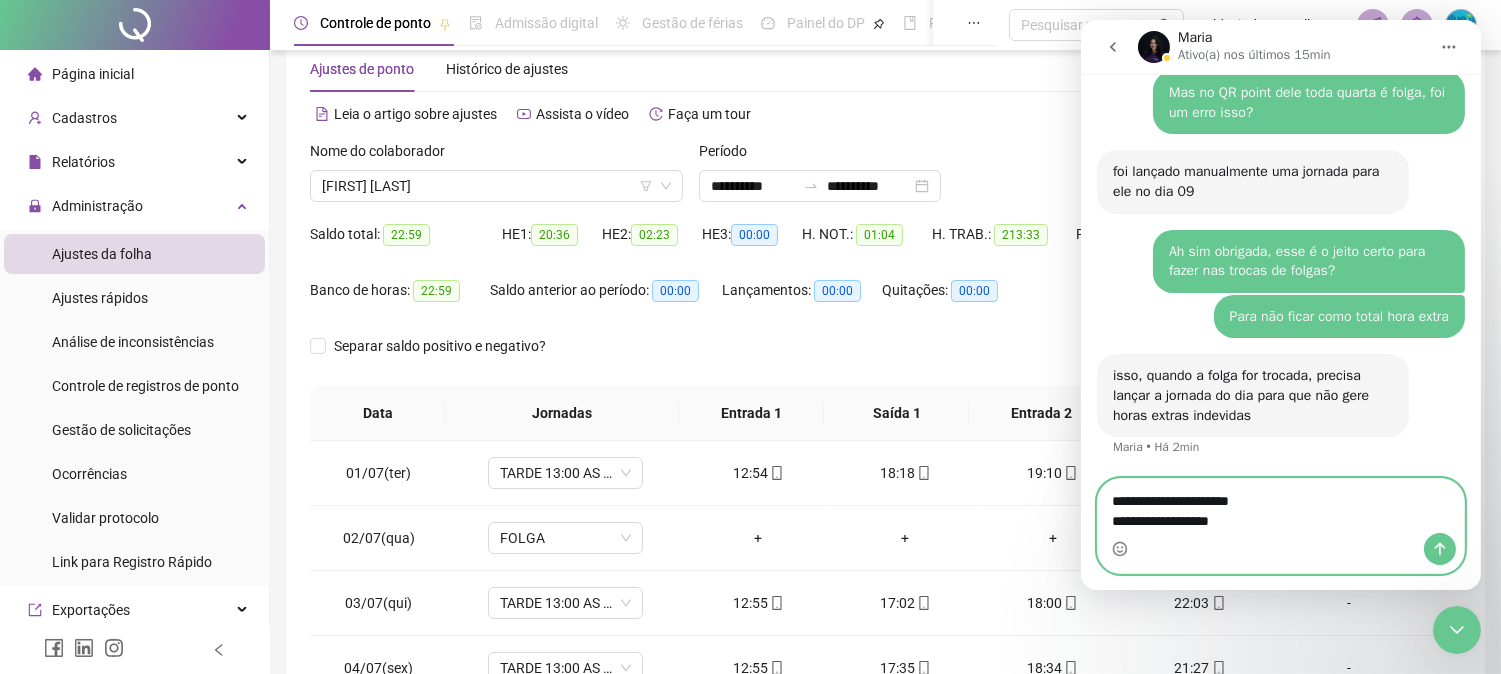 type on "**********" 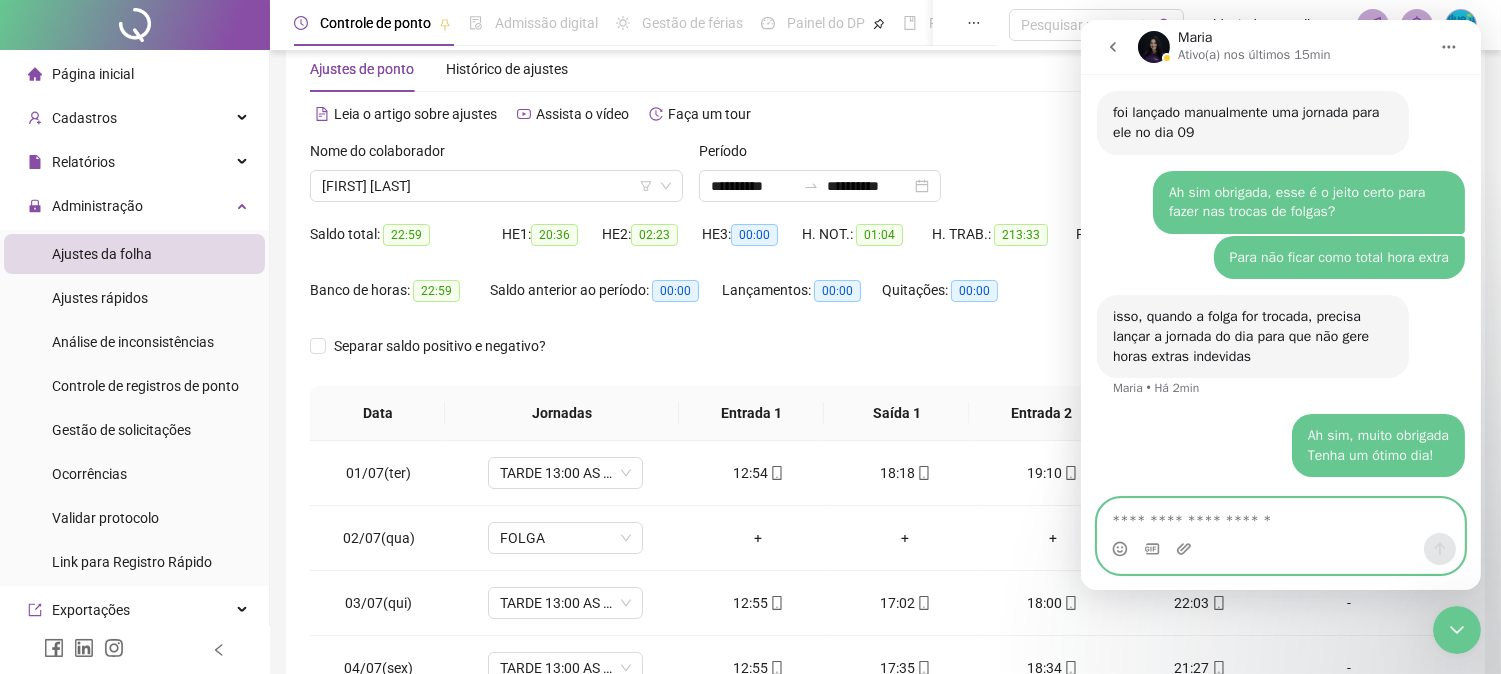 scroll, scrollTop: 3794, scrollLeft: 0, axis: vertical 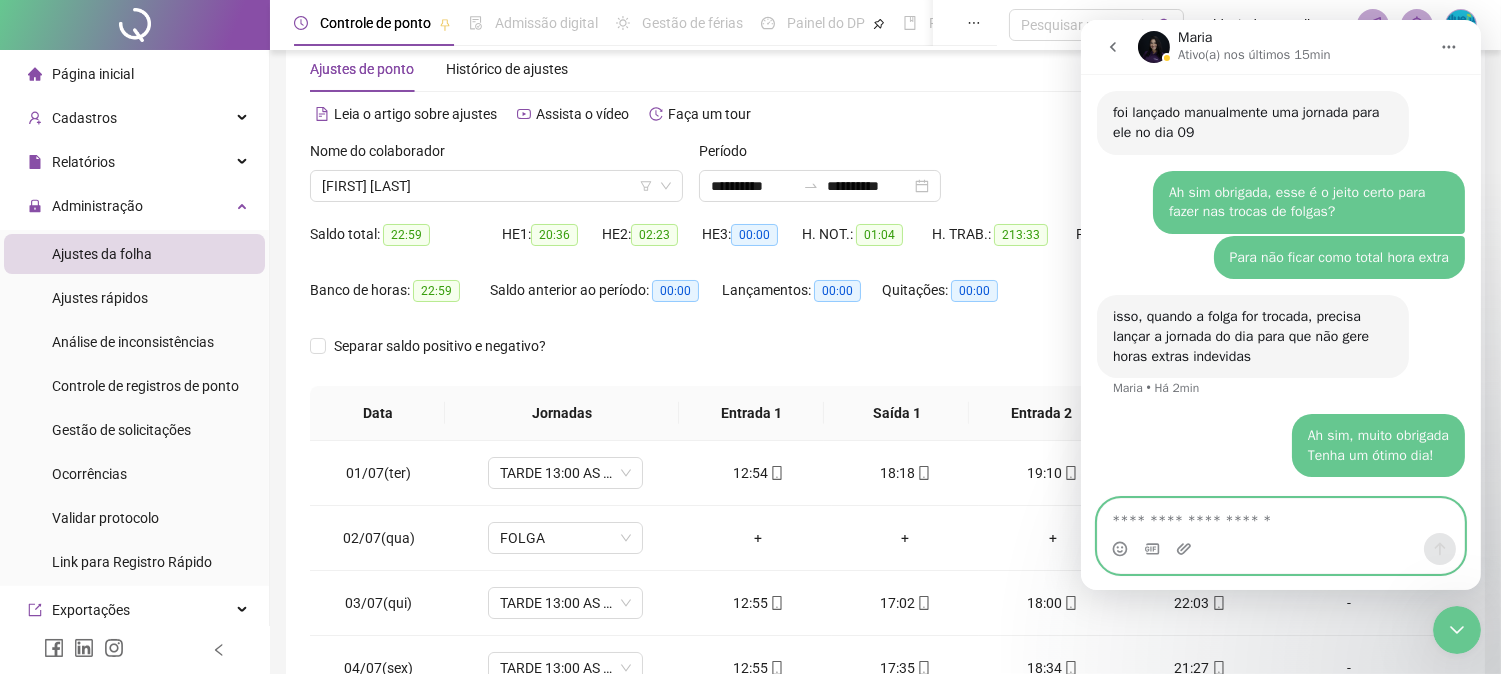 type 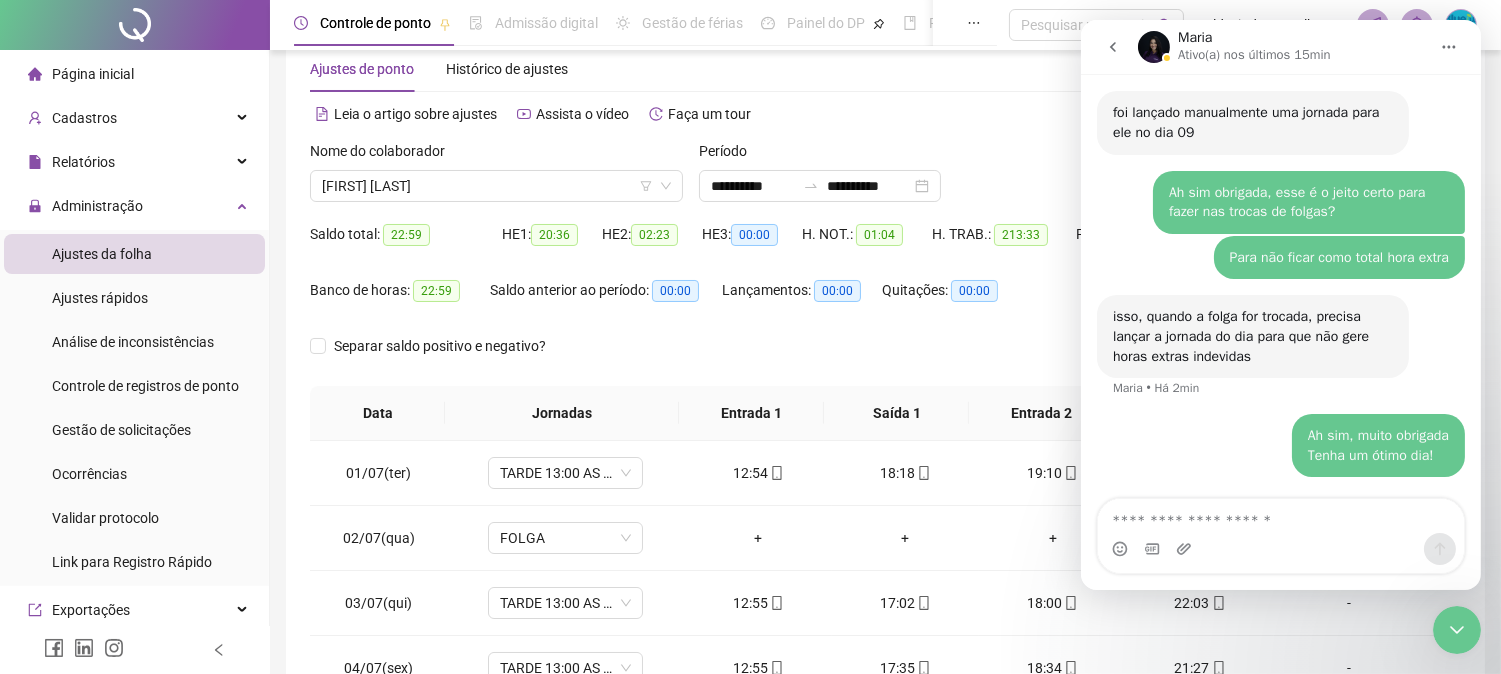 click on "Separar saldo positivo e negativo?" at bounding box center (454, 346) 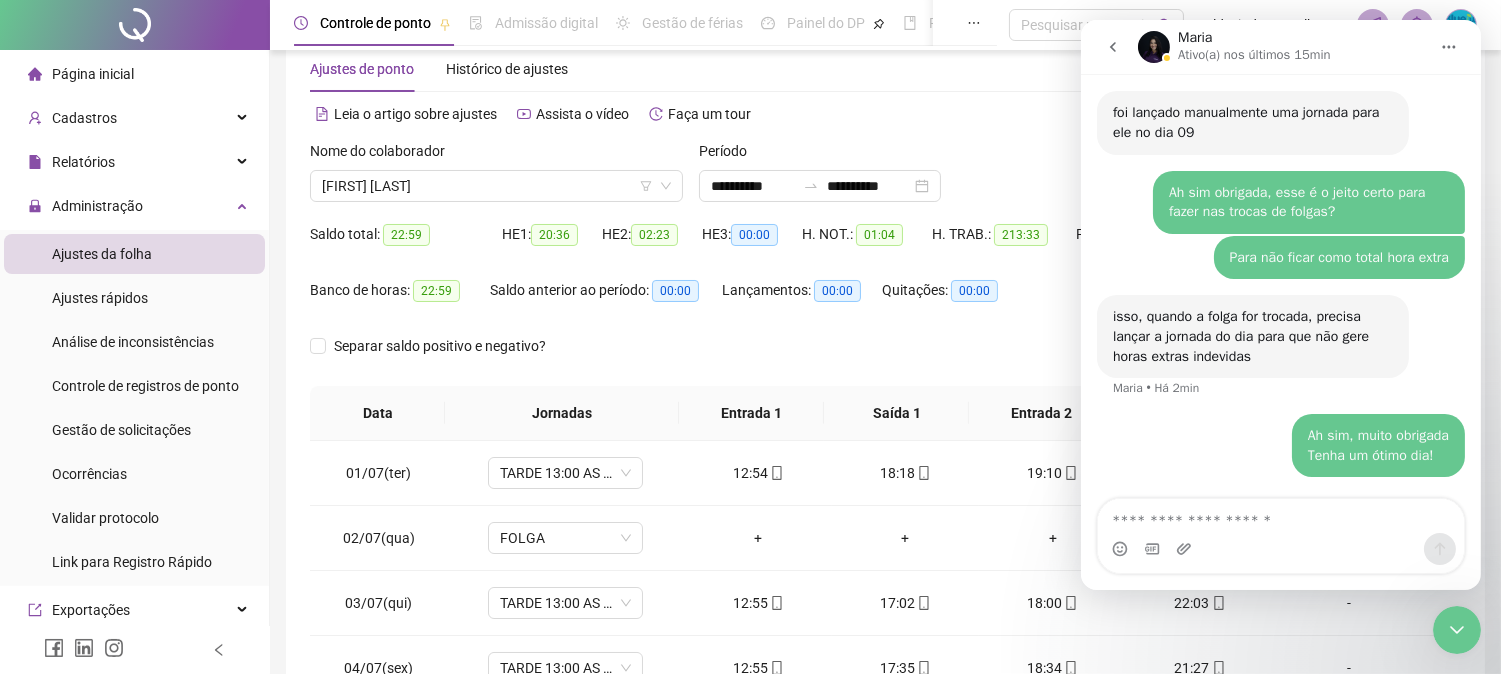 click on "**********" at bounding box center [885, 457] 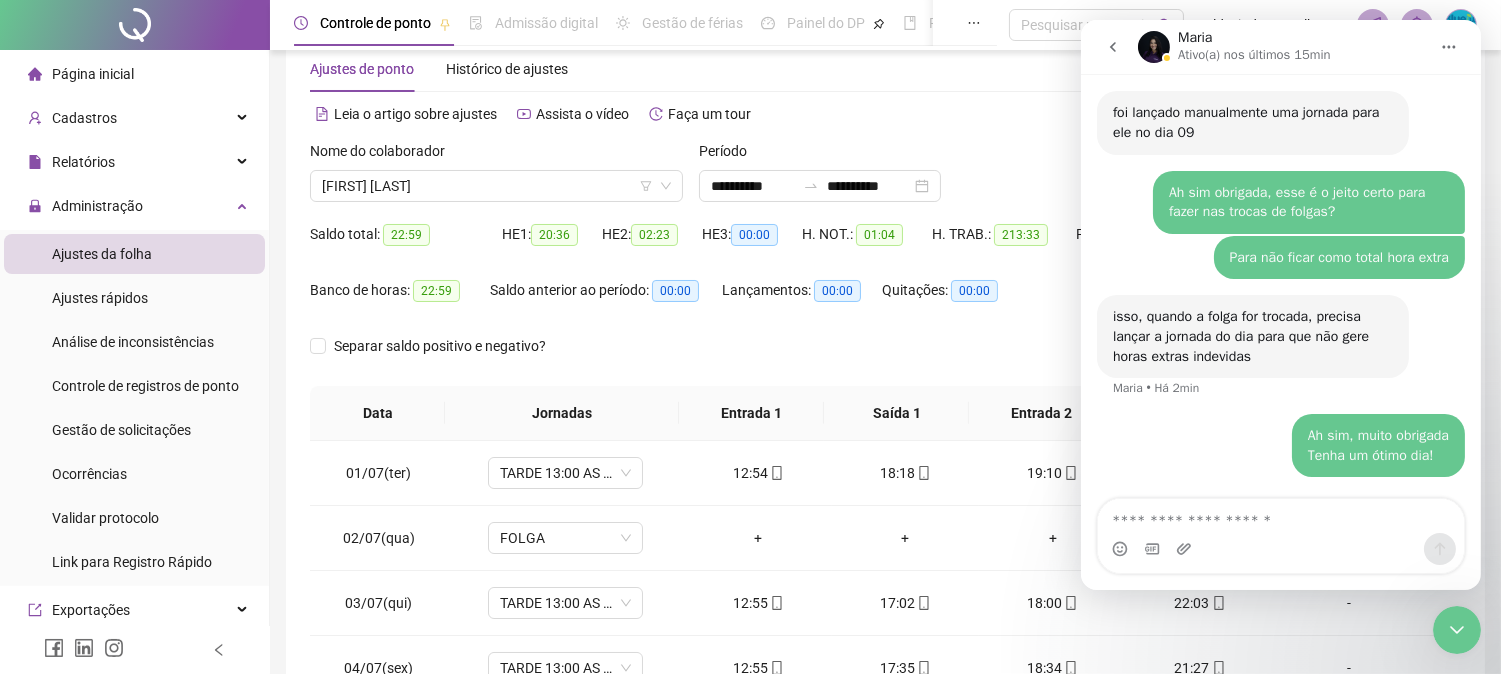 click 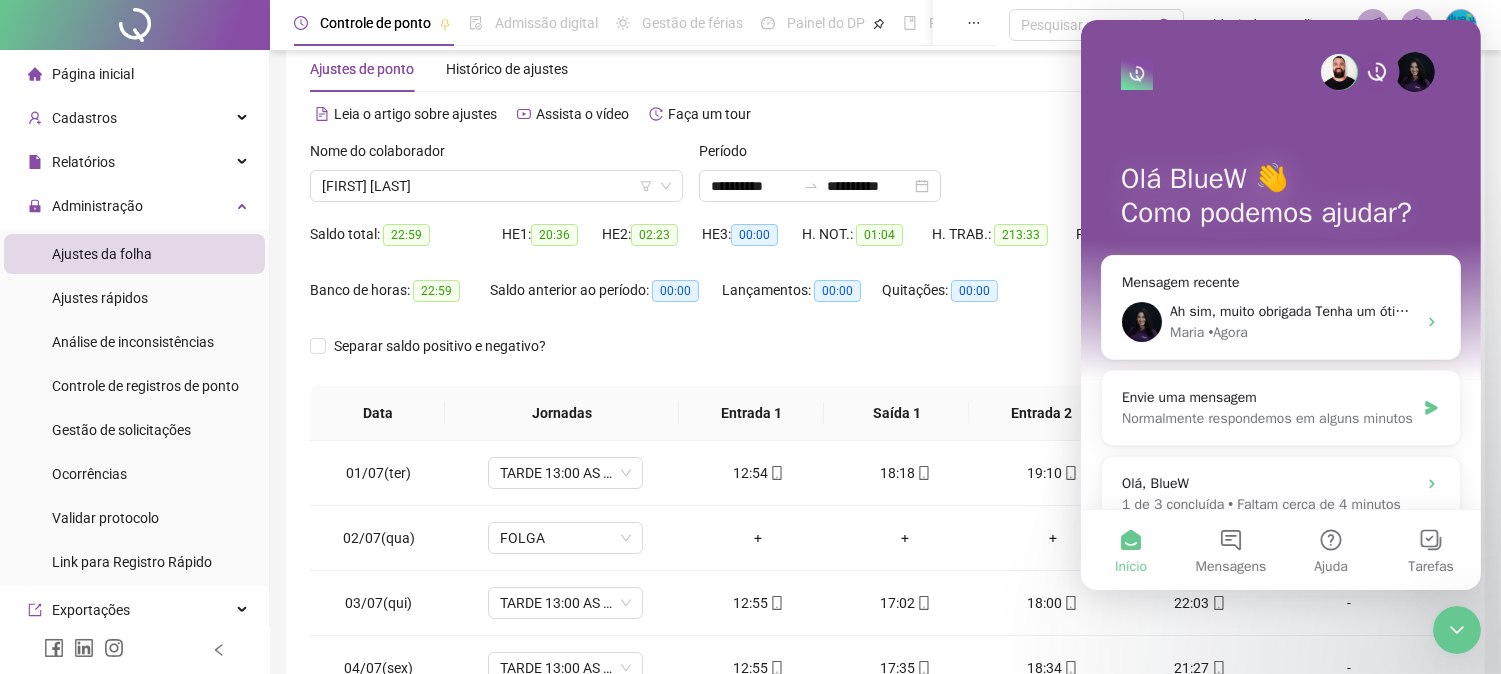 scroll, scrollTop: 0, scrollLeft: 0, axis: both 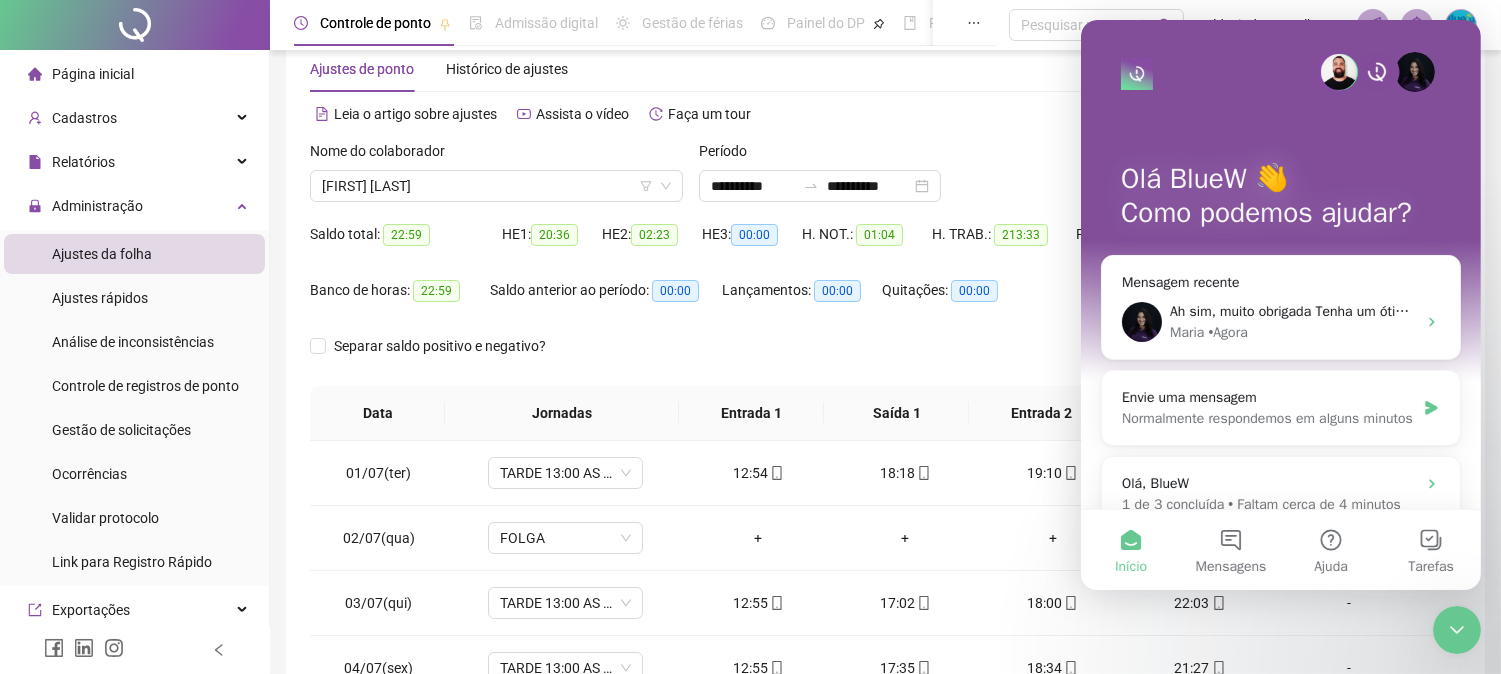 click 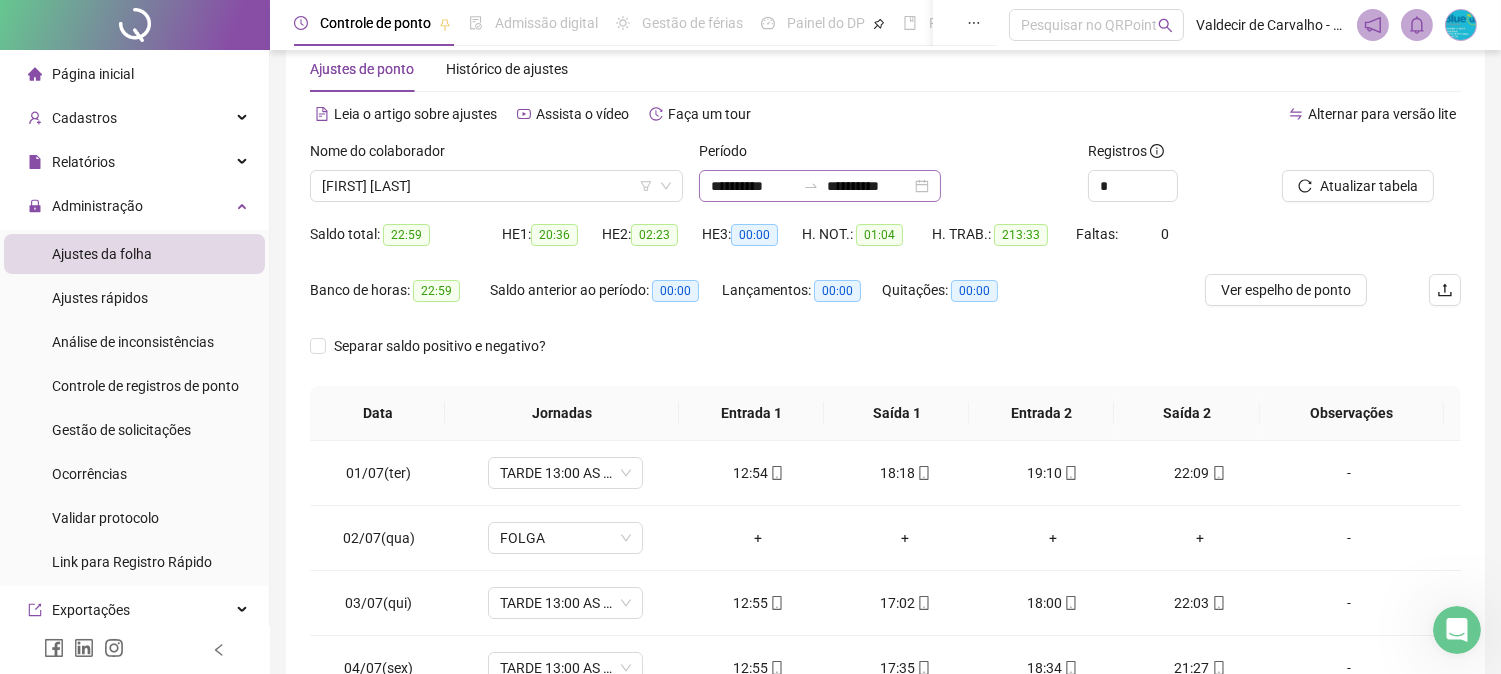 click 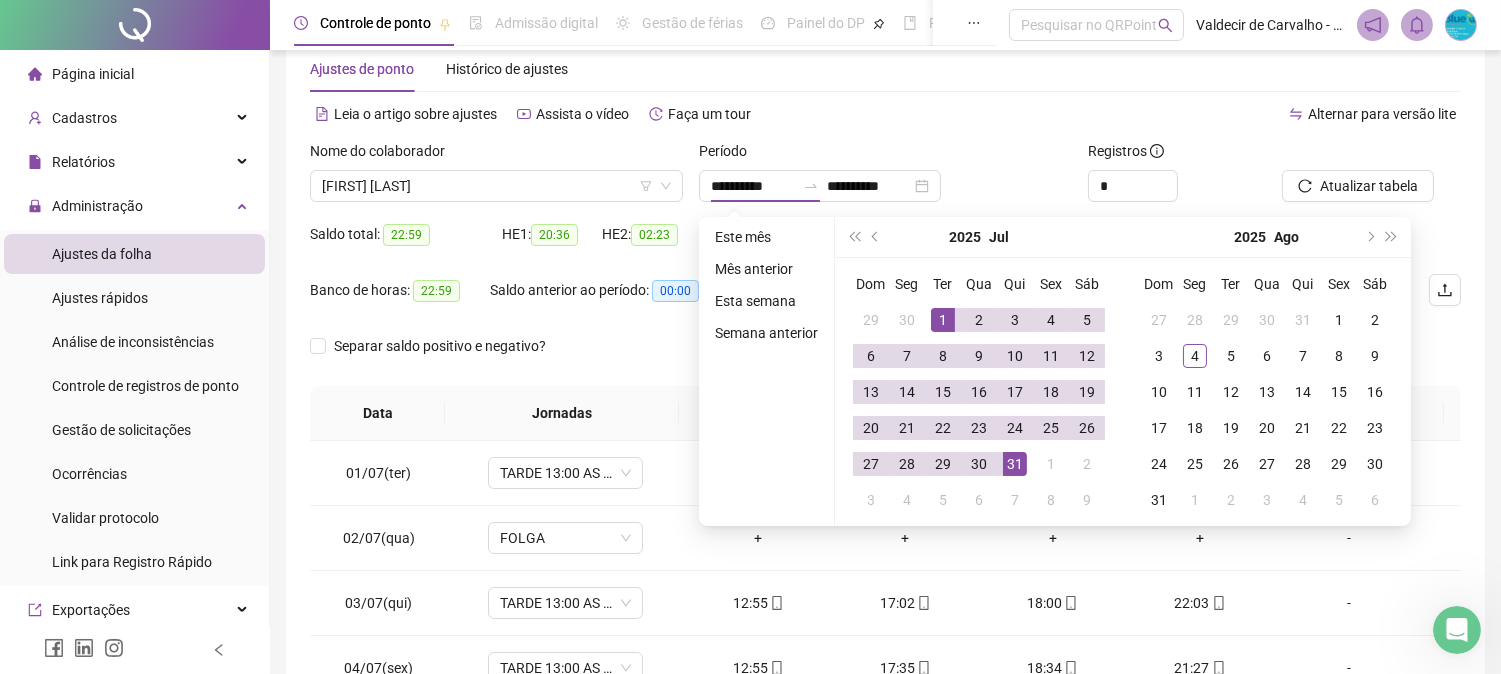 click on "2025 Jul" at bounding box center (979, 237) 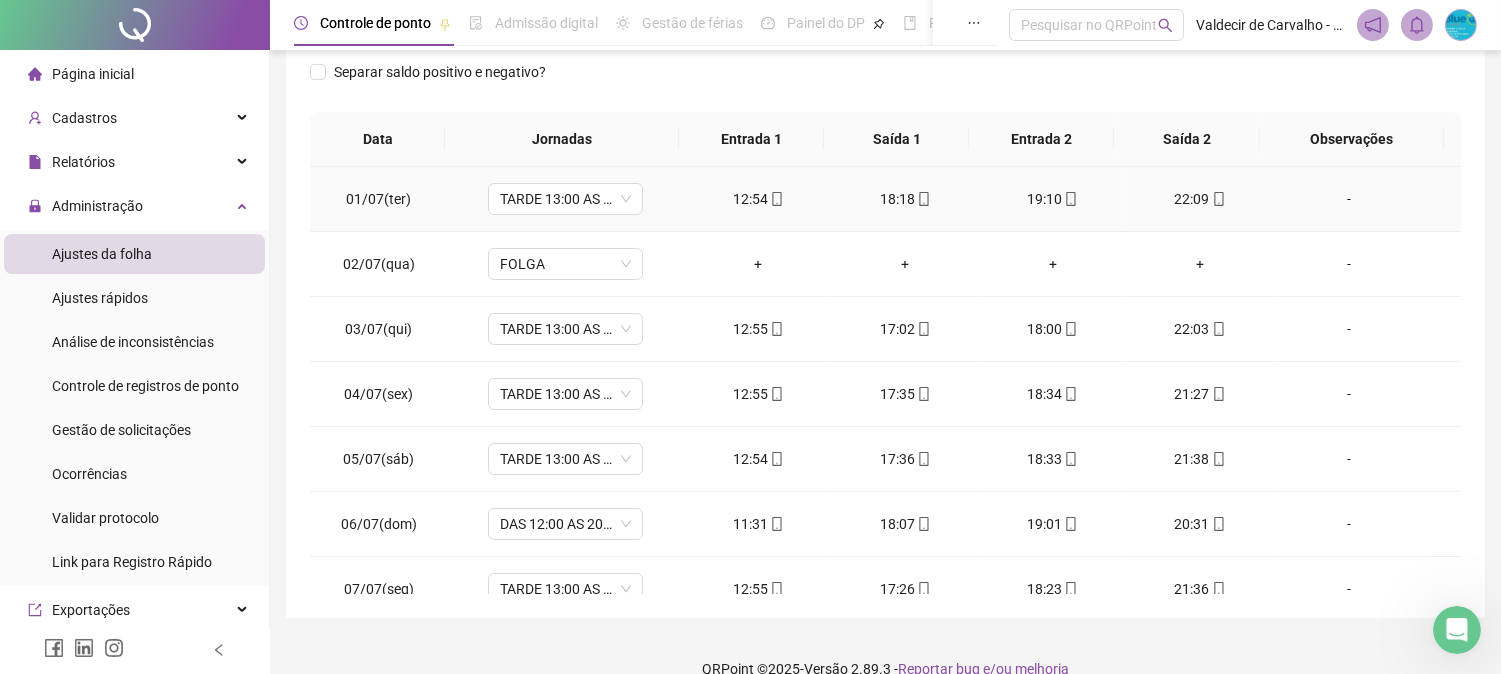 scroll, scrollTop: 347, scrollLeft: 0, axis: vertical 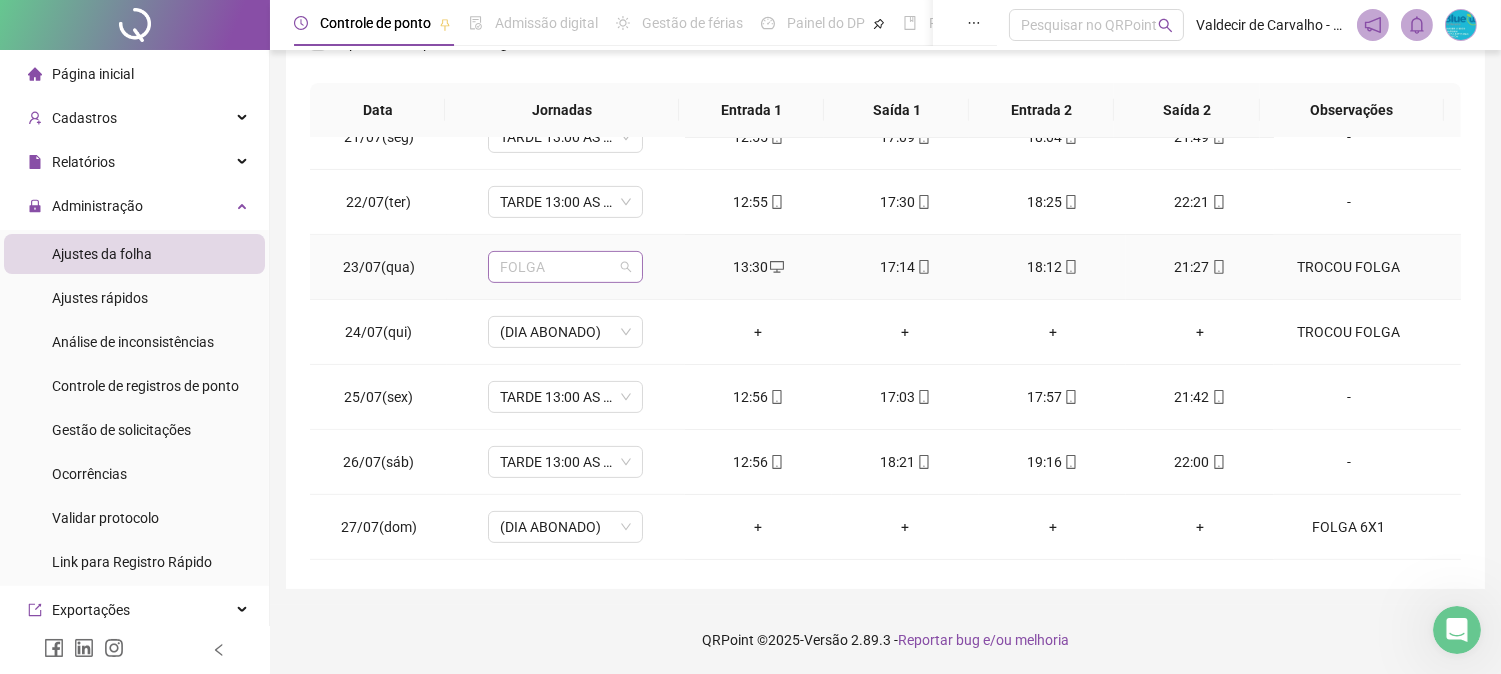 click on "FOLGA" at bounding box center (565, 267) 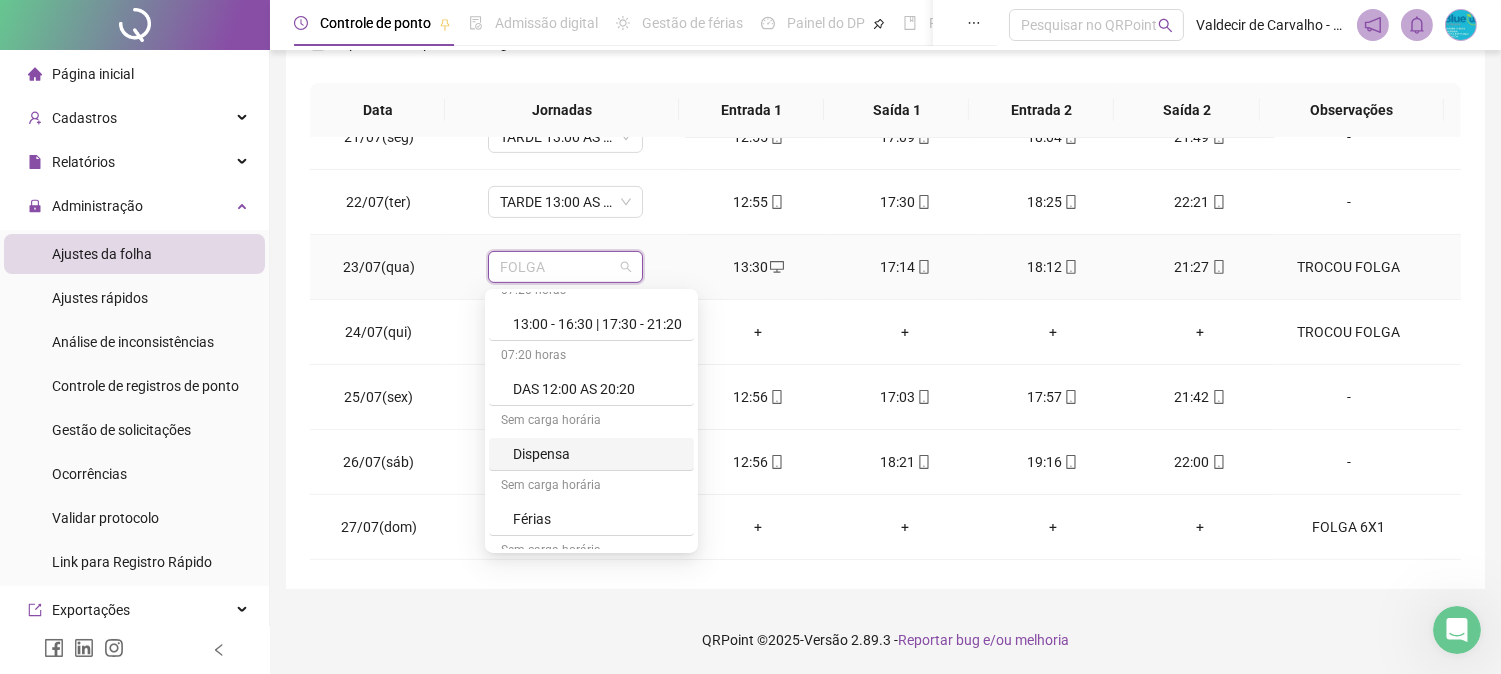 scroll, scrollTop: 111, scrollLeft: 0, axis: vertical 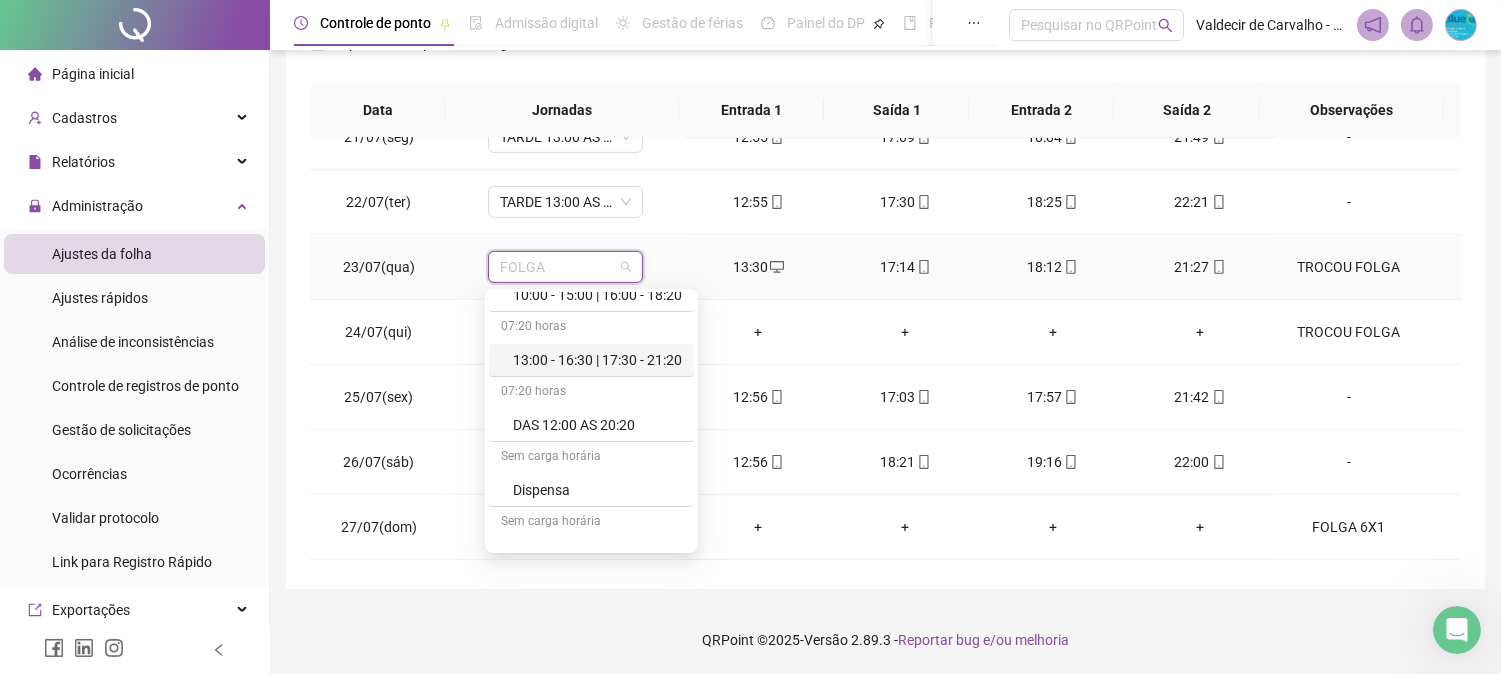 click on "13:00 - 16:30 | 17:30 - 21:20" at bounding box center [597, 360] 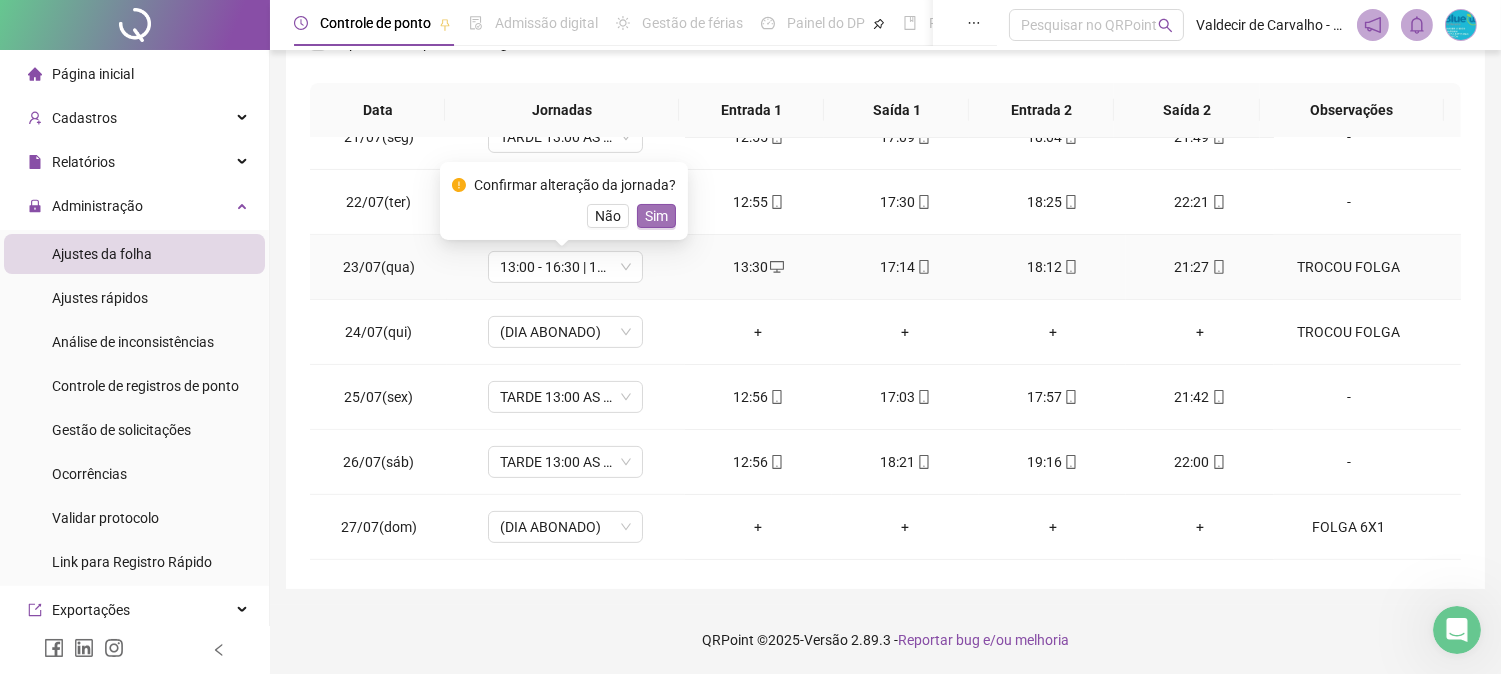 click on "Sim" at bounding box center [656, 216] 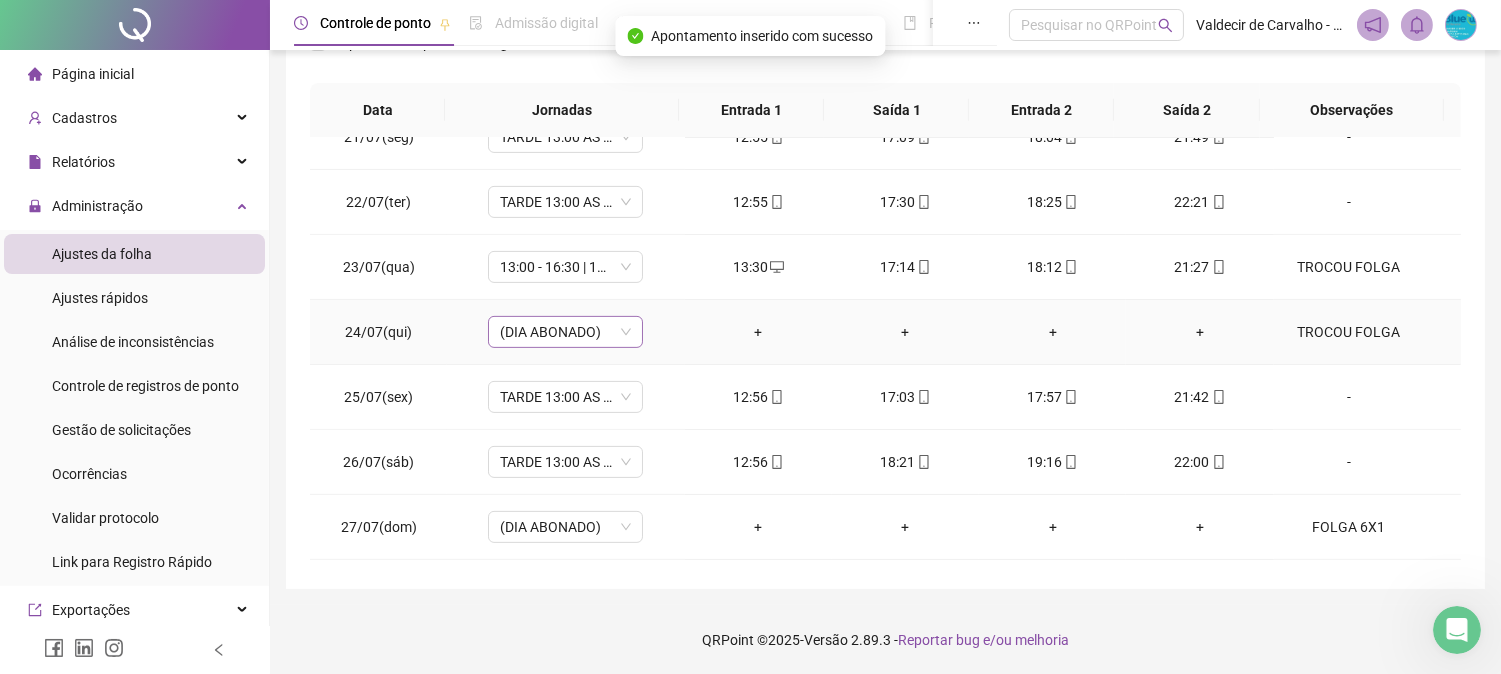 click on "(DIA ABONADO)" at bounding box center (565, 332) 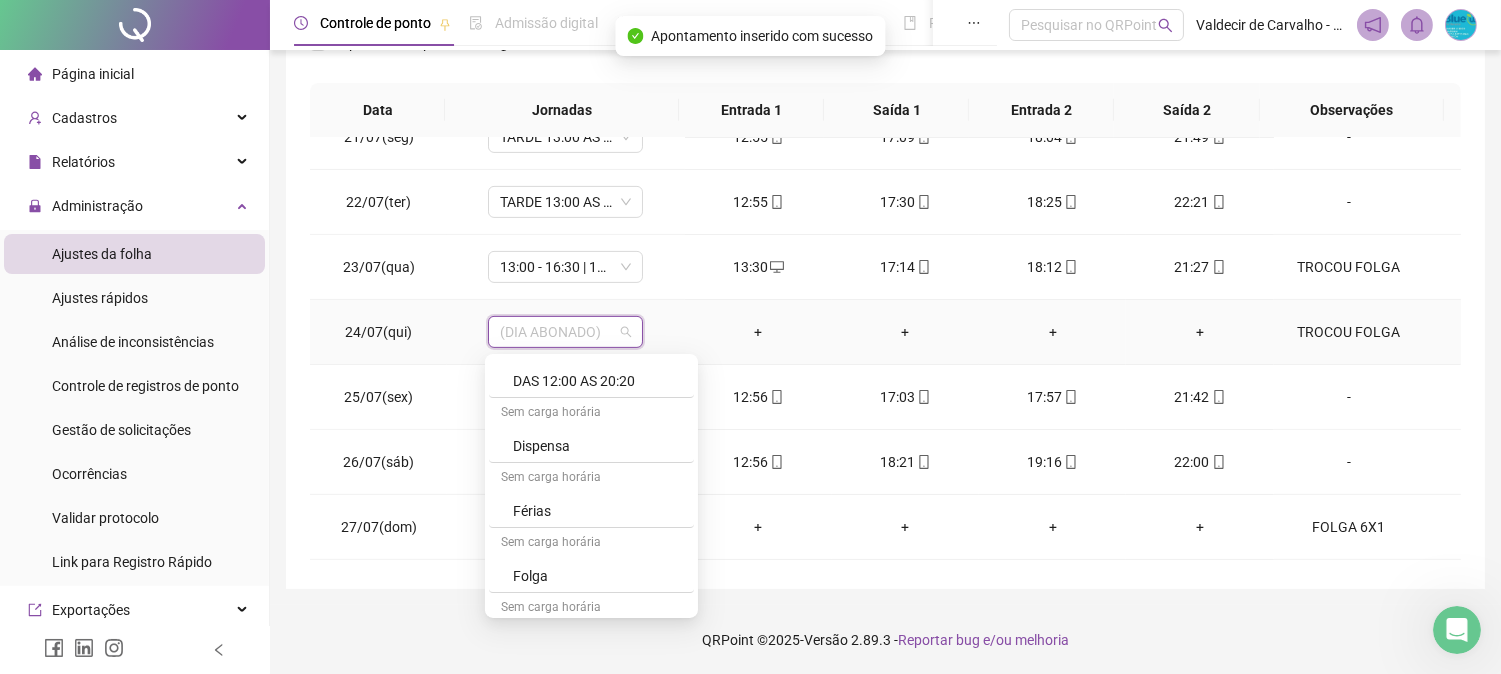 scroll, scrollTop: 222, scrollLeft: 0, axis: vertical 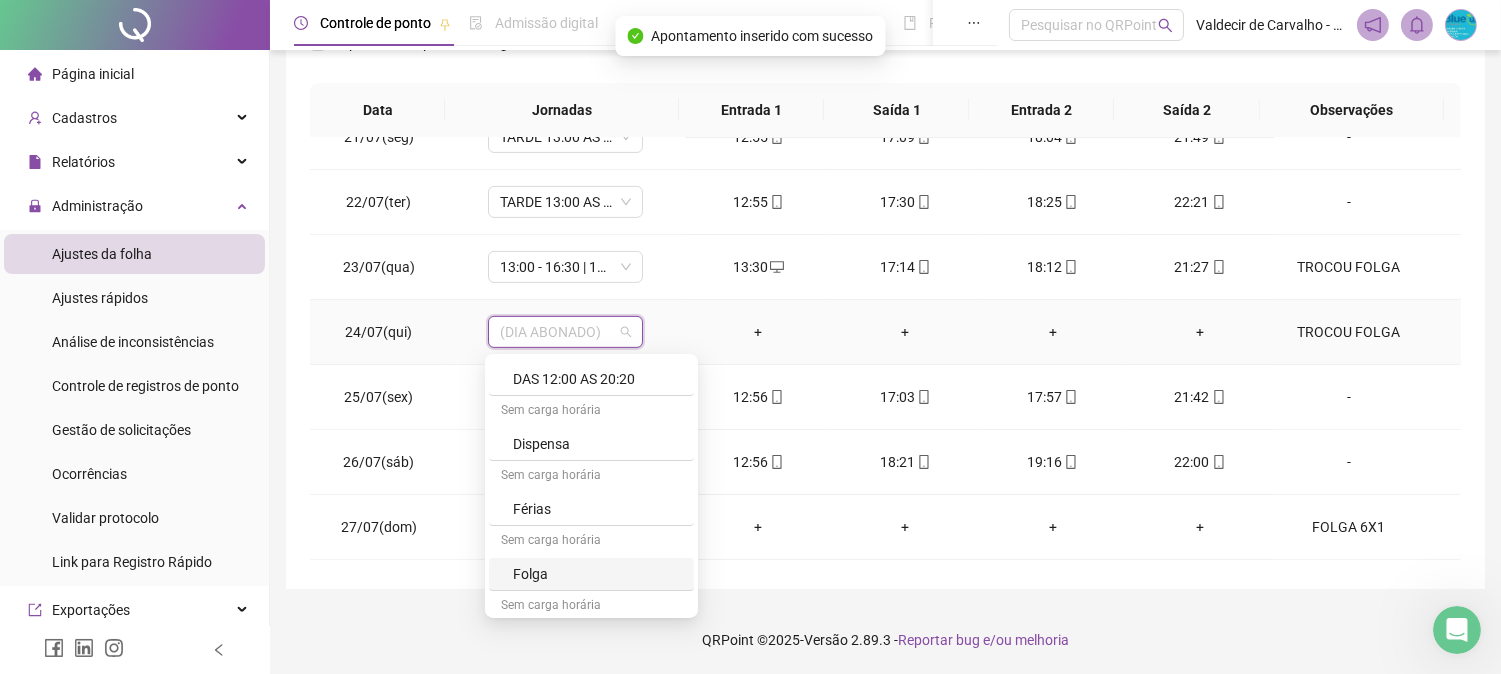 click on "Folga" at bounding box center (597, 574) 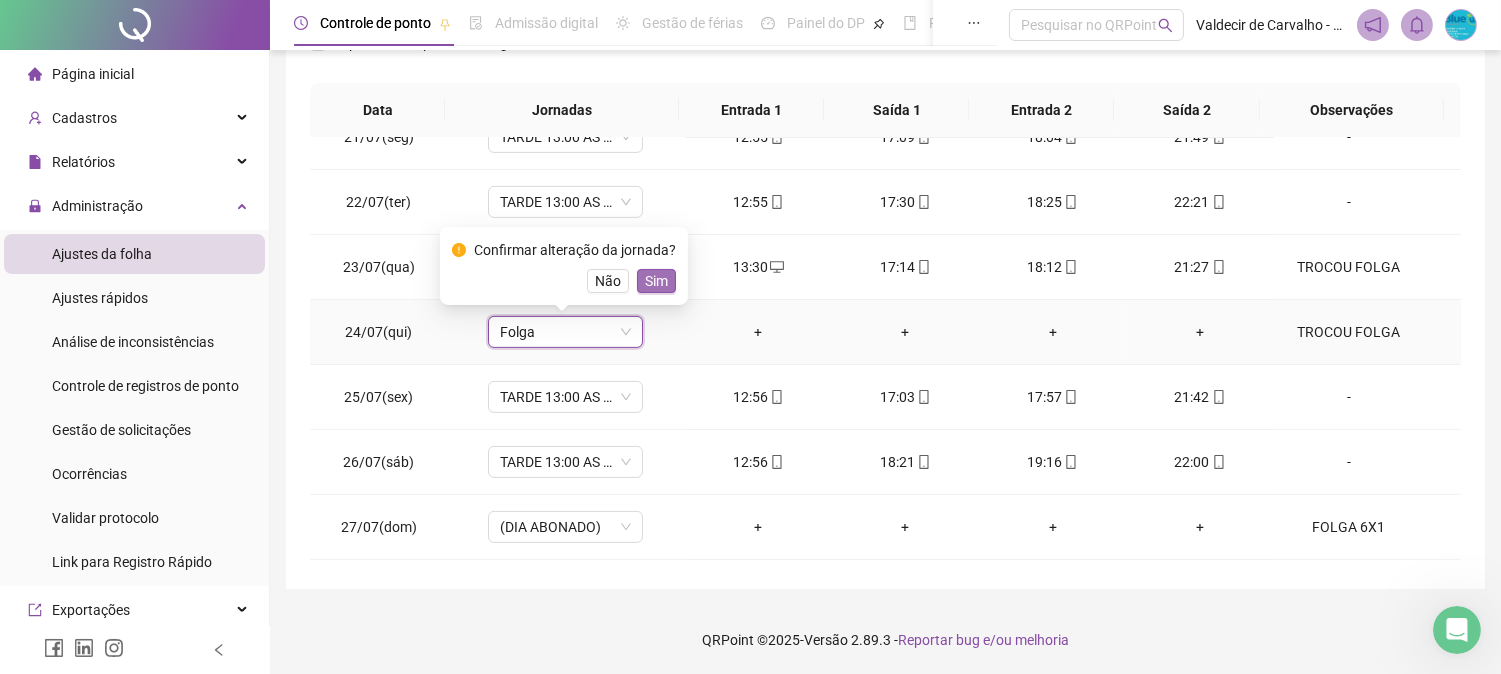 click on "Sim" at bounding box center [656, 281] 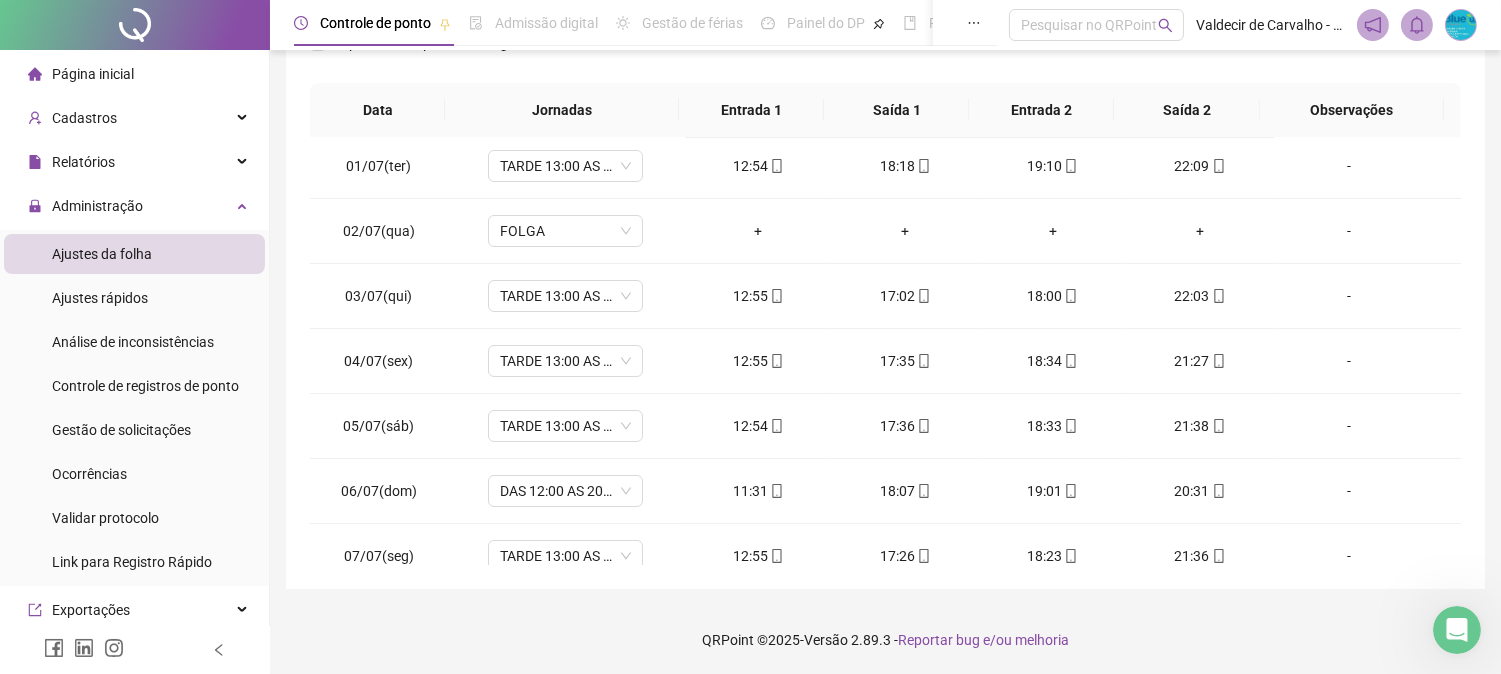 scroll, scrollTop: 0, scrollLeft: 0, axis: both 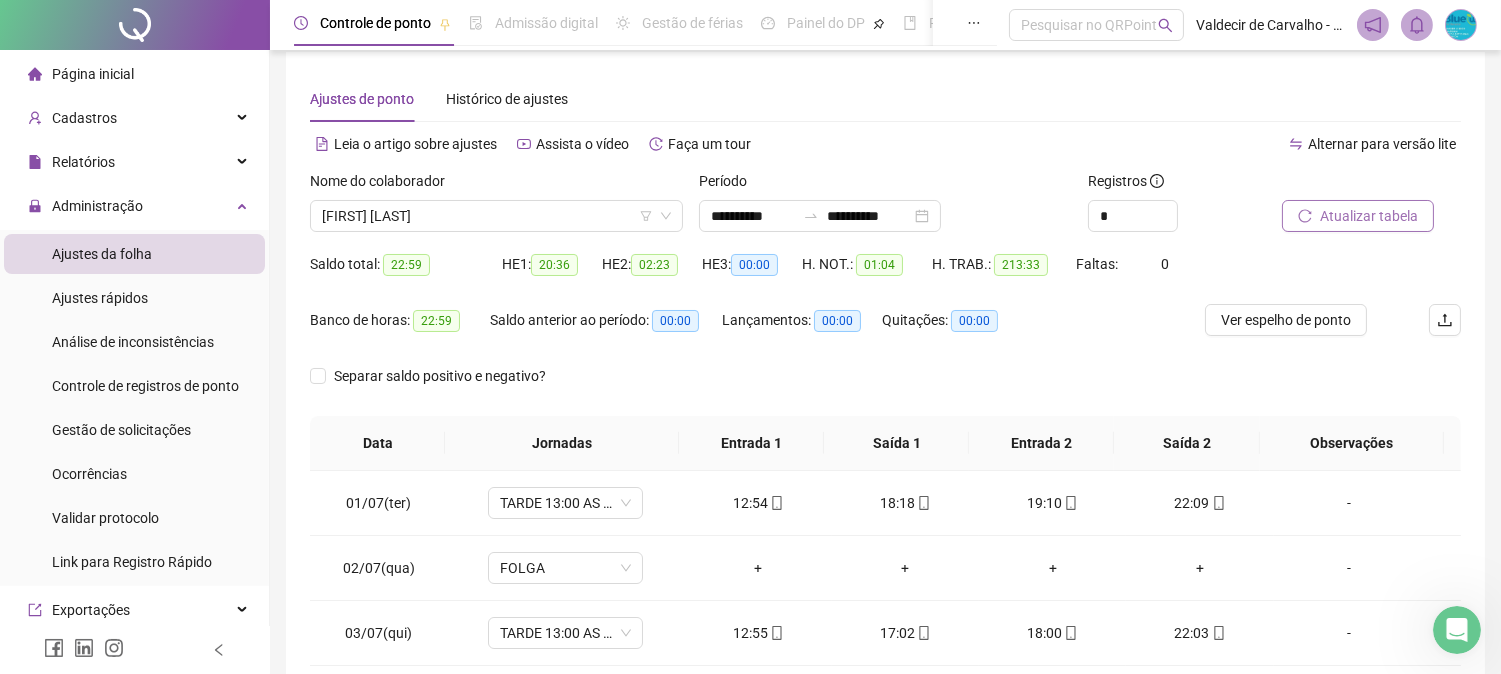 click on "Atualizar tabela" at bounding box center [1358, 216] 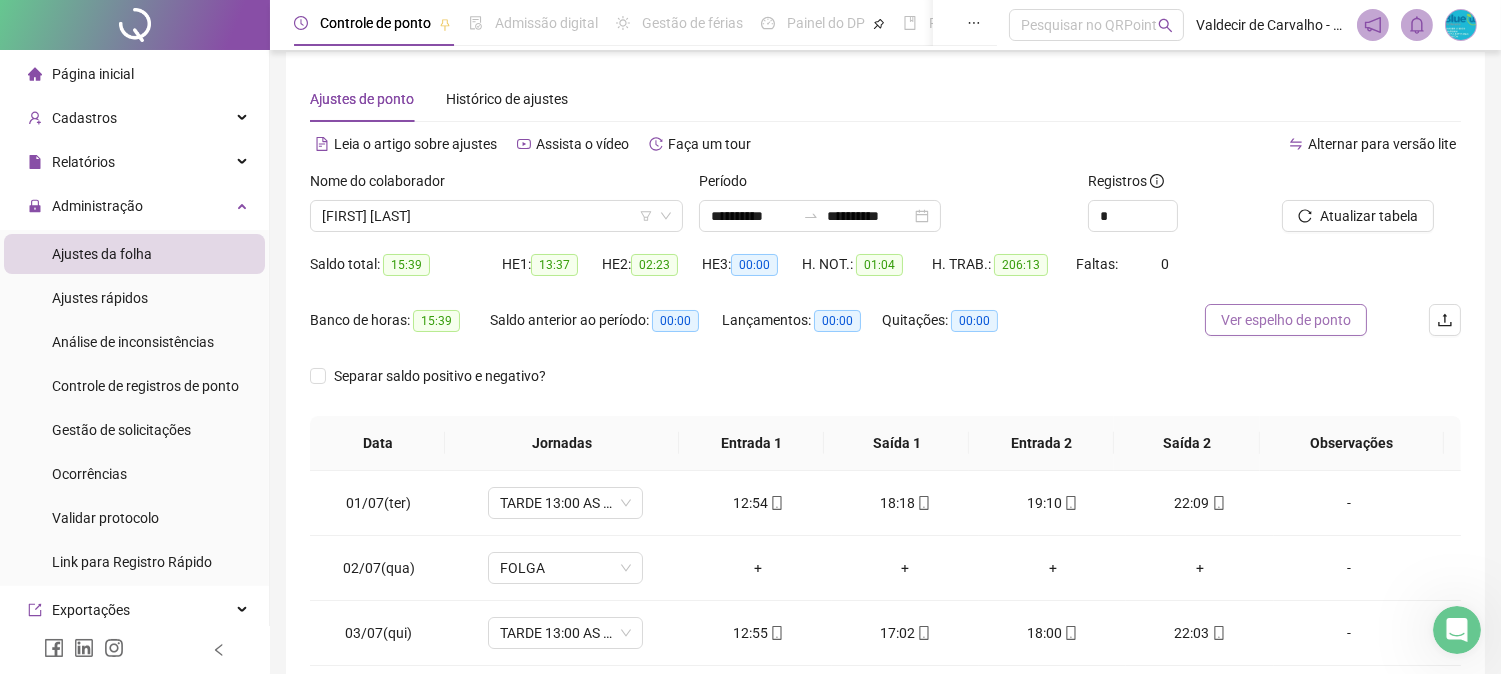 click on "Ver espelho de ponto" at bounding box center (1286, 320) 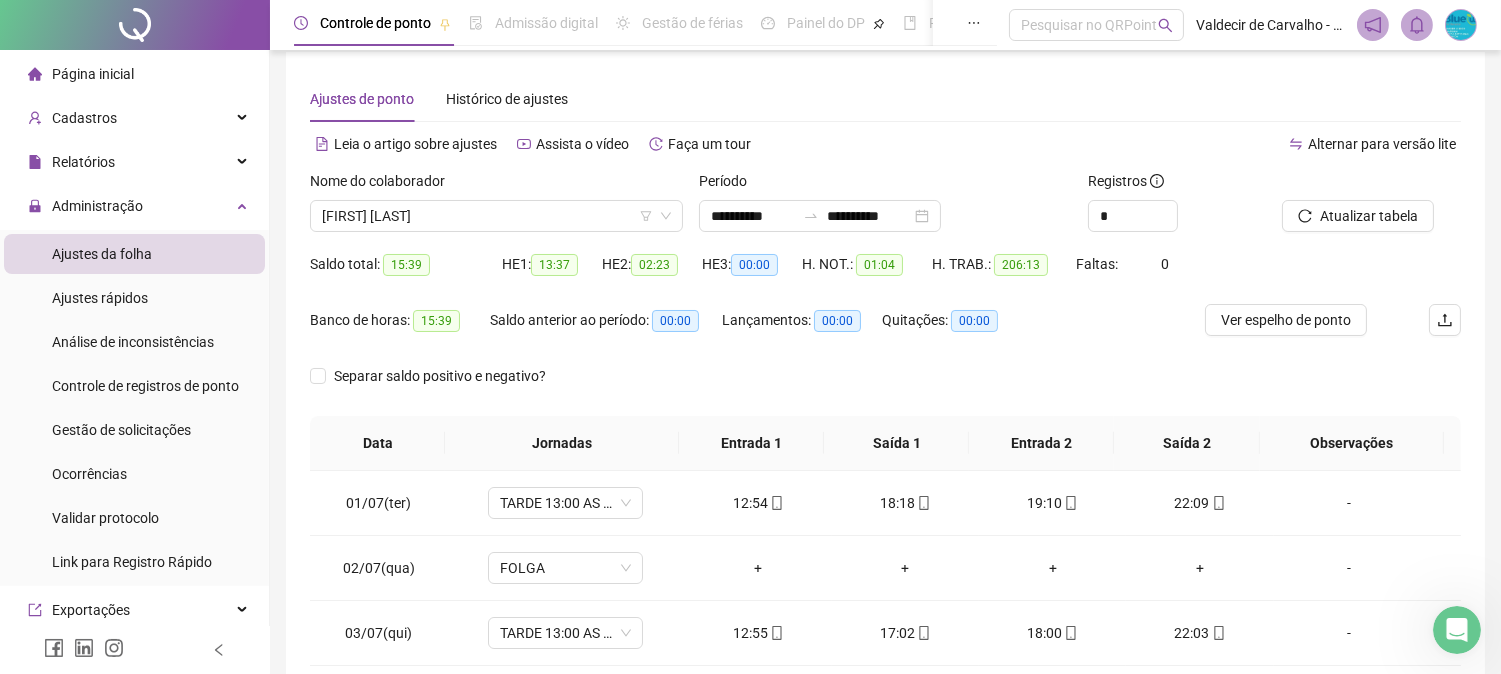 click 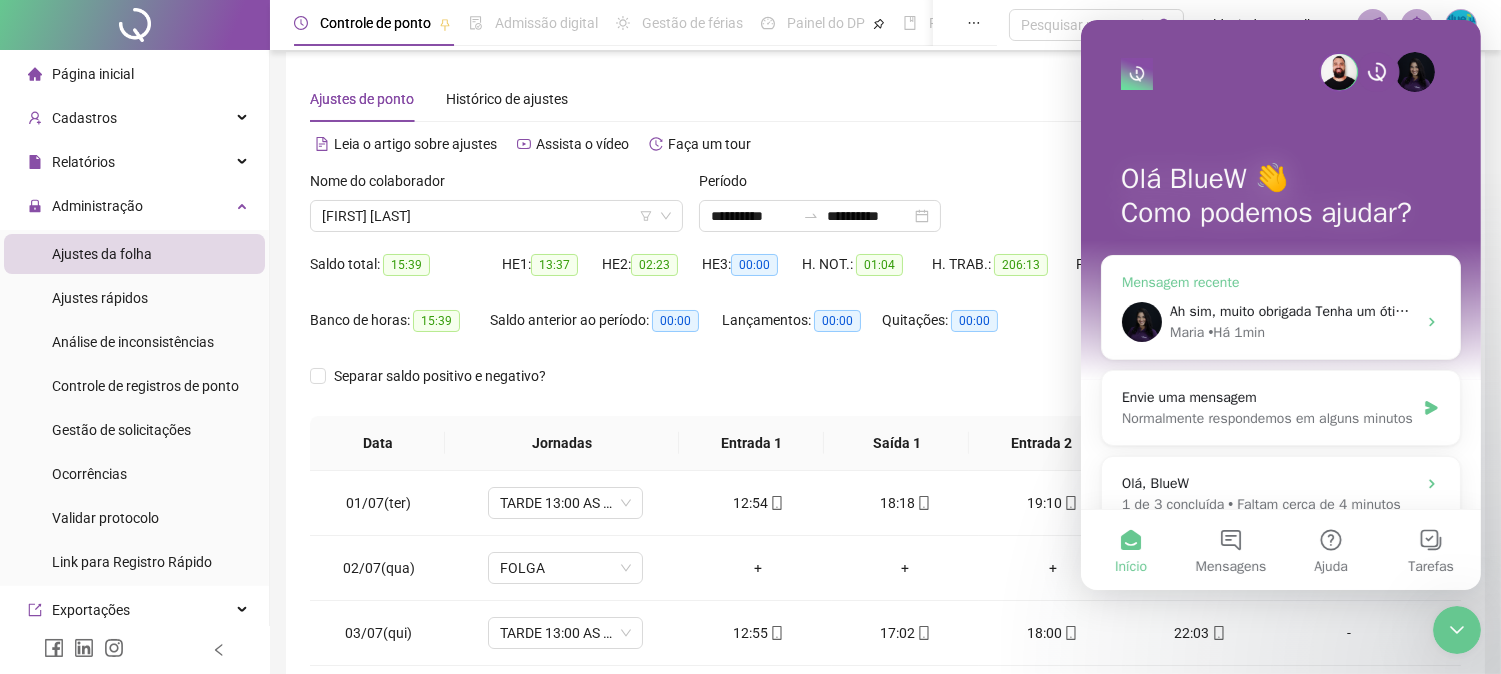 click on "Maria •  Há 1min" at bounding box center [1292, 332] 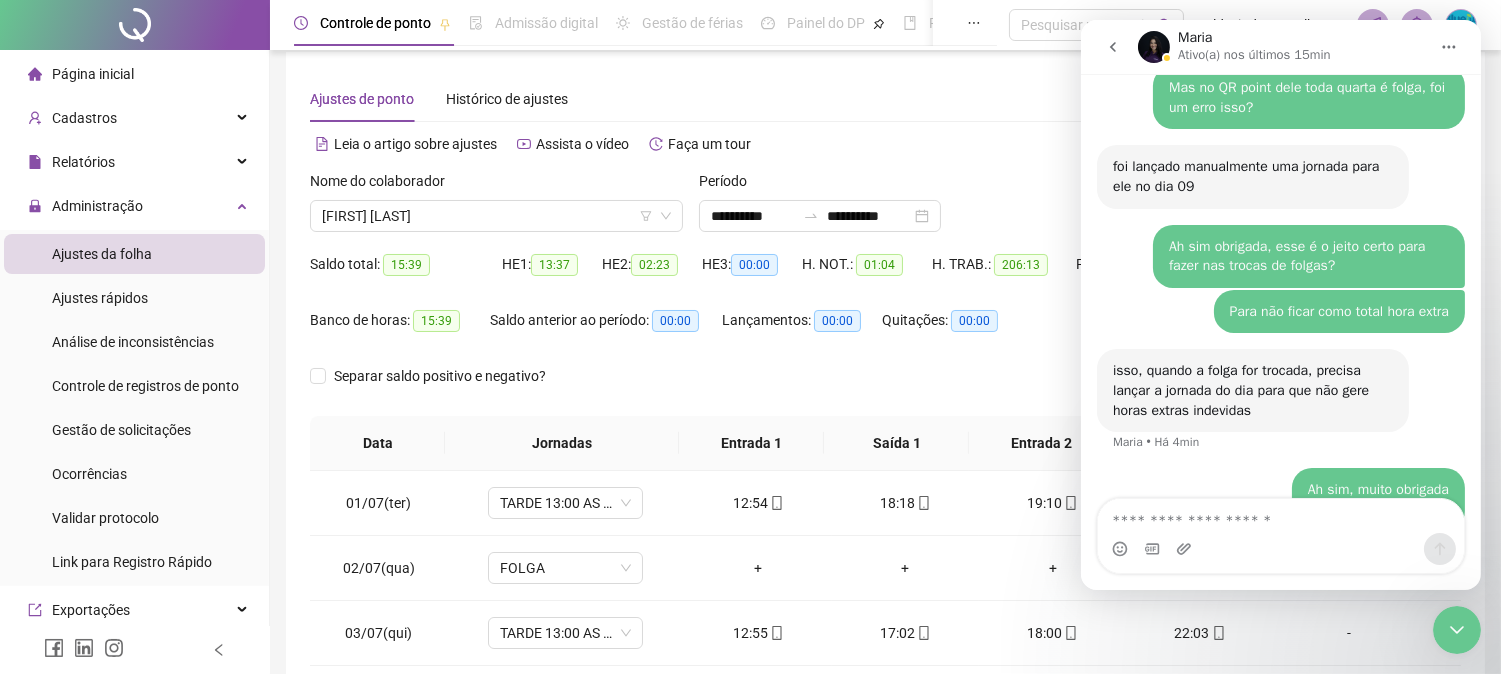 scroll, scrollTop: 3795, scrollLeft: 0, axis: vertical 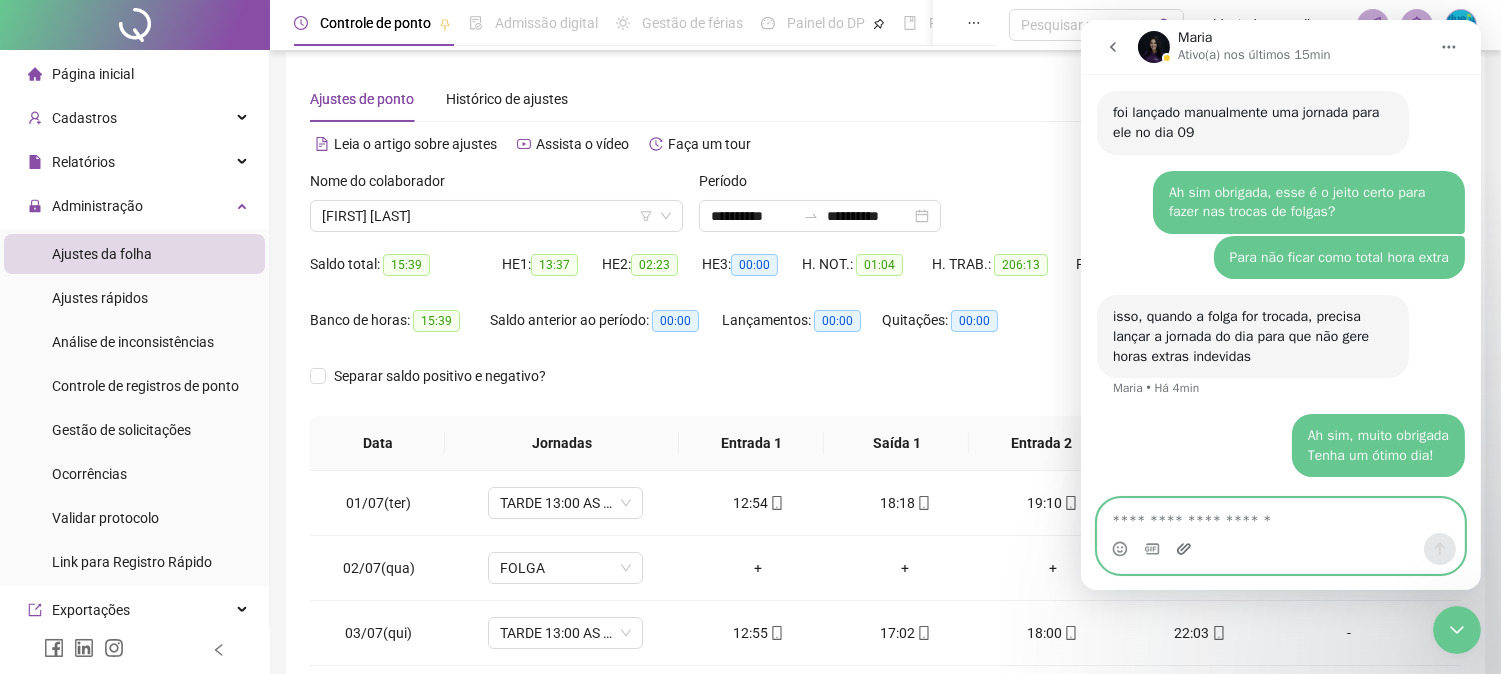 click 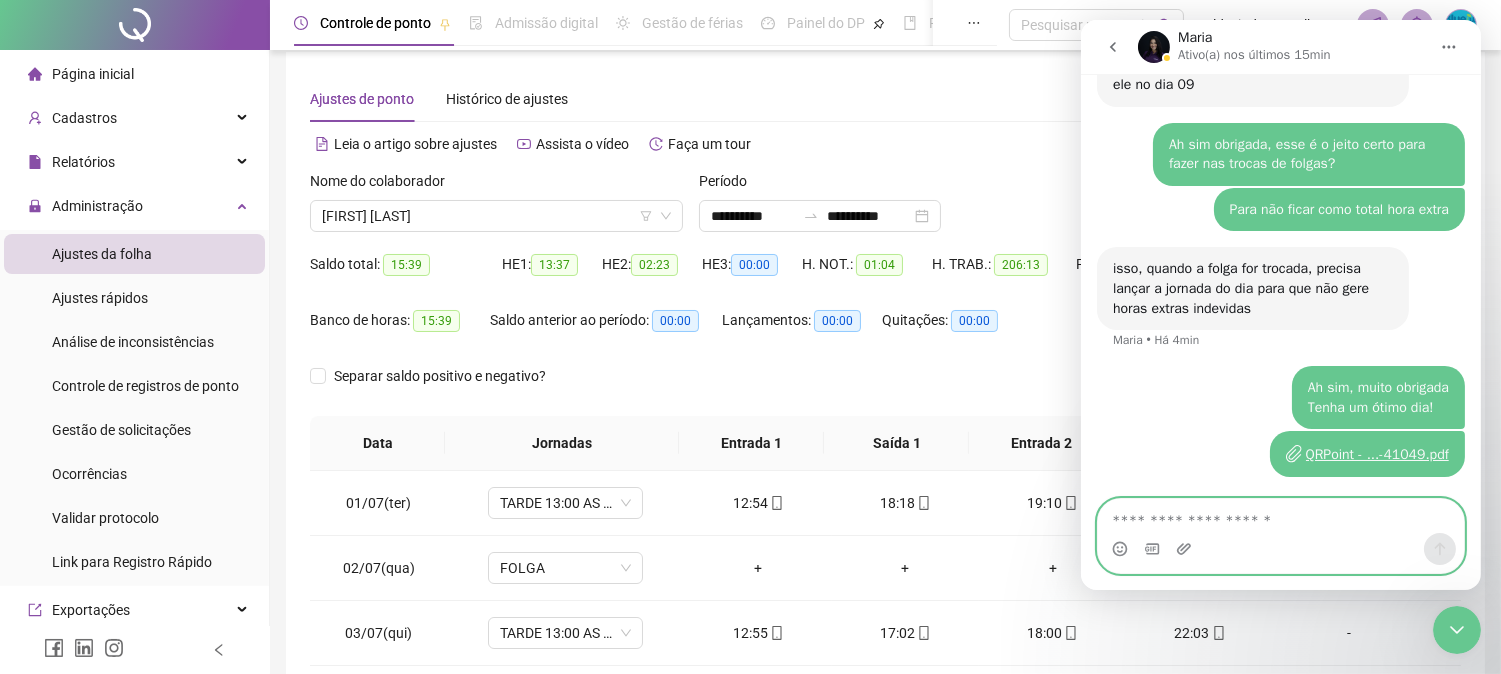 scroll, scrollTop: 3842, scrollLeft: 0, axis: vertical 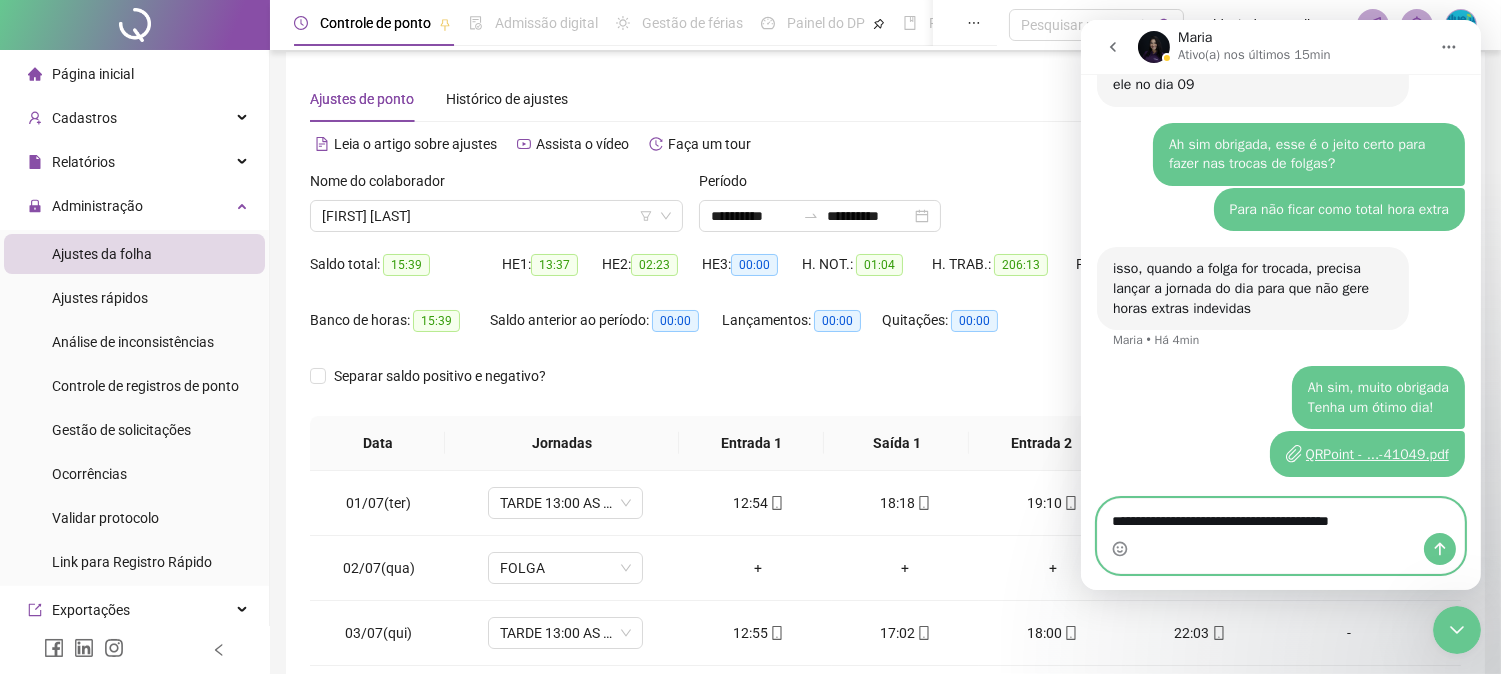 type on "**********" 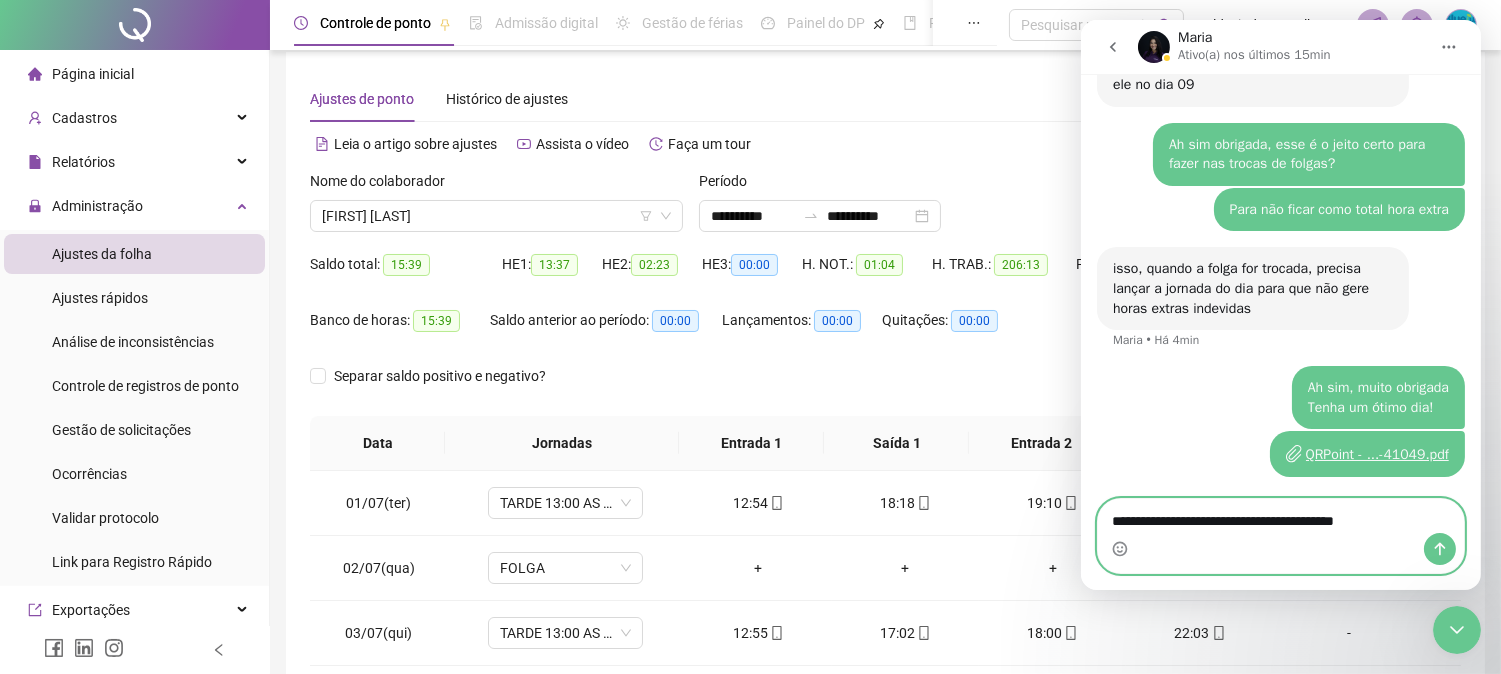 type 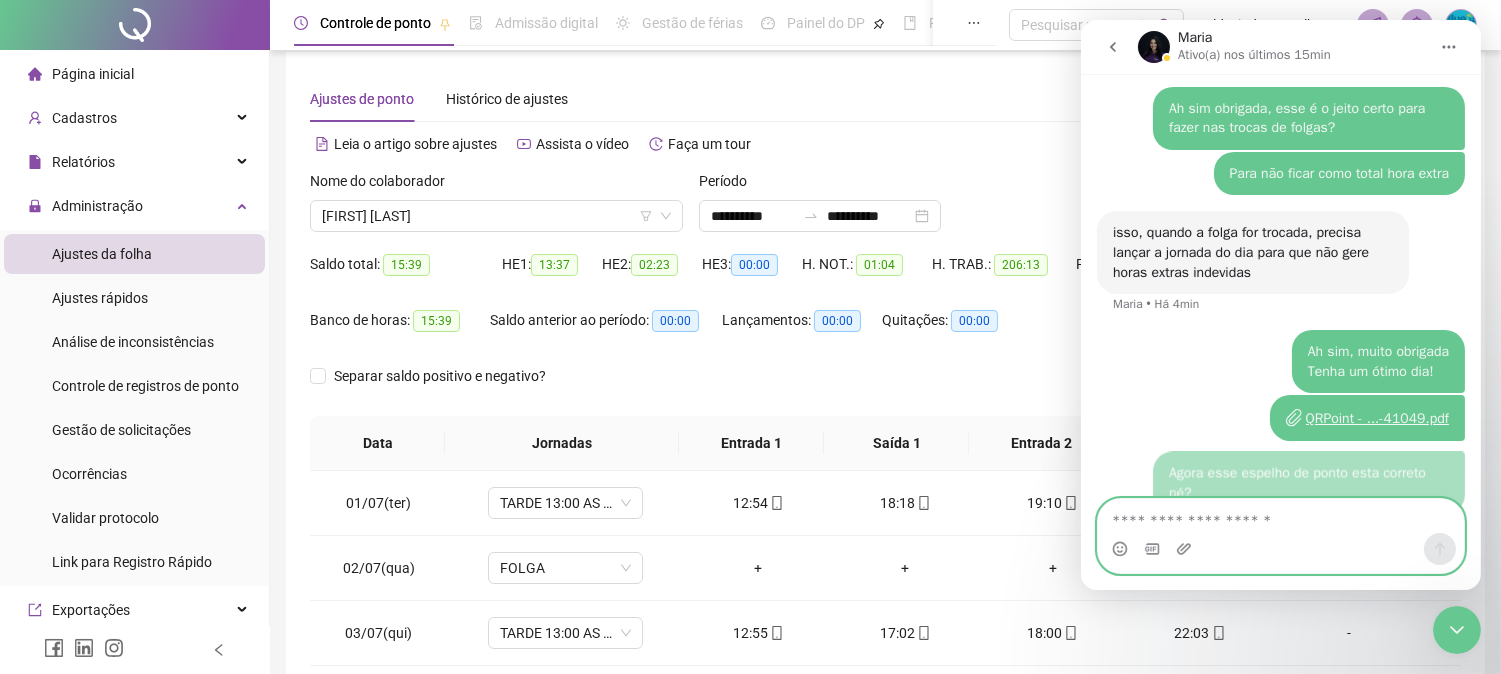 scroll, scrollTop: 3907, scrollLeft: 0, axis: vertical 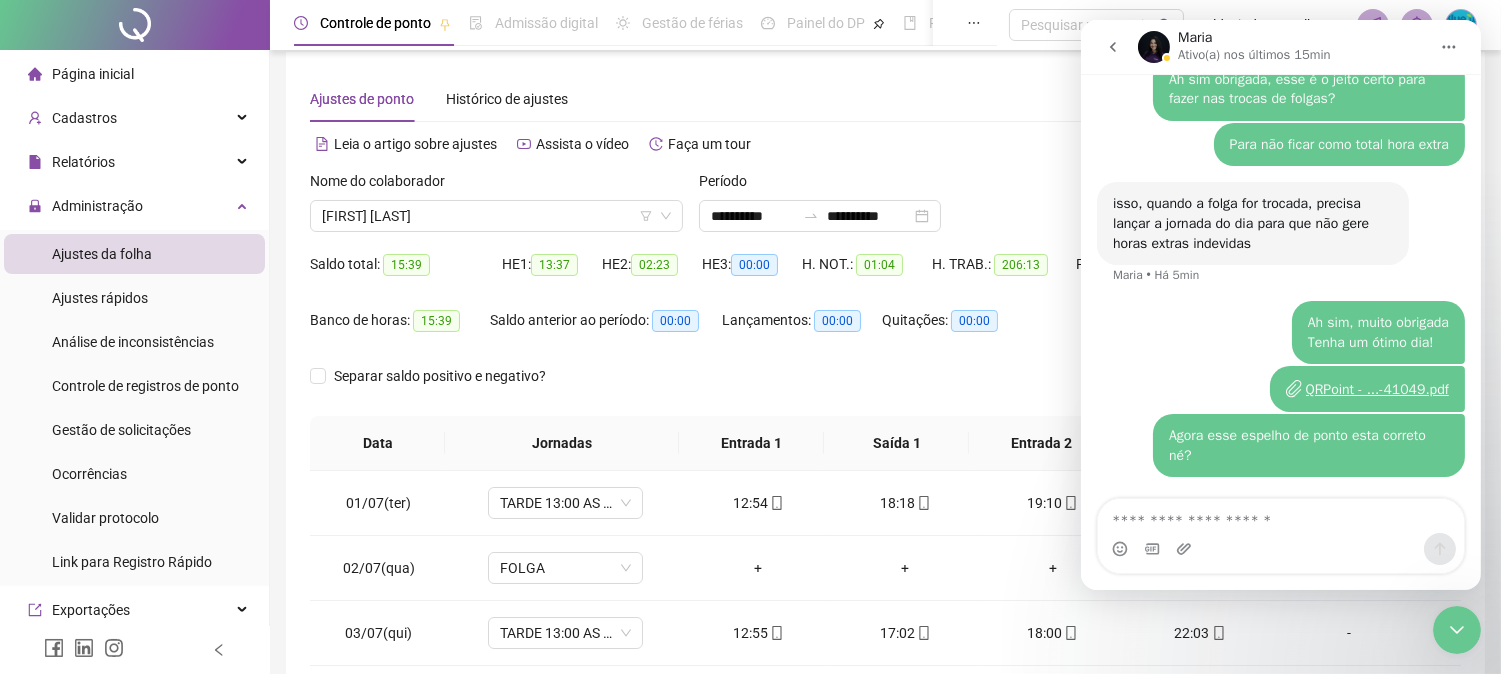 click on "Quitações:   00:00" at bounding box center [954, 332] 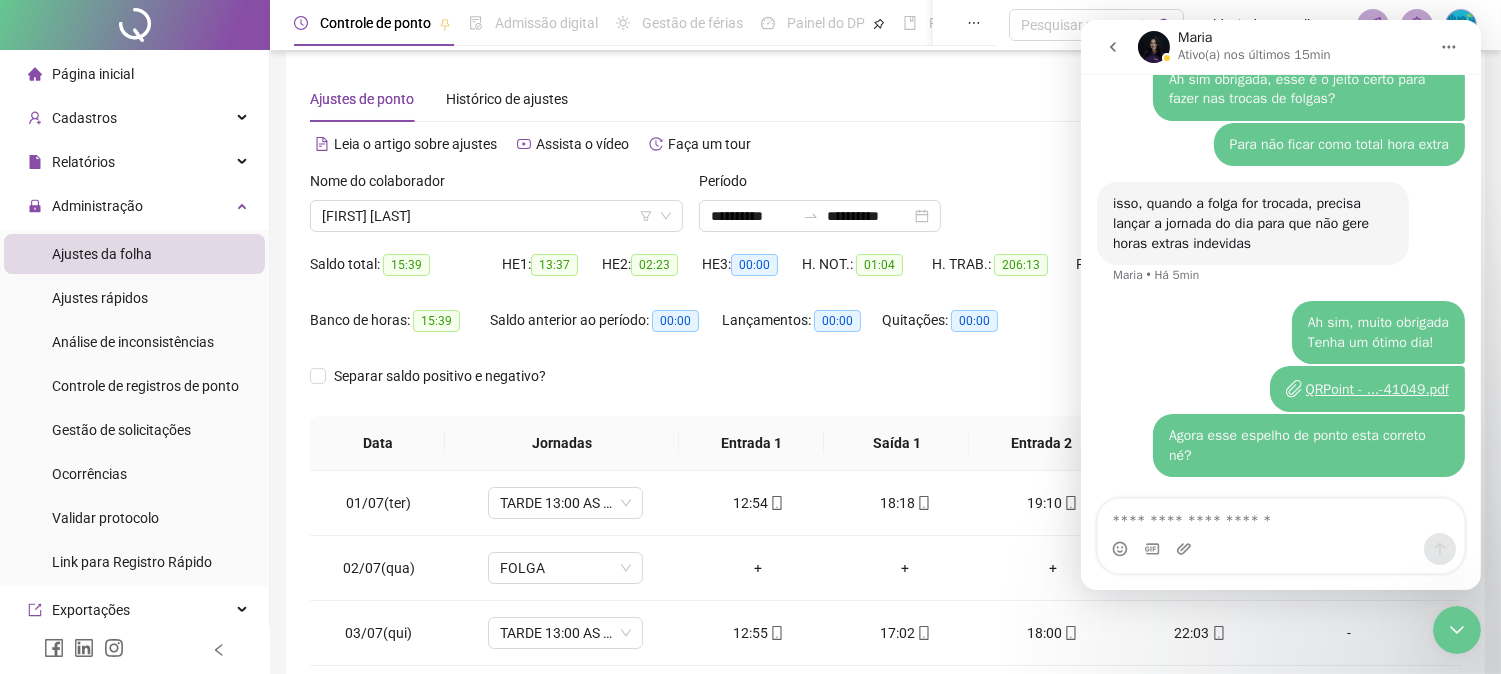 click 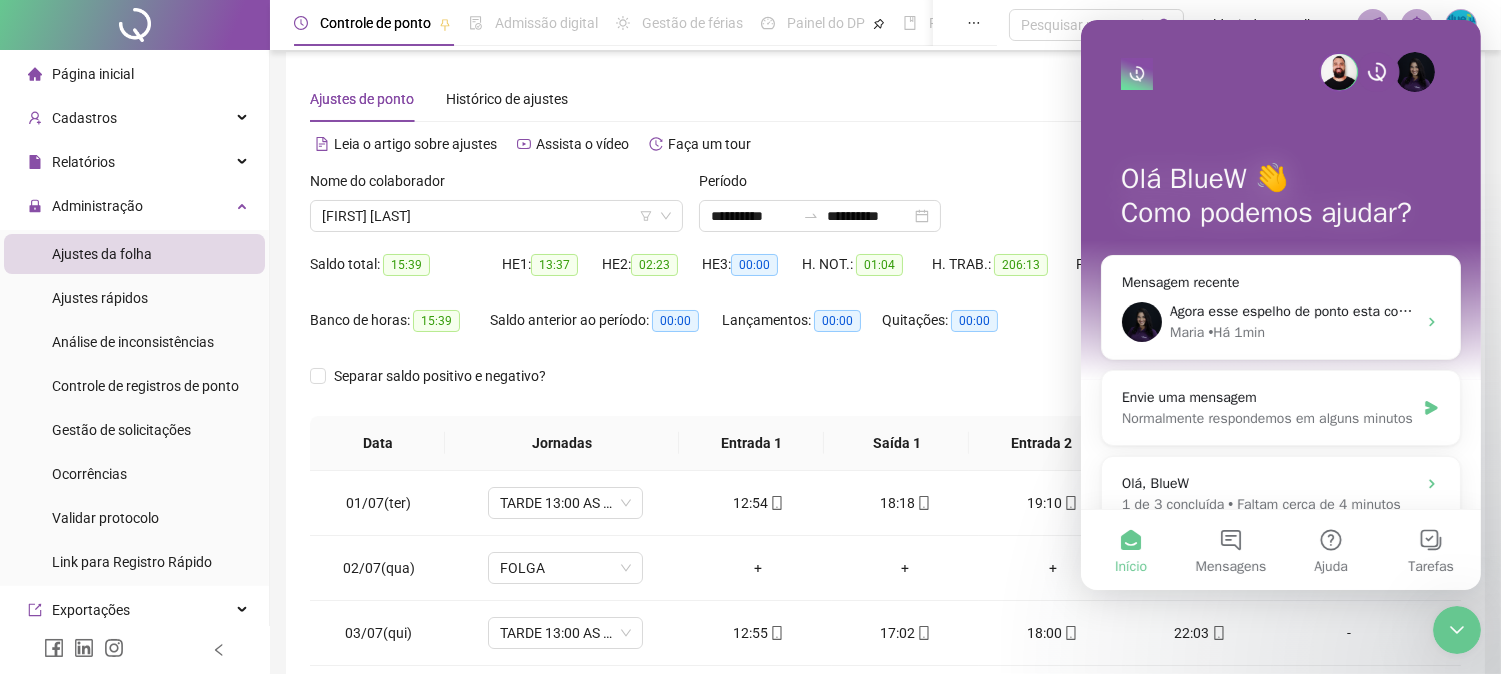 click at bounding box center [1456, 629] 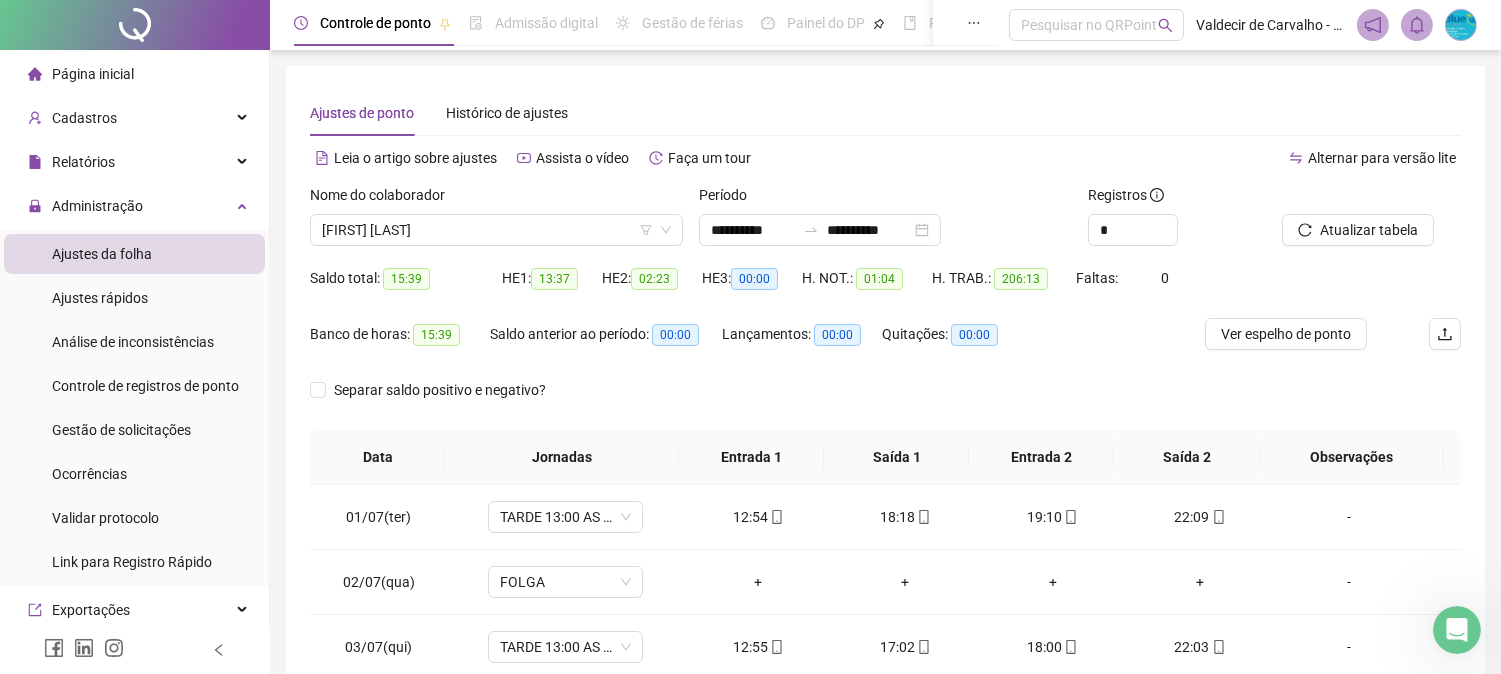 scroll, scrollTop: 333, scrollLeft: 0, axis: vertical 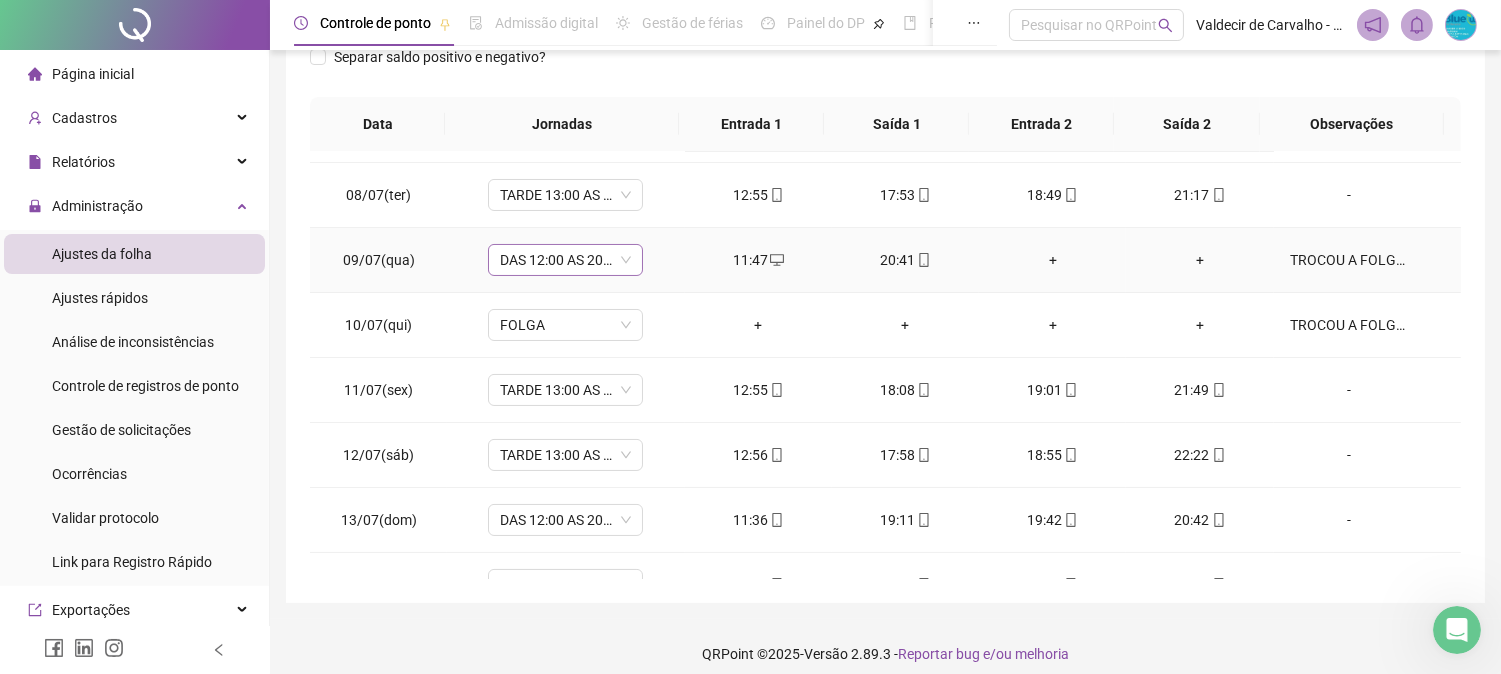 click on "DAS 12:00 AS 20:20" at bounding box center [565, 260] 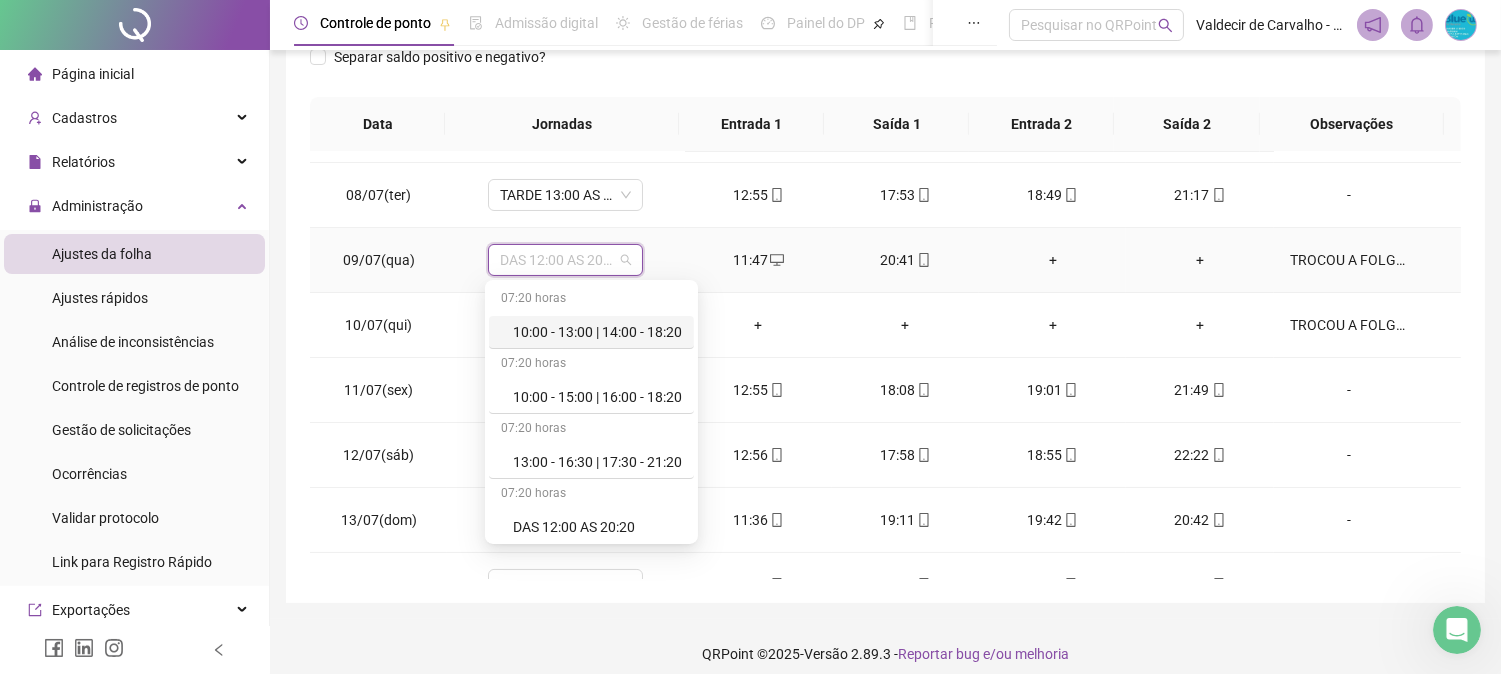 click on "DAS 12:00 AS 20:20" at bounding box center (565, 260) 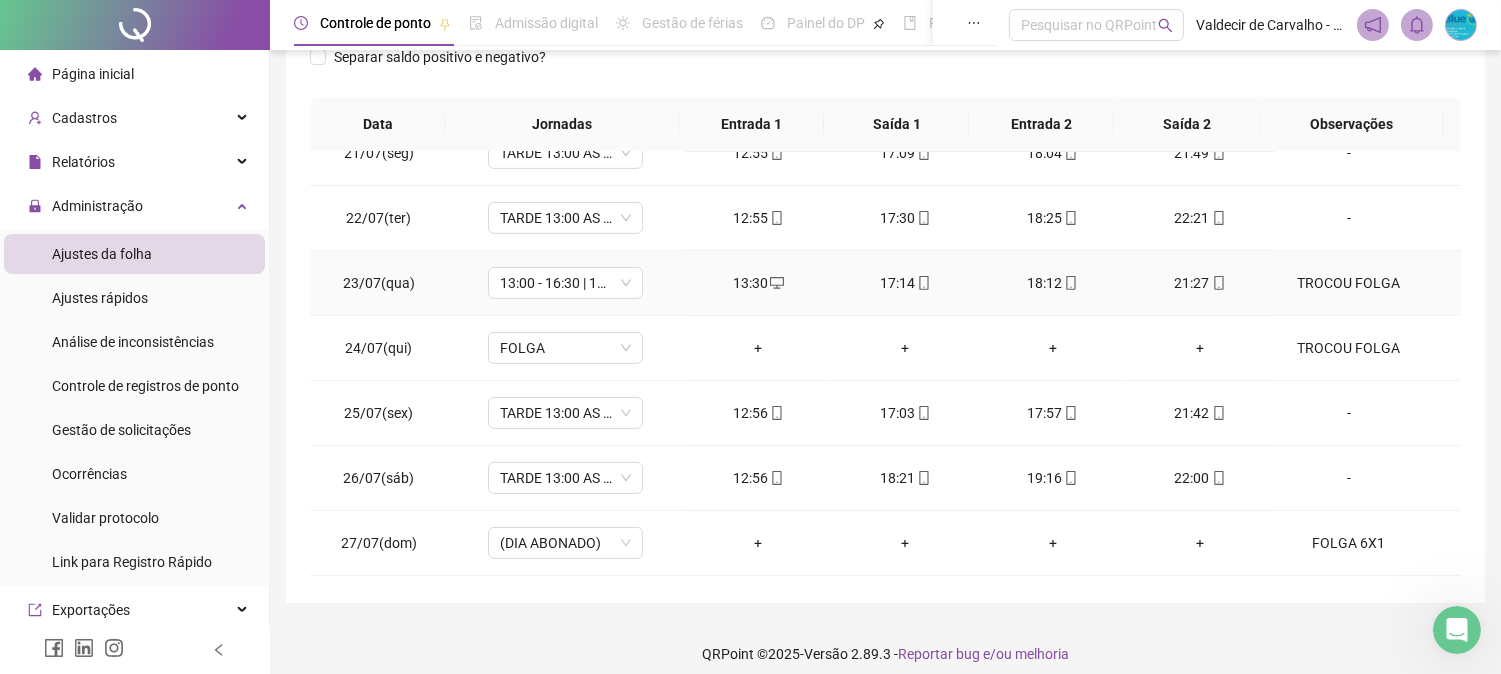 scroll, scrollTop: 1333, scrollLeft: 0, axis: vertical 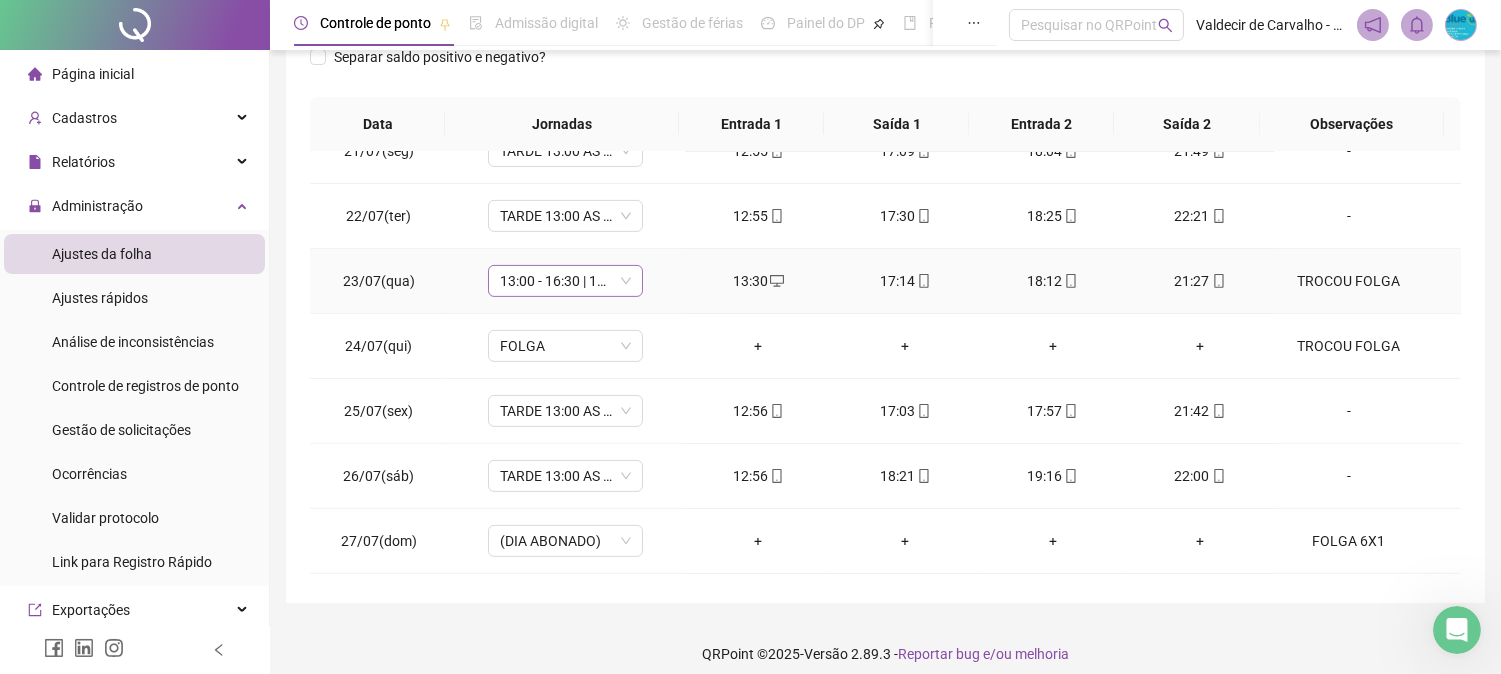 click on "13:00 - 16:30 | 17:30 - 21:20" at bounding box center (565, 281) 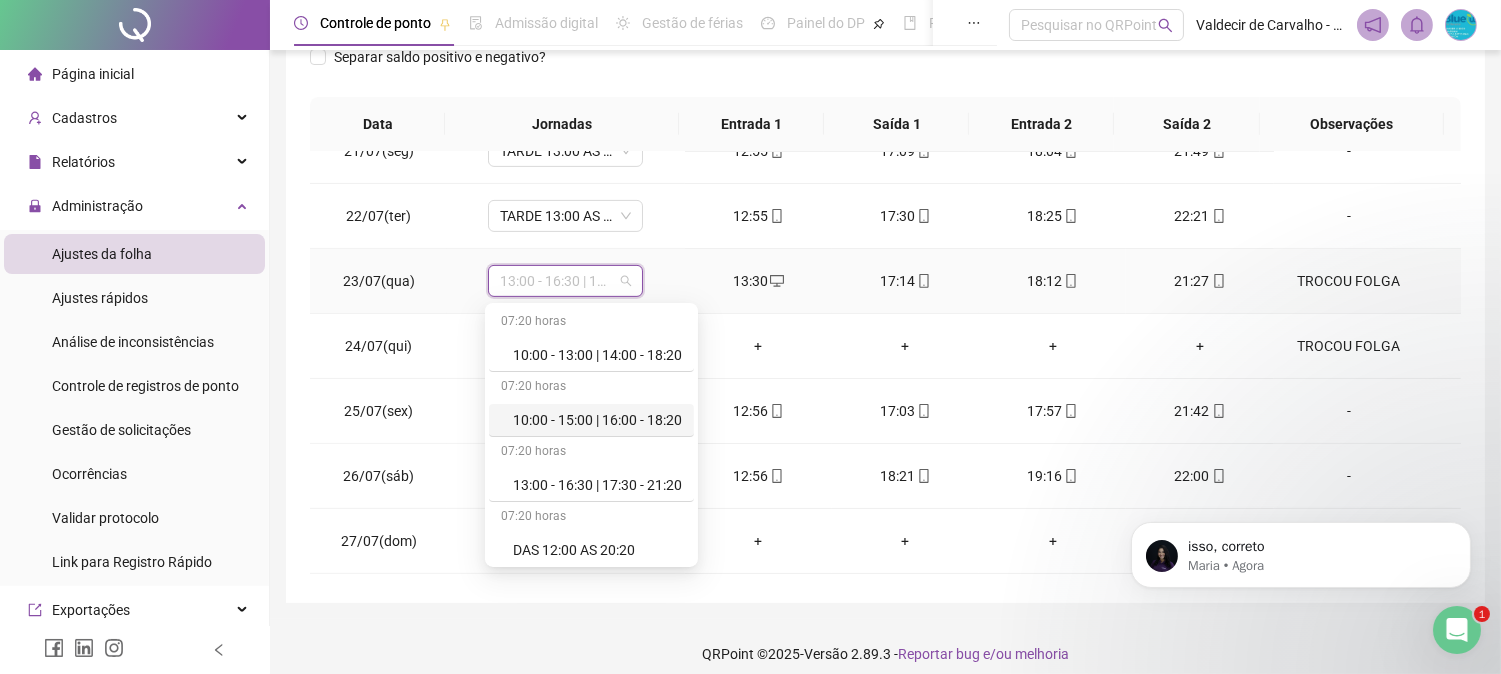 scroll, scrollTop: 0, scrollLeft: 0, axis: both 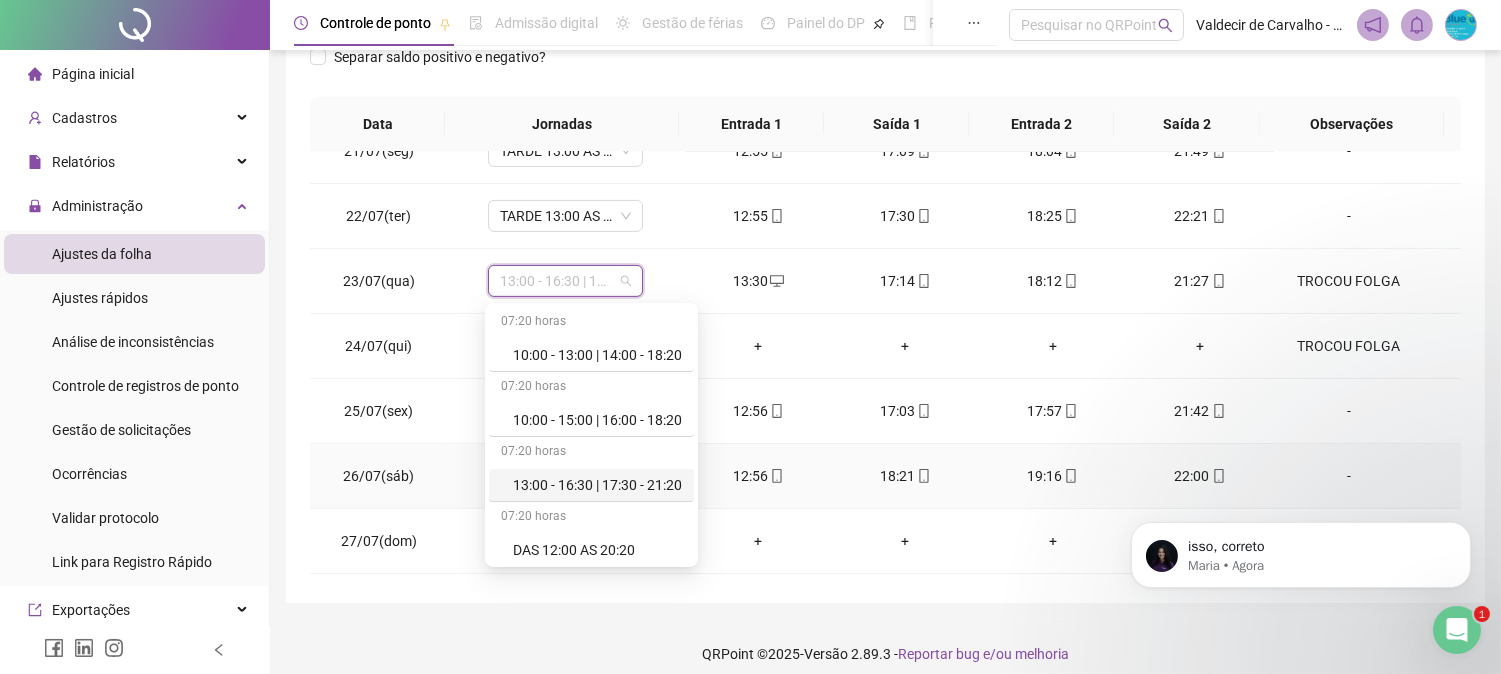 click on "-" at bounding box center [1367, 476] 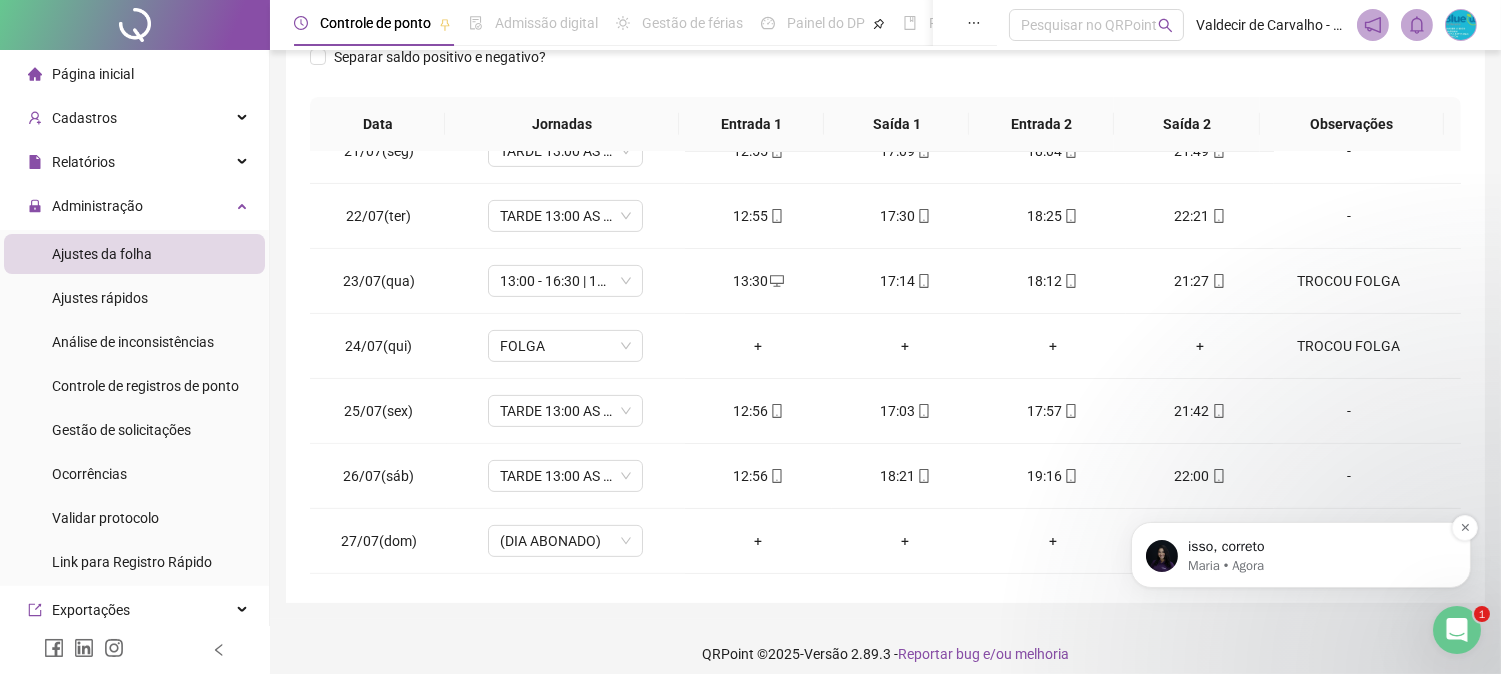 click on "Maria • Agora" at bounding box center [1316, 565] 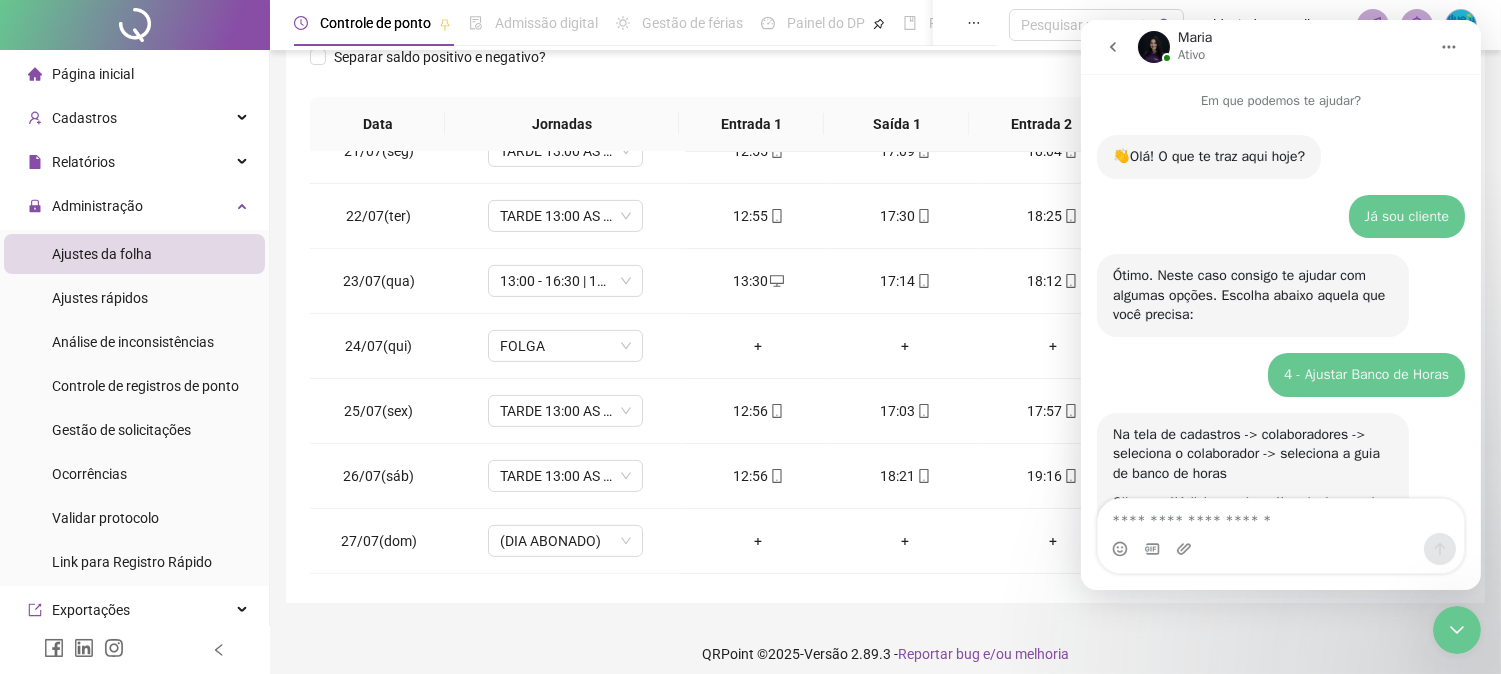 scroll, scrollTop: 3, scrollLeft: 0, axis: vertical 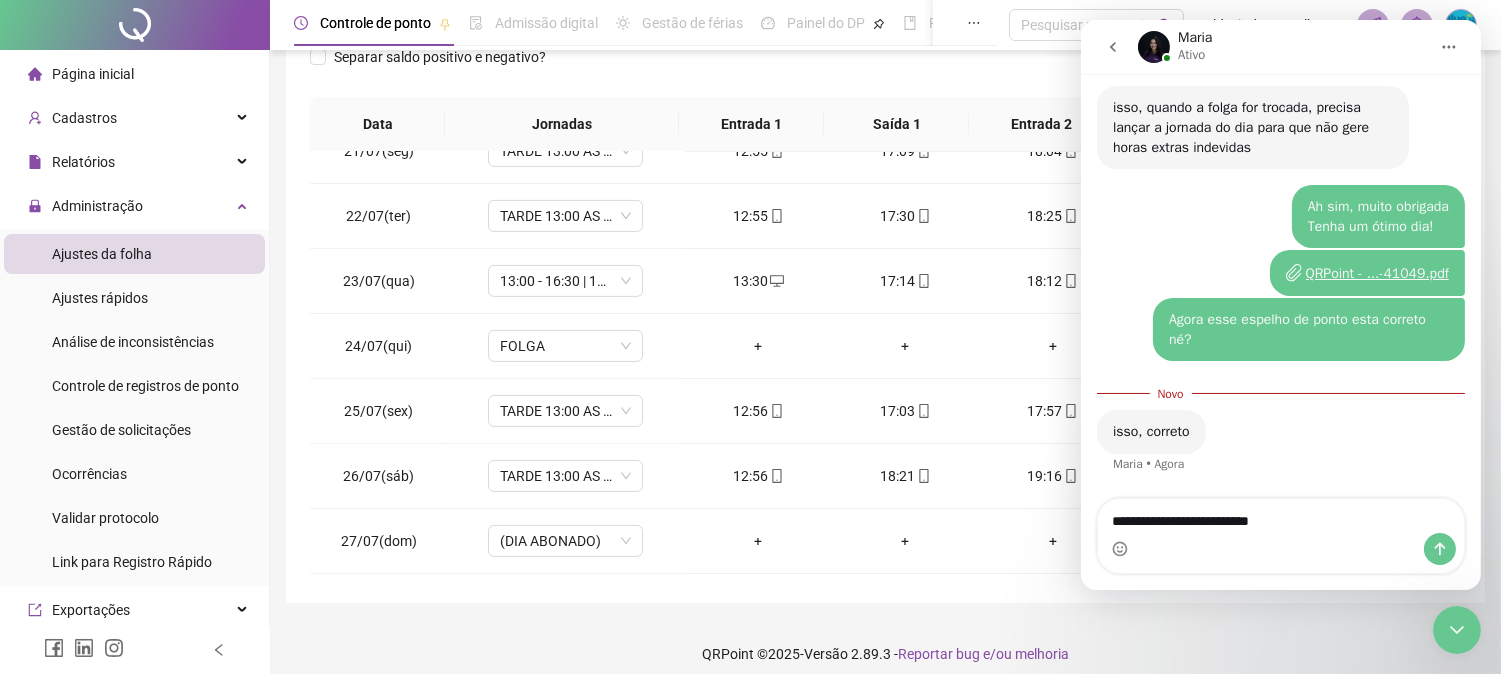type on "**********" 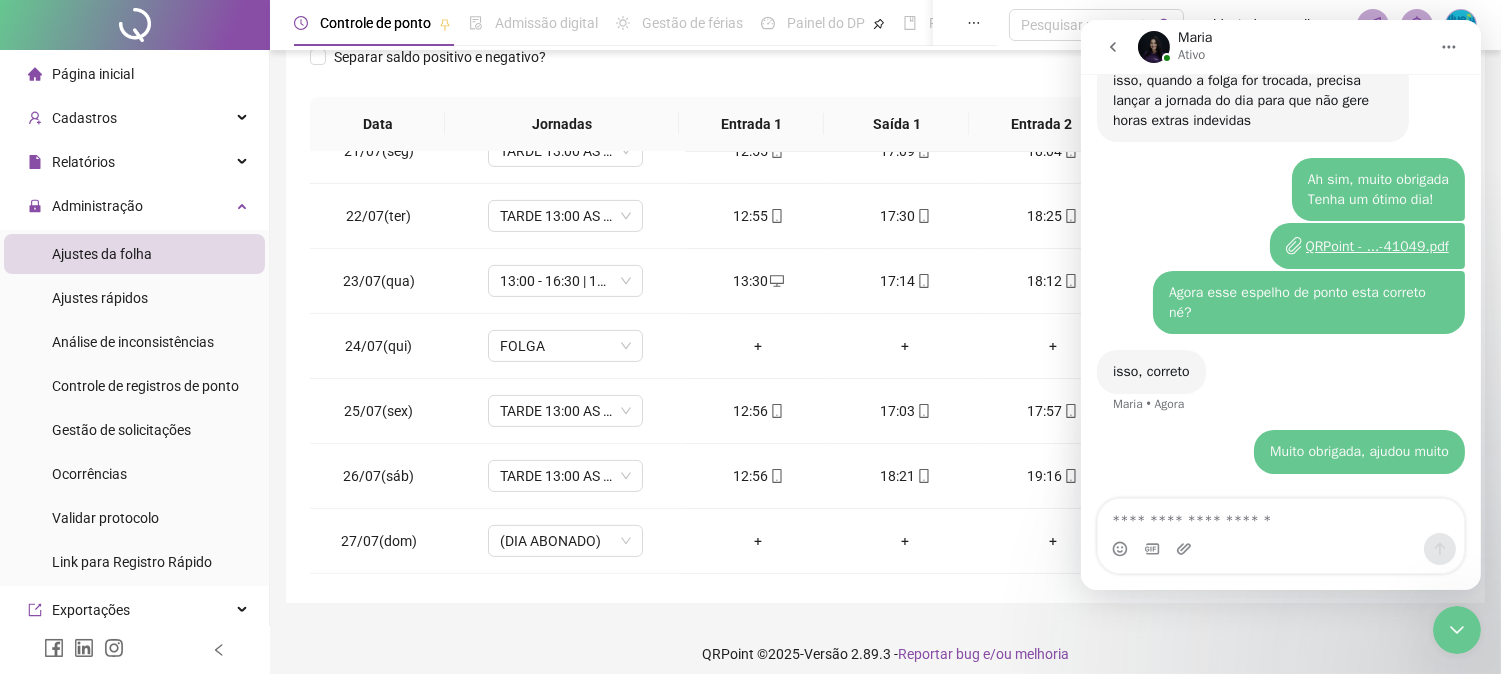 scroll, scrollTop: 4026, scrollLeft: 0, axis: vertical 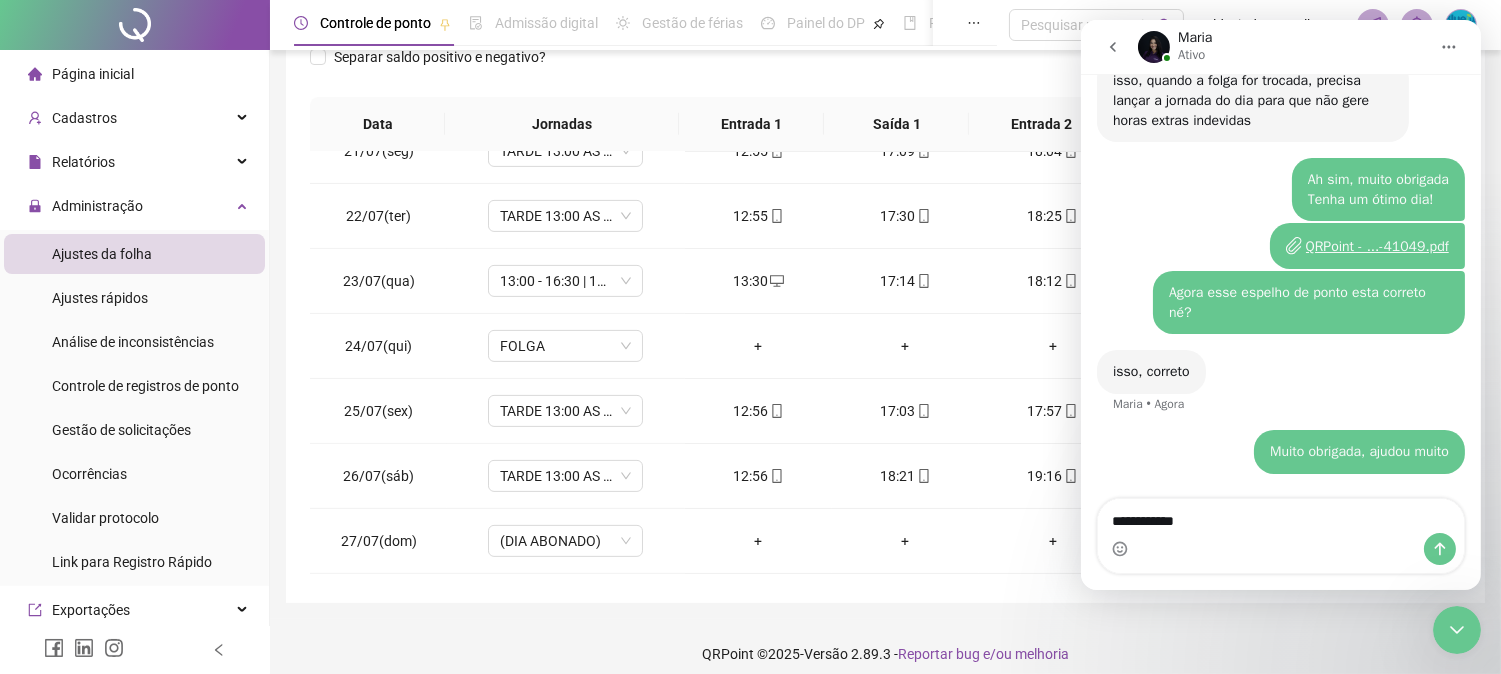 type on "**********" 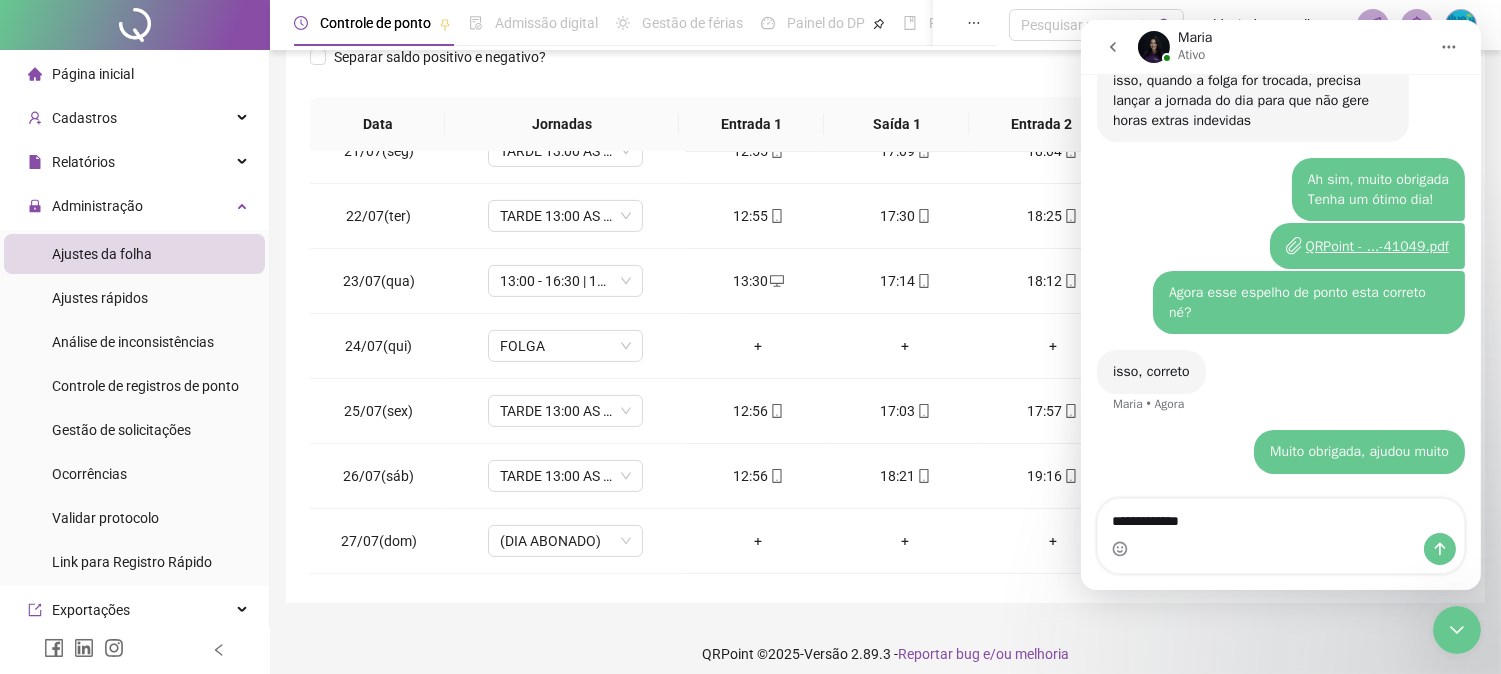 type 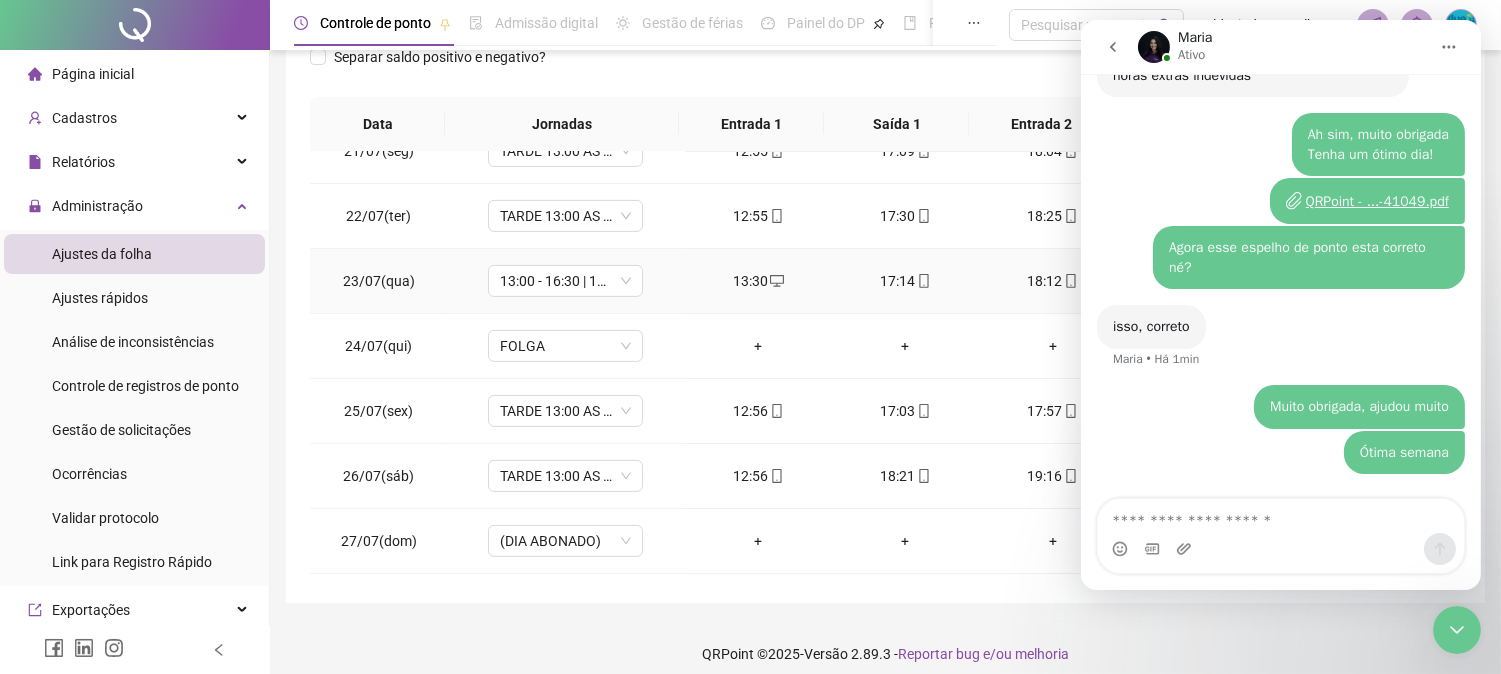 scroll, scrollTop: 4072, scrollLeft: 0, axis: vertical 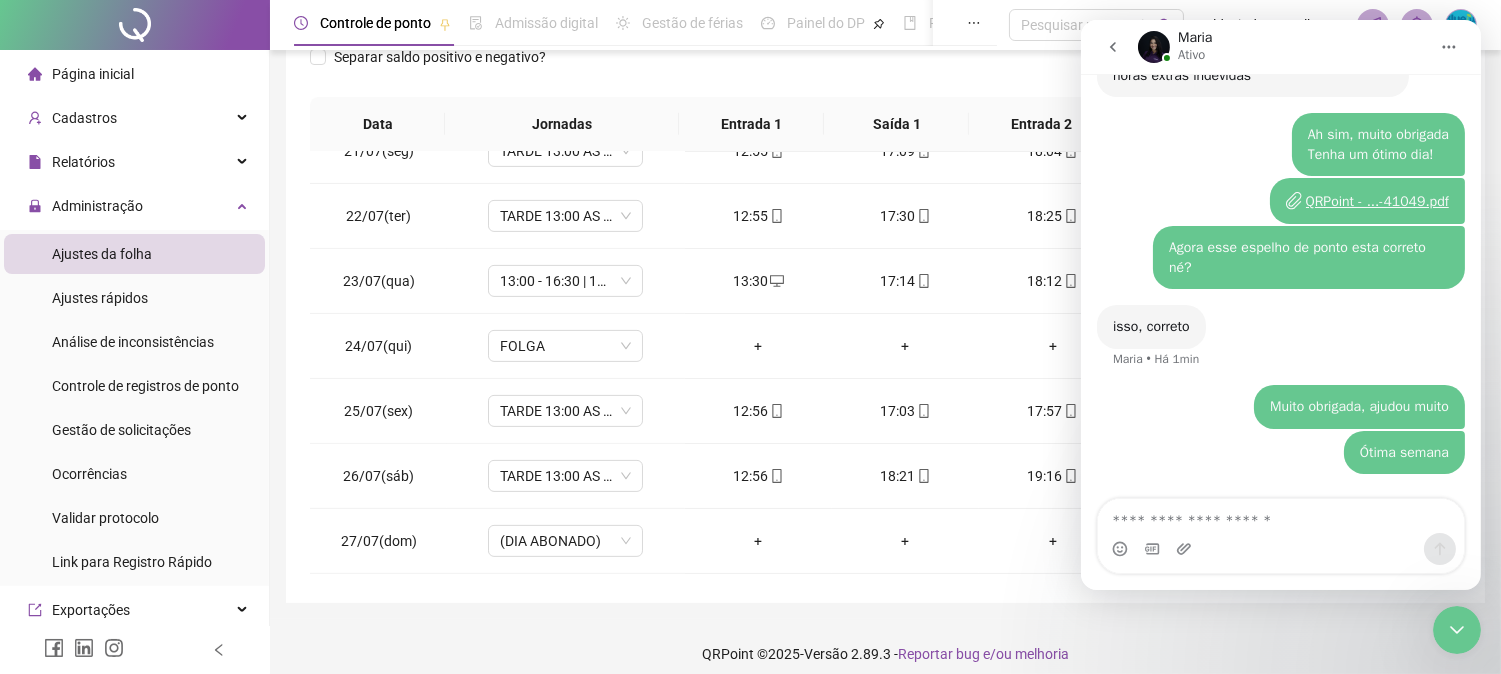 click 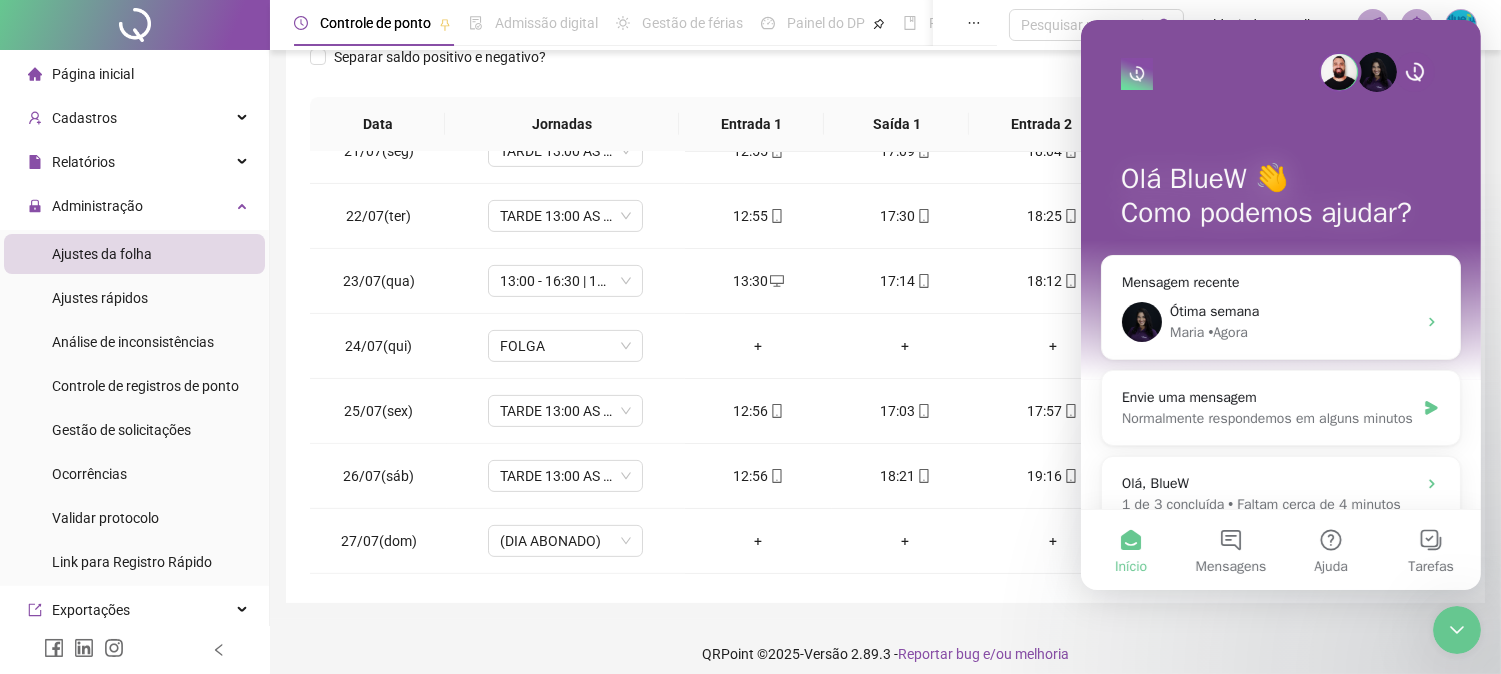 scroll, scrollTop: 0, scrollLeft: 0, axis: both 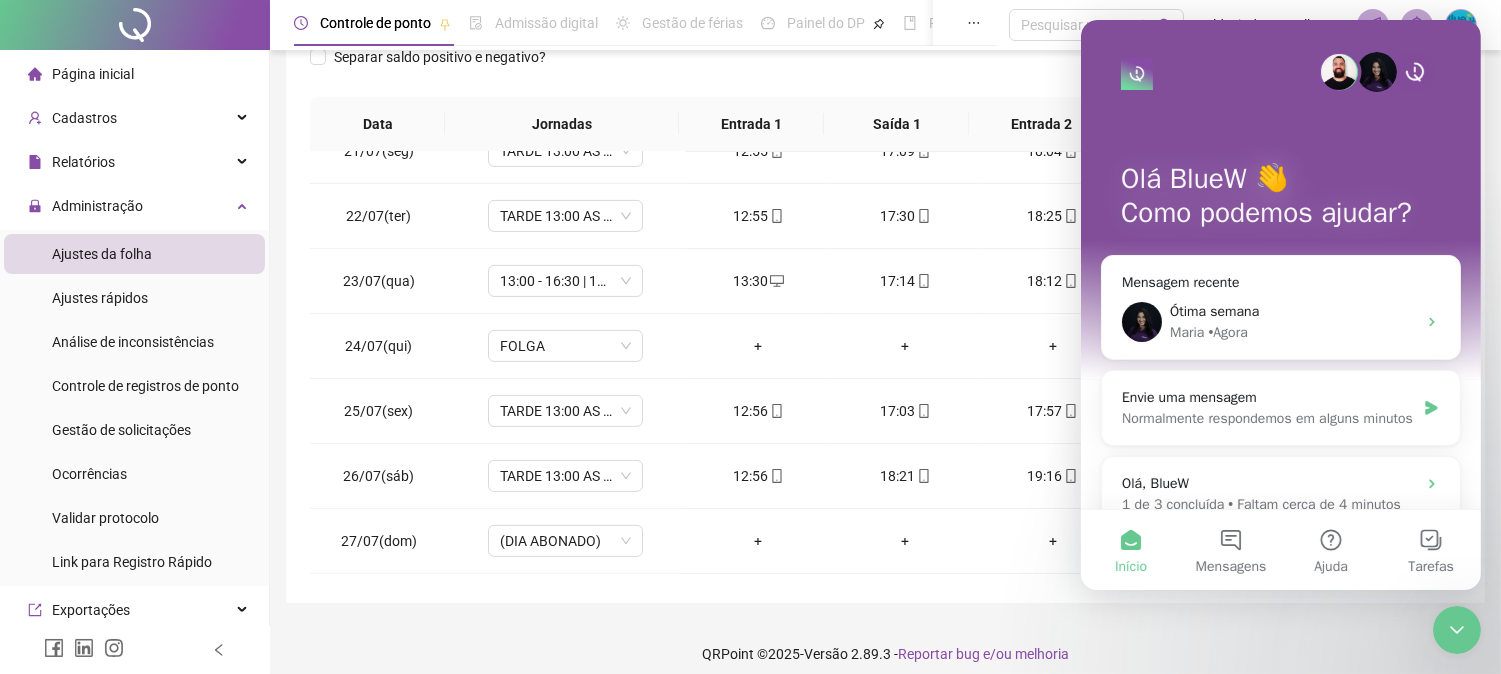 drag, startPoint x: 2834, startPoint y: 1278, endPoint x: 1448, endPoint y: 646, distance: 1523.2925 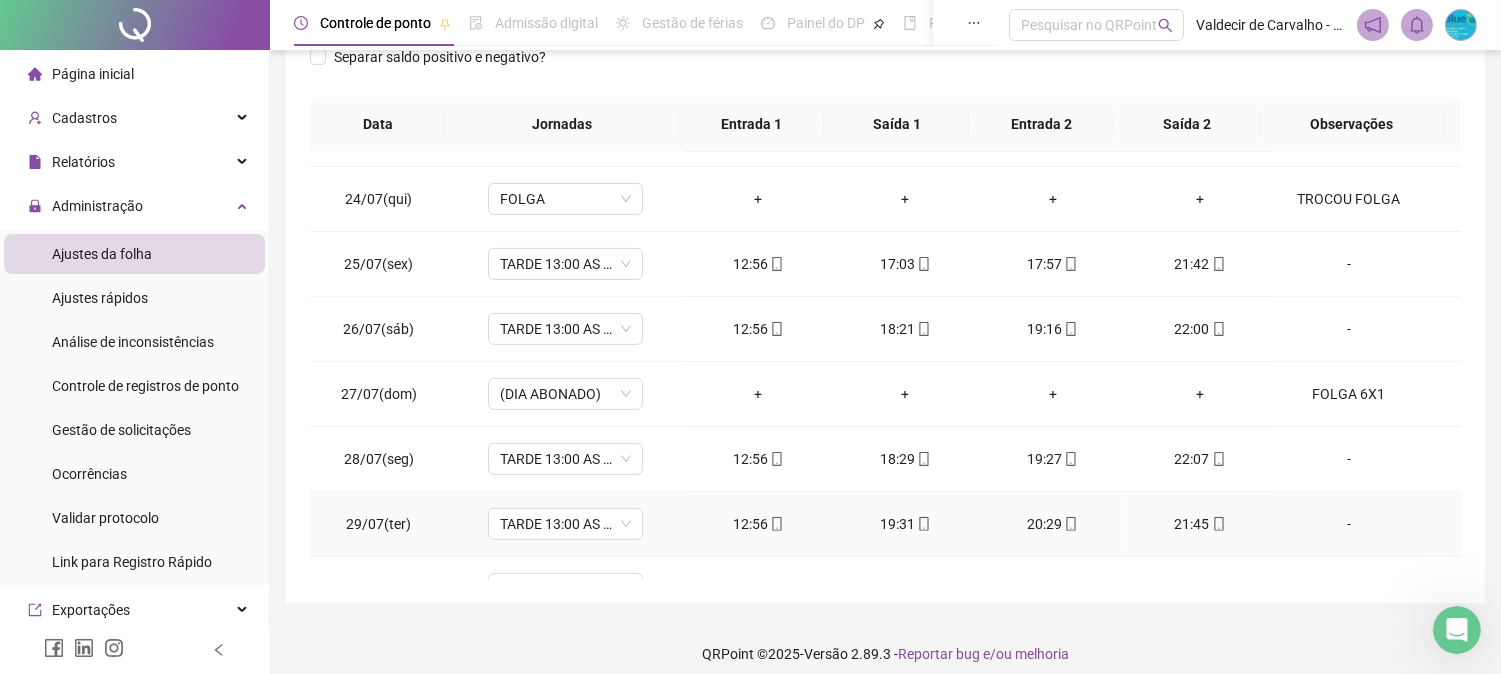 scroll, scrollTop: 1591, scrollLeft: 0, axis: vertical 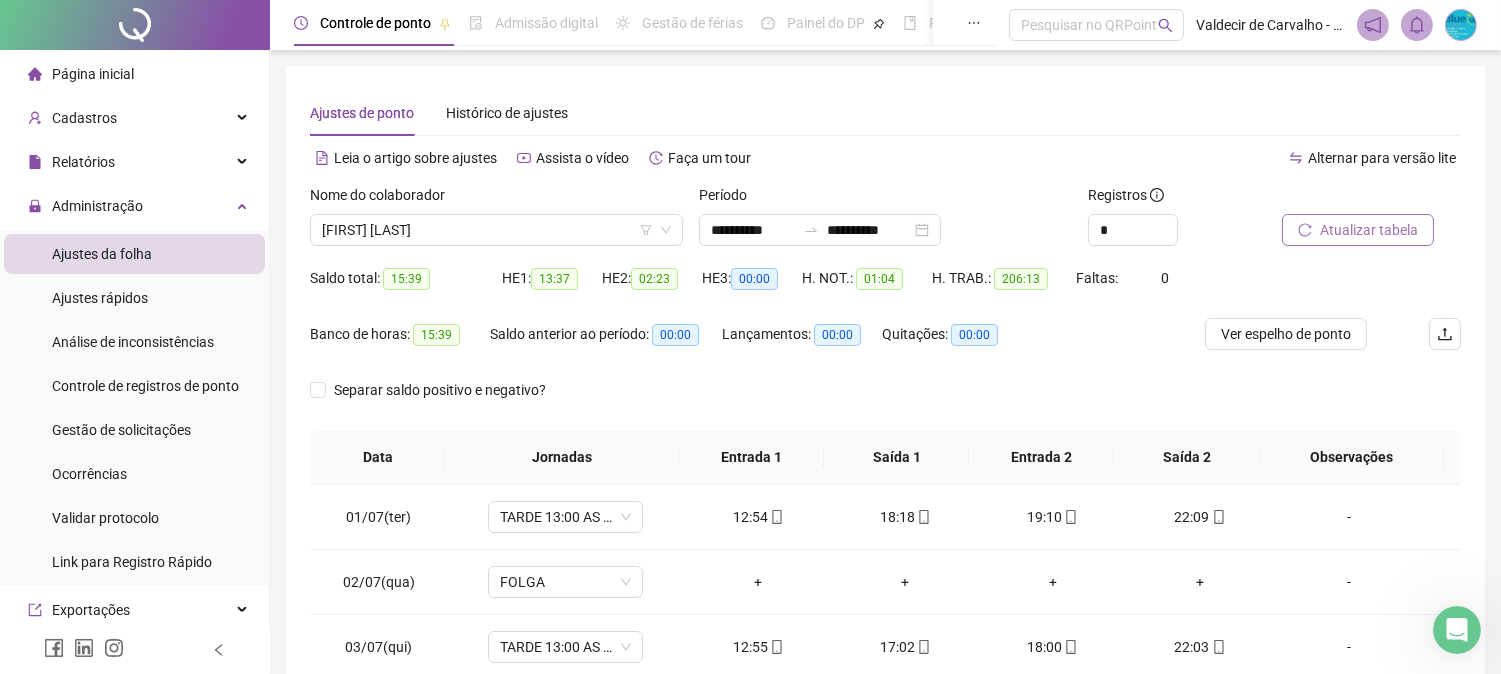 click on "Atualizar tabela" at bounding box center (1358, 230) 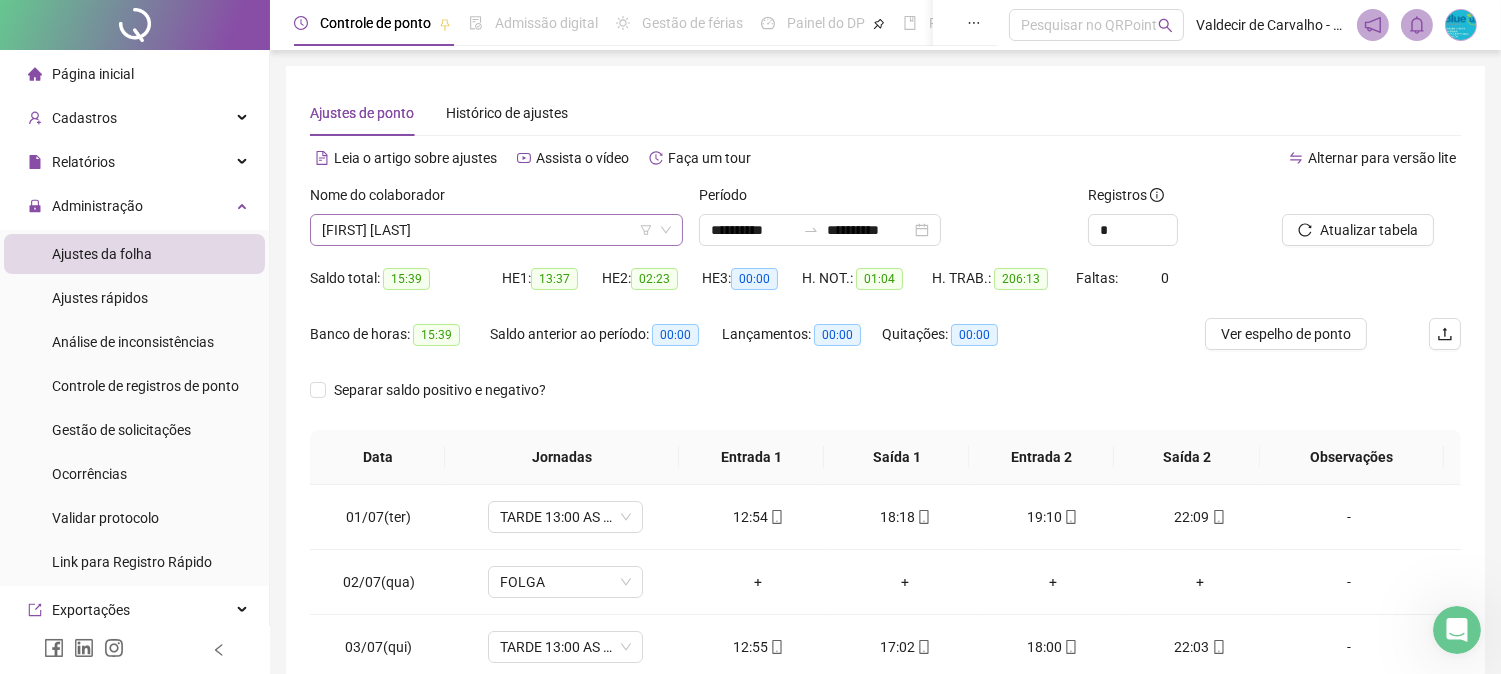 click on "[FIRST] [LAST]" at bounding box center [496, 230] 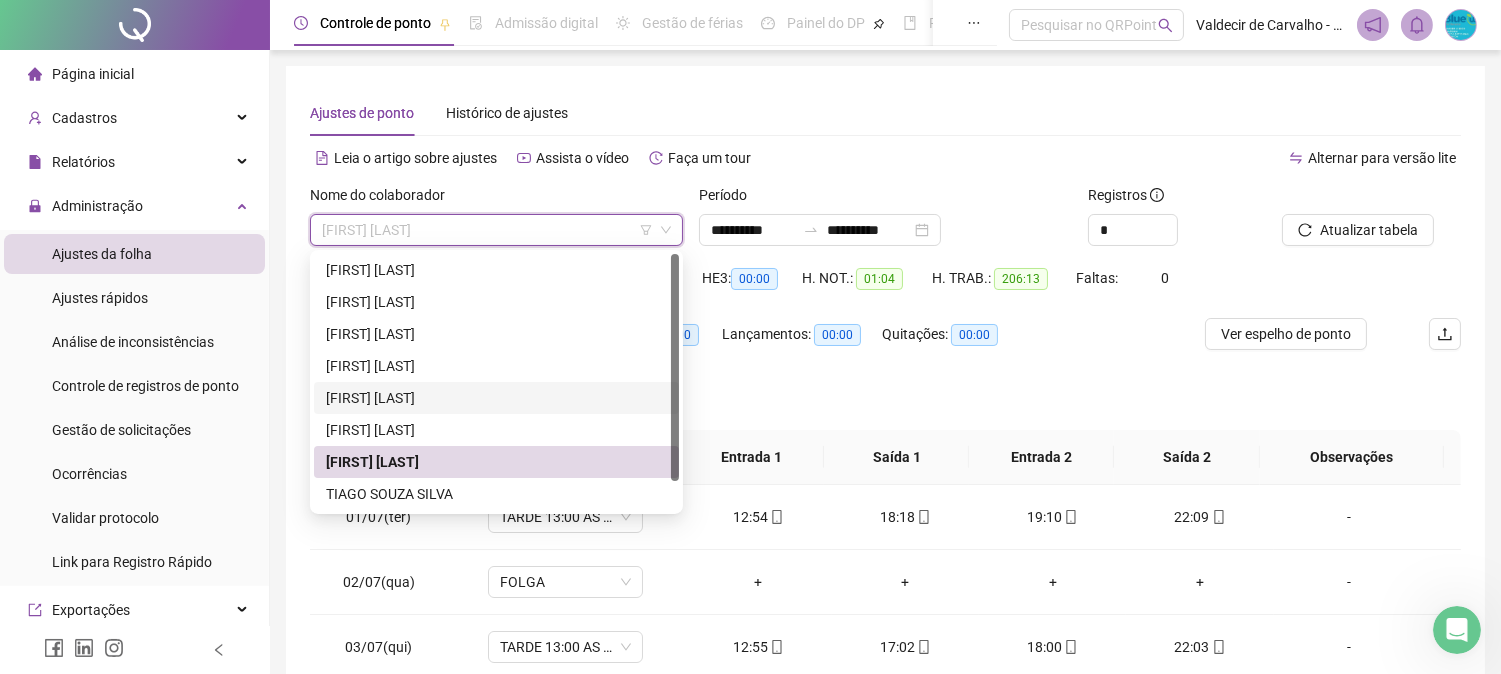 drag, startPoint x: 384, startPoint y: 396, endPoint x: 1051, endPoint y: 284, distance: 676.33795 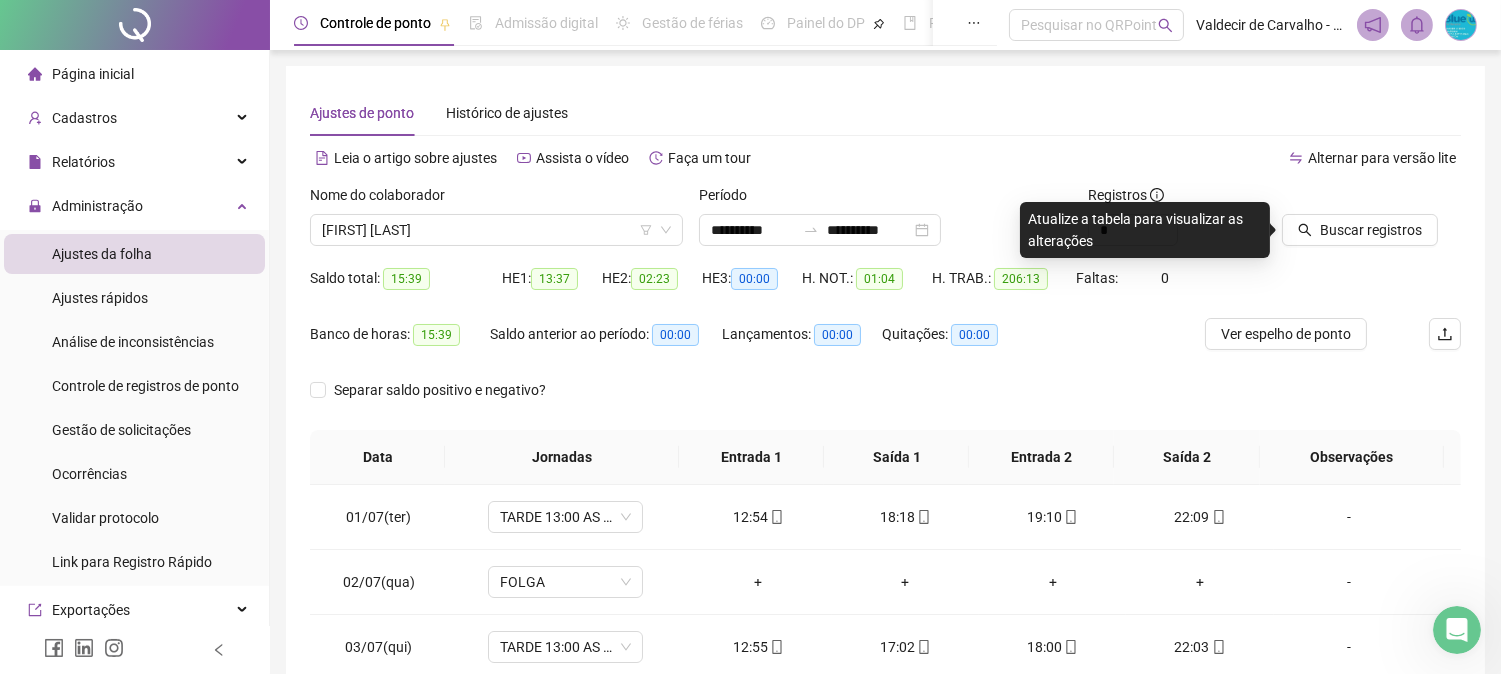 click on "Buscar registros" at bounding box center [1371, 223] 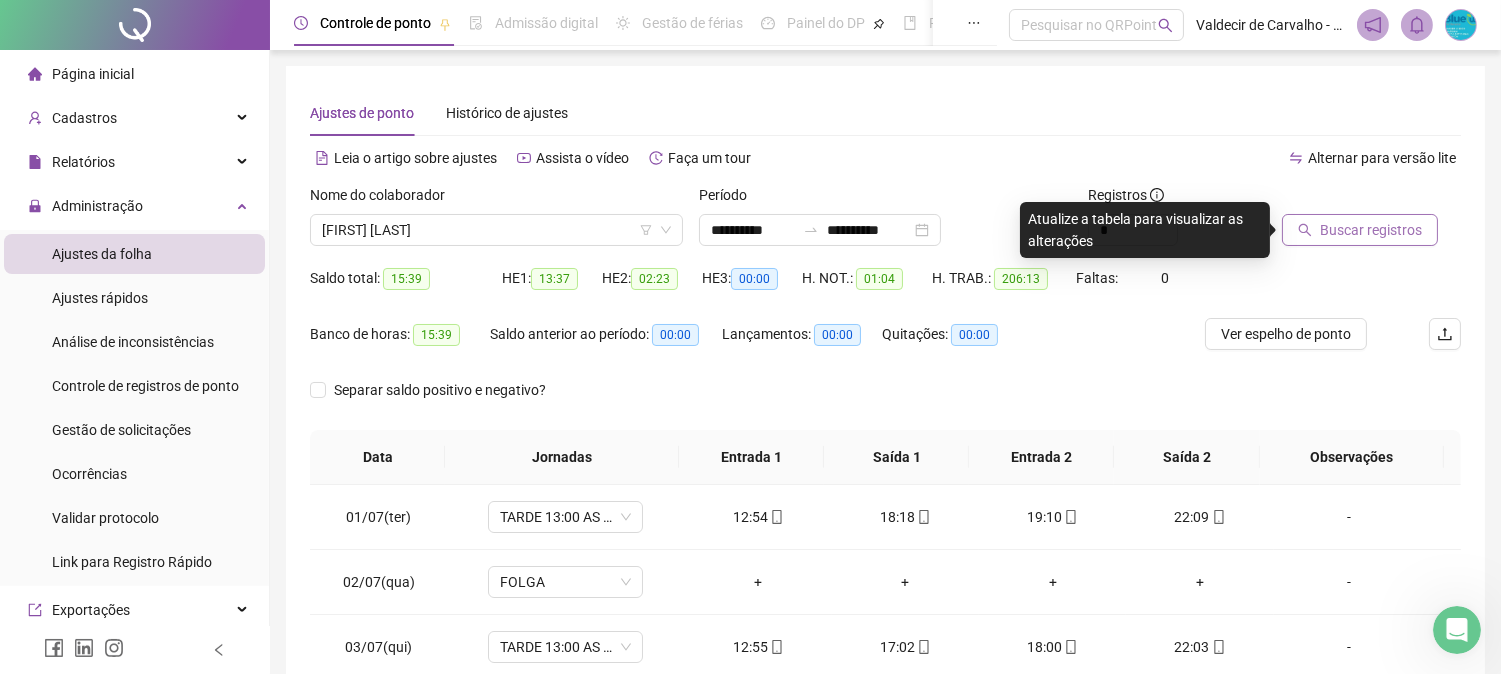 click on "Buscar registros" at bounding box center (1371, 230) 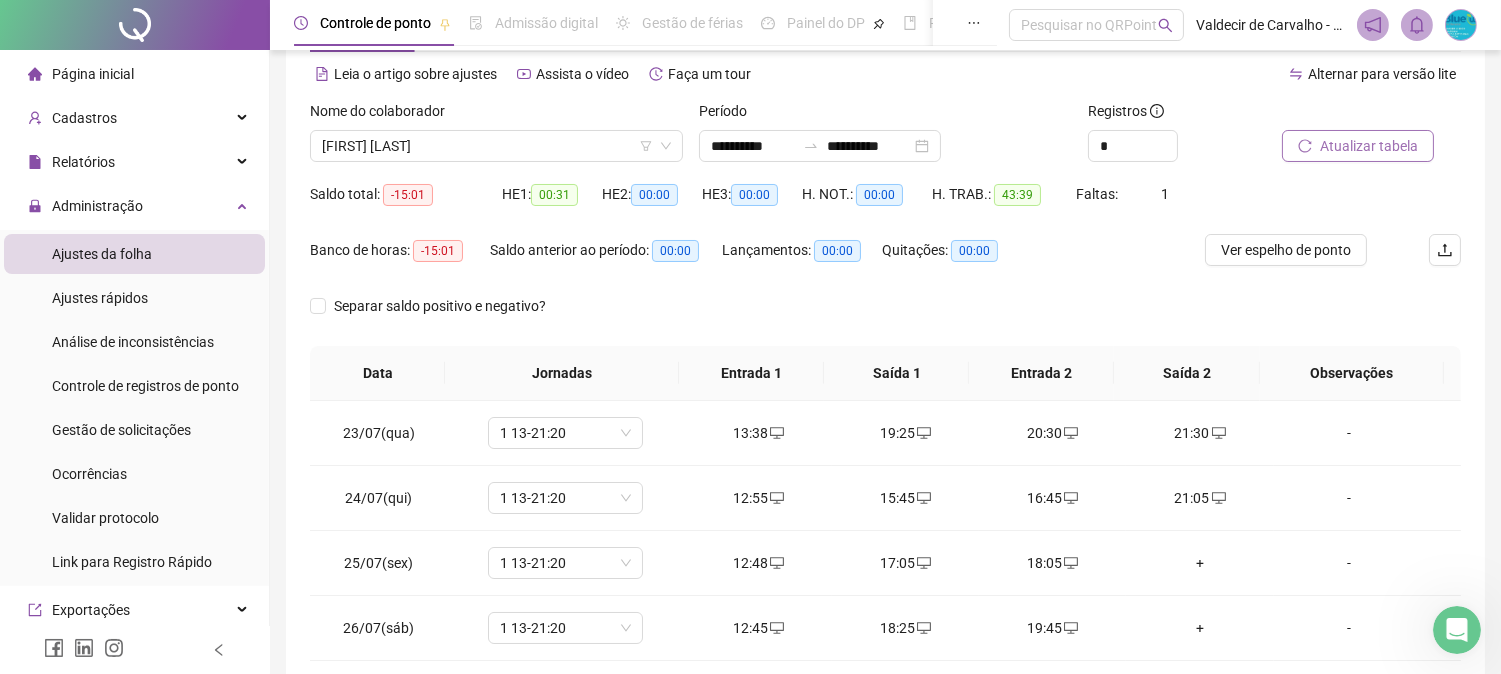 scroll, scrollTop: 222, scrollLeft: 0, axis: vertical 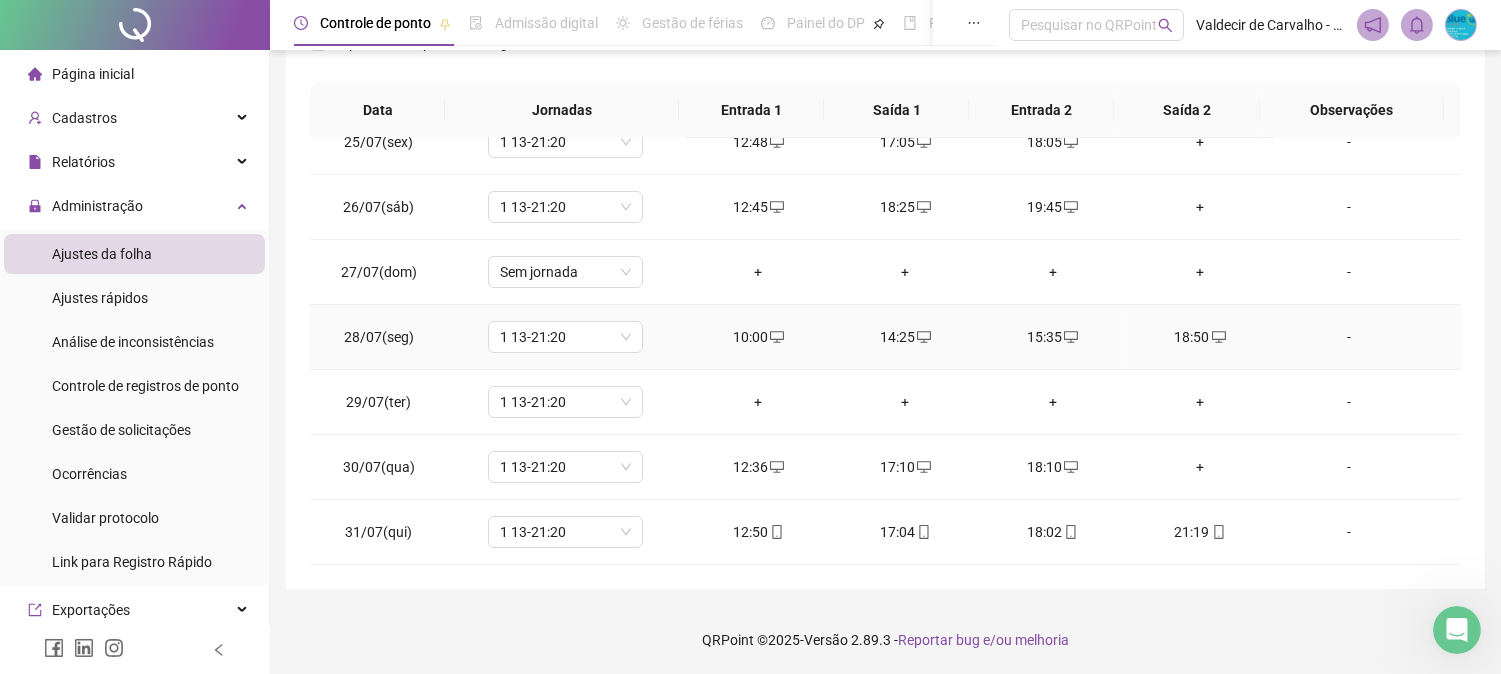 click on "10:00" at bounding box center (758, 337) 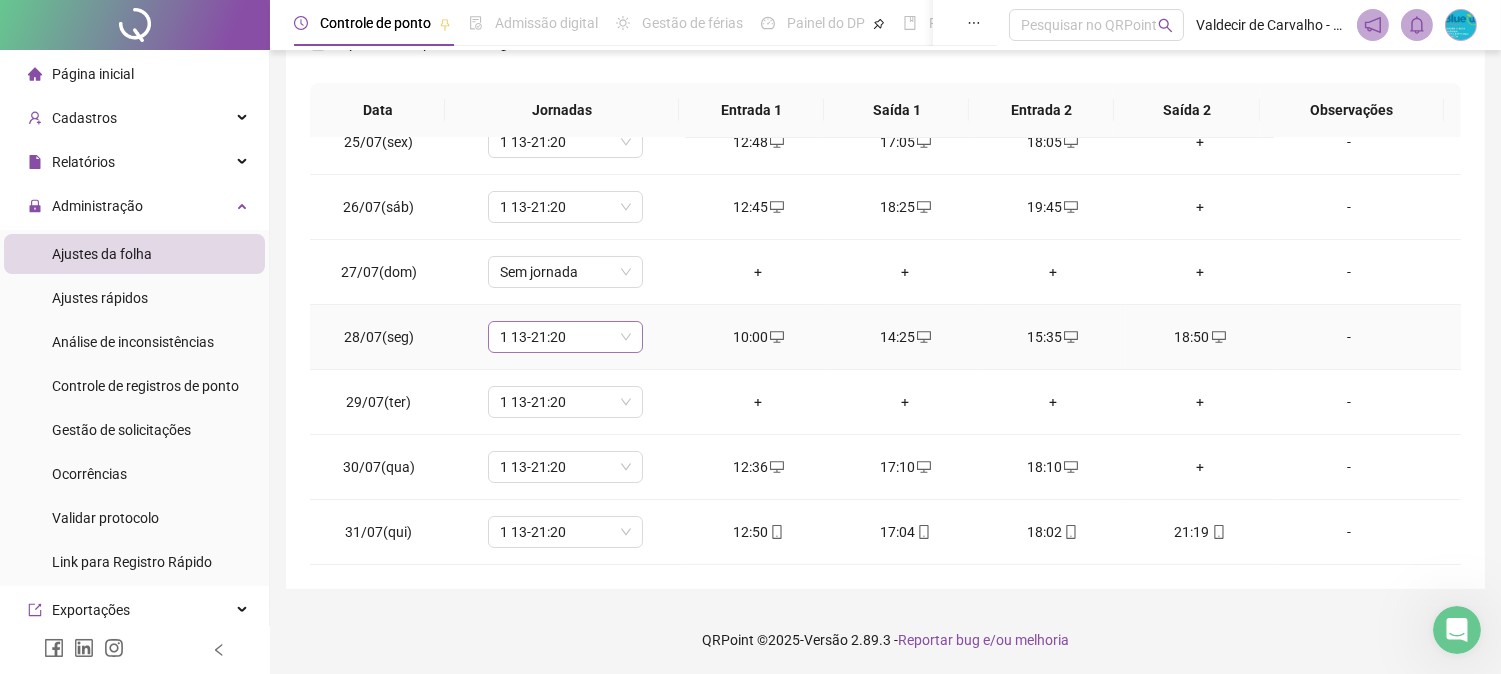 click on "1 13-21:20" at bounding box center (565, 337) 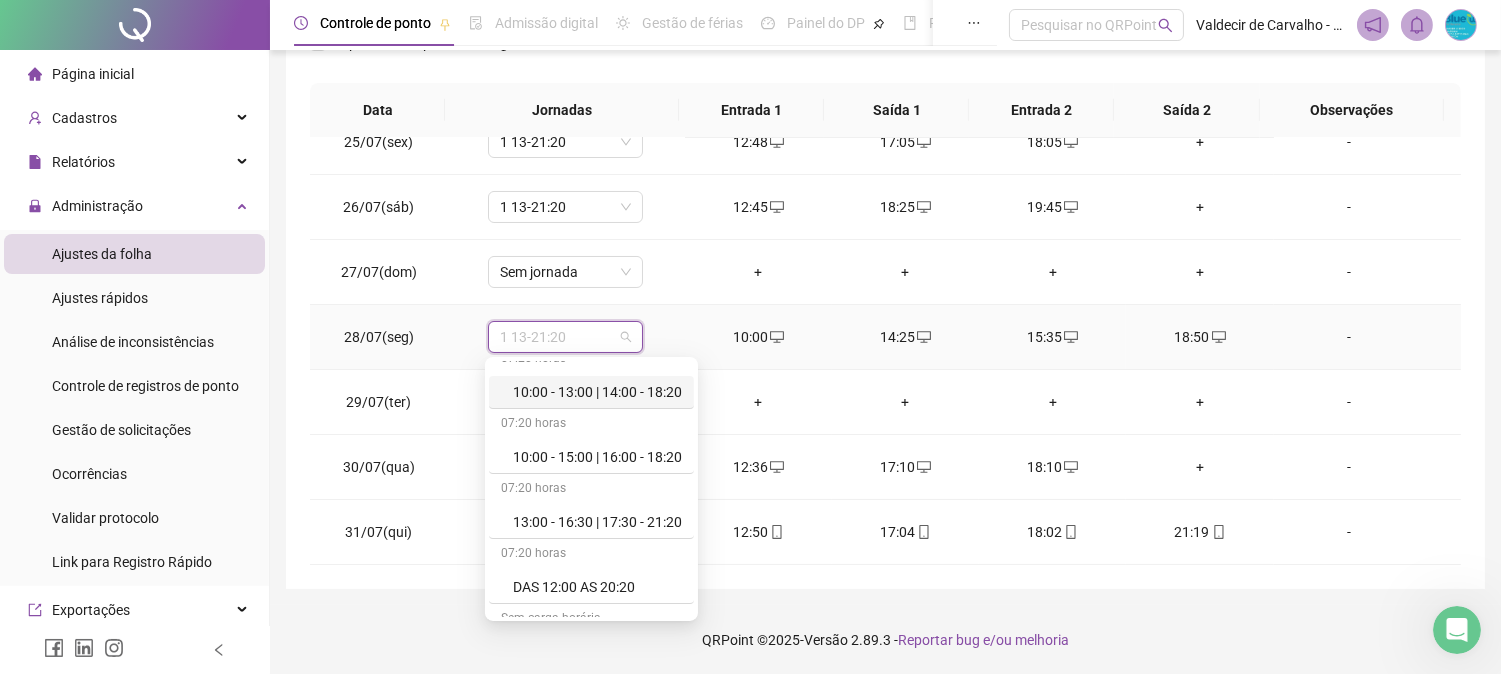 scroll, scrollTop: 0, scrollLeft: 0, axis: both 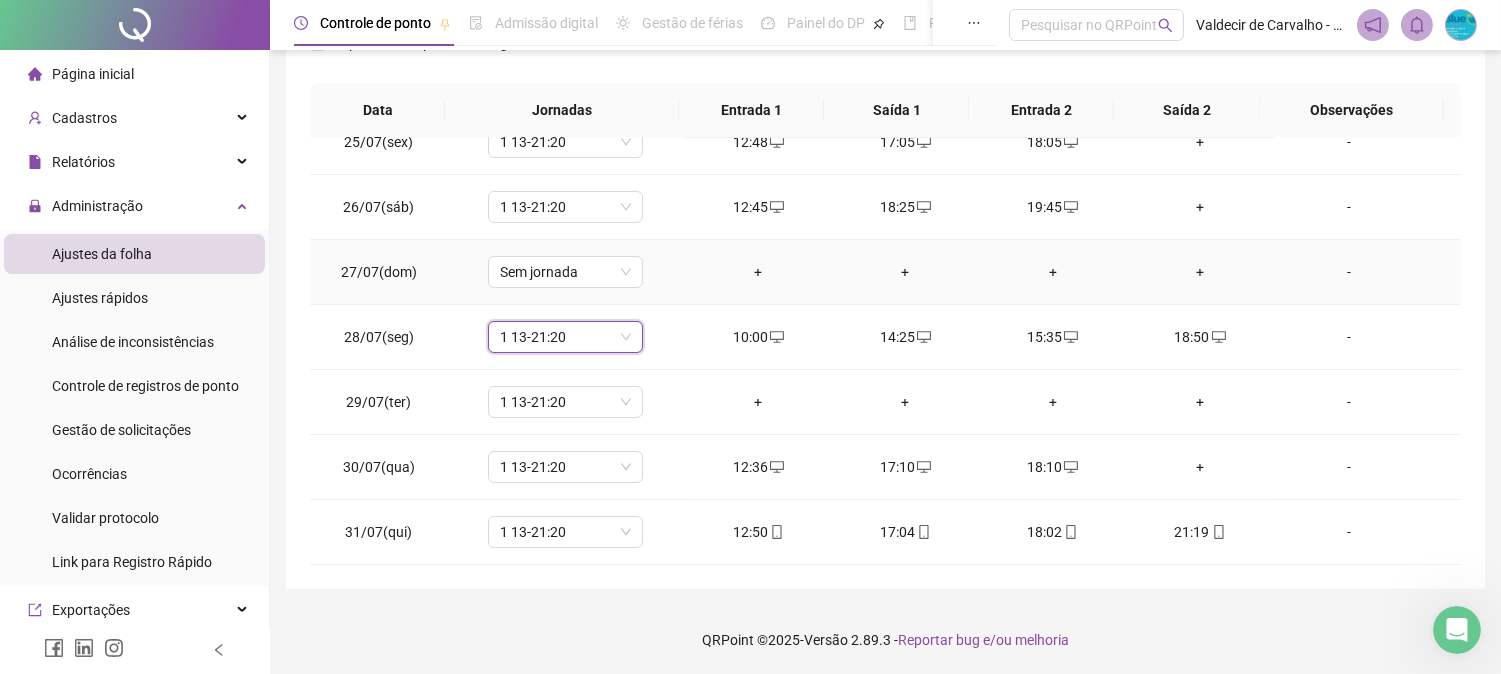 click on "+" at bounding box center (758, 272) 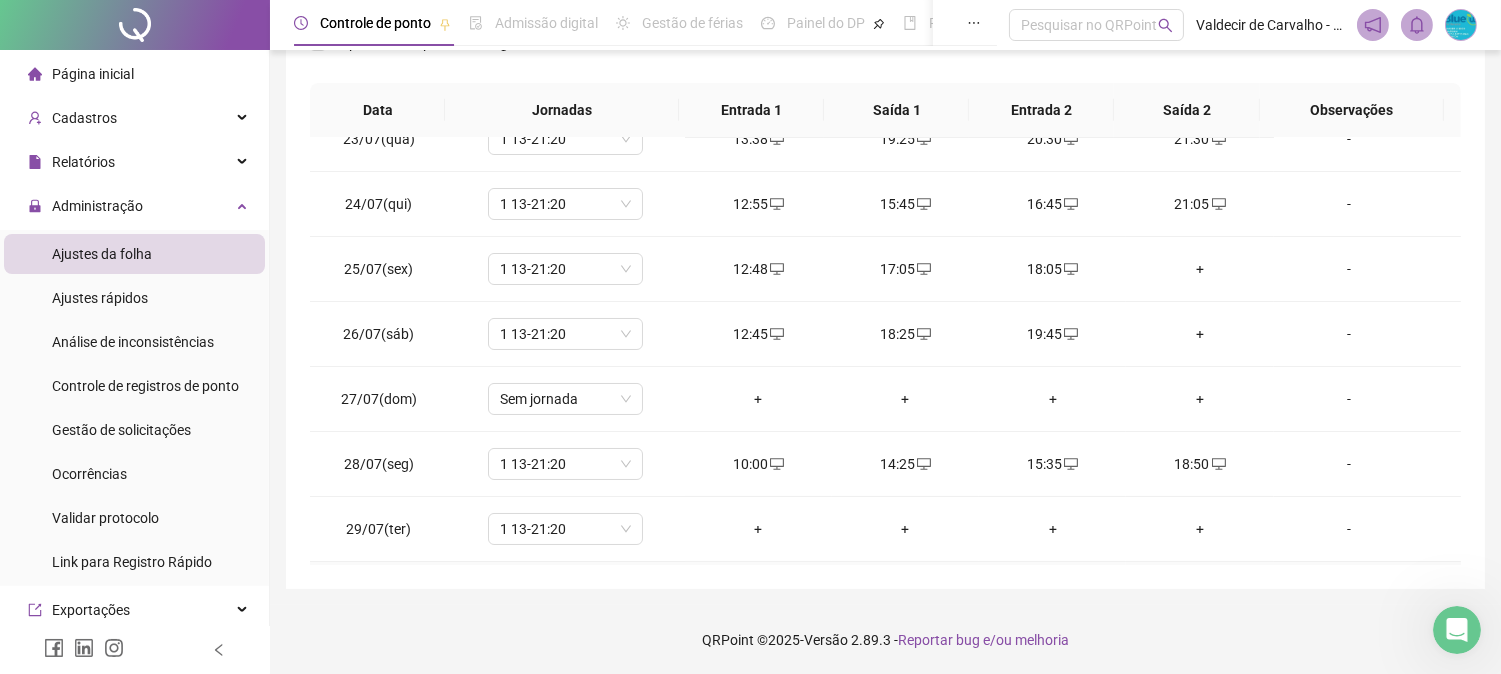 scroll, scrollTop: 0, scrollLeft: 0, axis: both 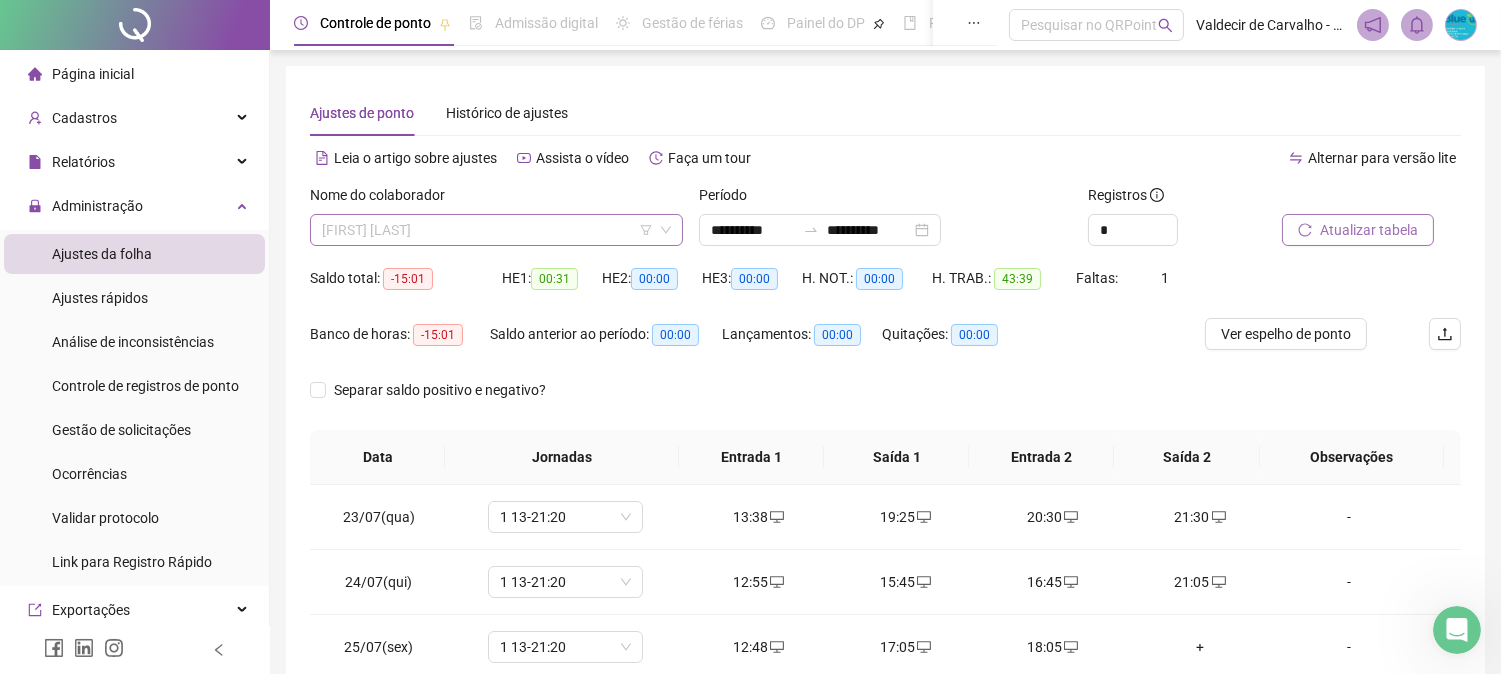 click on "[FIRST] [LAST]" at bounding box center [496, 230] 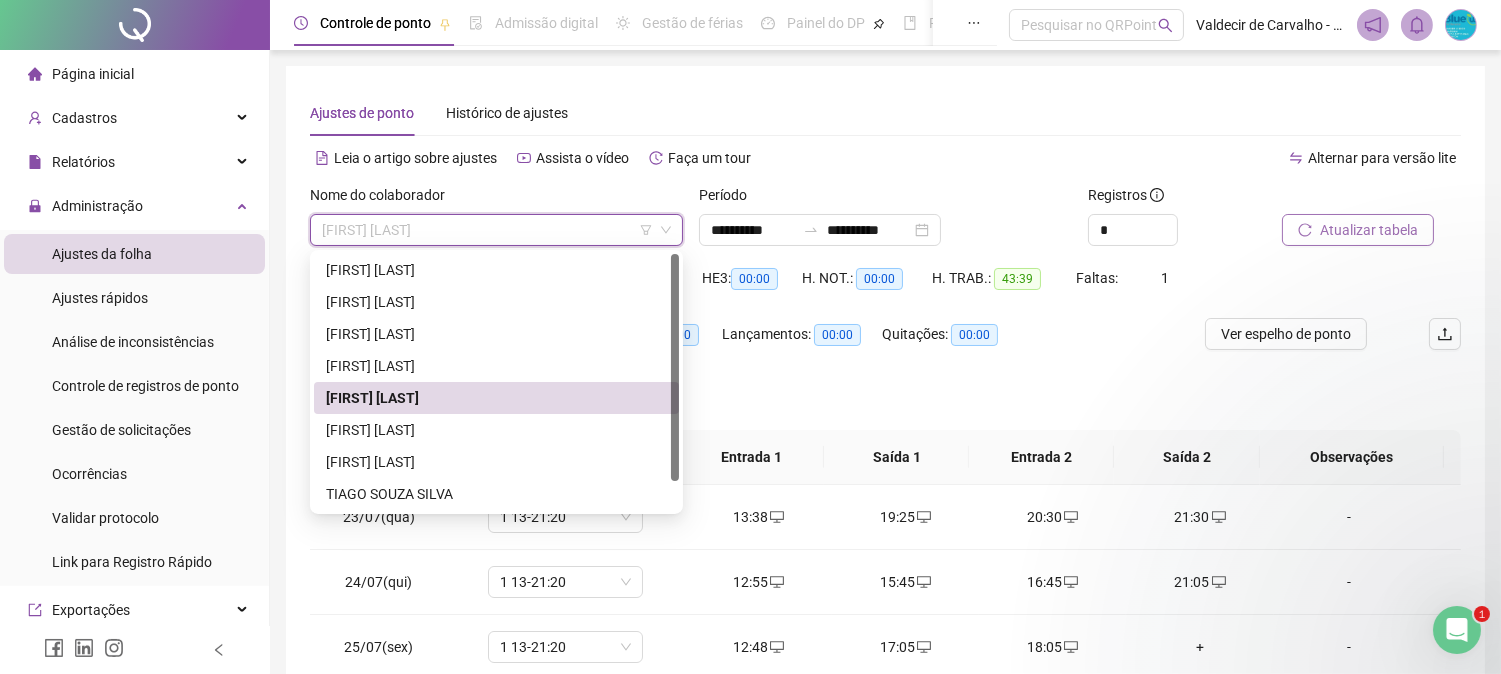 click on "Lançamentos:   00:00" at bounding box center (802, 346) 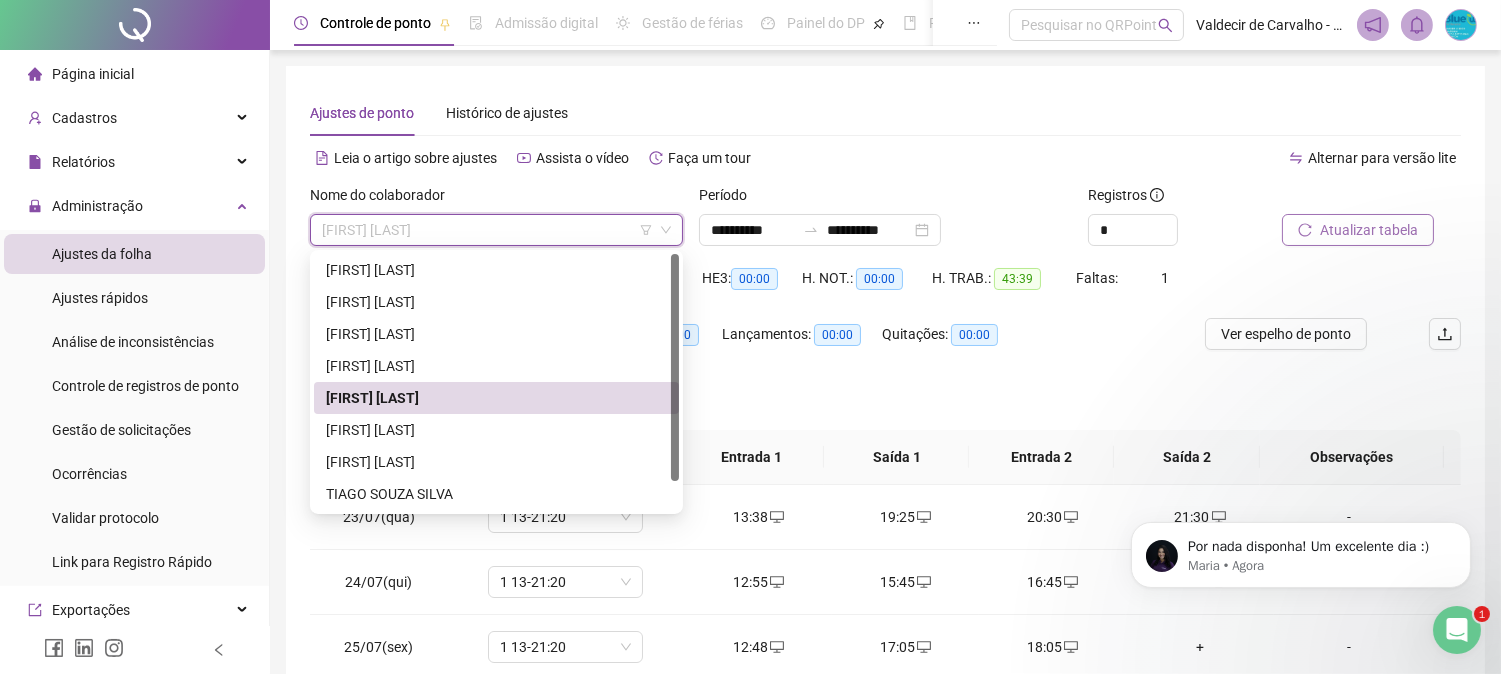 scroll, scrollTop: 0, scrollLeft: 0, axis: both 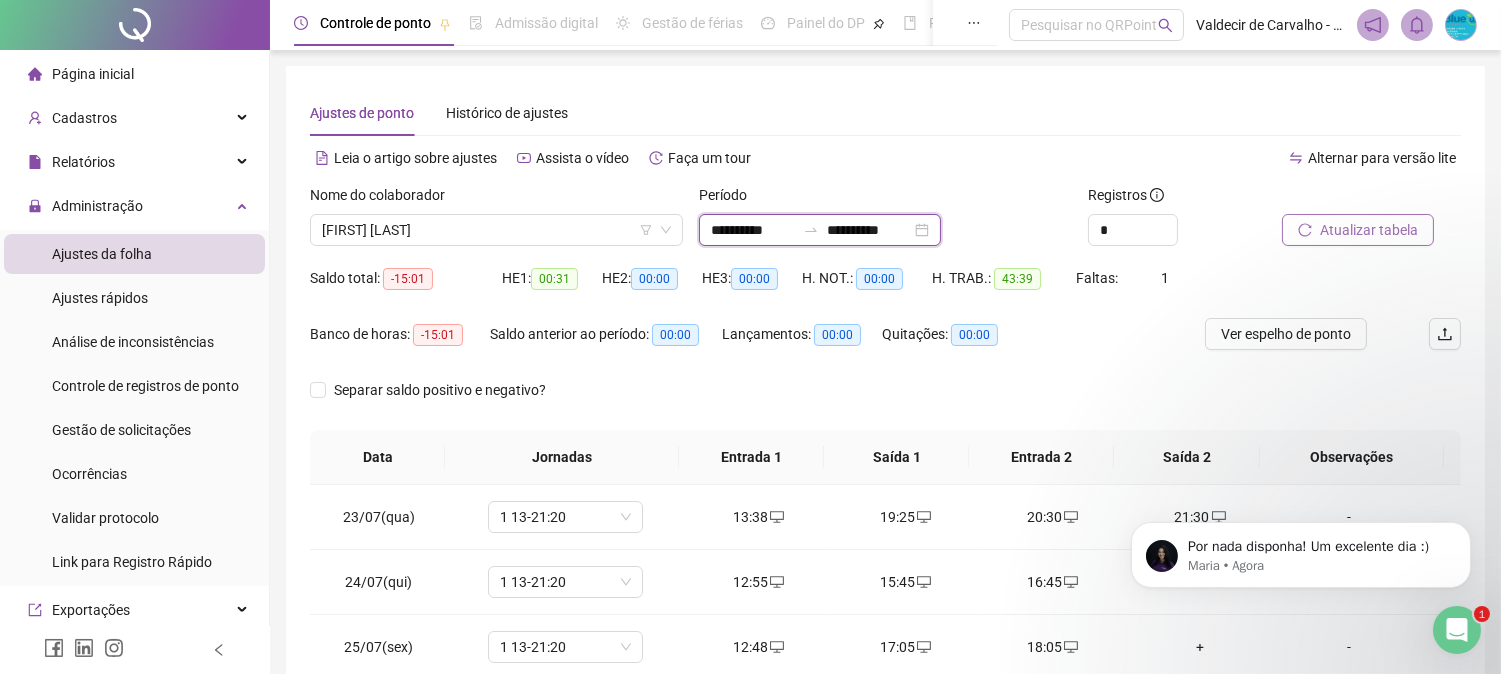 click on "**********" at bounding box center (869, 230) 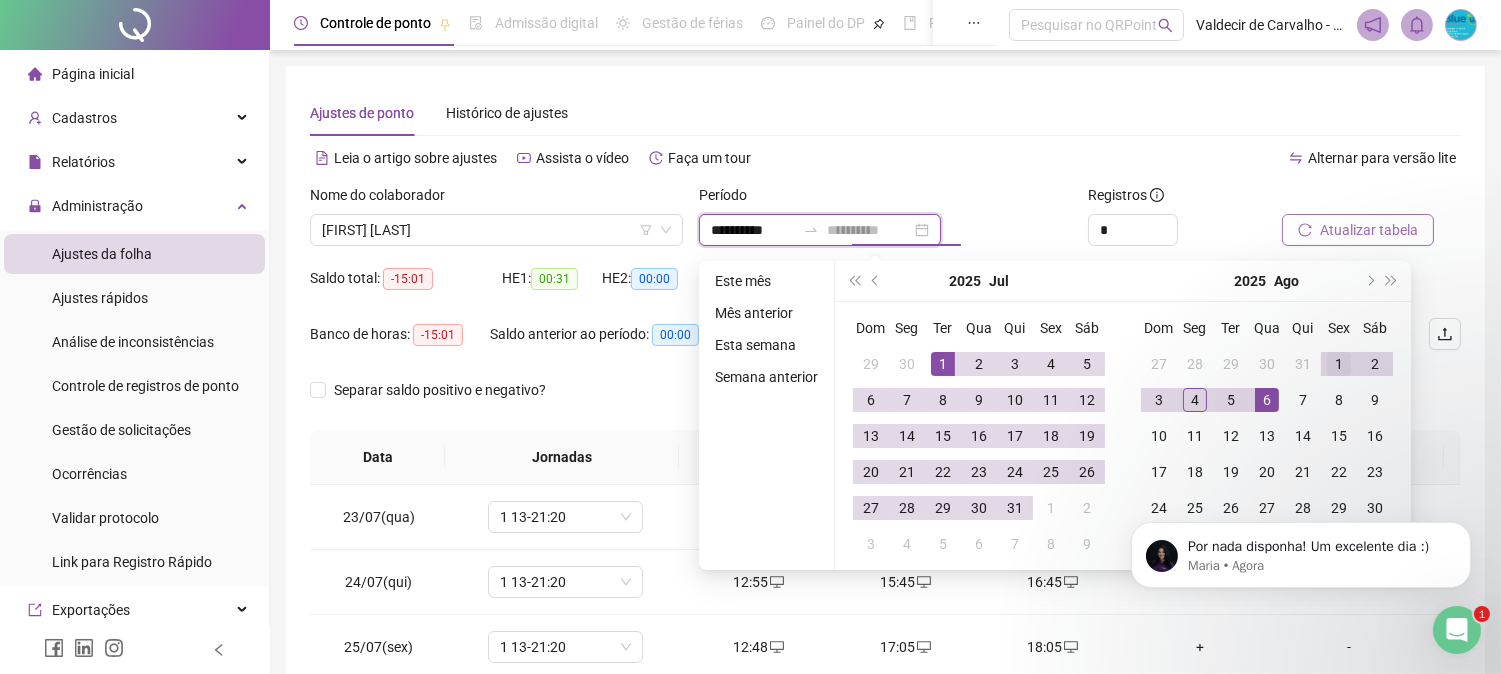 type on "**********" 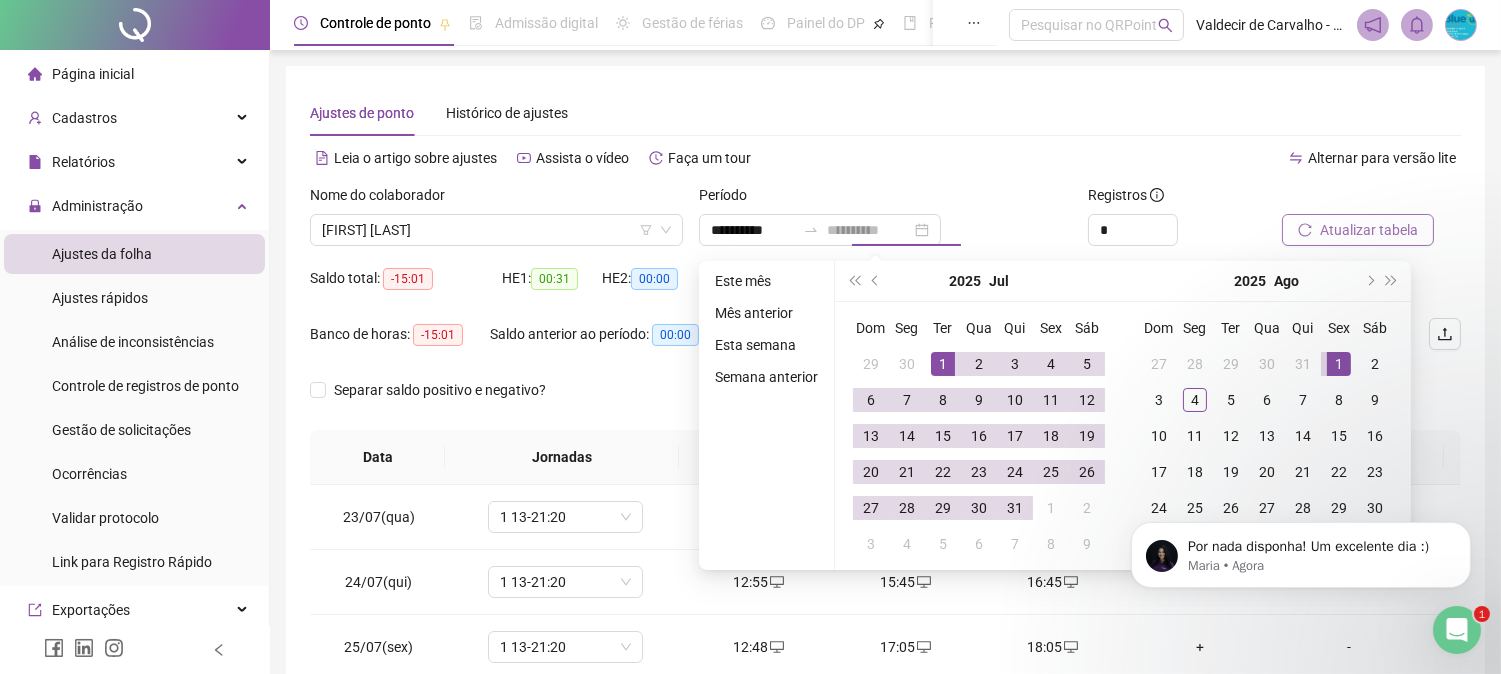 drag, startPoint x: 1325, startPoint y: 361, endPoint x: 1127, endPoint y: 420, distance: 206.60349 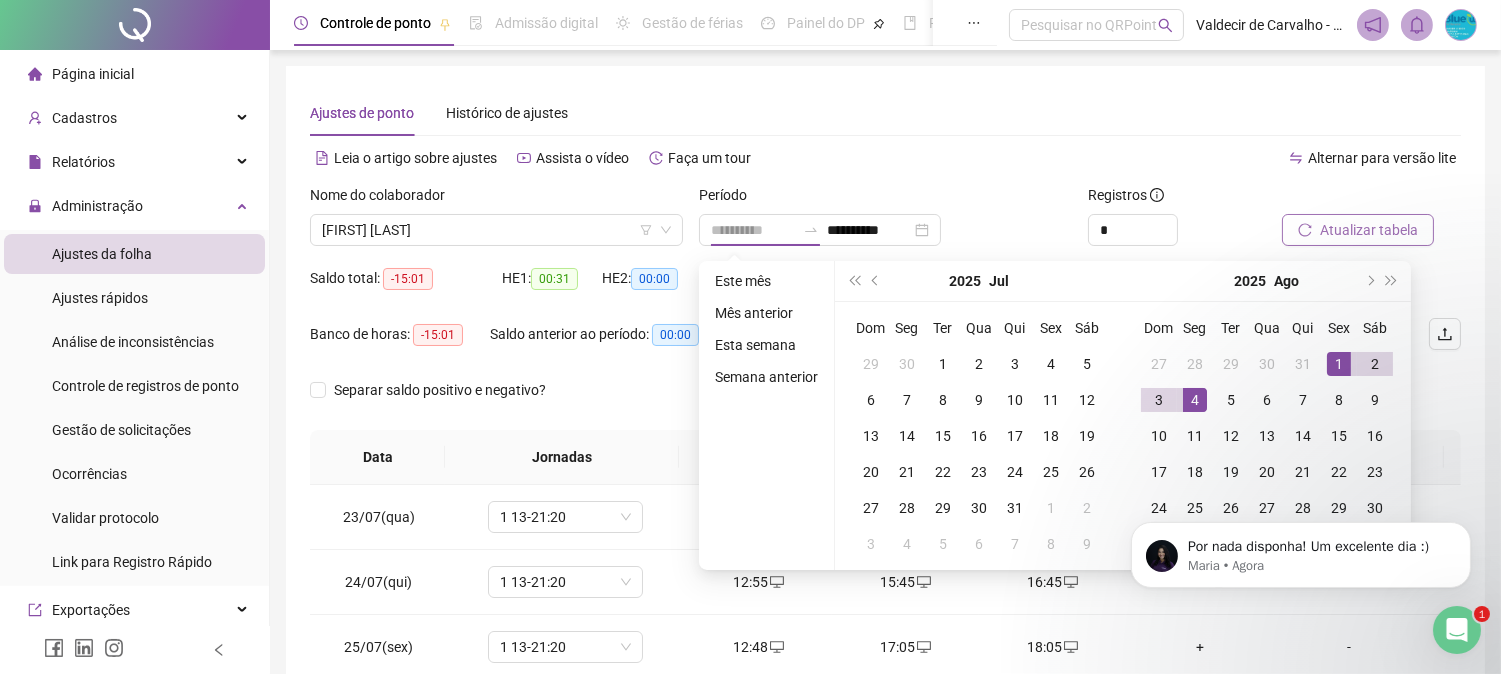 click on "4" at bounding box center [1195, 400] 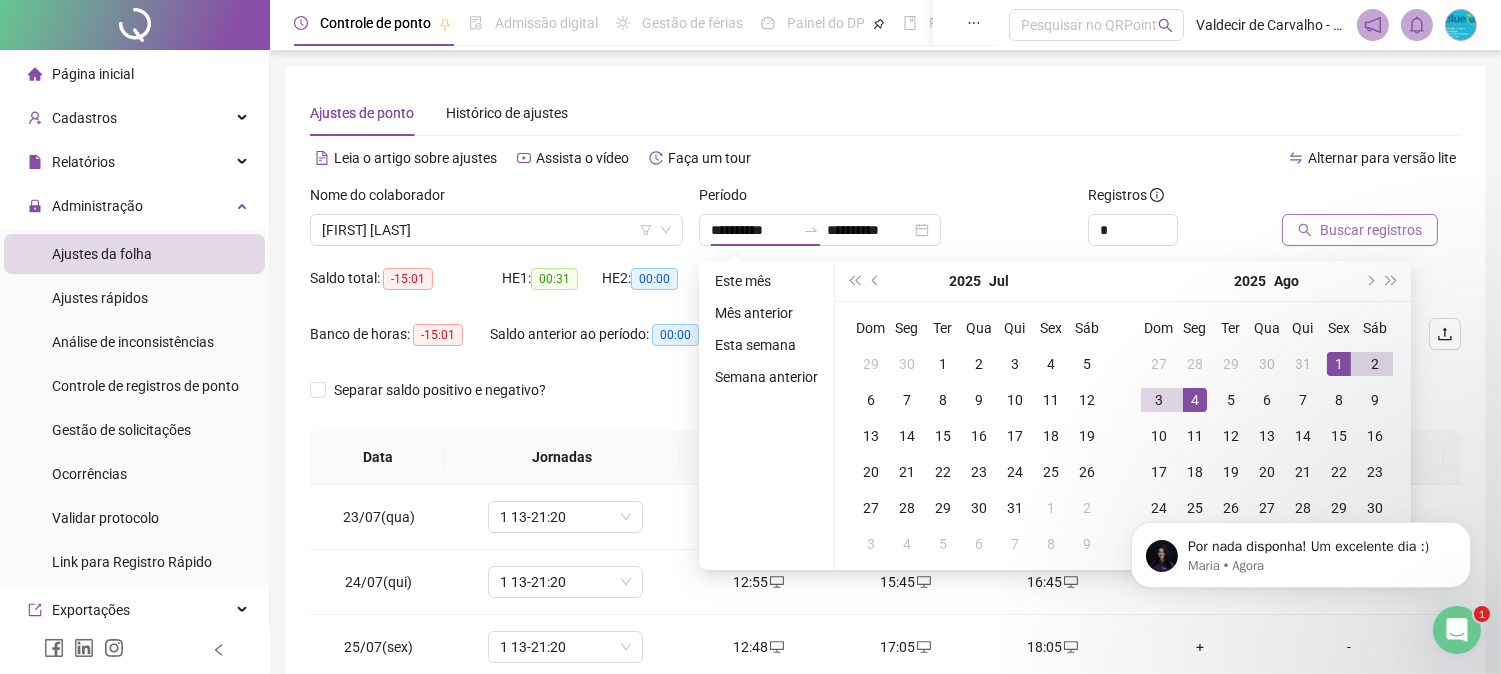 type on "**********" 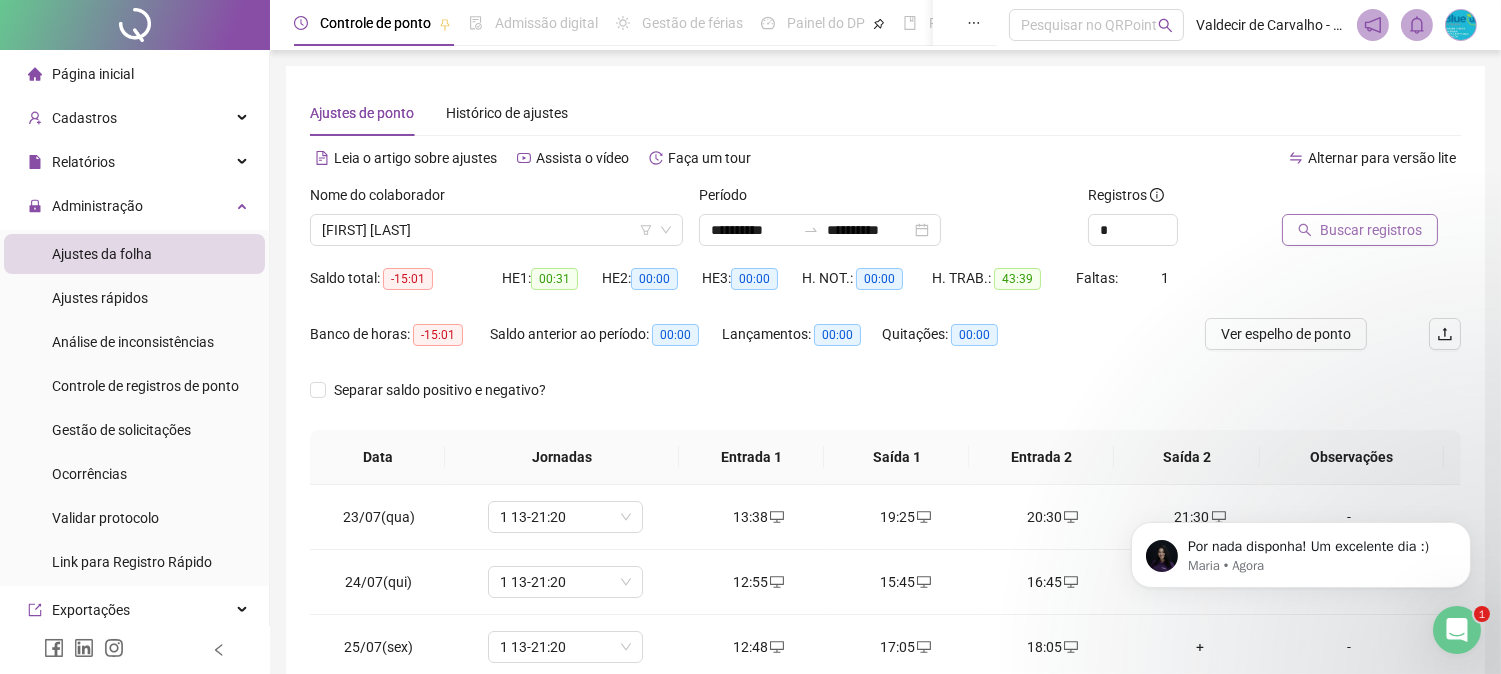 click on "Buscar registros" at bounding box center (1371, 230) 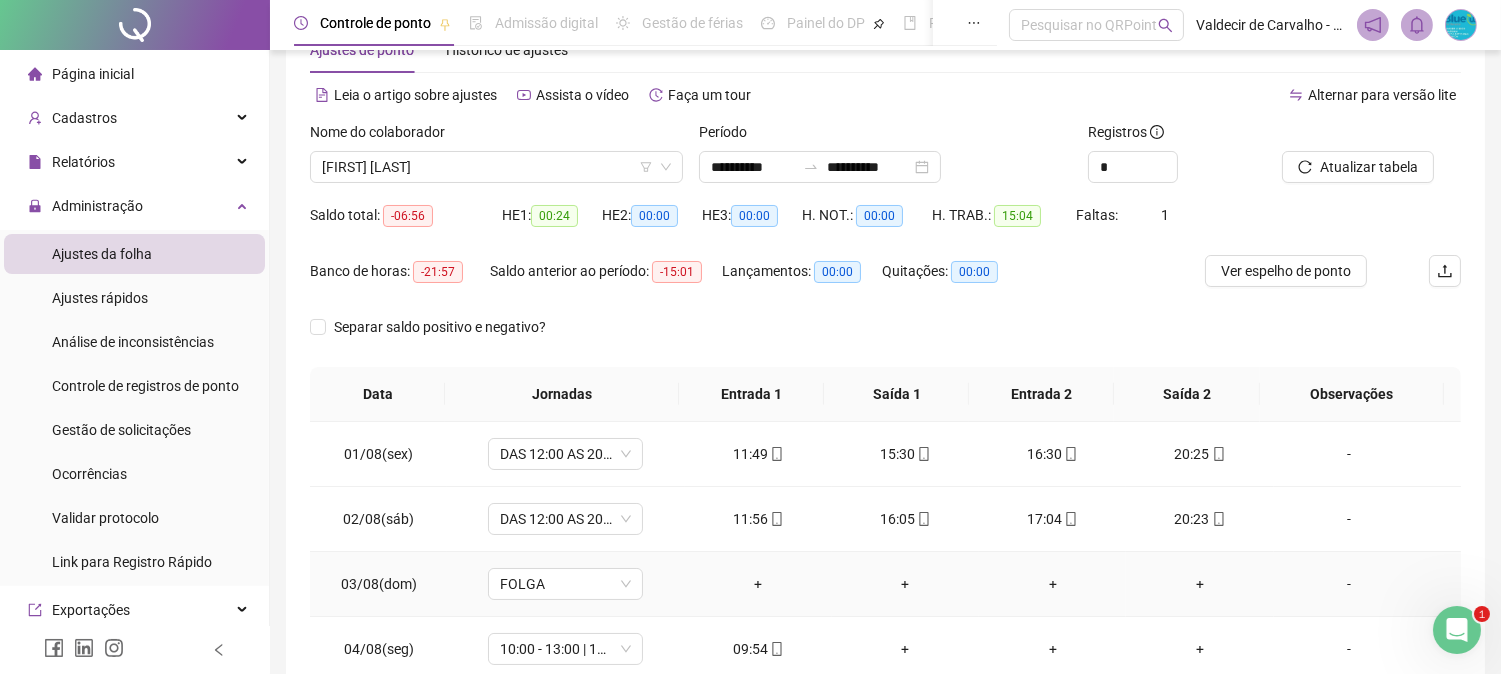 scroll, scrollTop: 0, scrollLeft: 0, axis: both 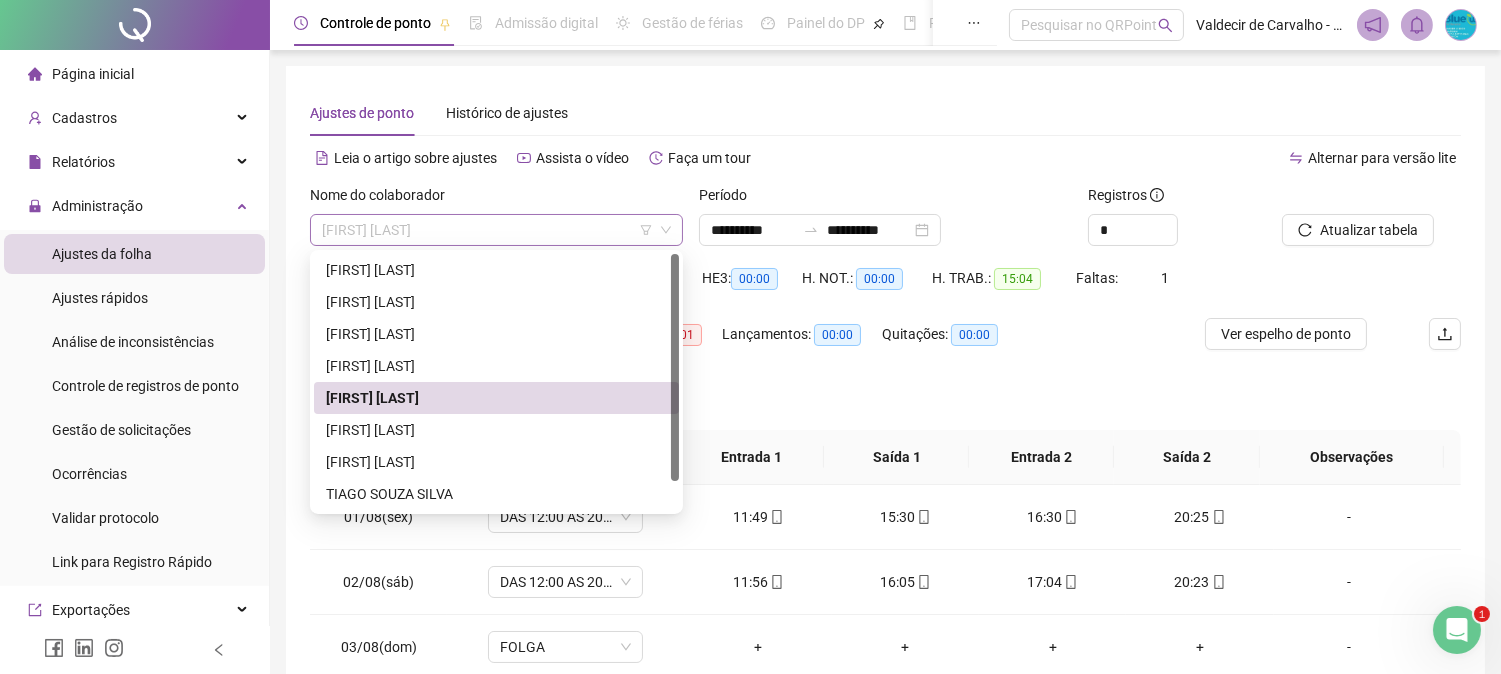 click on "[FIRST] [LAST]" at bounding box center [496, 230] 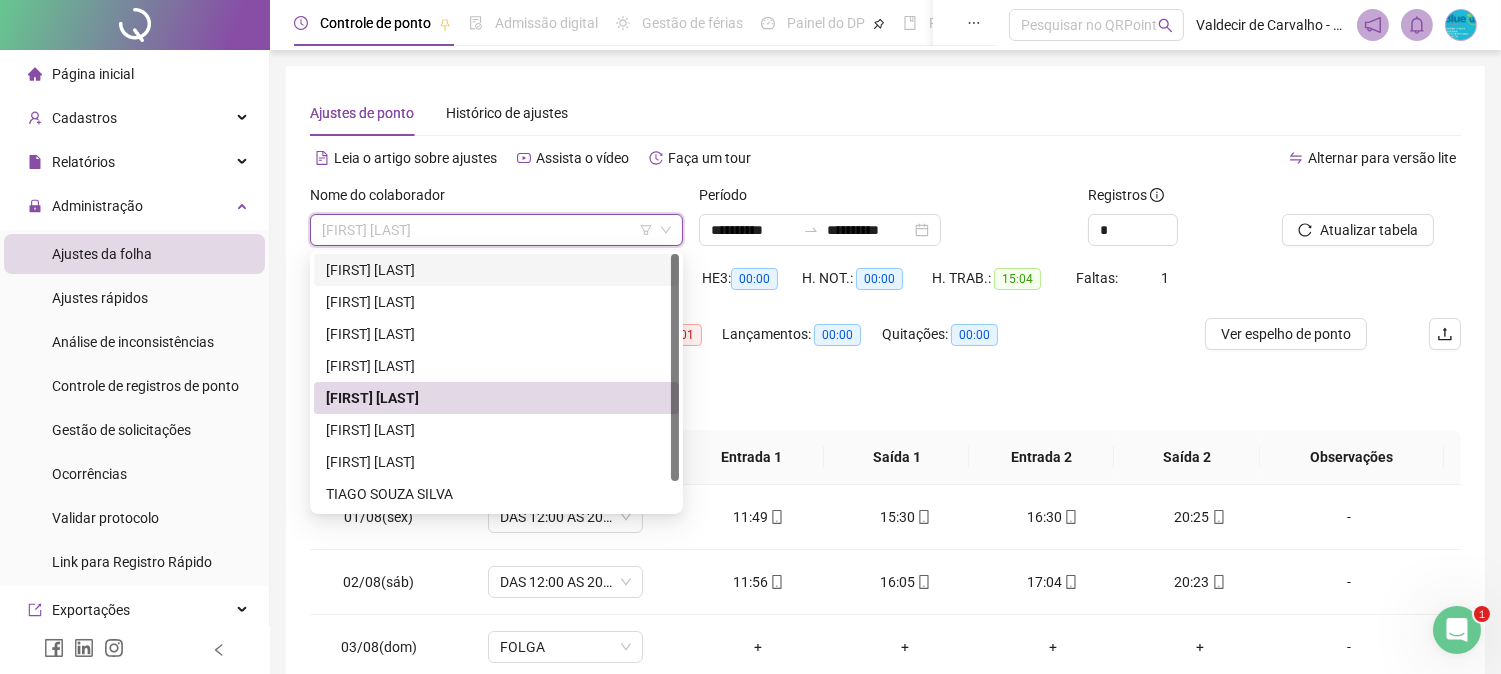 click on "[FIRST] [LAST]" at bounding box center [496, 270] 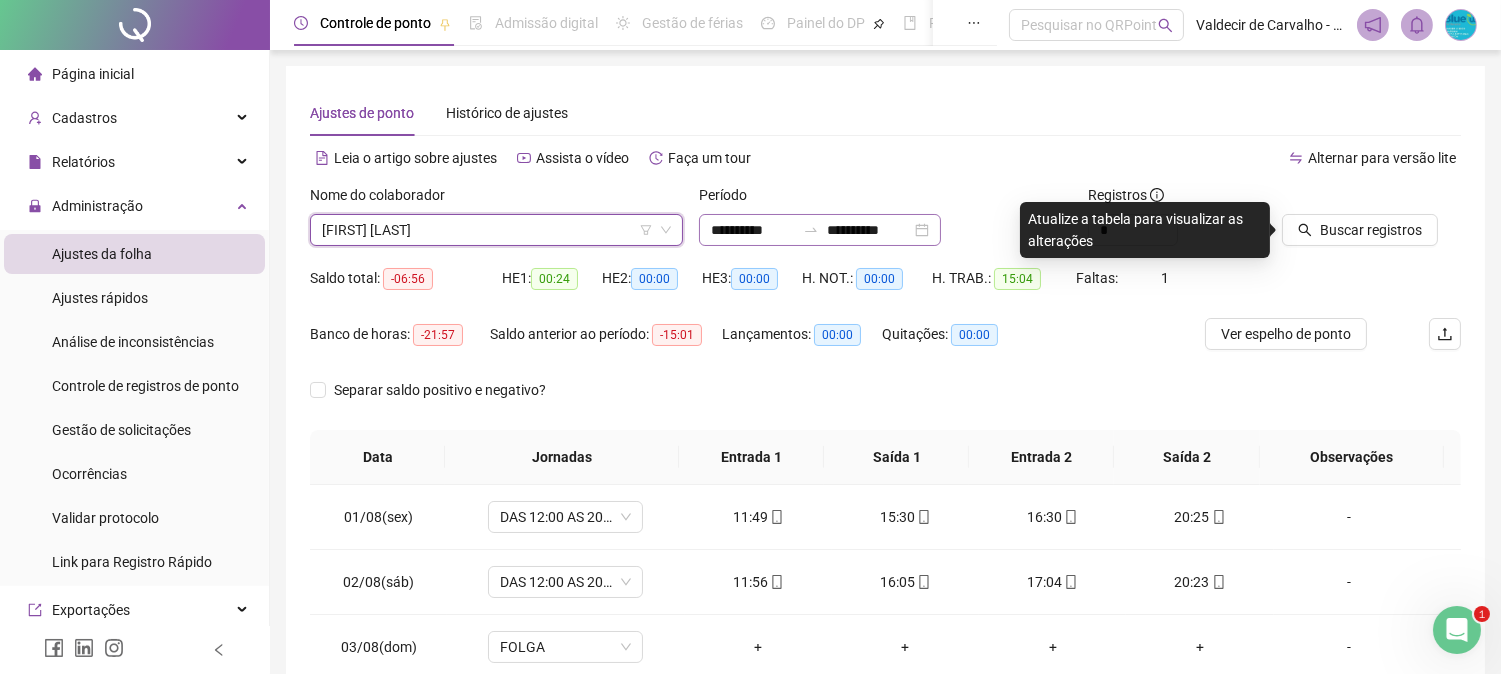 click 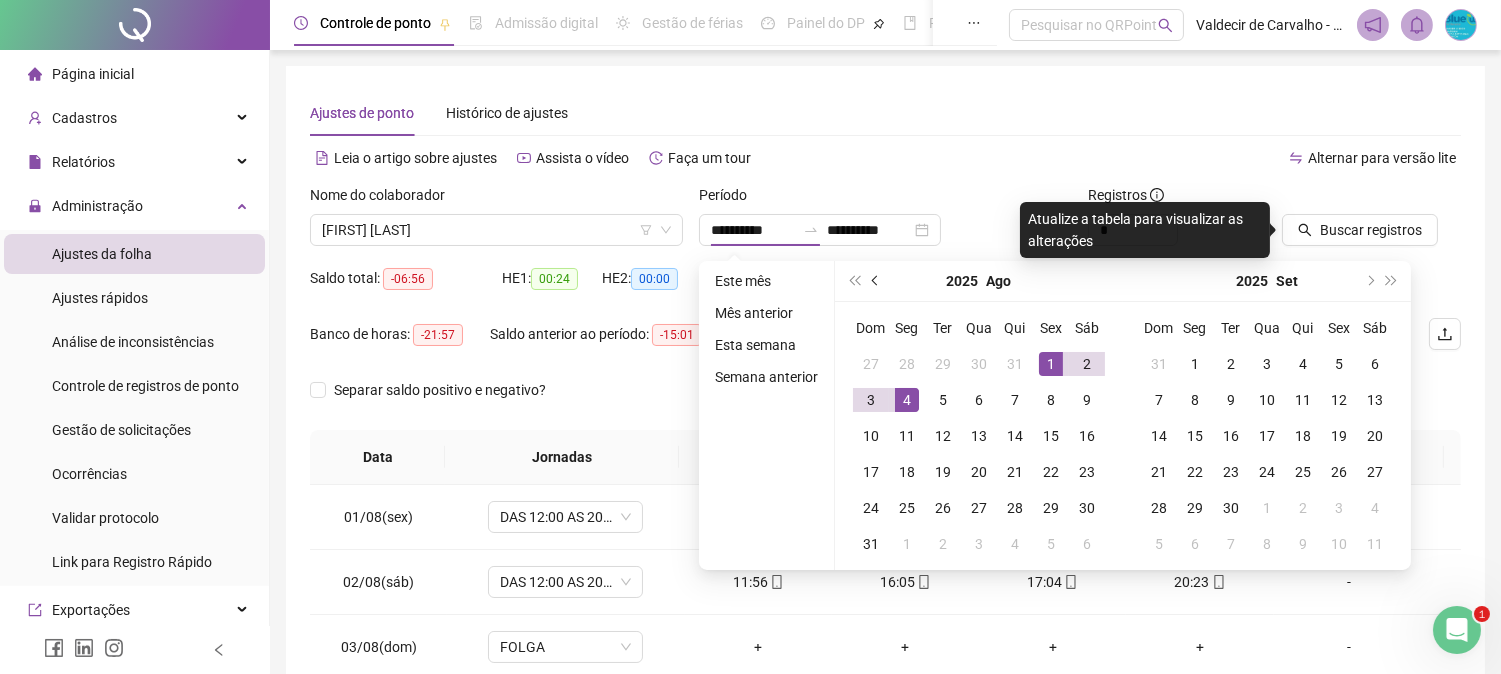 click at bounding box center (877, 281) 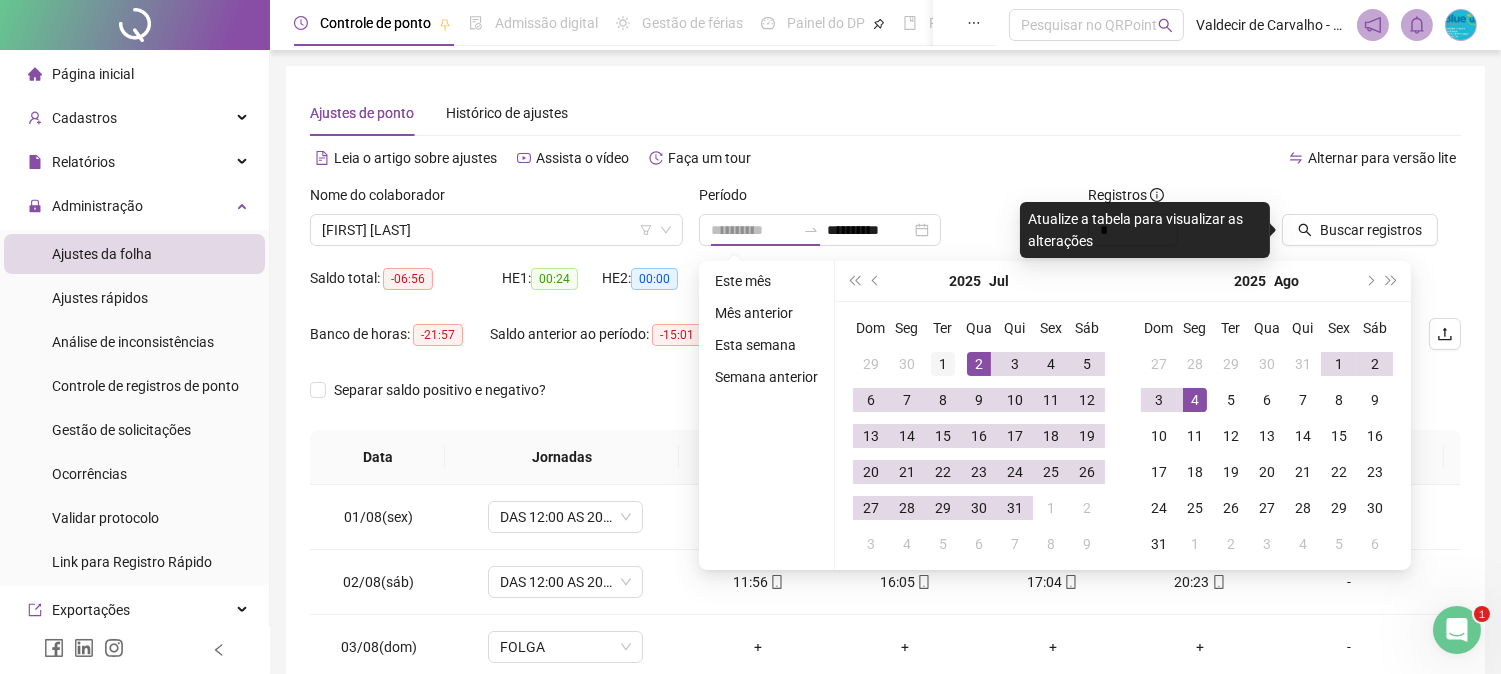 type on "**********" 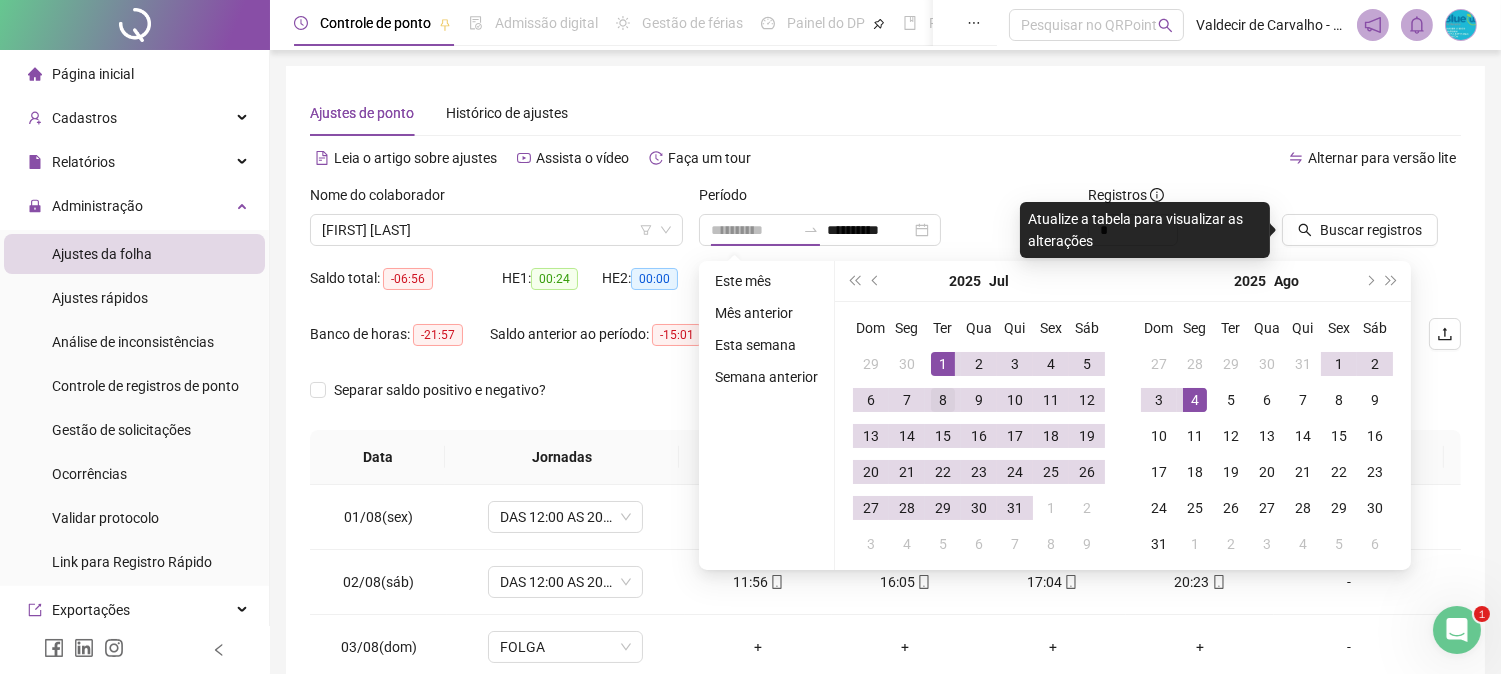 click on "1" at bounding box center (943, 364) 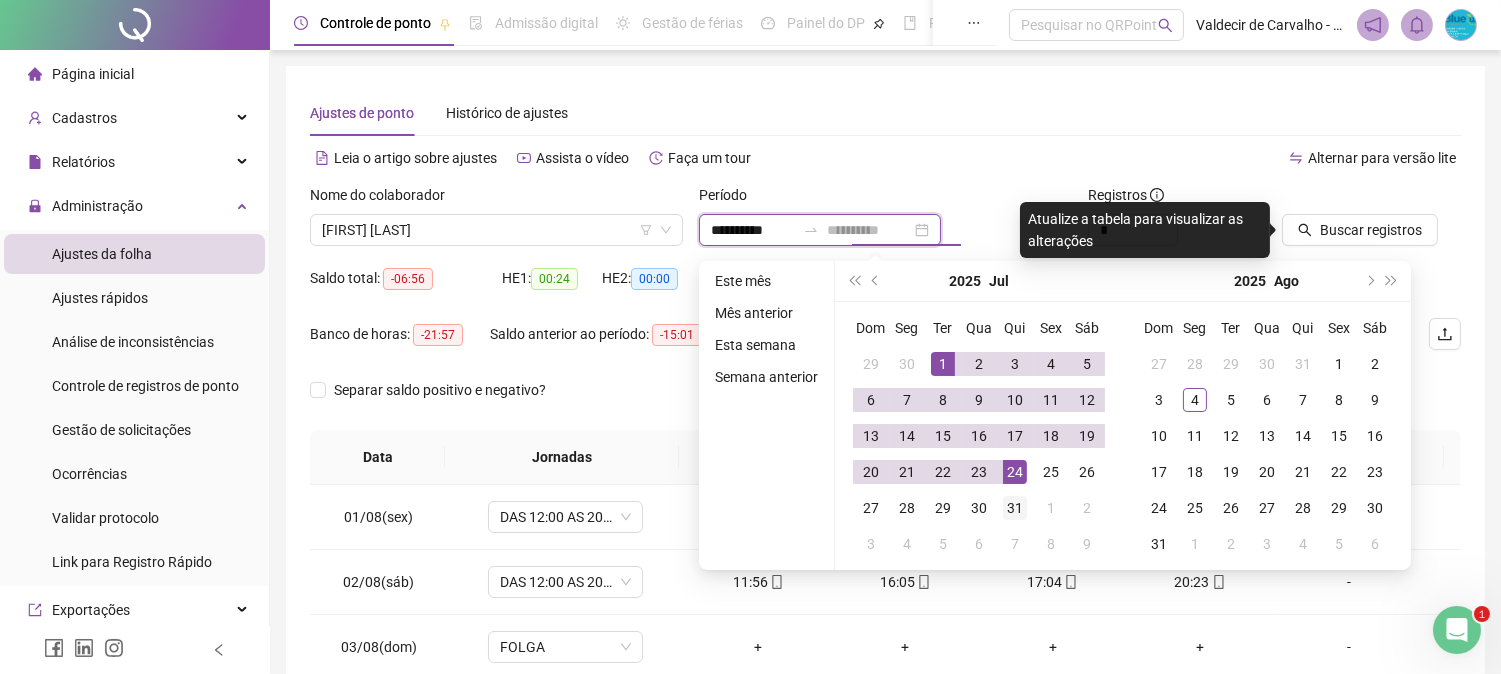 type on "**********" 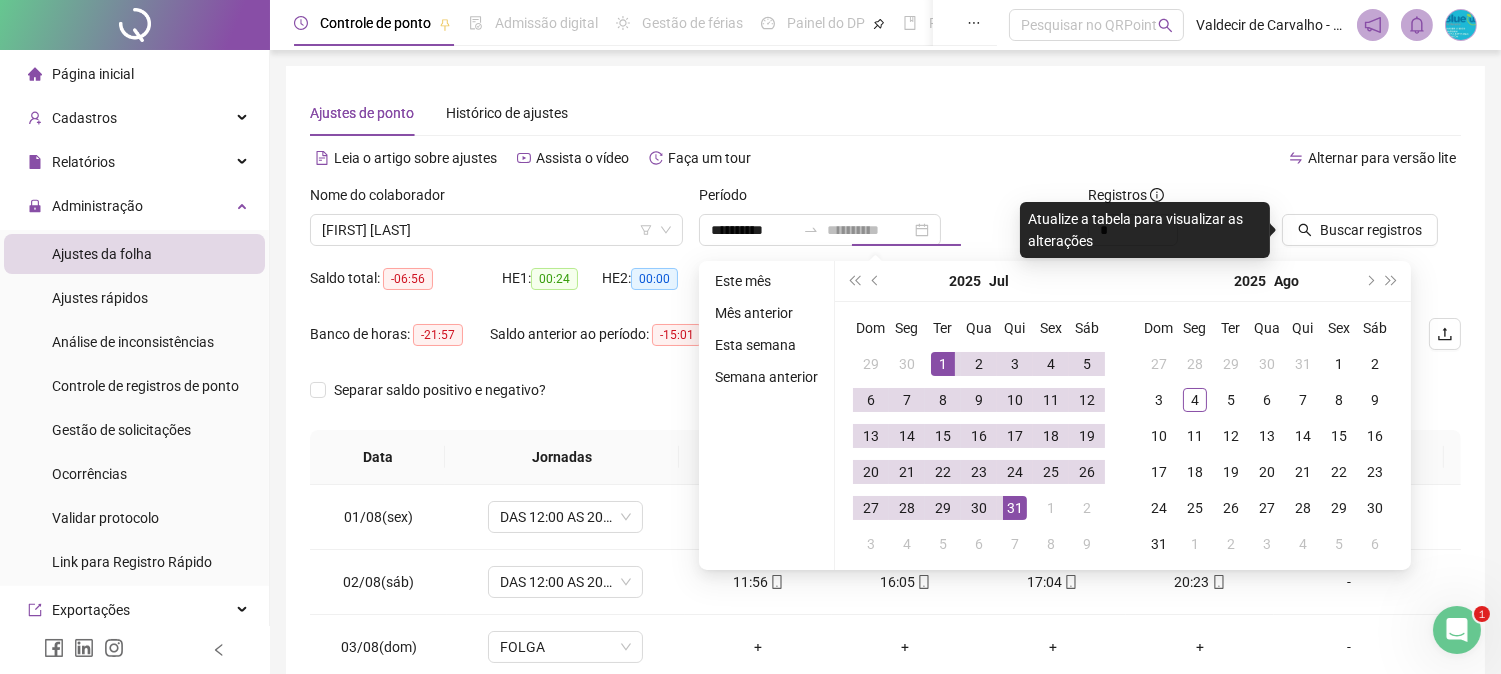 click on "31" at bounding box center [1015, 508] 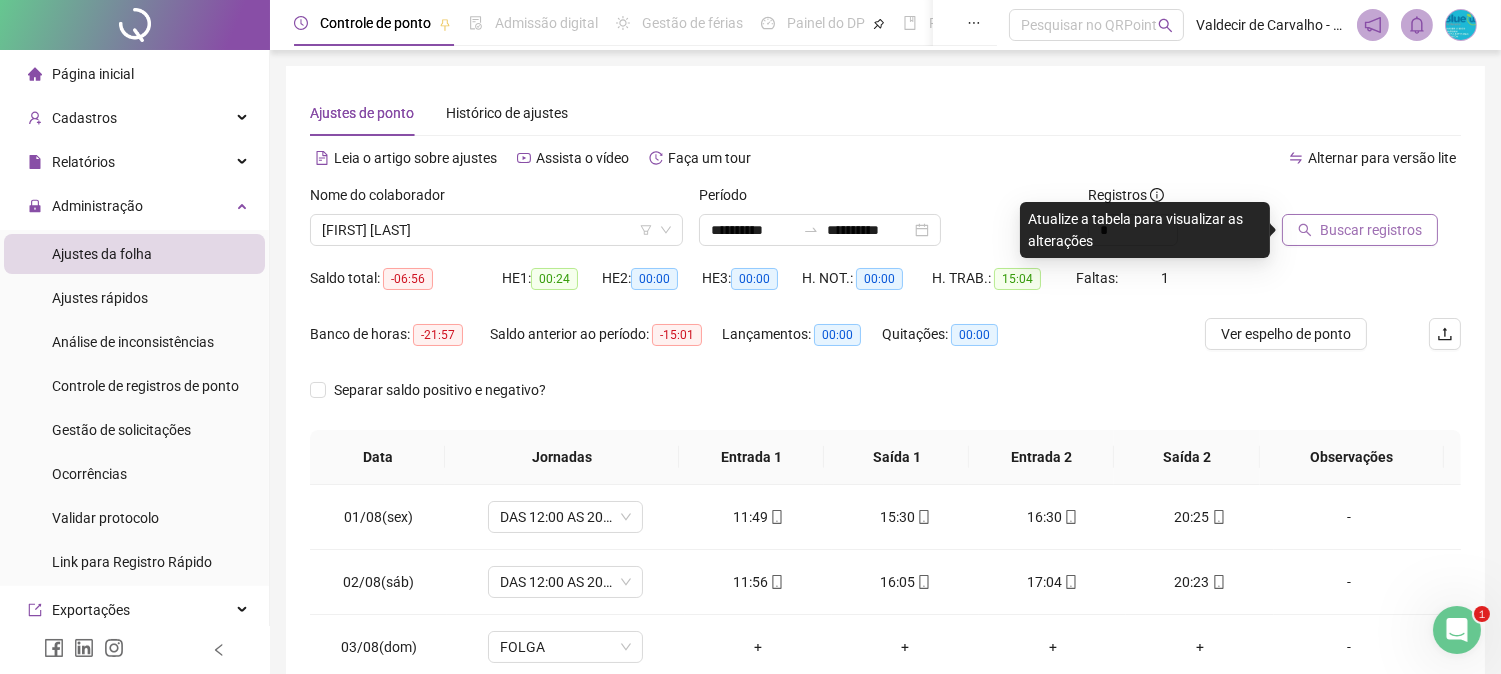 click on "Buscar registros" at bounding box center (1371, 230) 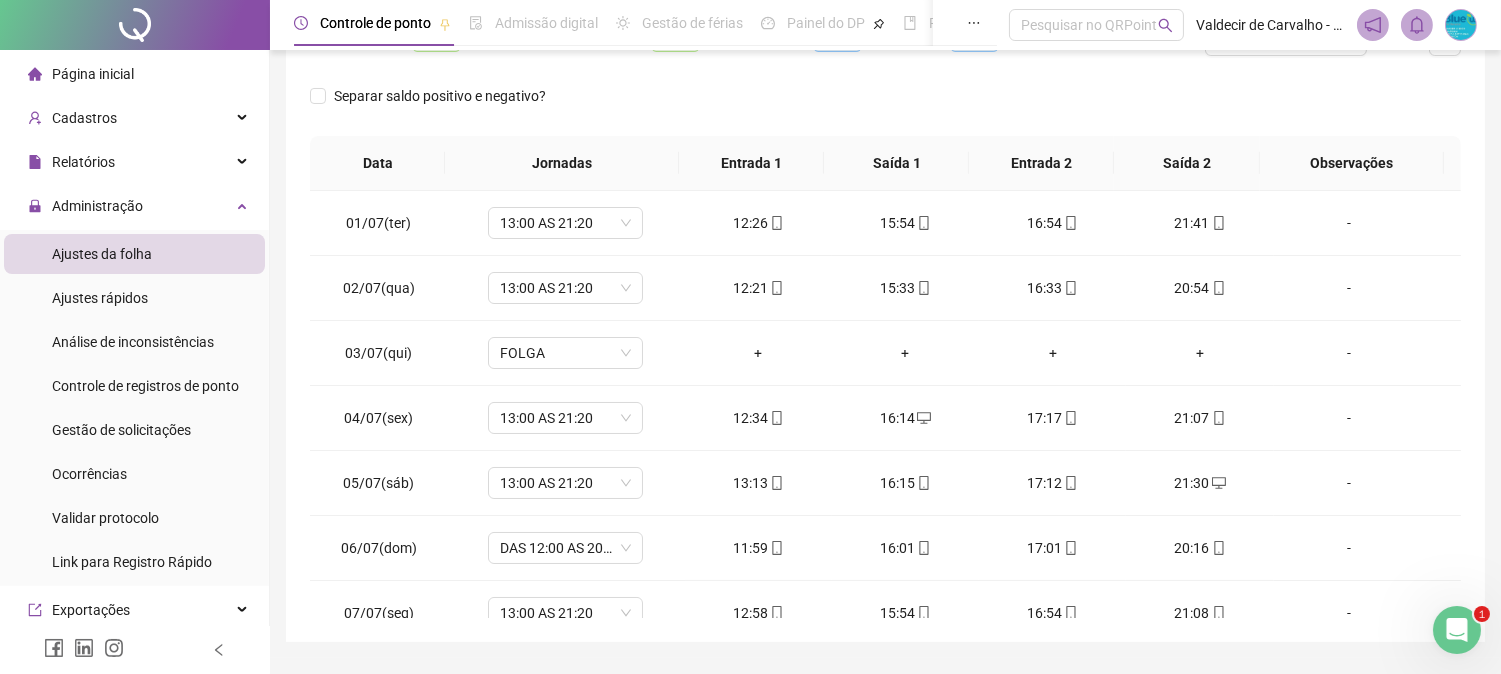 scroll, scrollTop: 333, scrollLeft: 0, axis: vertical 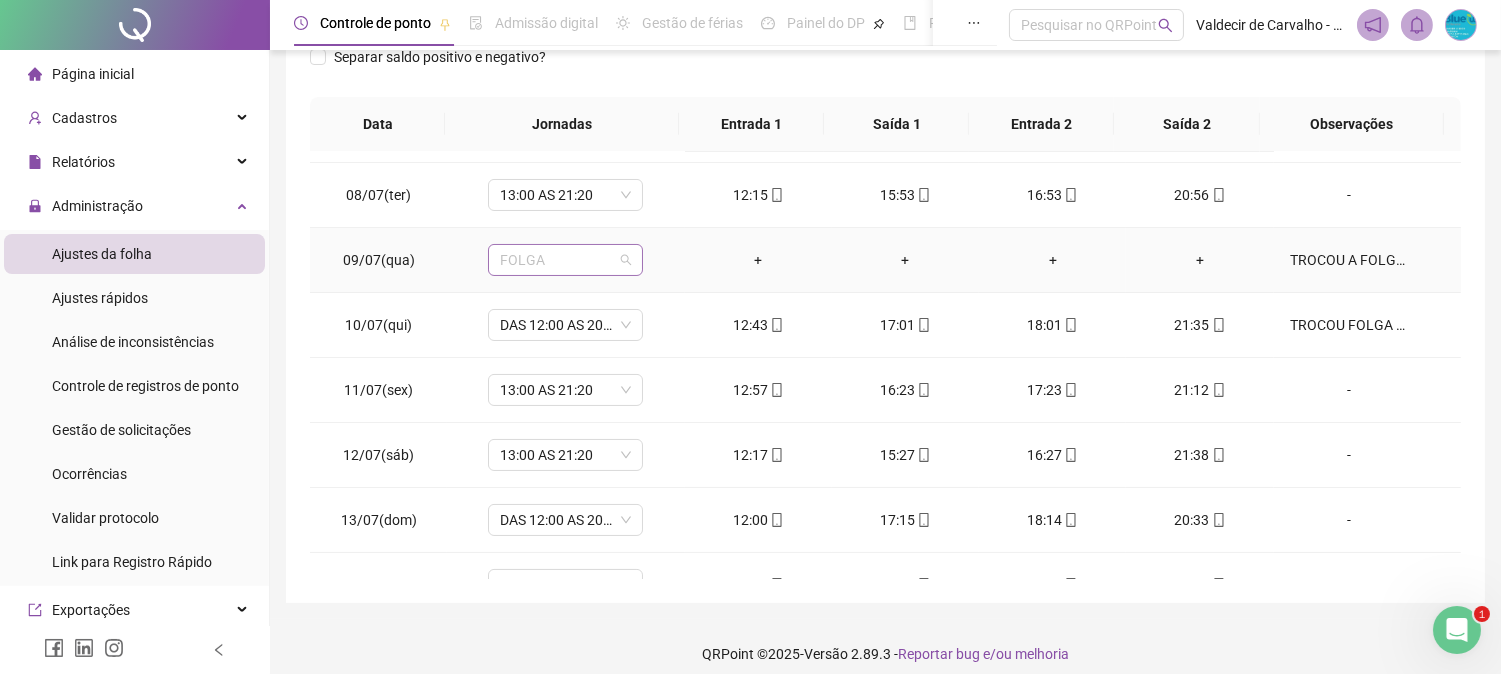 click on "FOLGA" at bounding box center (565, 260) 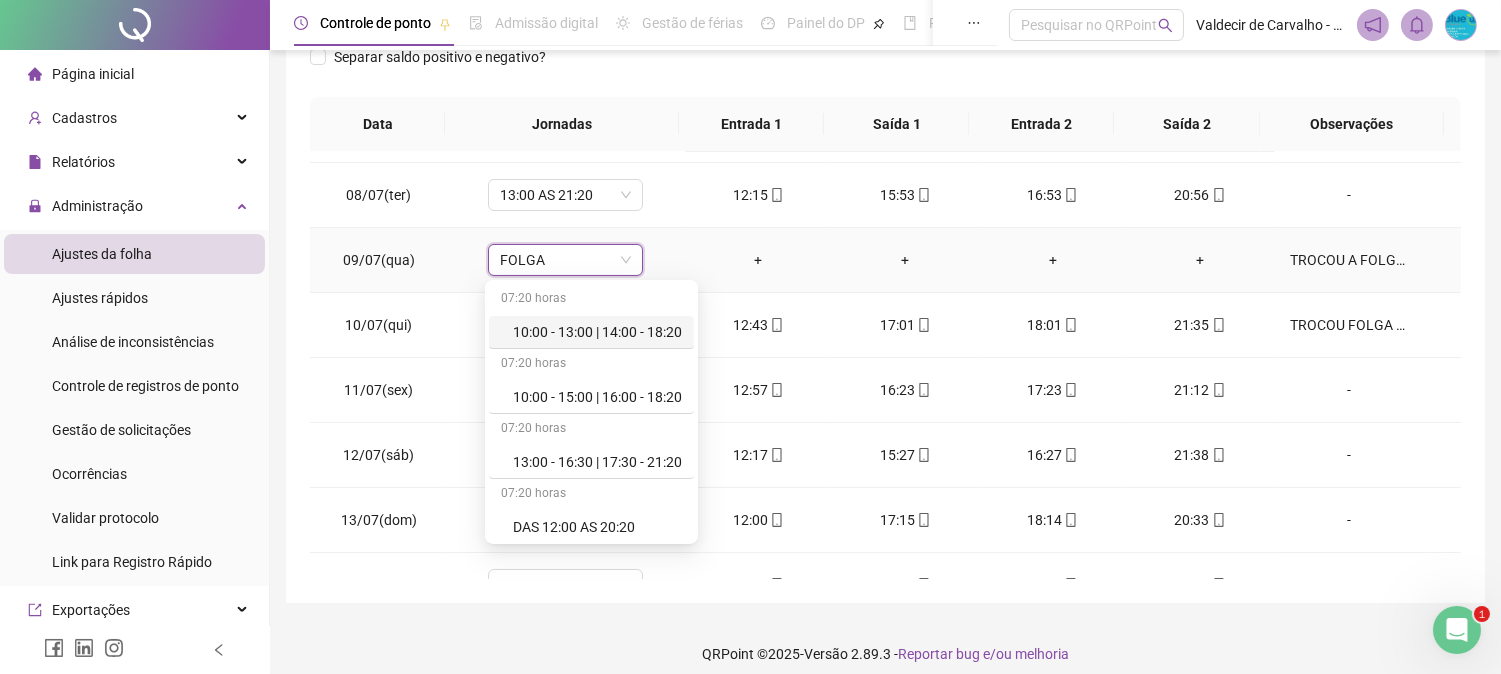 click on "FOLGA" at bounding box center (565, 260) 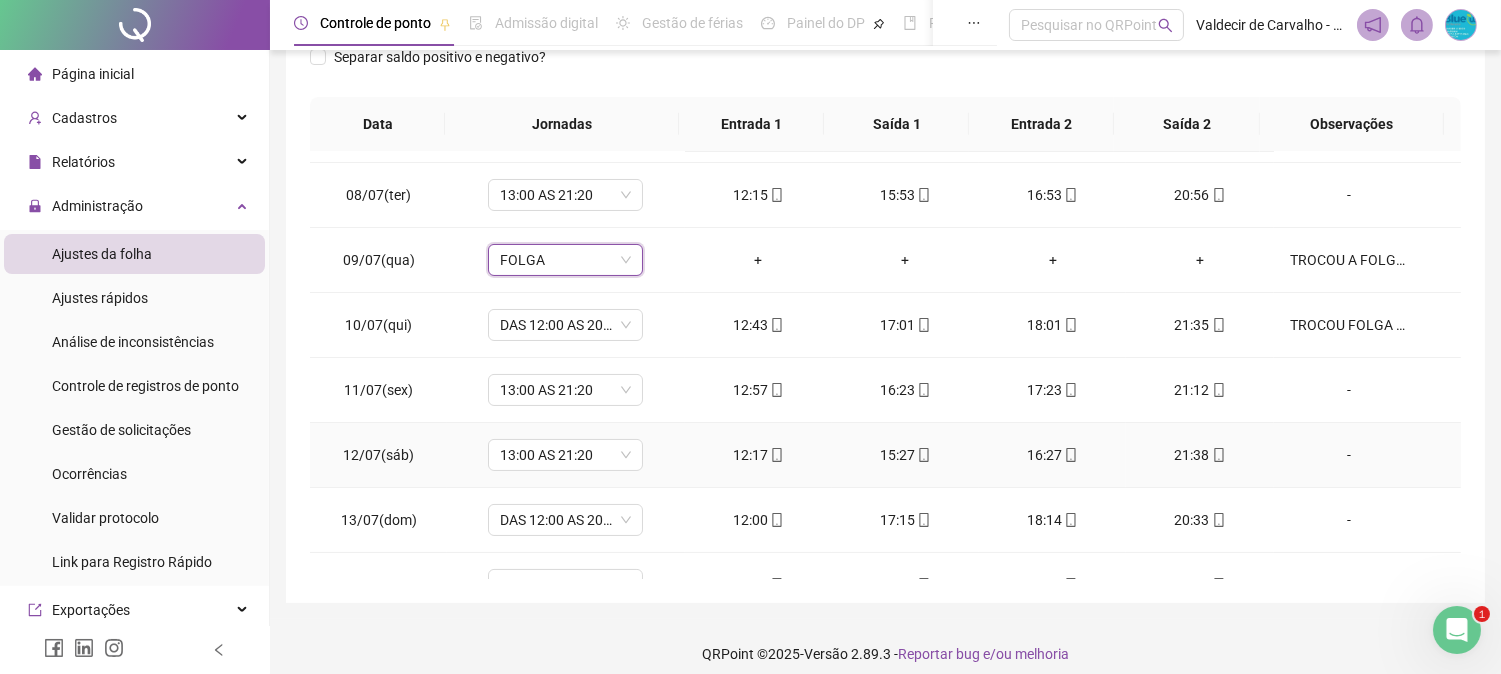 click on "-" at bounding box center [1349, 455] 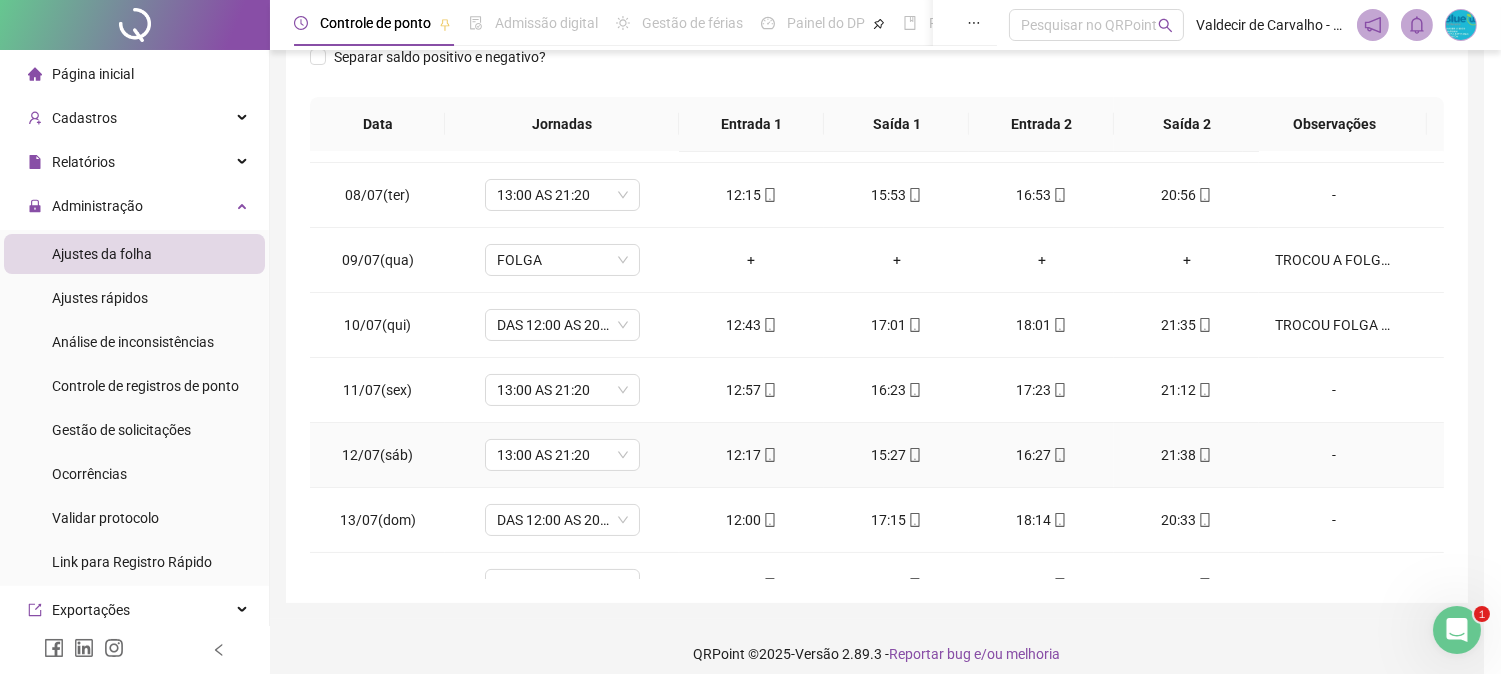 type 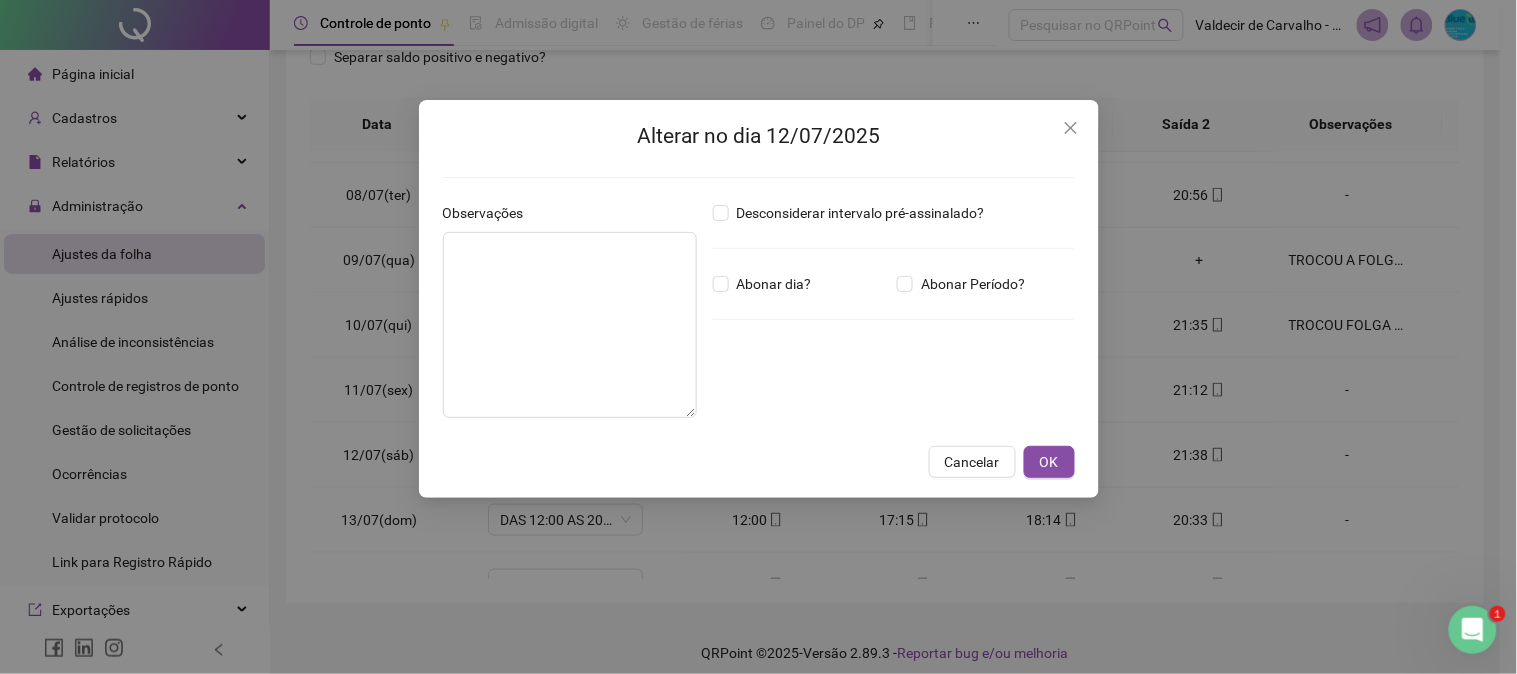 click on "Alterar no dia   12/07/2025 Observações Desconsiderar intervalo pré-assinalado? Abonar dia? Abonar Período? Horas a abonar ***** Aplicar regime de compensação Cancelar OK" at bounding box center [758, 337] 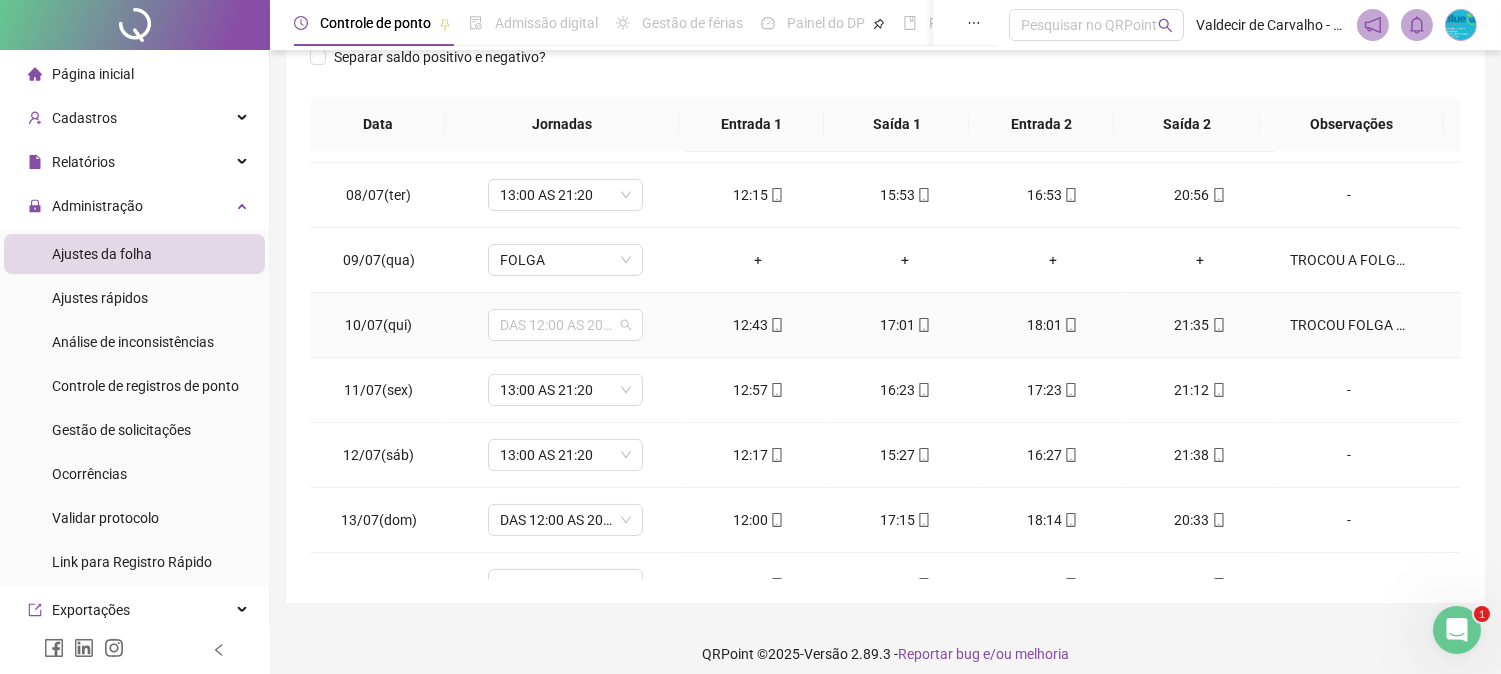 drag, startPoint x: 622, startPoint y: 326, endPoint x: 628, endPoint y: 380, distance: 54.33231 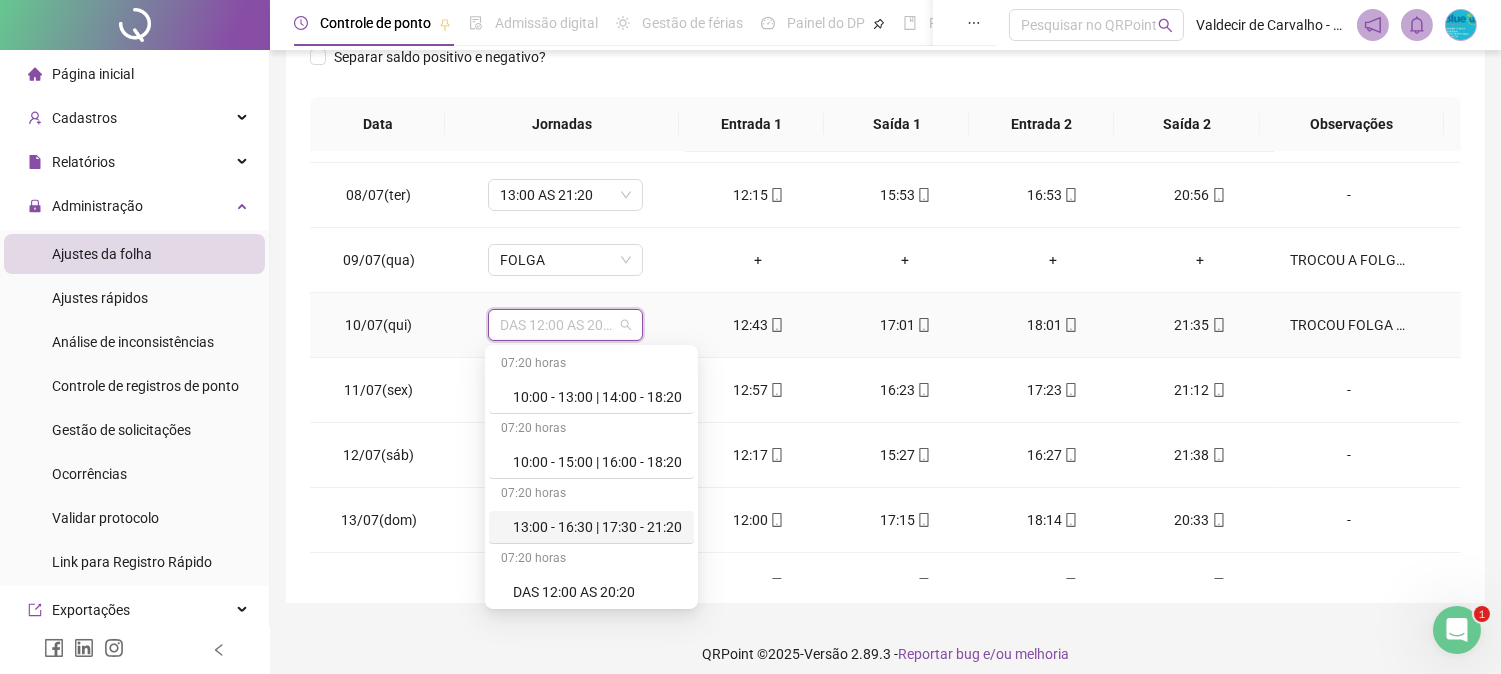 click on "13:00 - 16:30 | 17:30 - 21:20" at bounding box center (597, 527) 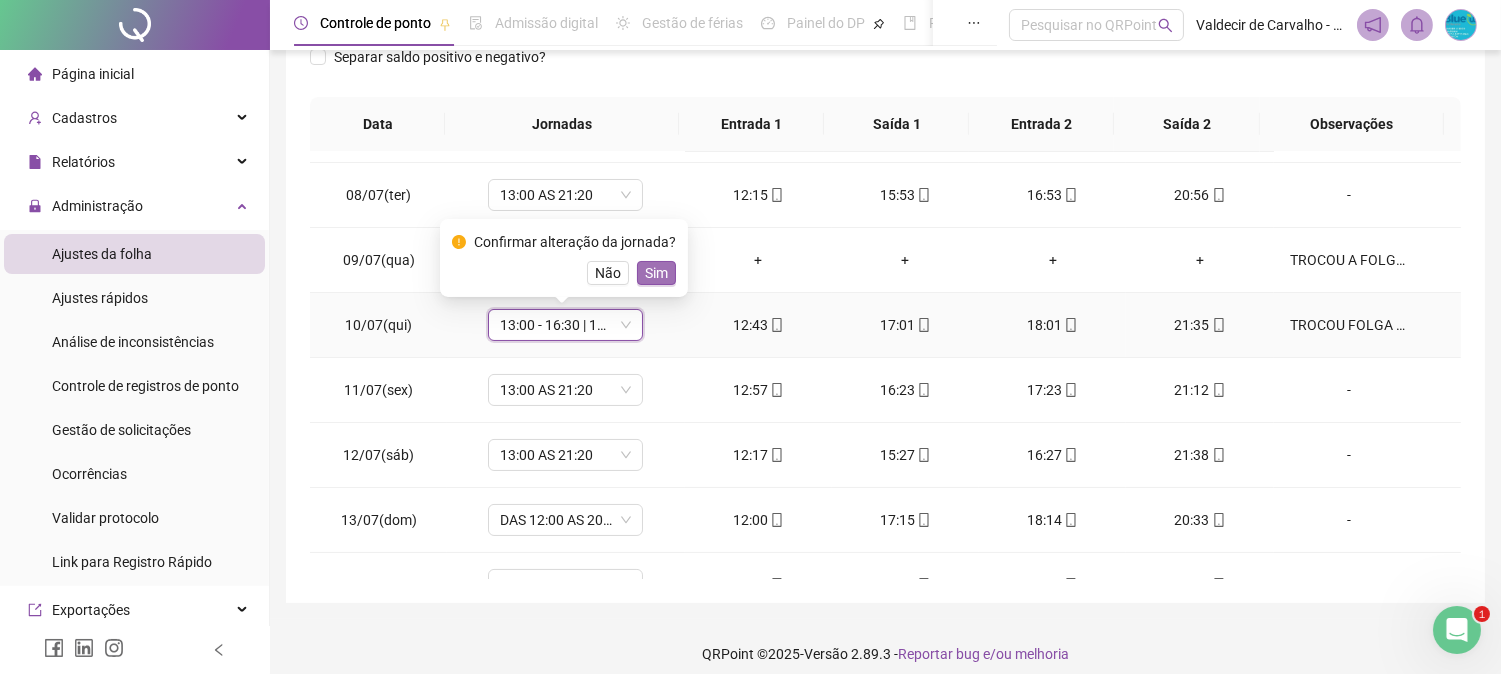 click on "Sim" at bounding box center [656, 273] 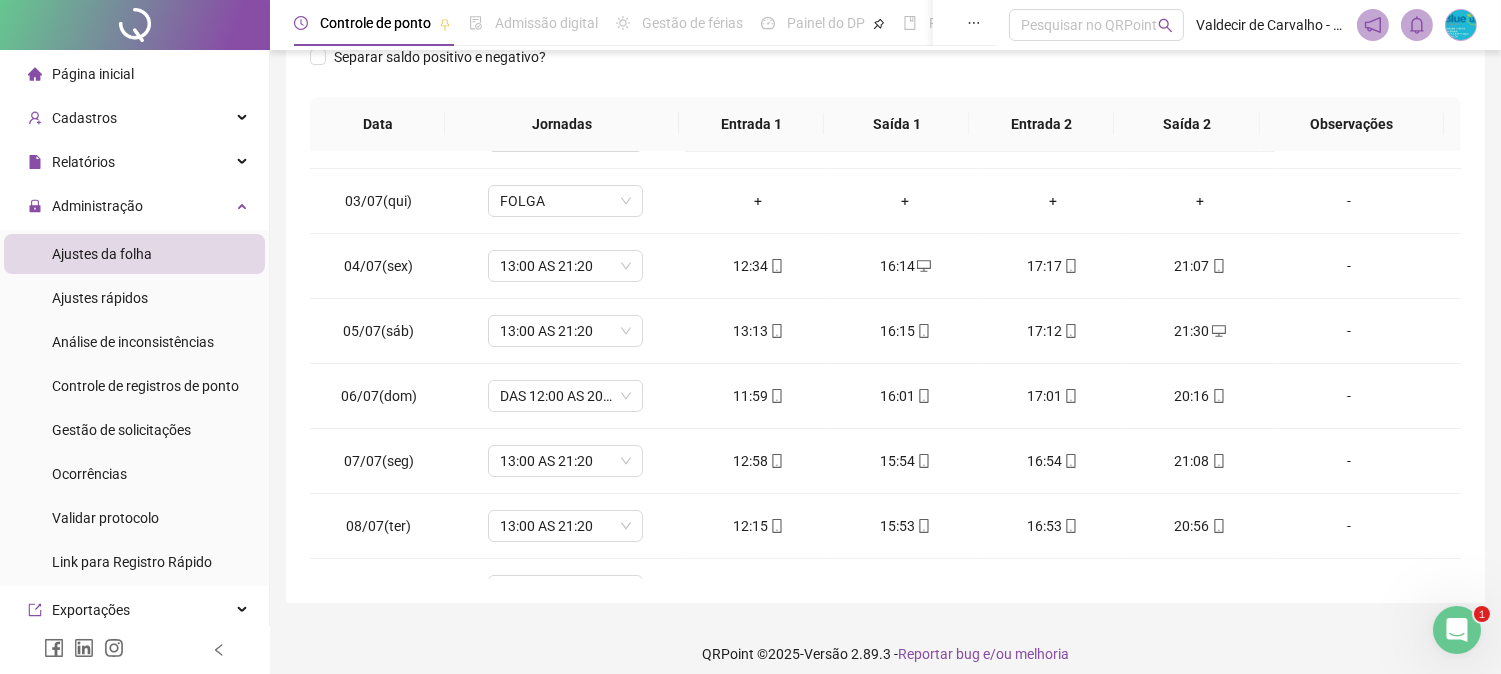 scroll, scrollTop: 0, scrollLeft: 0, axis: both 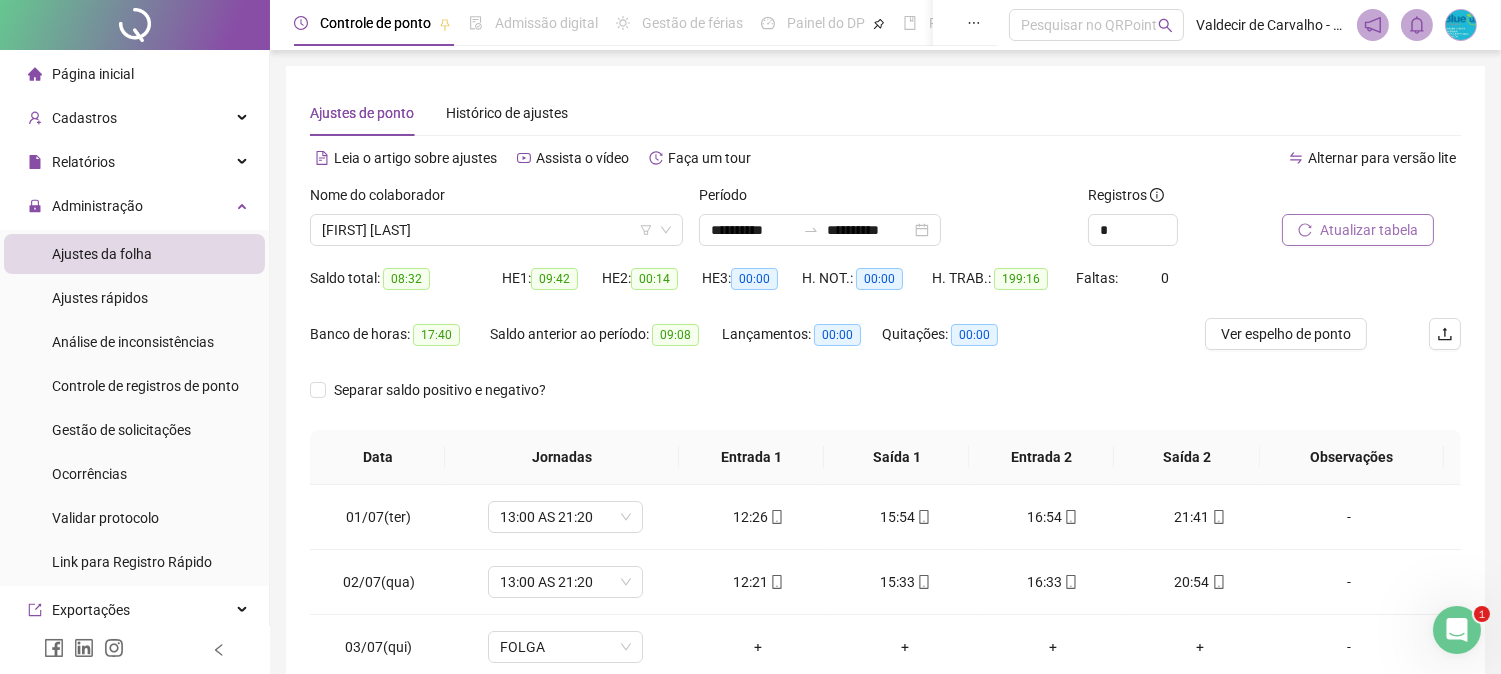 click on "Atualizar tabela" at bounding box center [1369, 230] 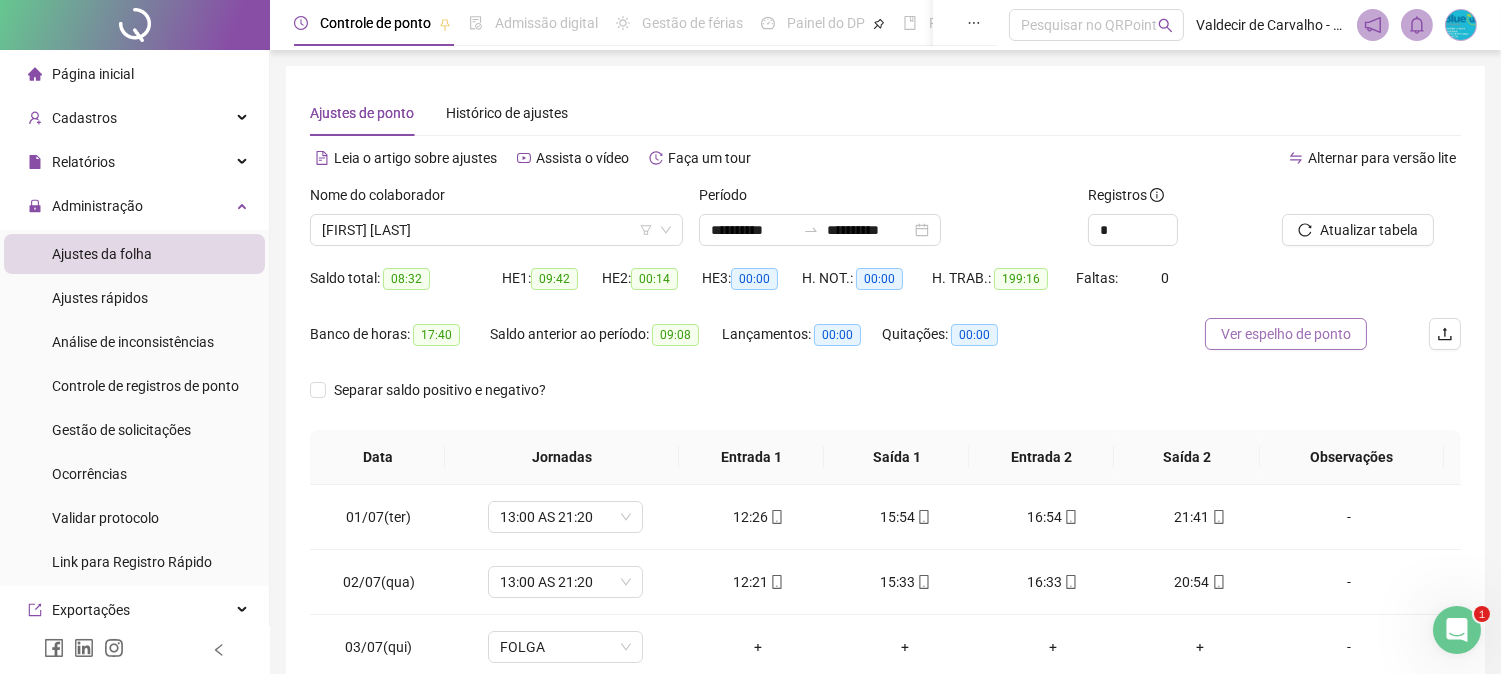 click on "Ver espelho de ponto" at bounding box center (1286, 334) 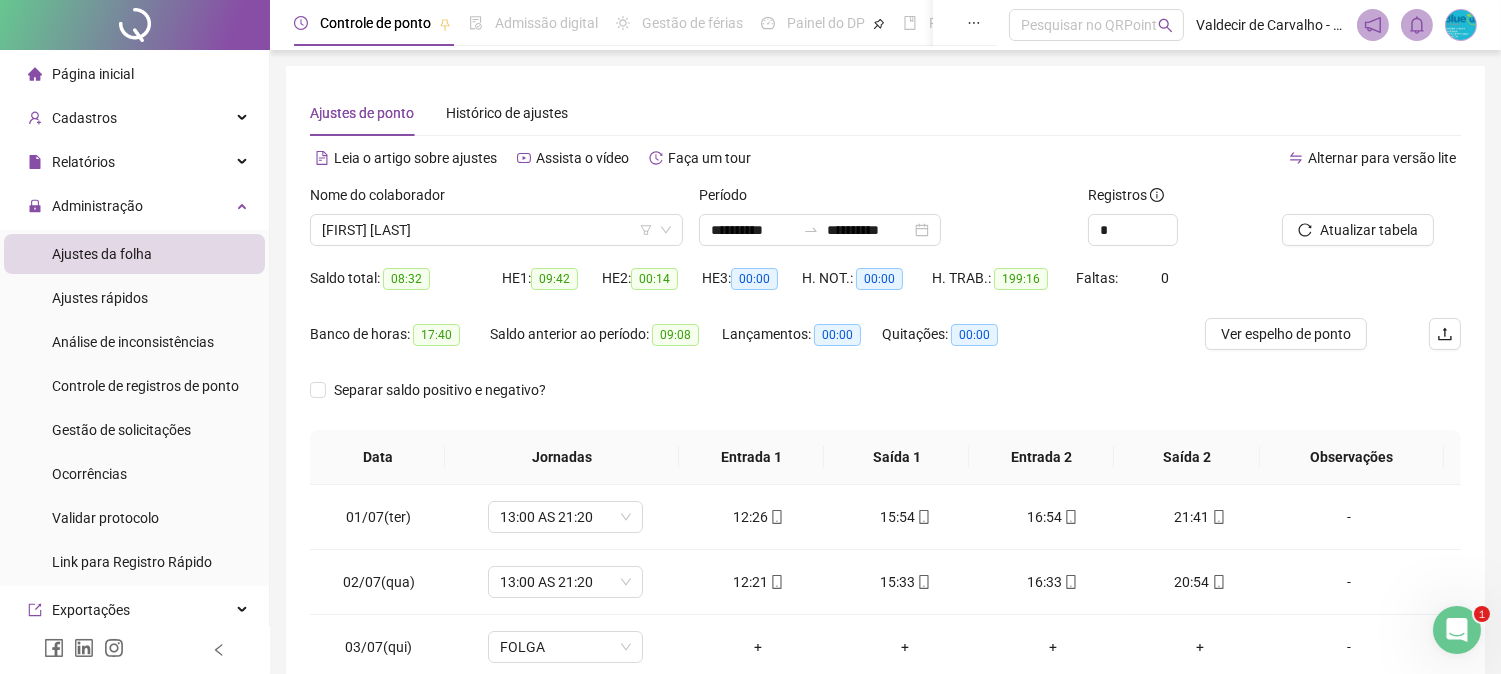 drag, startPoint x: 552, startPoint y: 231, endPoint x: 553, endPoint y: 256, distance: 25.019993 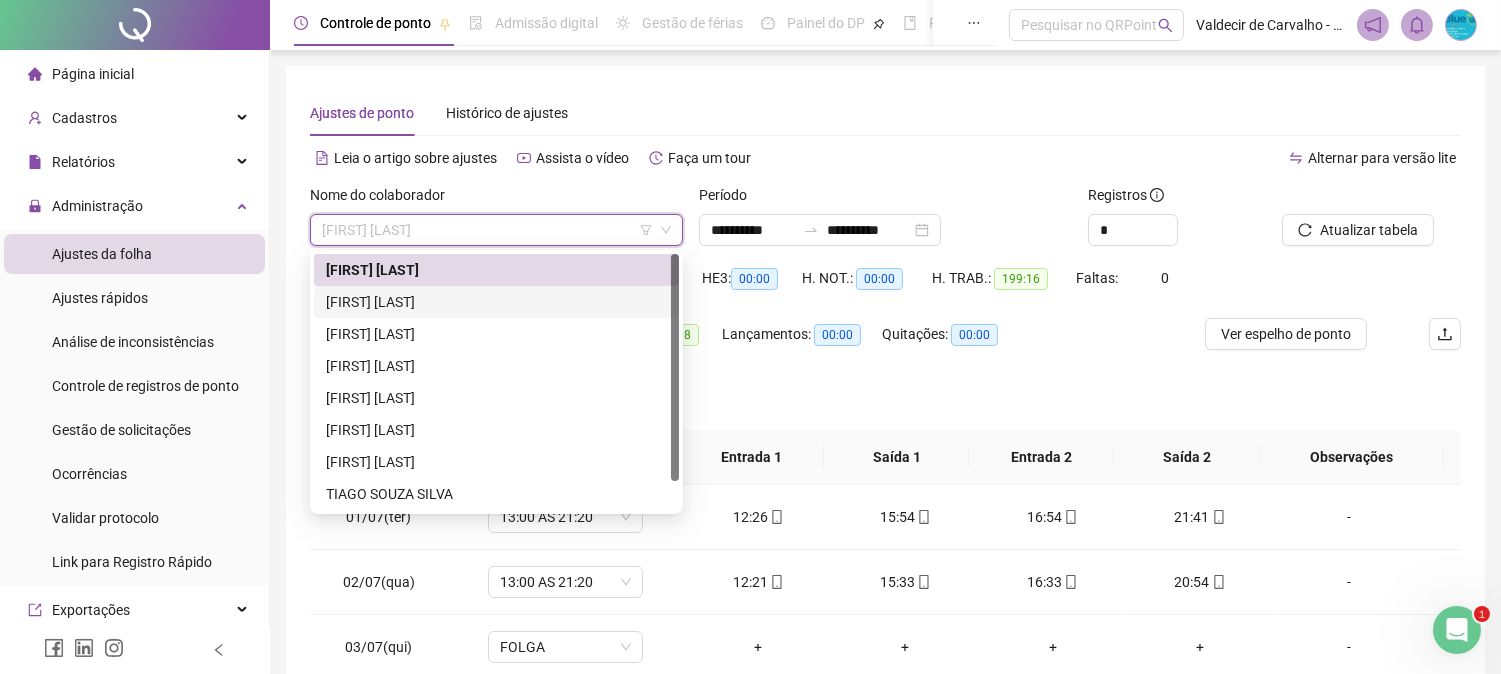click on "Quitações:   00:00" at bounding box center [954, 346] 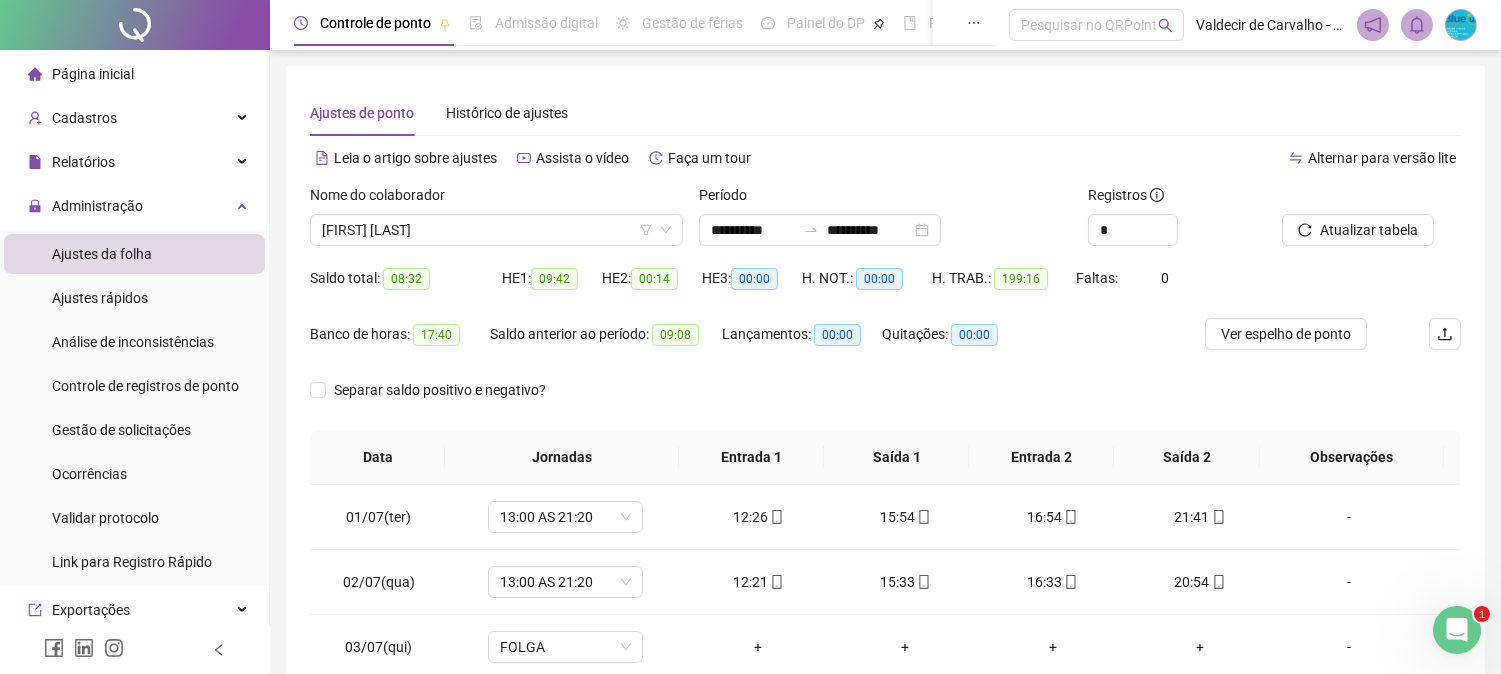 scroll, scrollTop: 111, scrollLeft: 0, axis: vertical 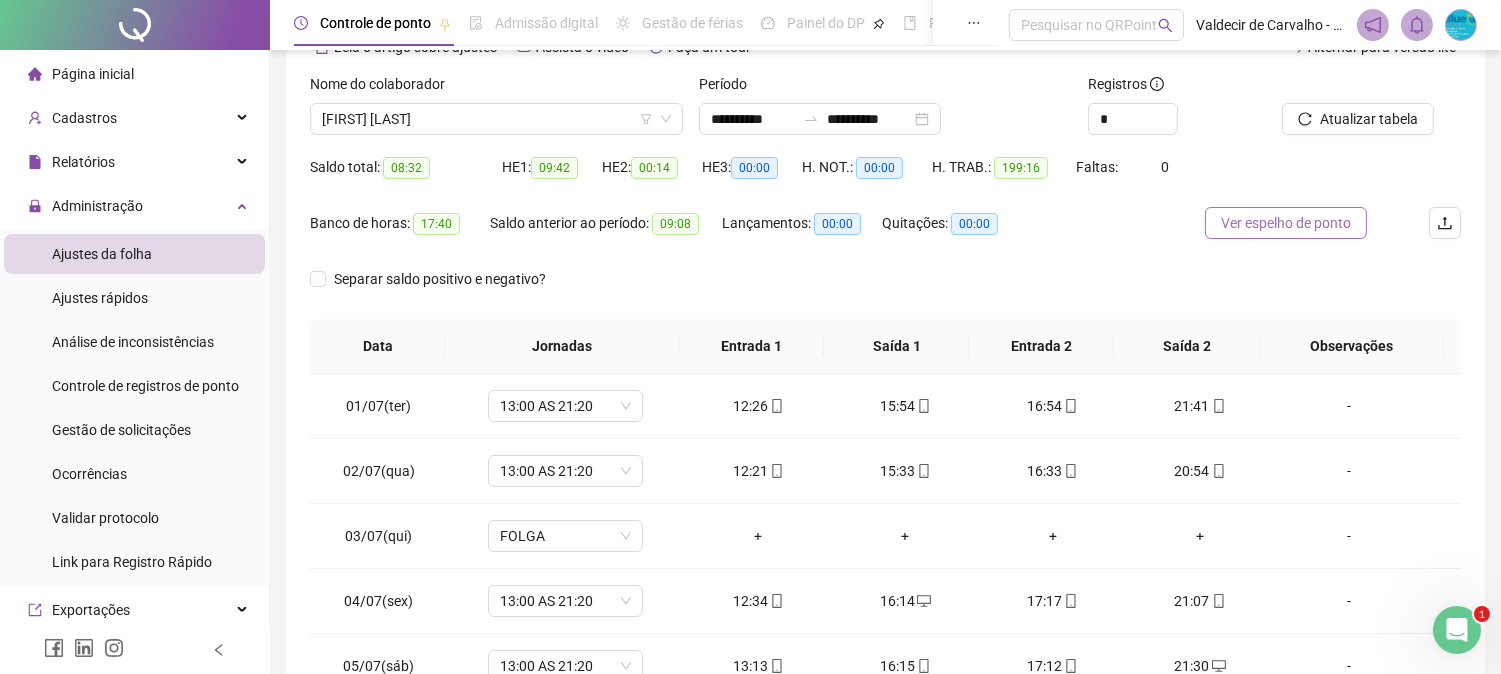 click on "Ver espelho de ponto" at bounding box center [1286, 223] 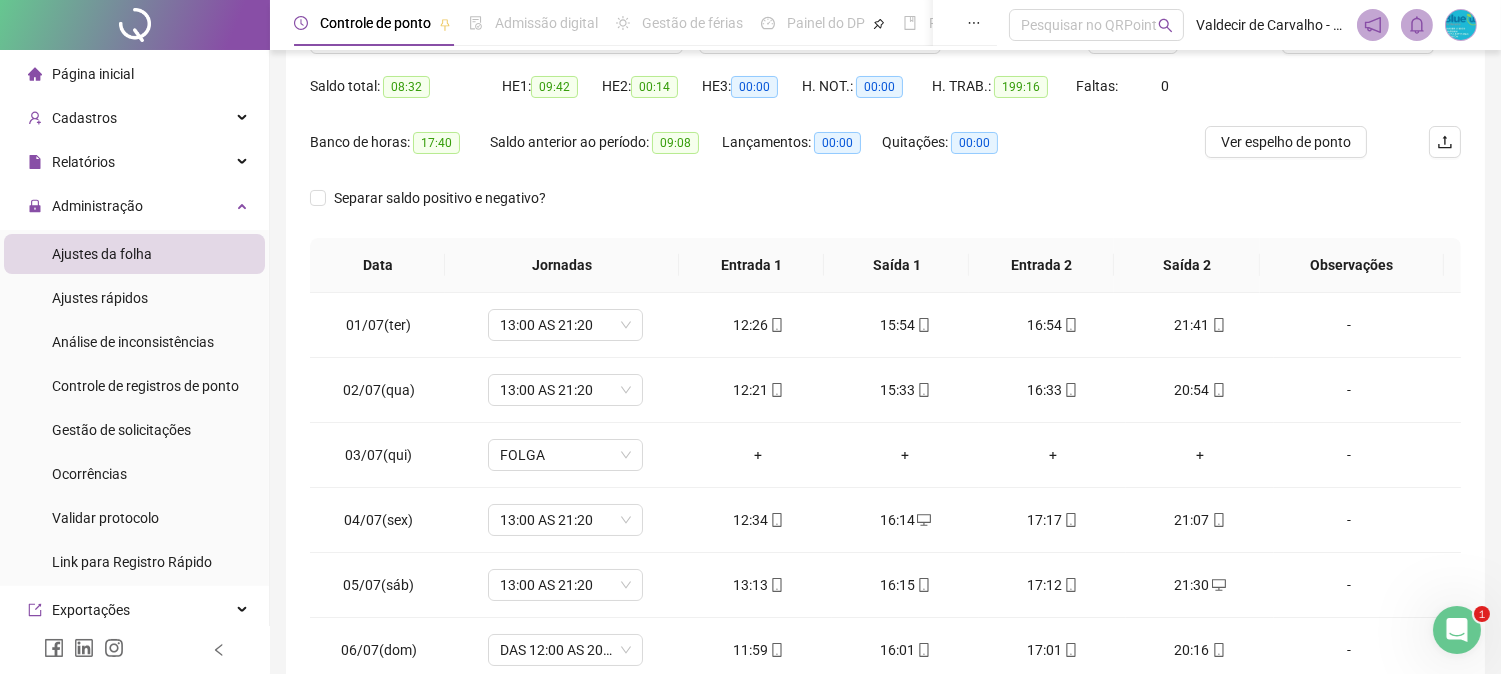 scroll, scrollTop: 222, scrollLeft: 0, axis: vertical 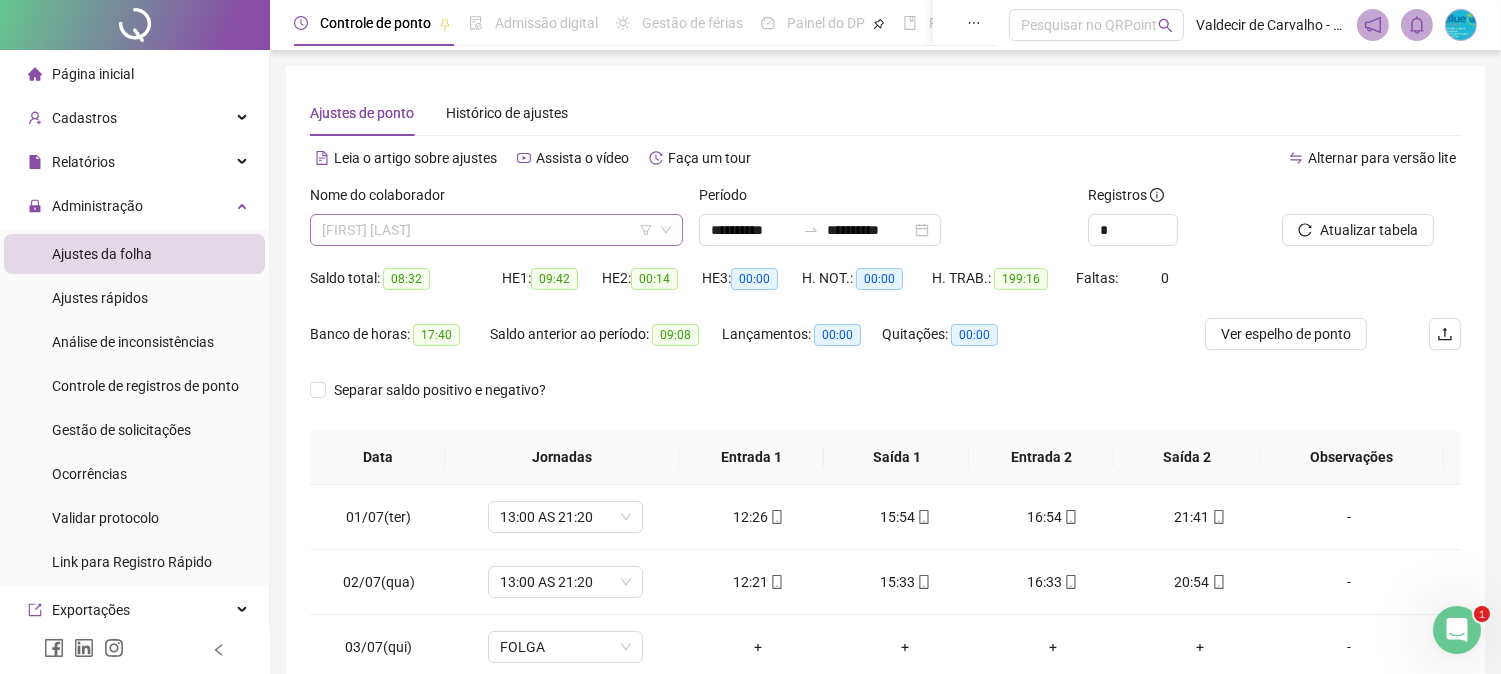 click on "[FIRST] [LAST]" at bounding box center [496, 230] 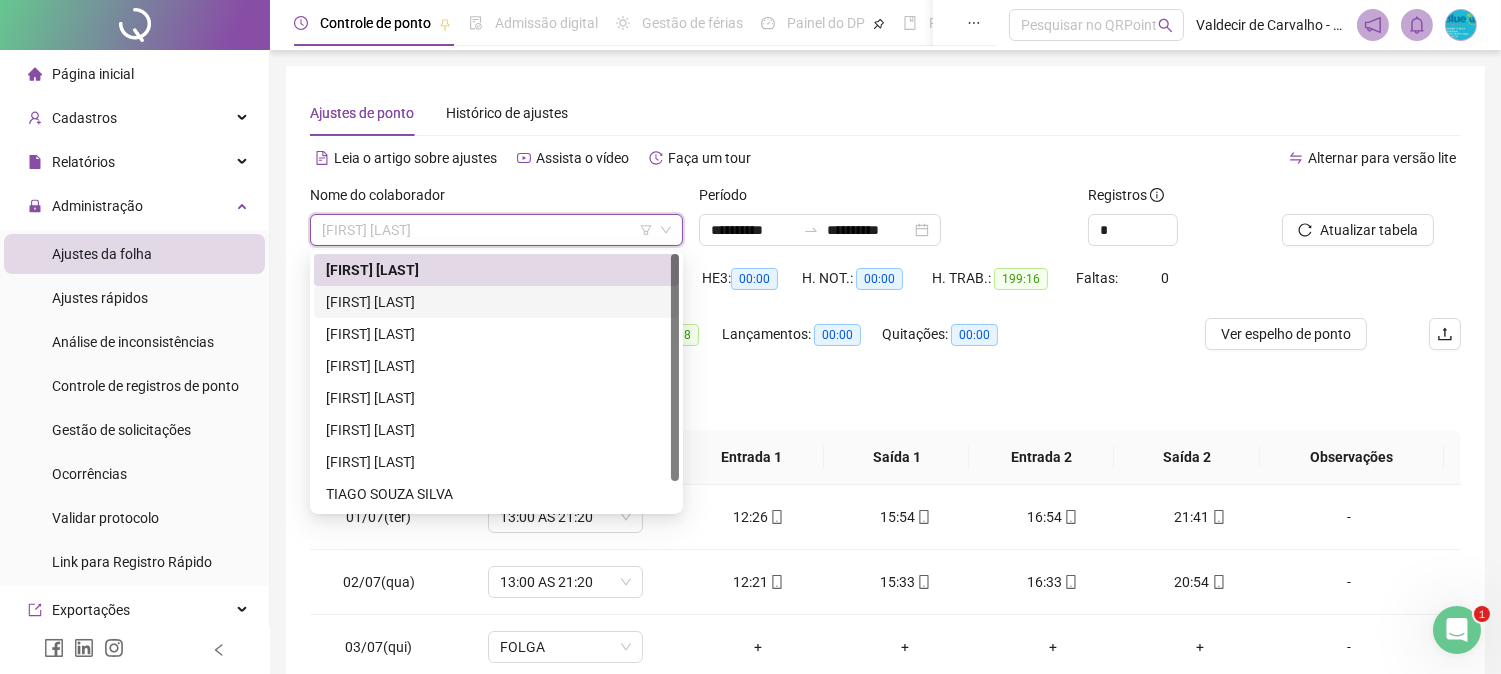 click on "[FIRST] [LAST]" at bounding box center [496, 302] 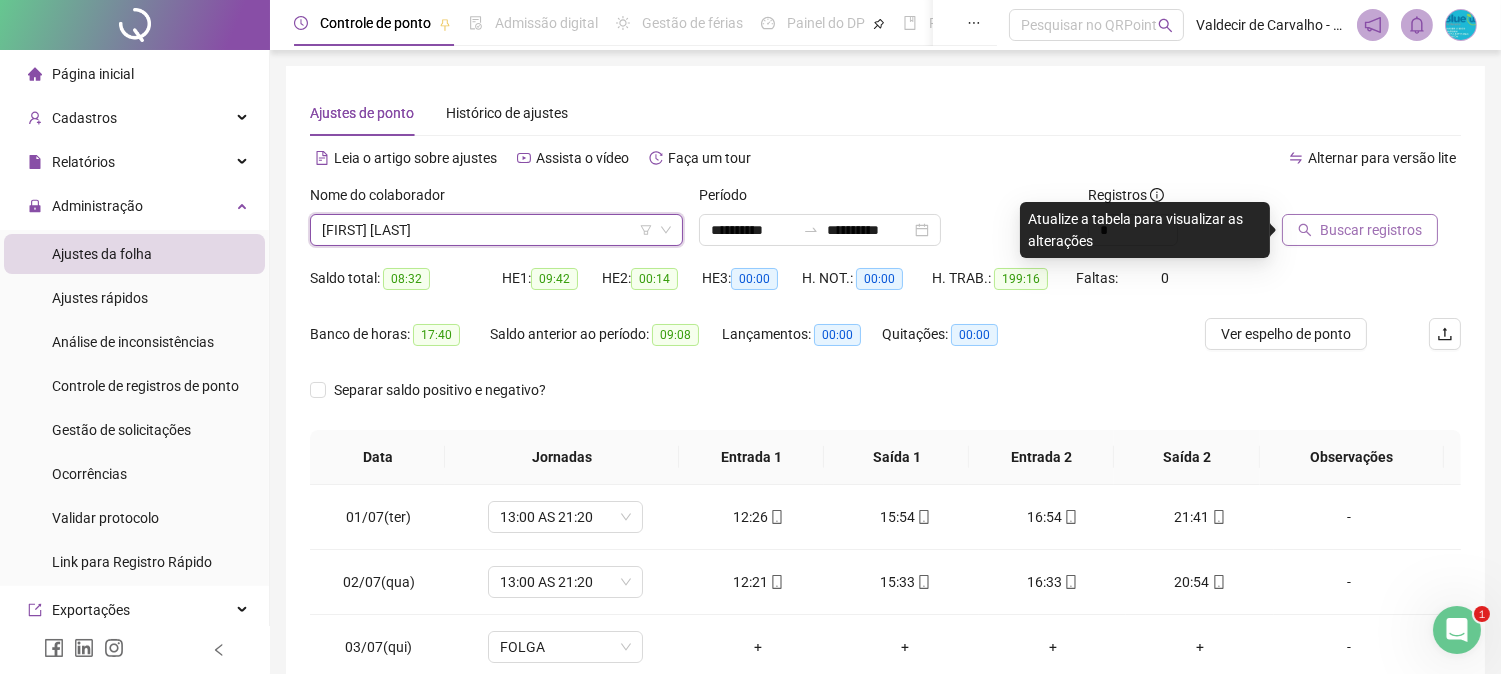 click on "Buscar registros" at bounding box center (1371, 230) 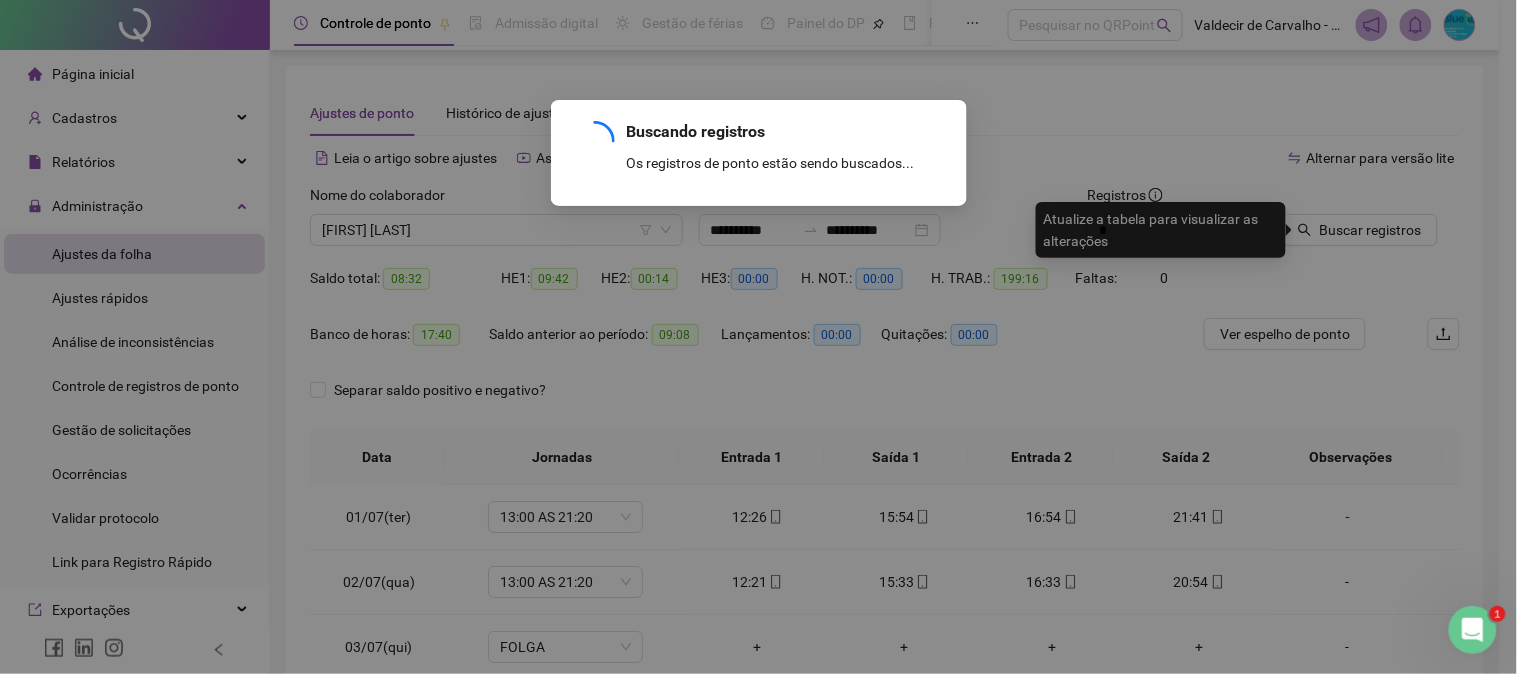 click on "Buscando registros Os registros de ponto estão sendo buscados... OK" at bounding box center (758, 337) 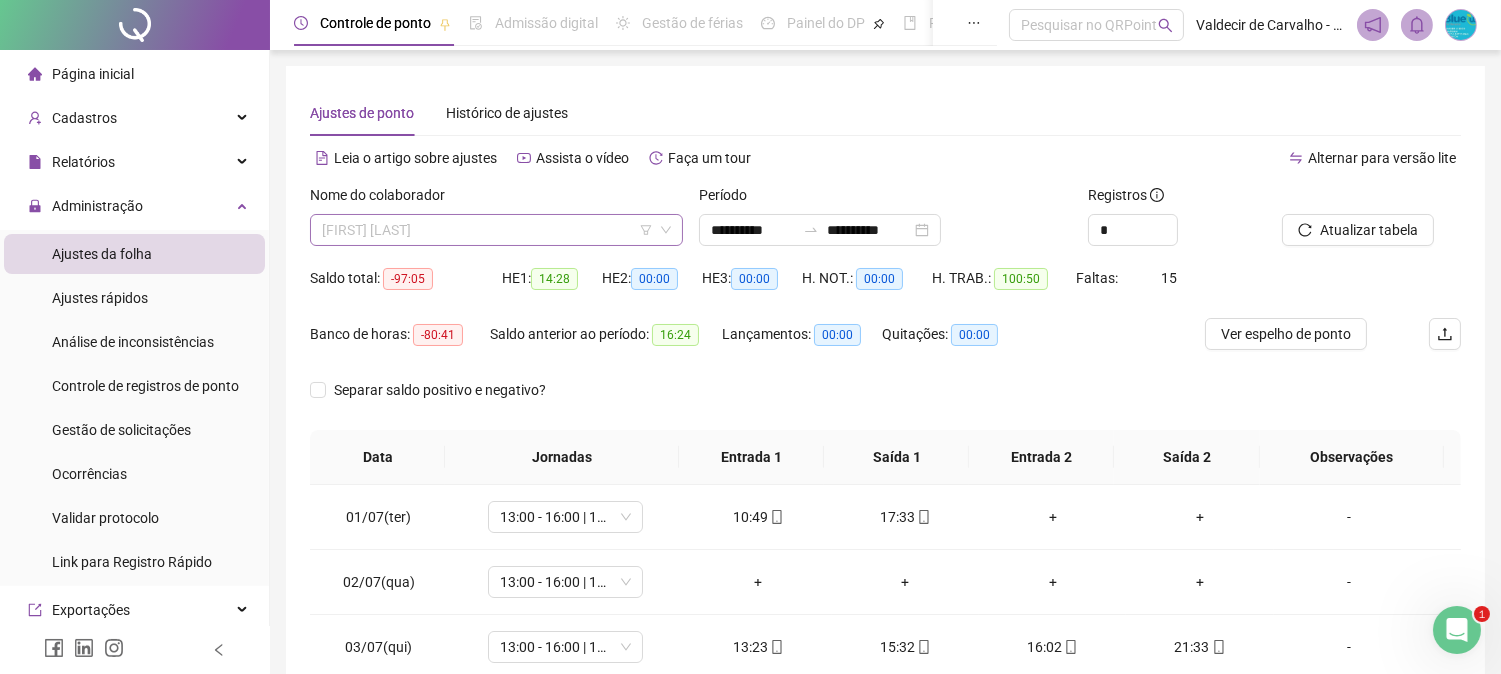 click on "[FIRST] [LAST]" at bounding box center [496, 230] 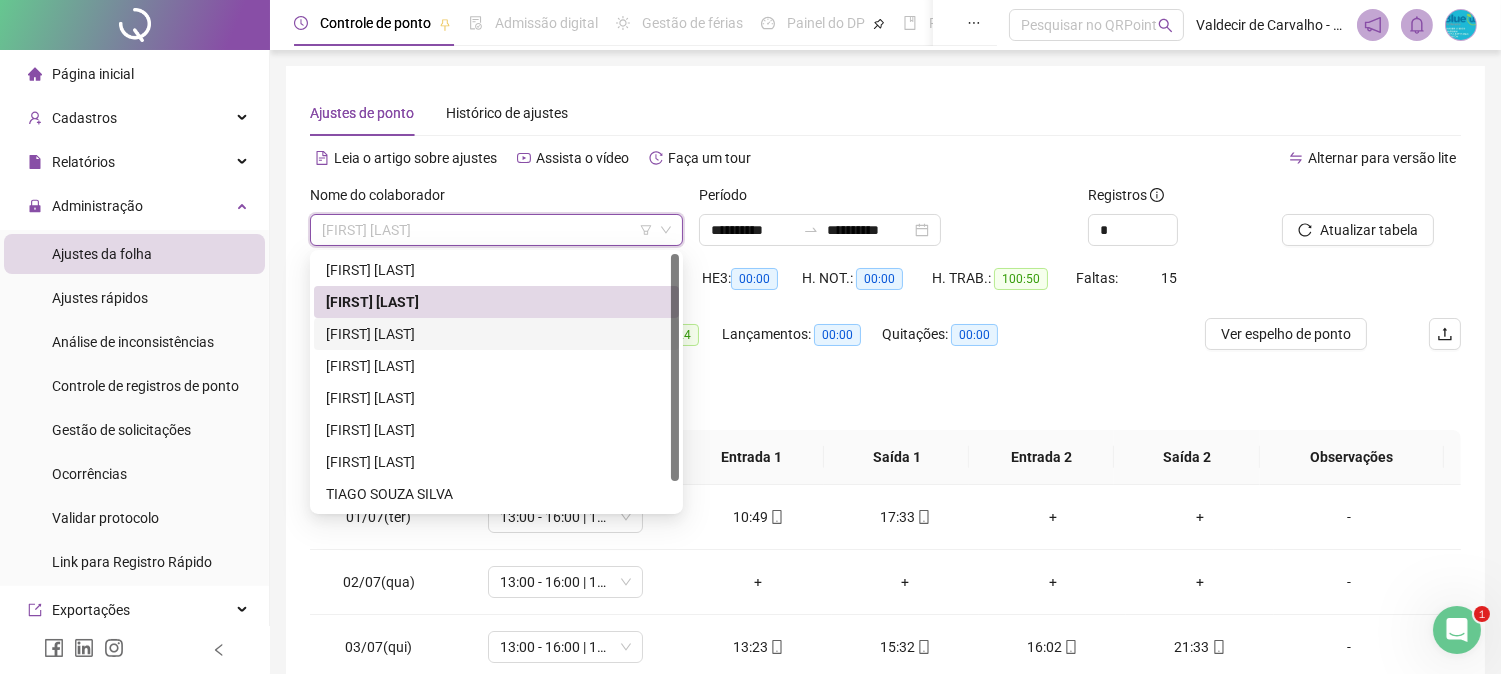 click on "[FIRST] [LAST]" at bounding box center (496, 334) 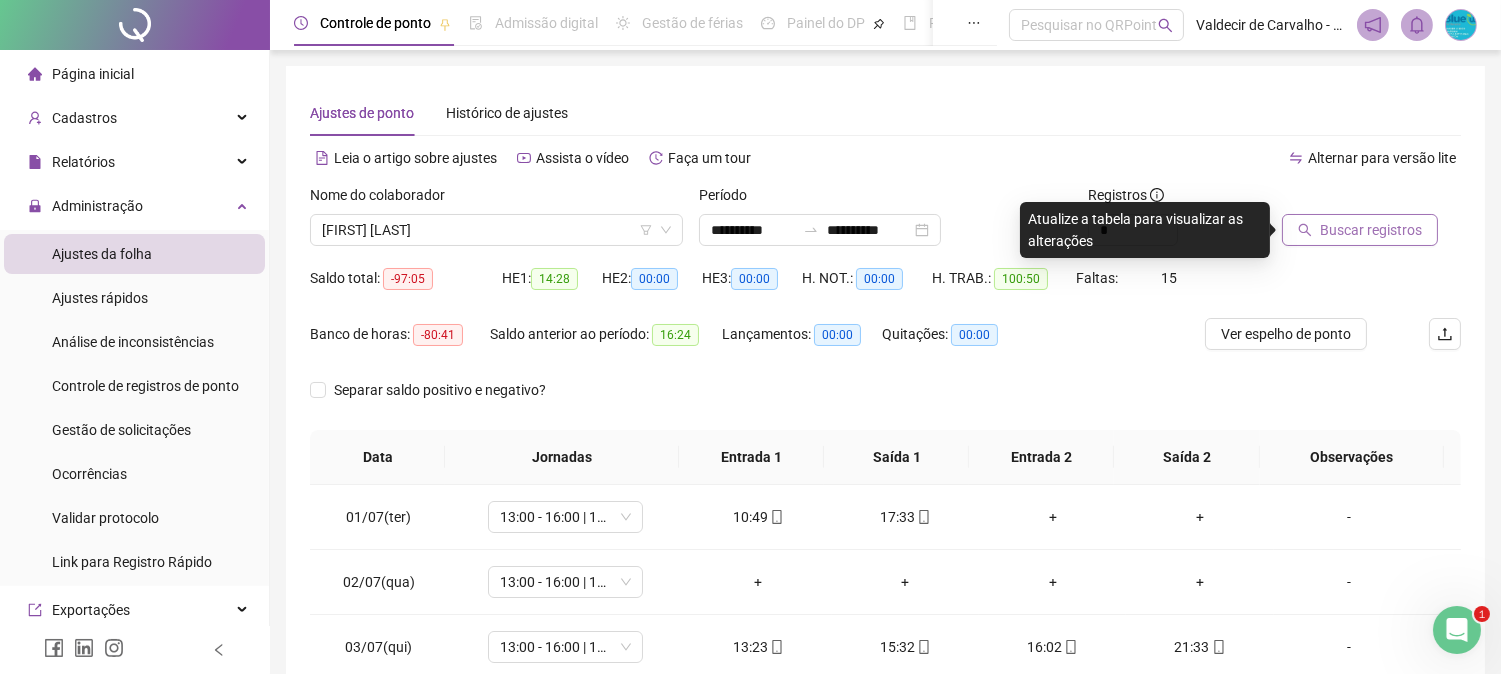 click on "Buscar registros" at bounding box center (1360, 230) 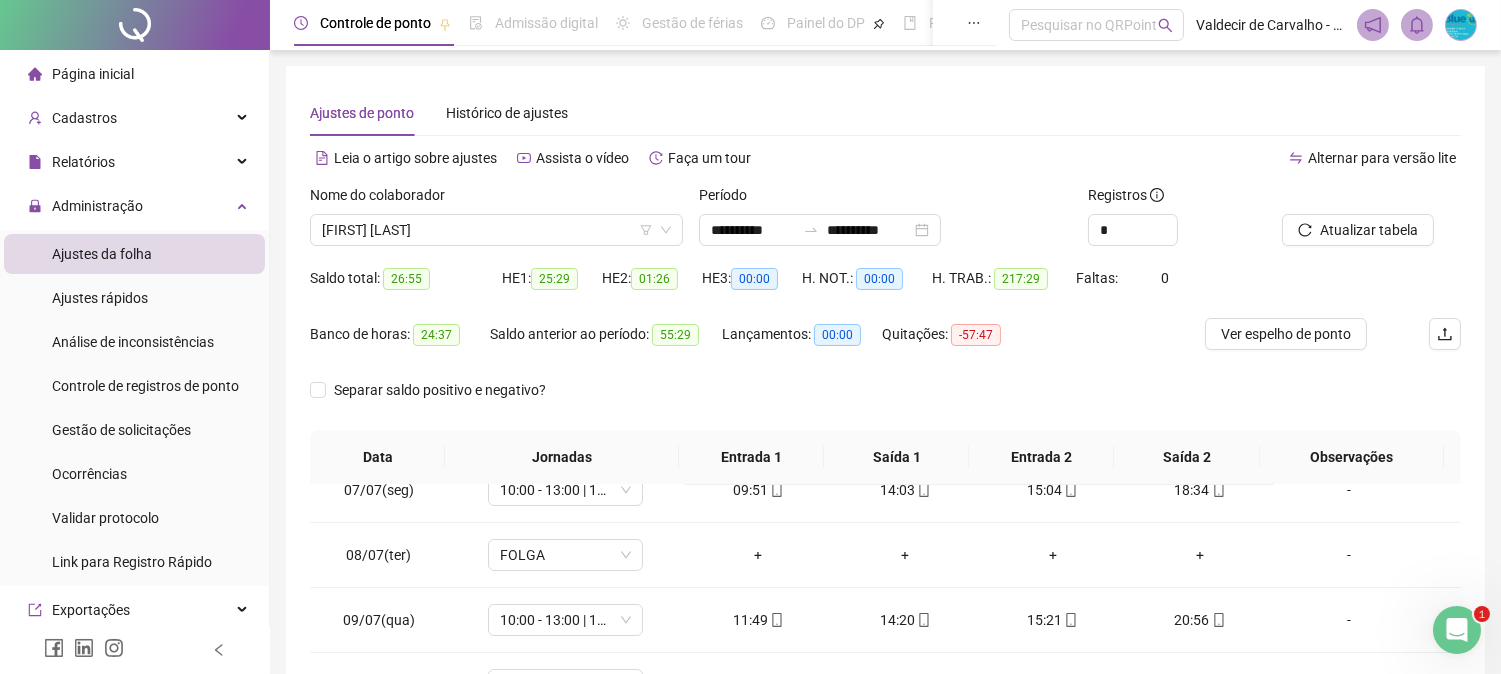 scroll, scrollTop: 555, scrollLeft: 0, axis: vertical 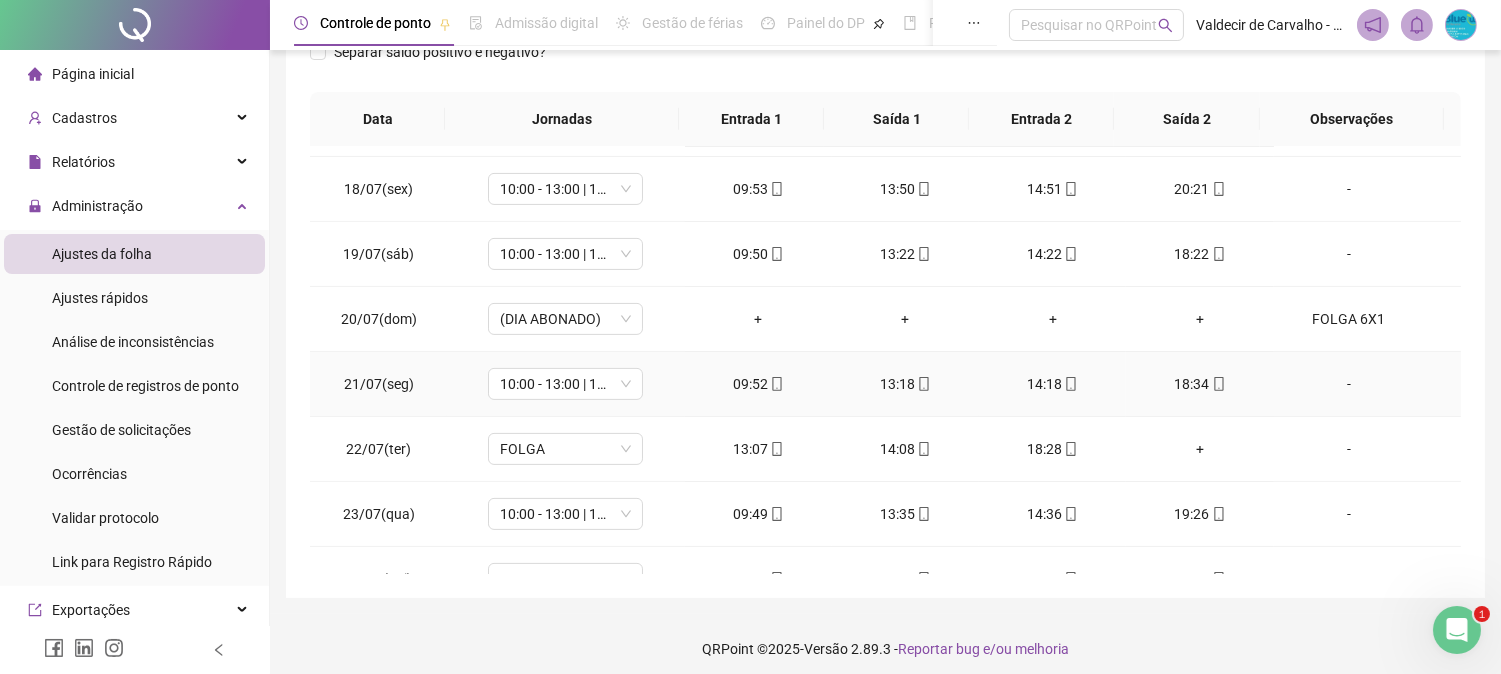 click on "-" at bounding box center [1367, 384] 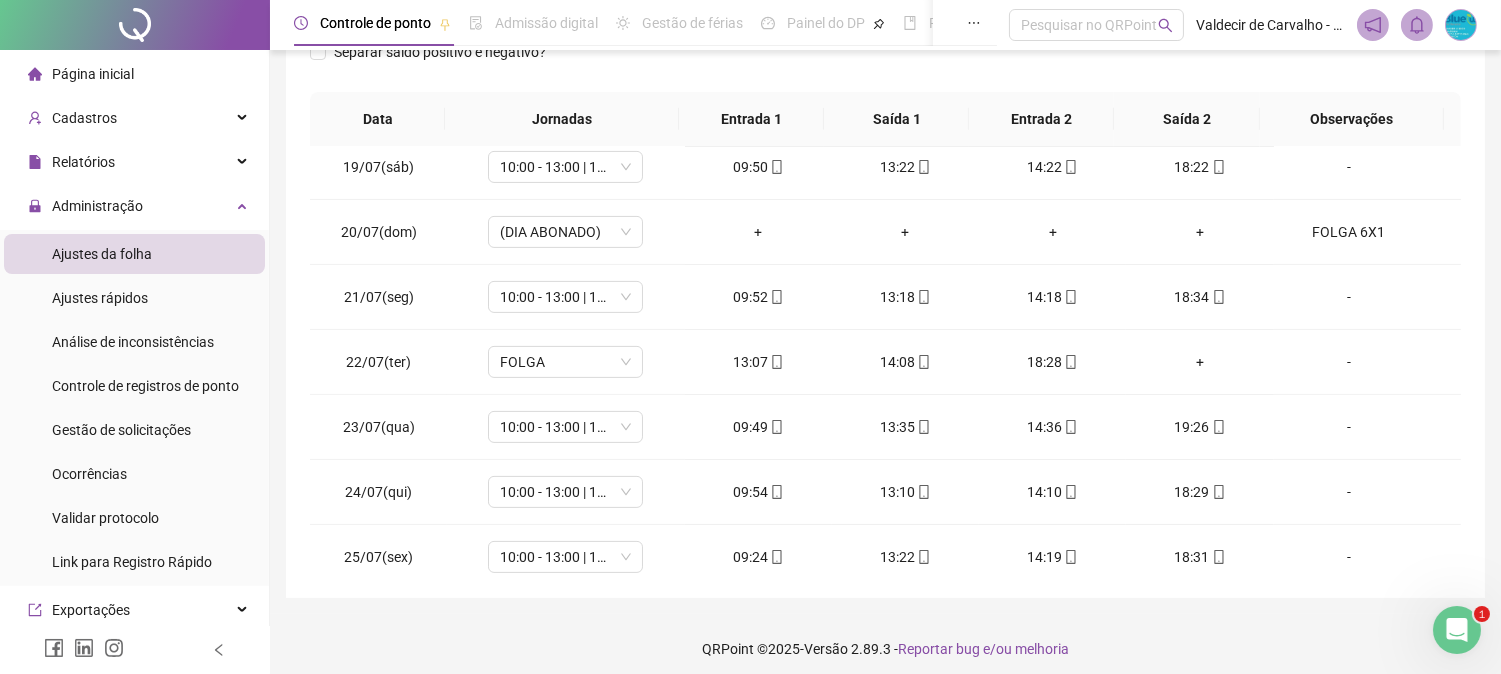 scroll, scrollTop: 1043, scrollLeft: 0, axis: vertical 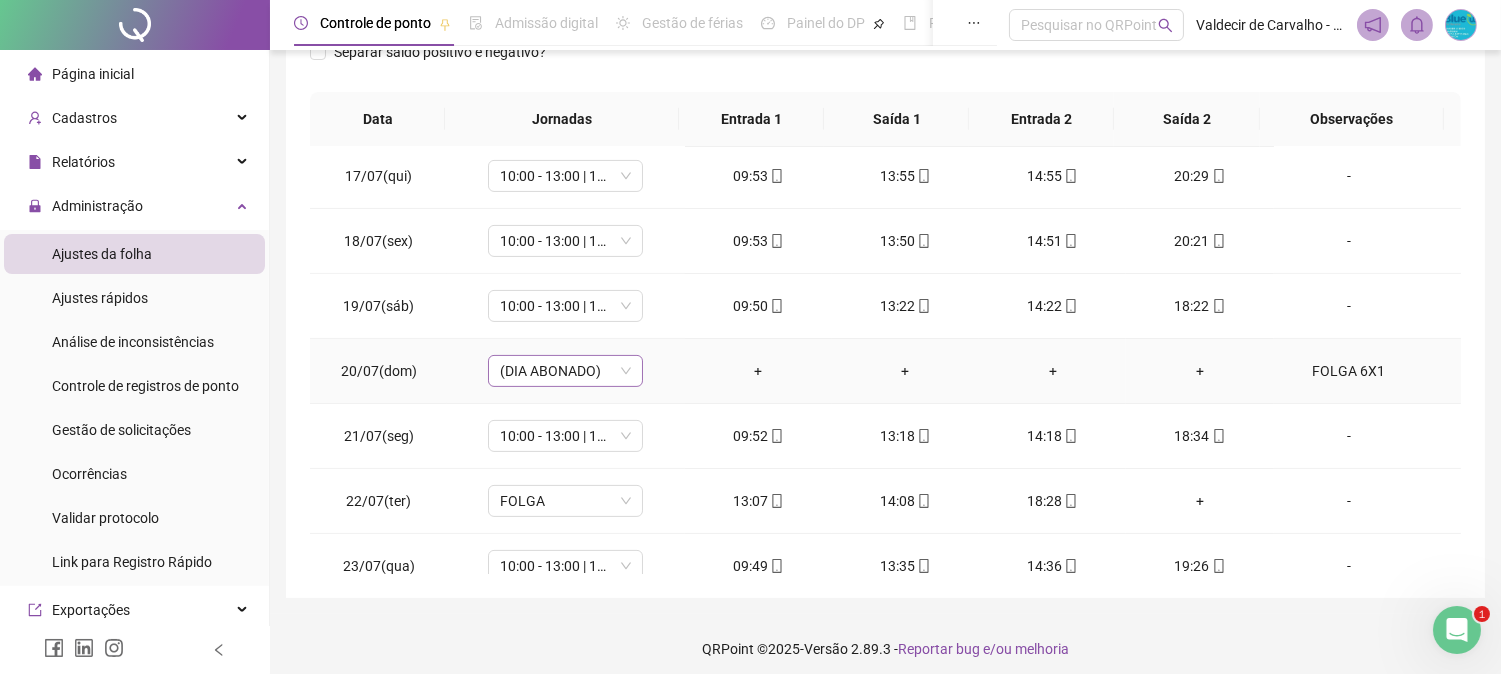 drag, startPoint x: 582, startPoint y: 363, endPoint x: 591, endPoint y: 368, distance: 10.29563 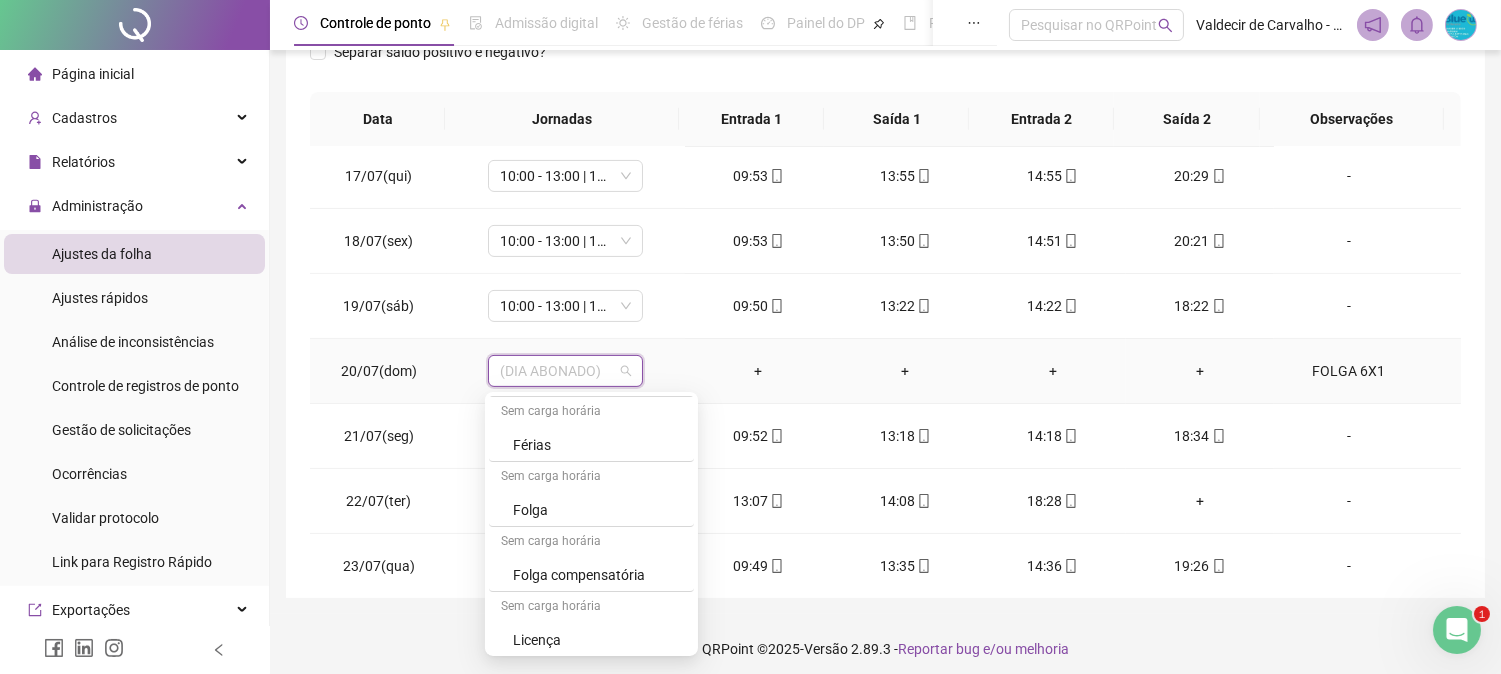 scroll, scrollTop: 330, scrollLeft: 0, axis: vertical 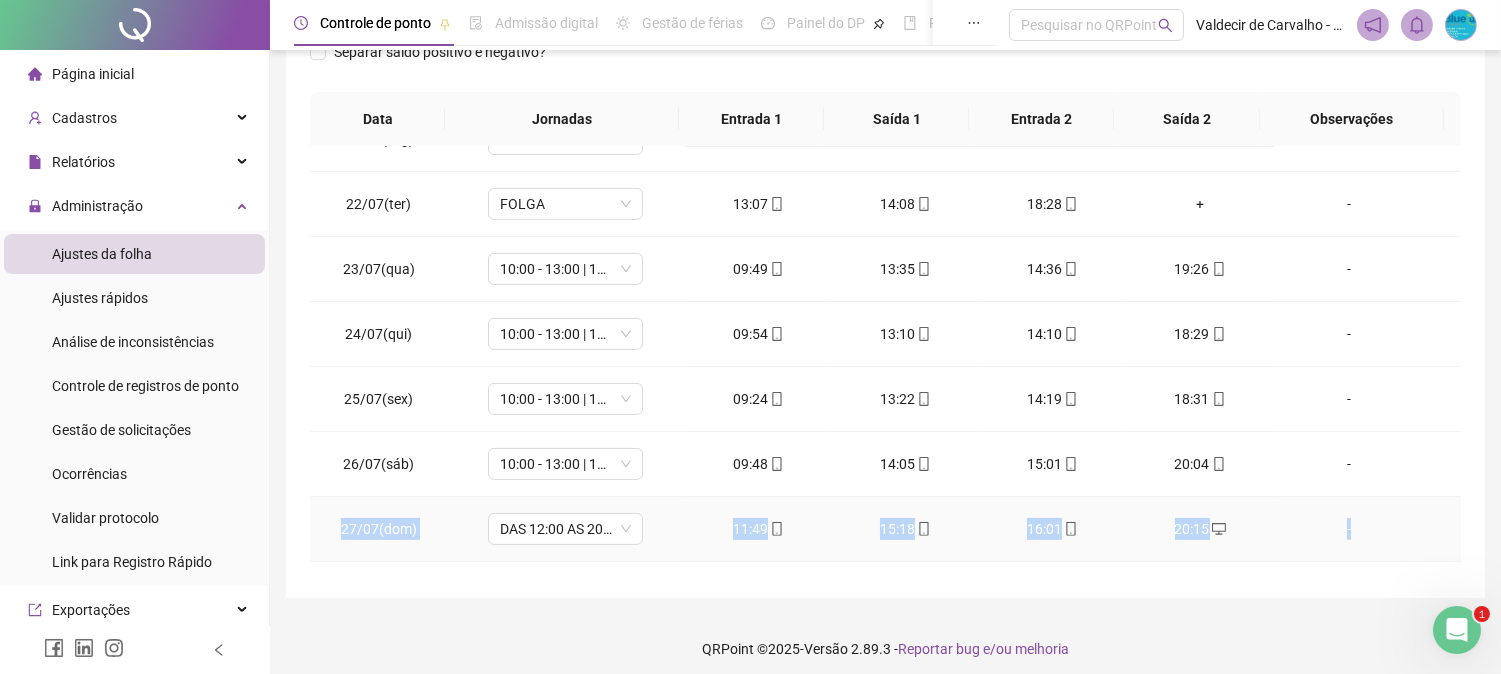 drag, startPoint x: 1441, startPoint y: 477, endPoint x: 1440, endPoint y: 540, distance: 63.007935 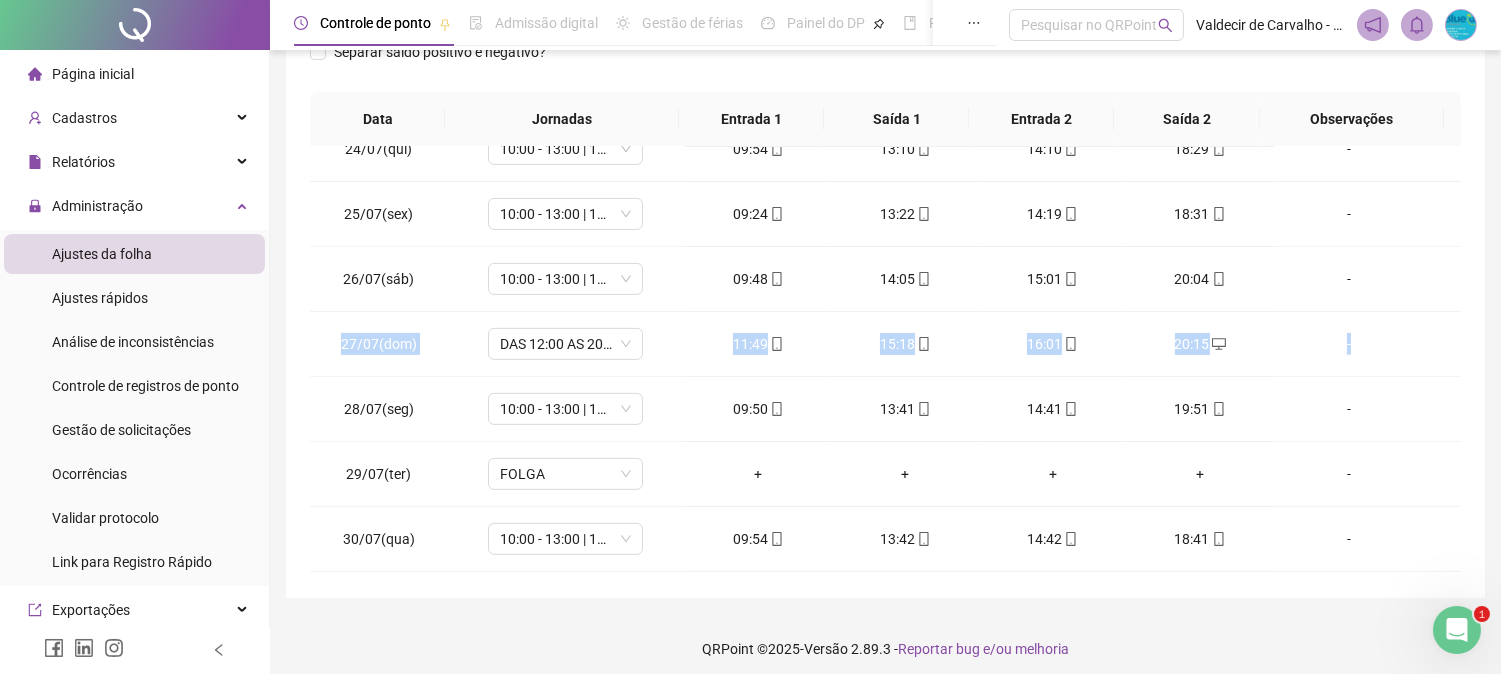 scroll, scrollTop: 1591, scrollLeft: 0, axis: vertical 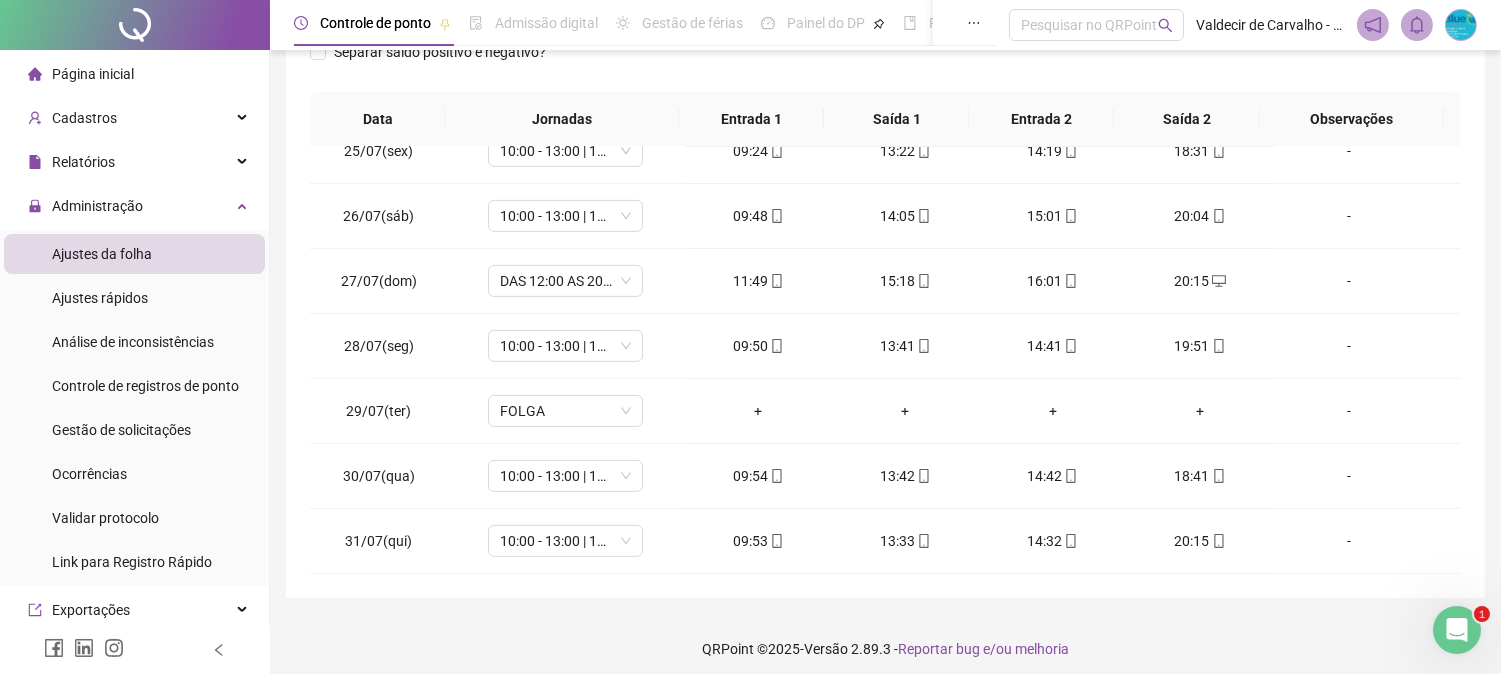 click on "**********" at bounding box center (885, 163) 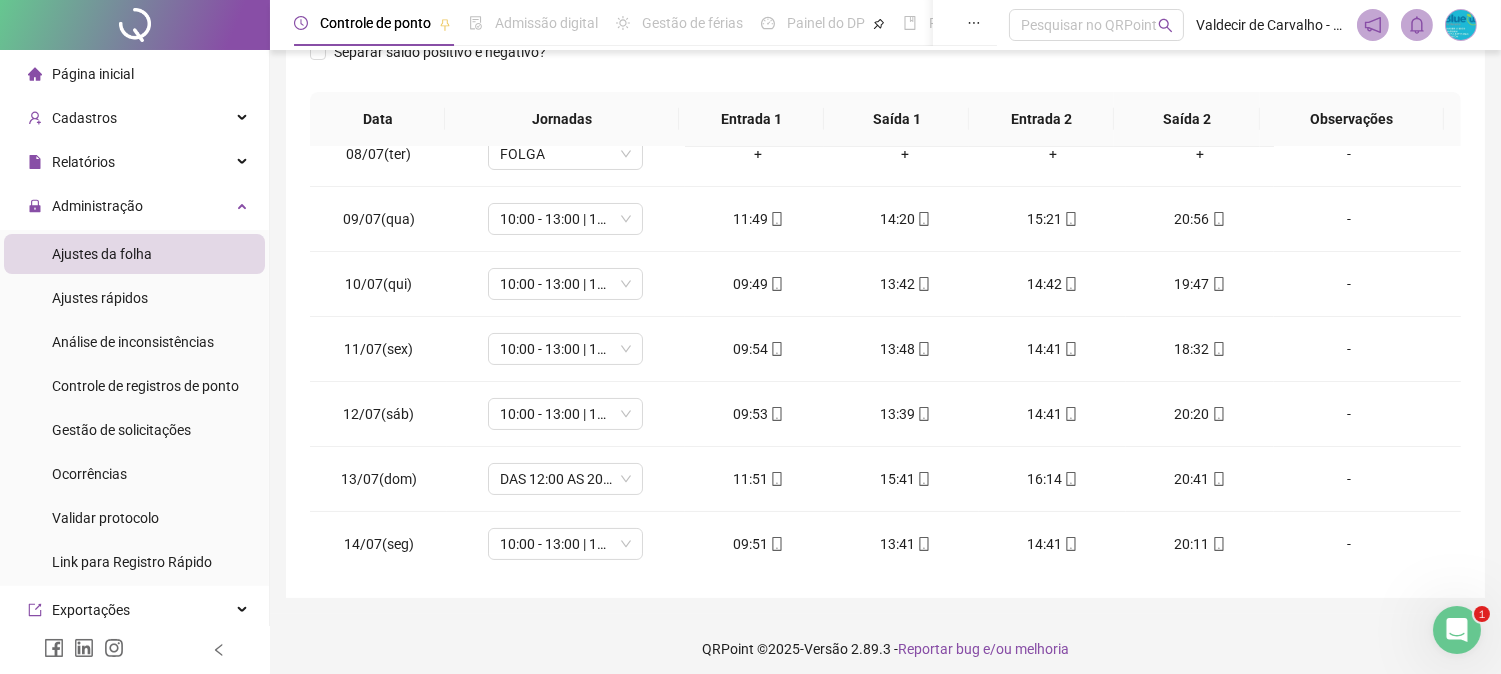 scroll, scrollTop: 0, scrollLeft: 0, axis: both 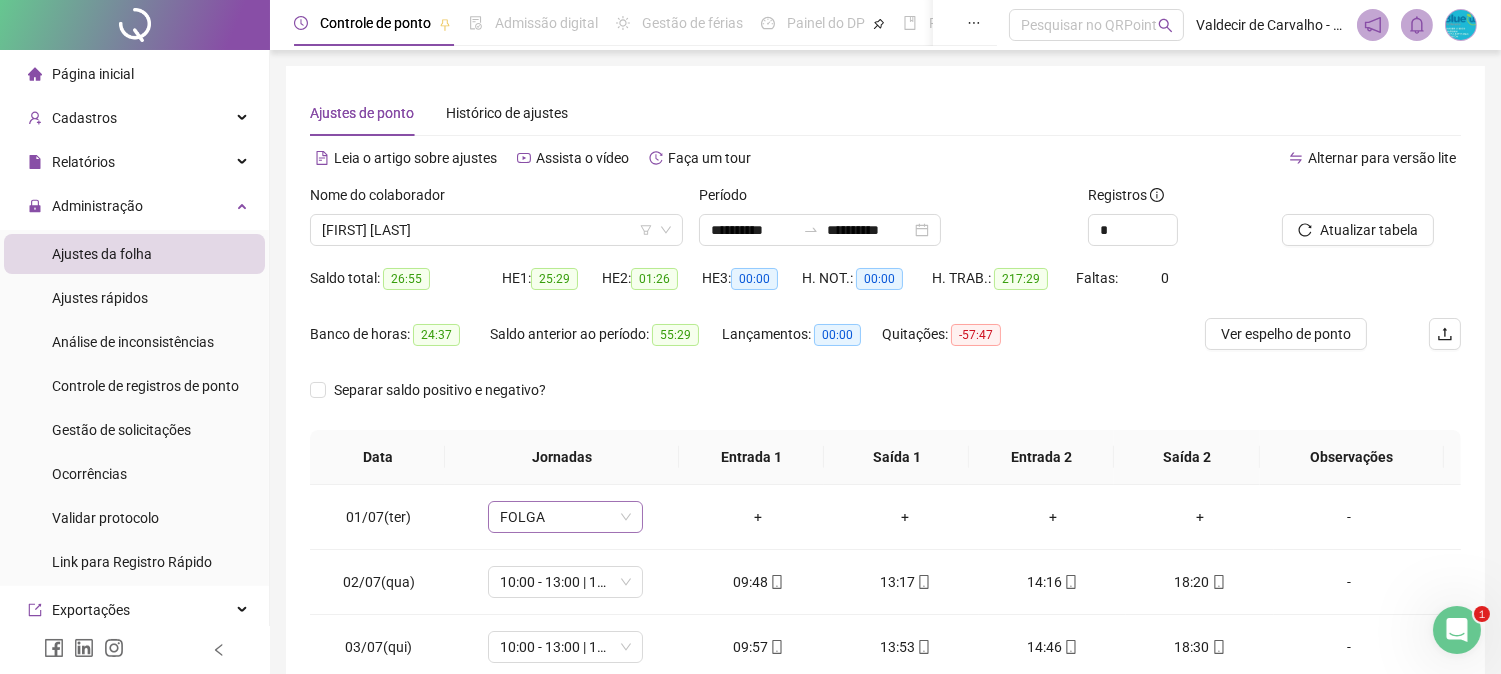 drag, startPoint x: 523, startPoint y: 235, endPoint x: 578, endPoint y: 530, distance: 300.0833 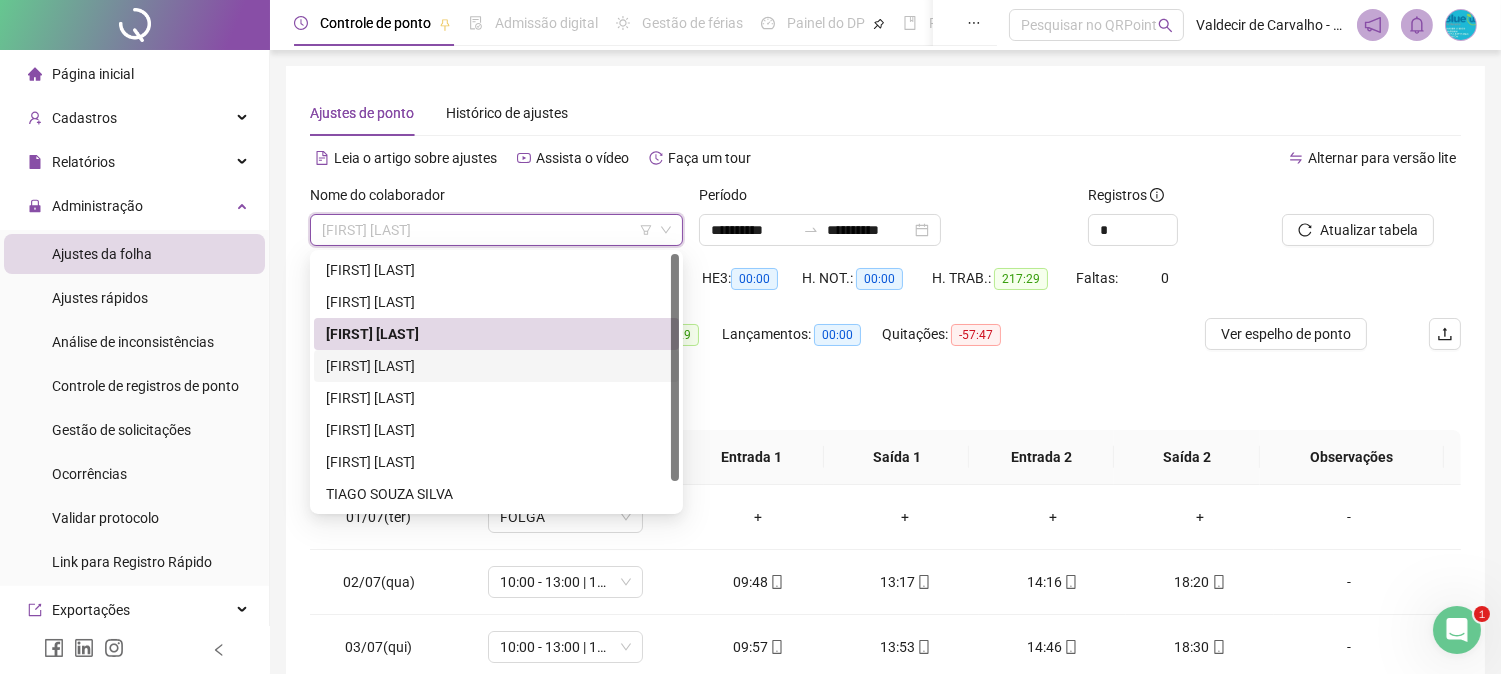click on "[FIRST] [LAST]" at bounding box center [496, 366] 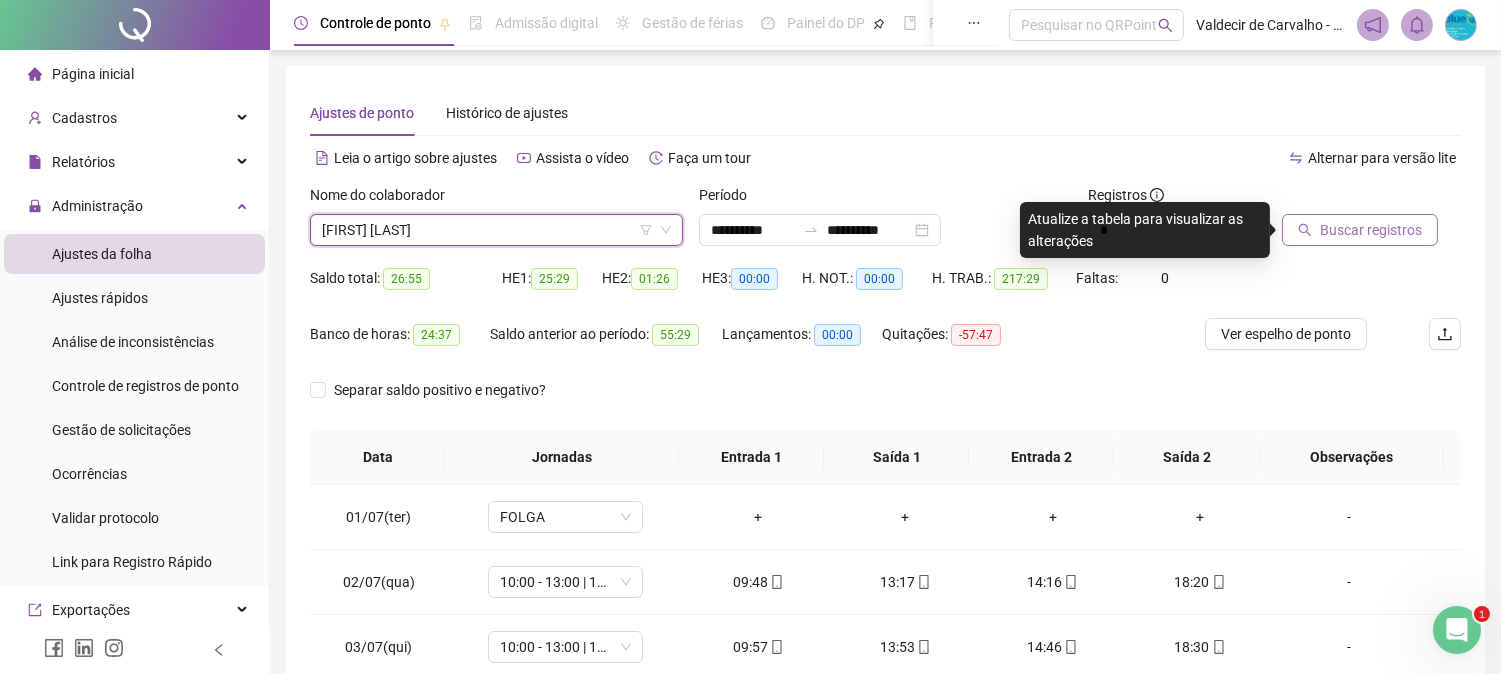 click on "Buscar registros" at bounding box center (1360, 230) 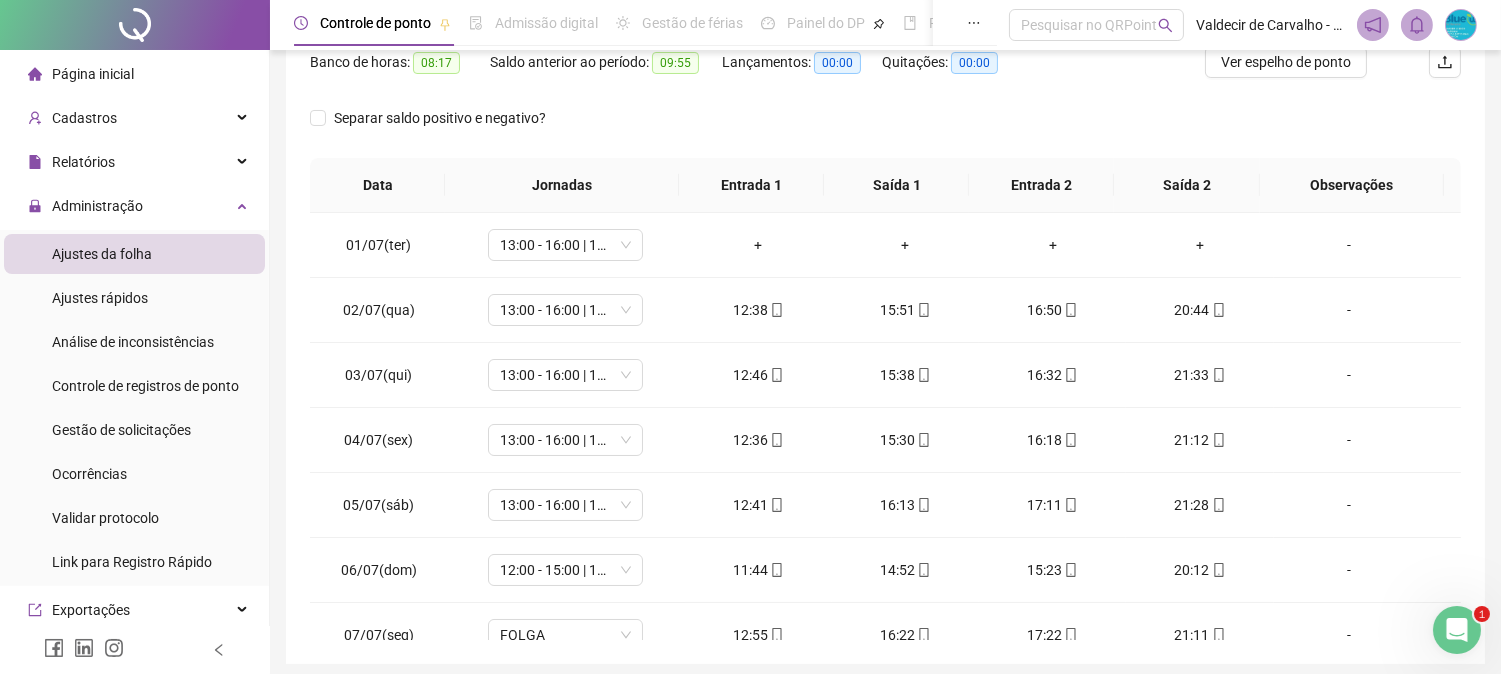 scroll, scrollTop: 347, scrollLeft: 0, axis: vertical 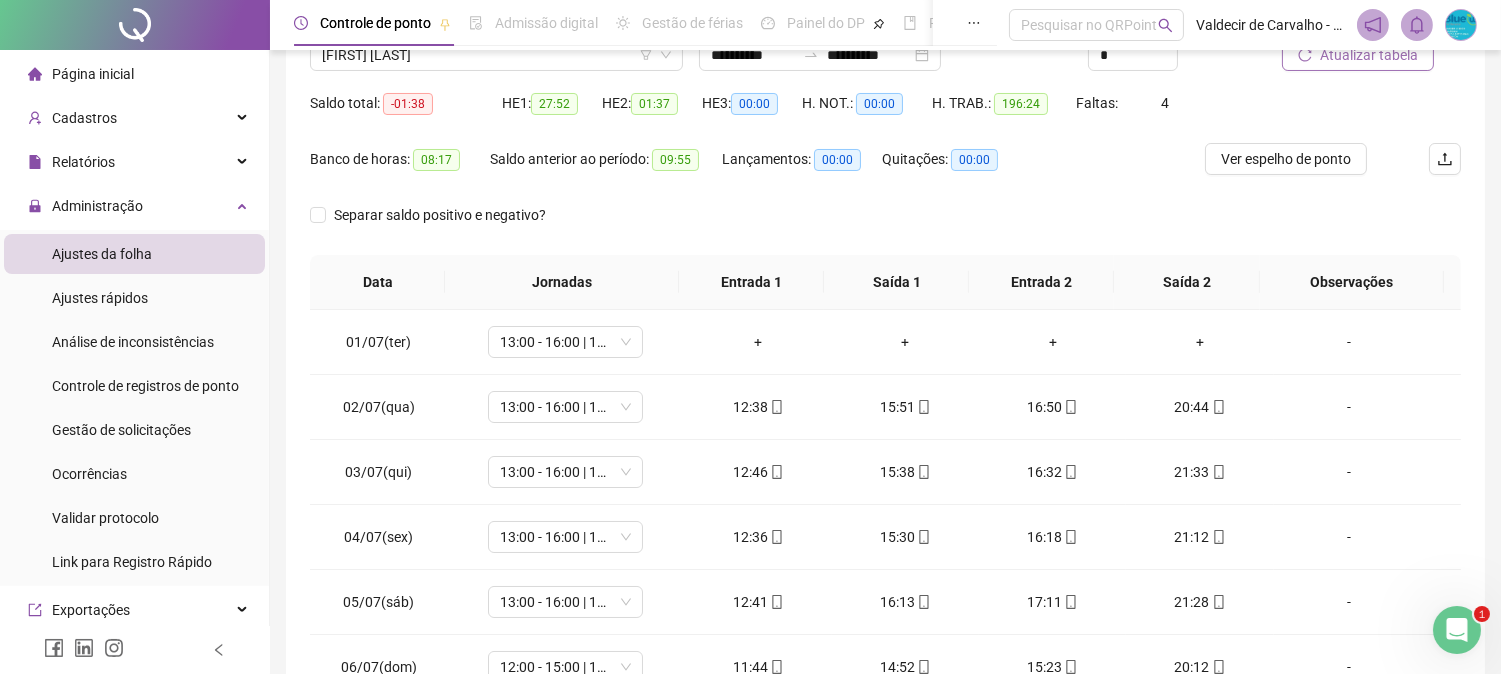 click on "[FIRST] [LAST]" at bounding box center [496, 55] 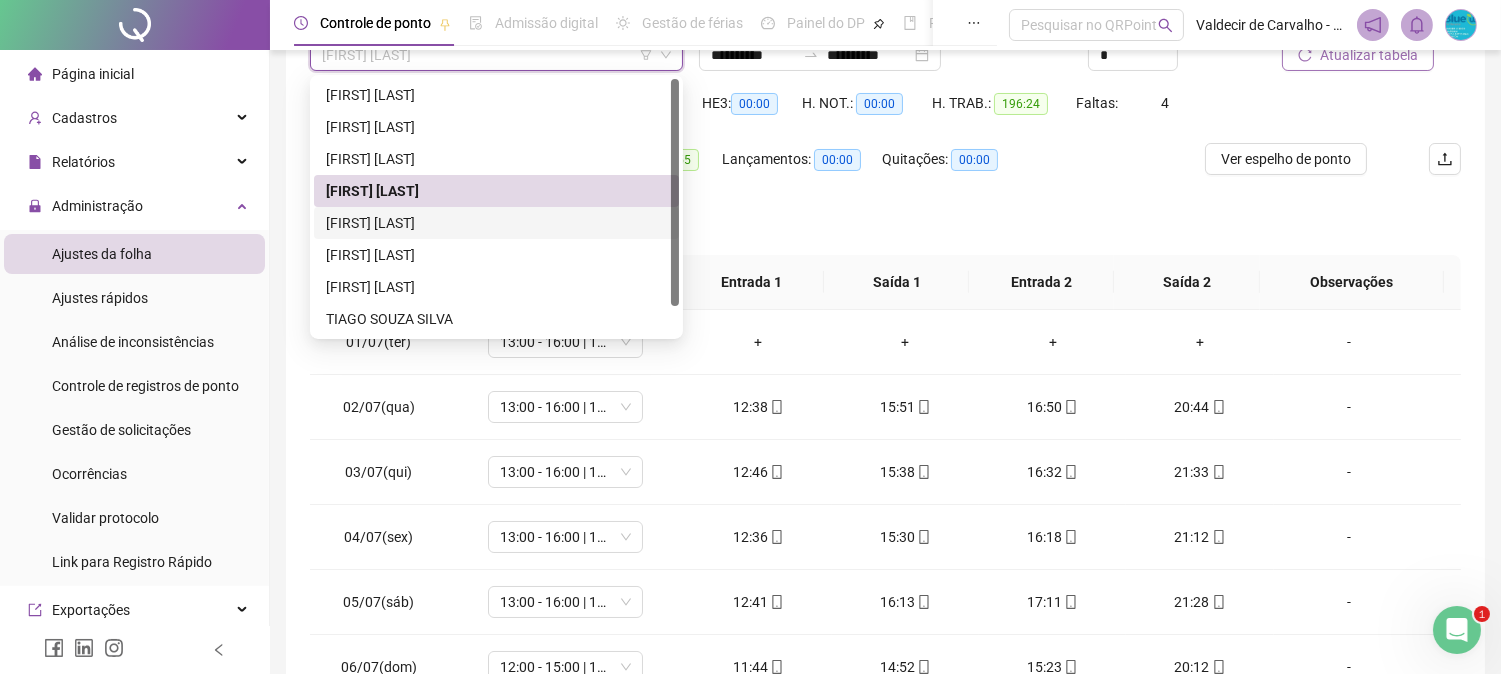 click on "[FIRST] [LAST]" at bounding box center [496, 223] 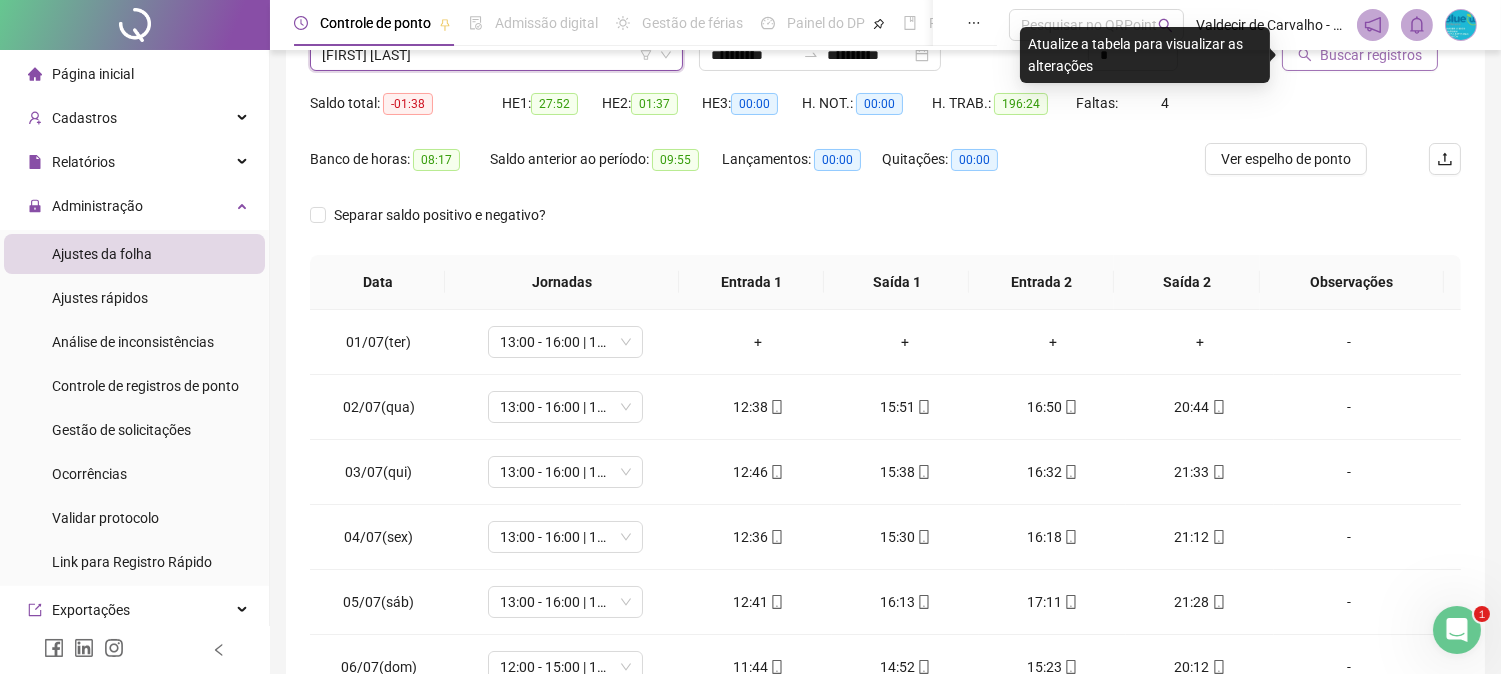 click on "[FIRST] [LAST]" at bounding box center (496, 55) 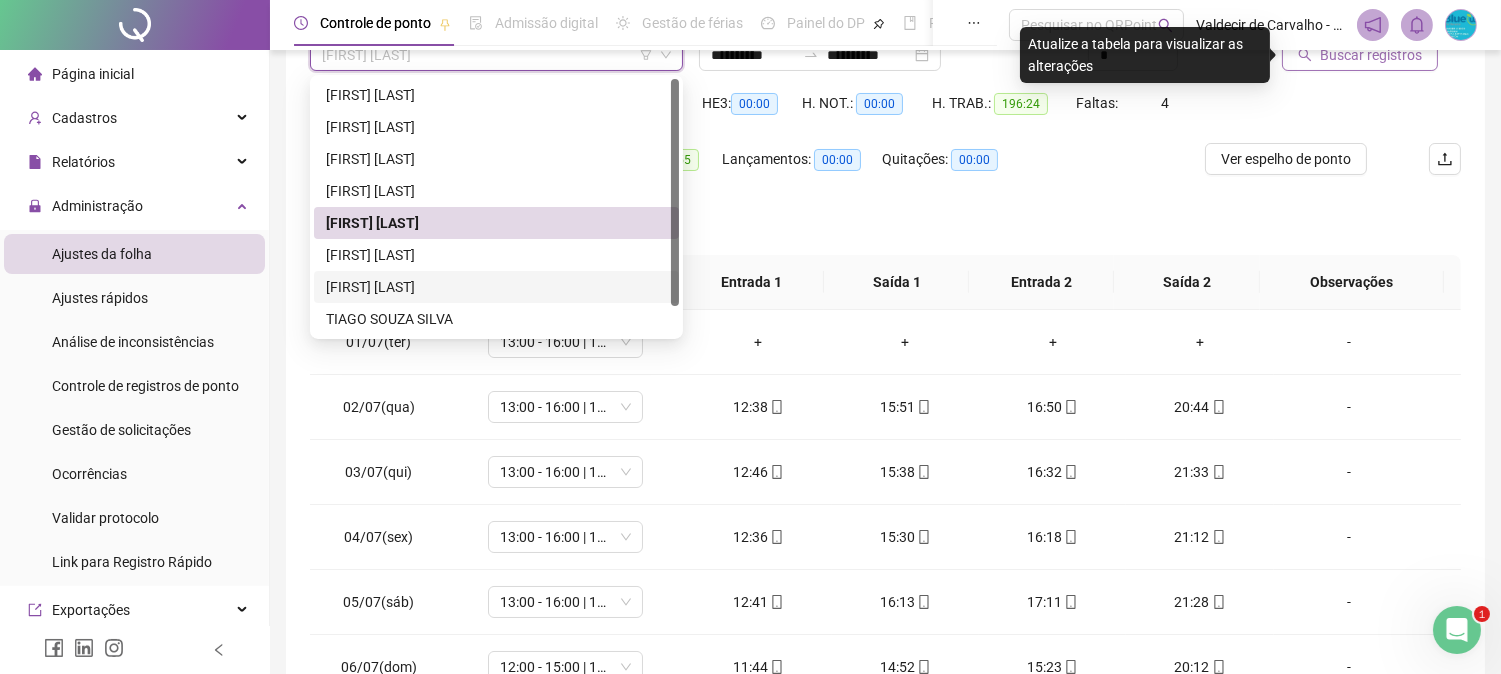 click on "[FIRST] [LAST]" at bounding box center [496, 287] 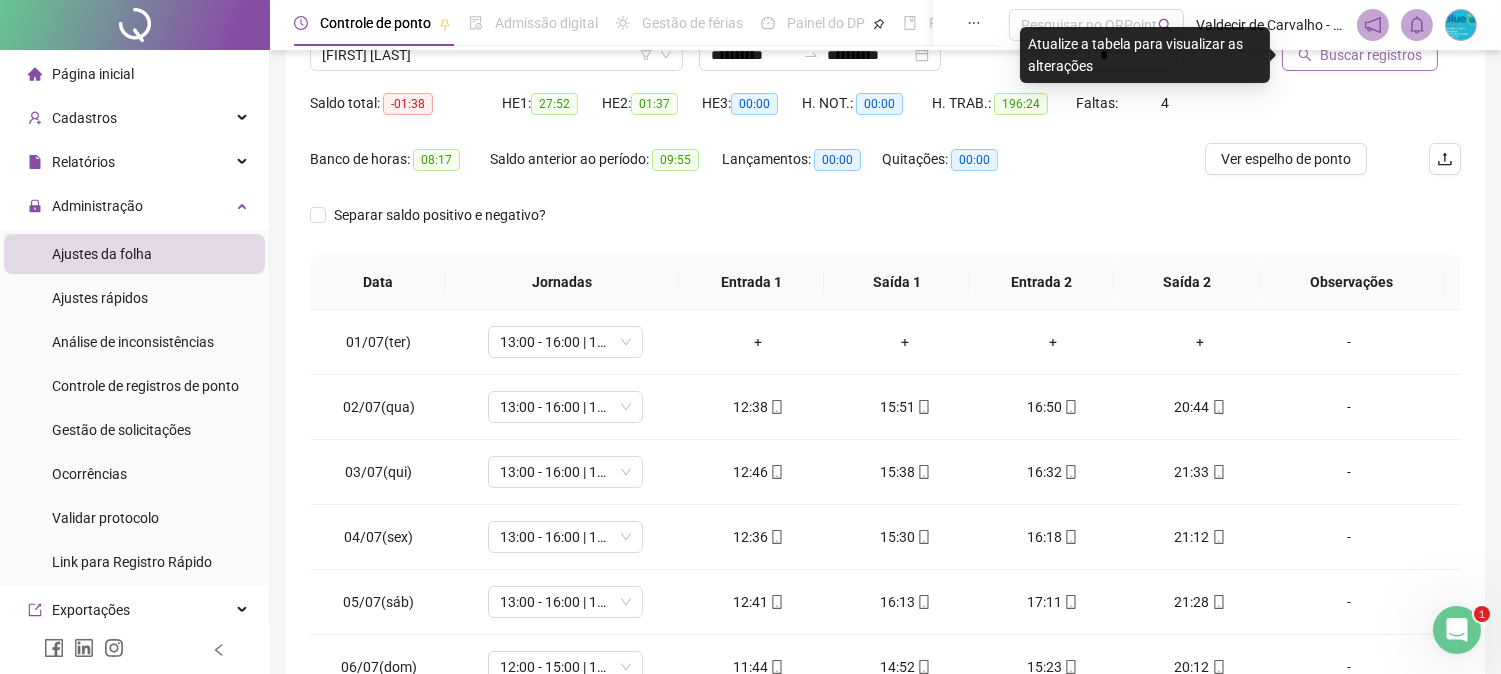 click on "Buscar registros" at bounding box center (1371, 55) 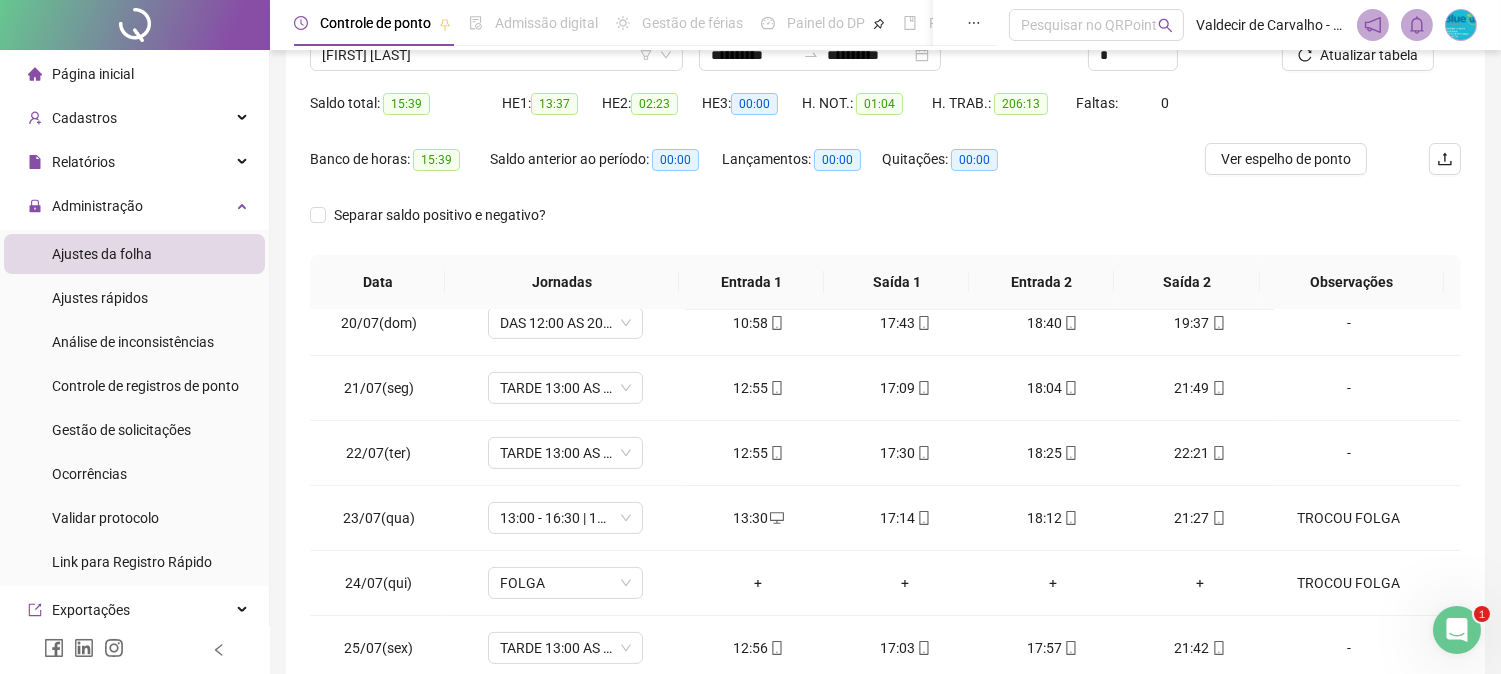 scroll, scrollTop: 1294, scrollLeft: 0, axis: vertical 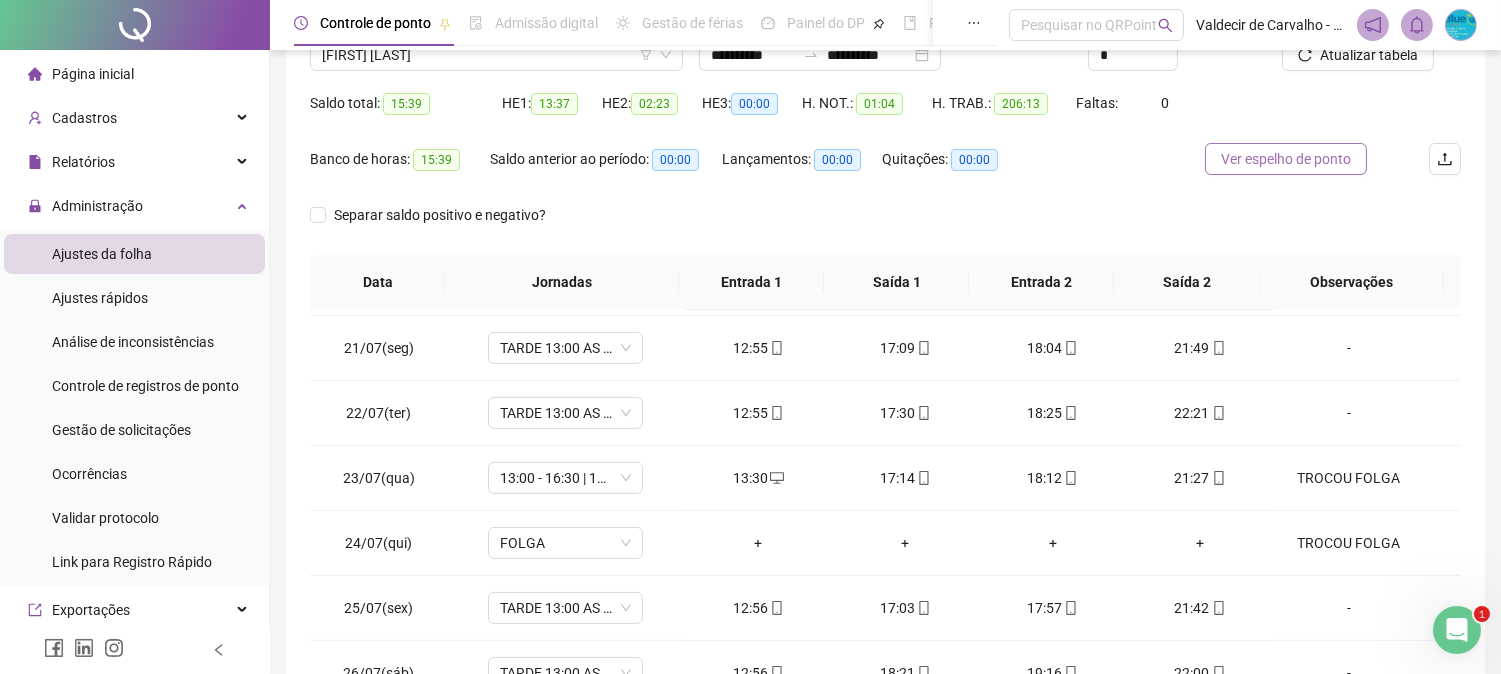 click on "Ver espelho de ponto" at bounding box center (1286, 159) 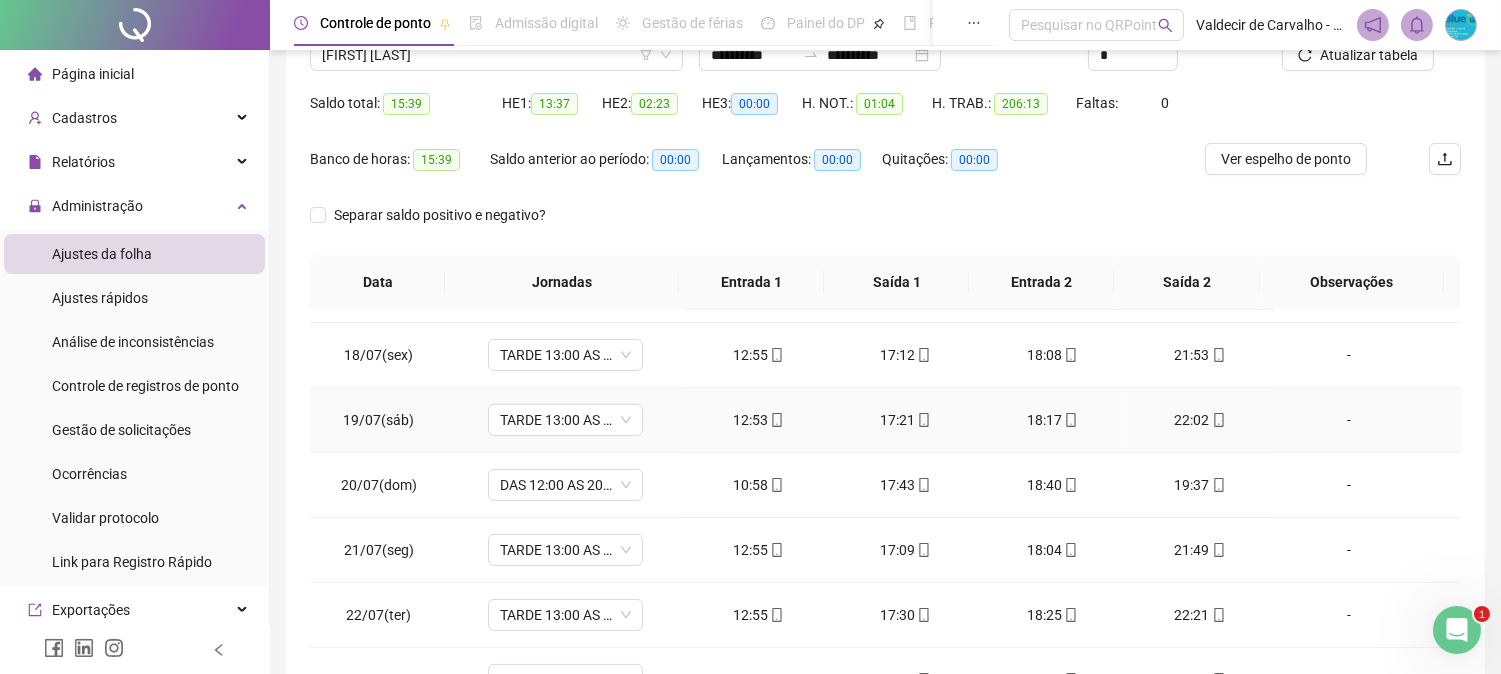 scroll, scrollTop: 1072, scrollLeft: 0, axis: vertical 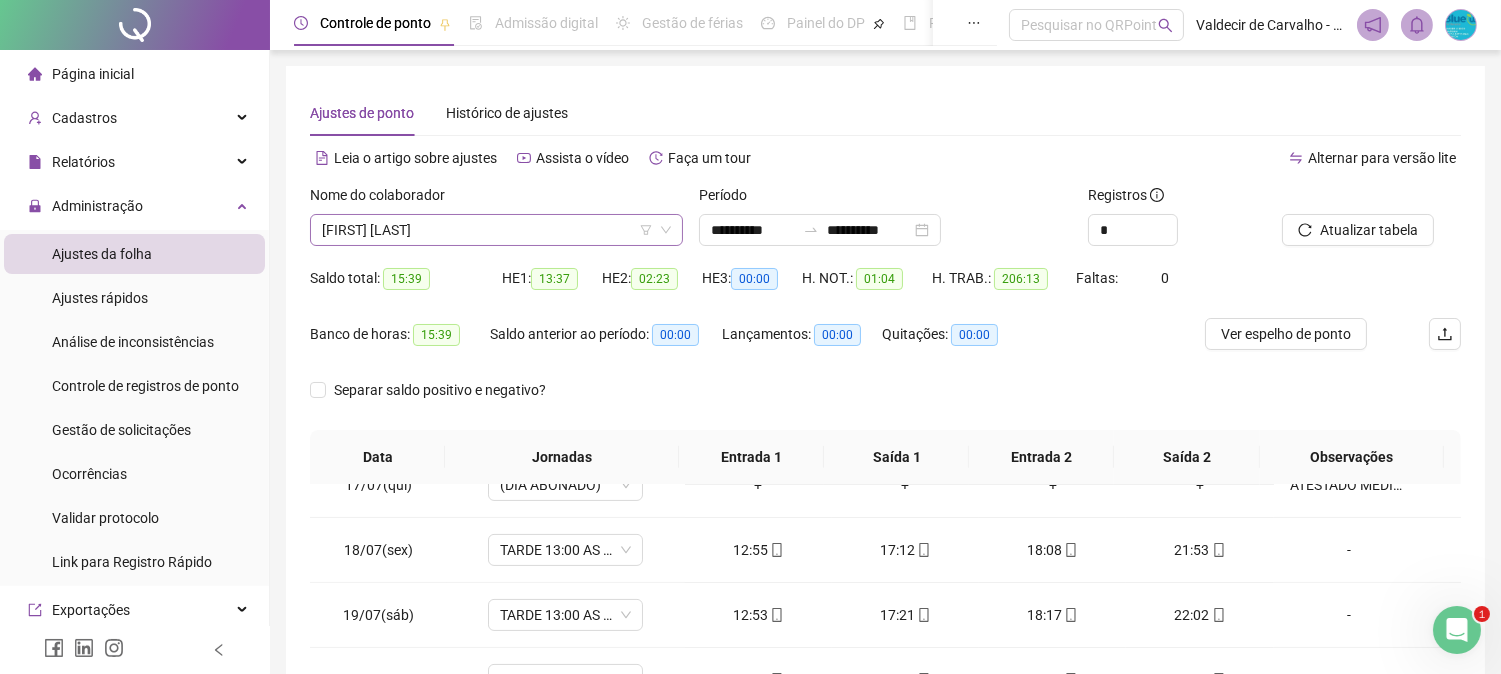click on "[FIRST] [LAST]" at bounding box center (496, 230) 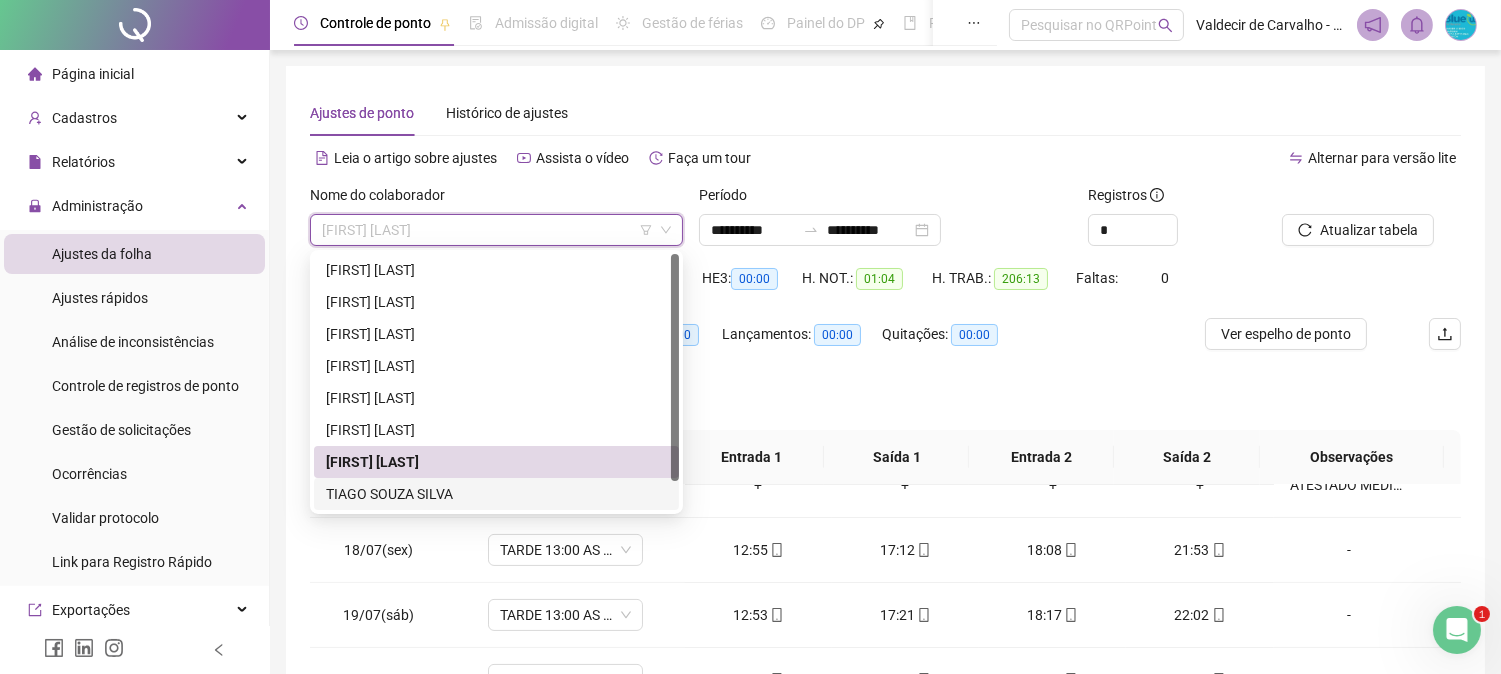 click on "TIAGO SOUZA SILVA" at bounding box center [496, 494] 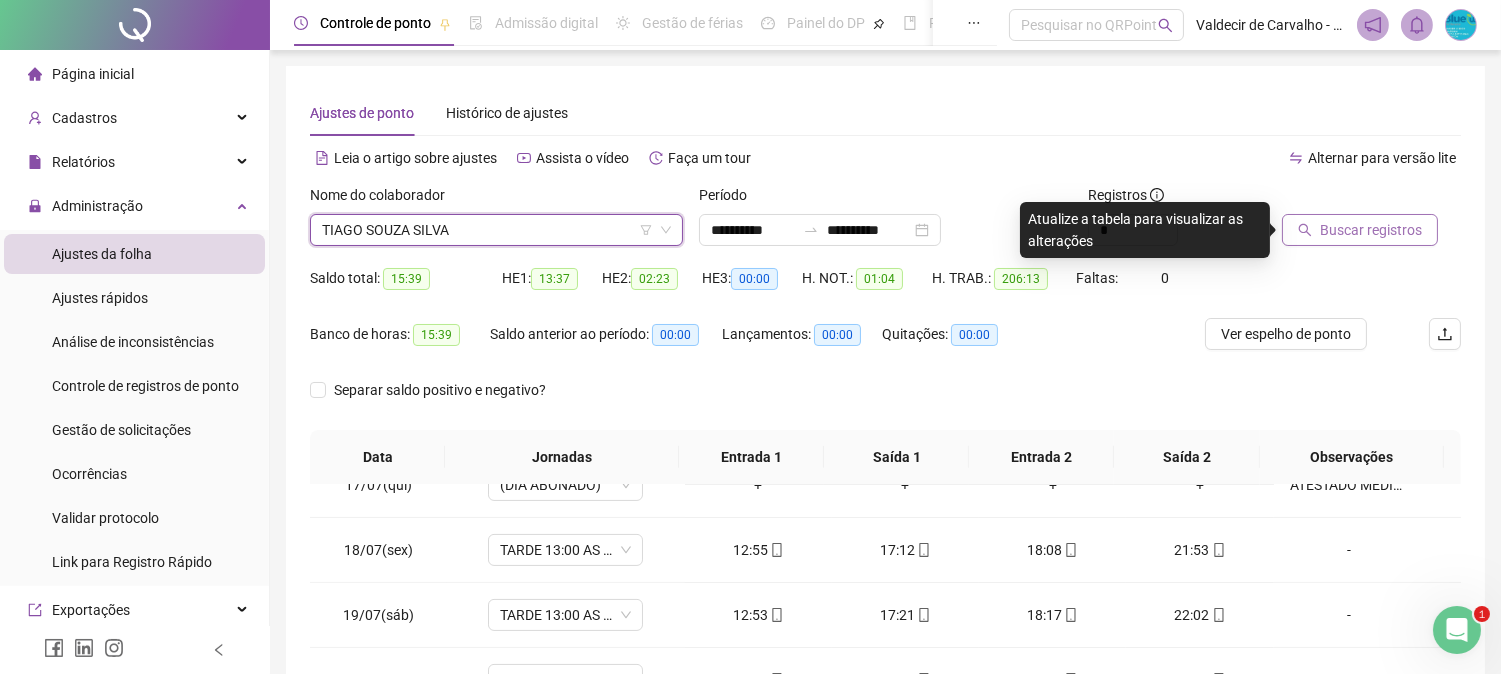 click on "Buscar registros" at bounding box center (1371, 230) 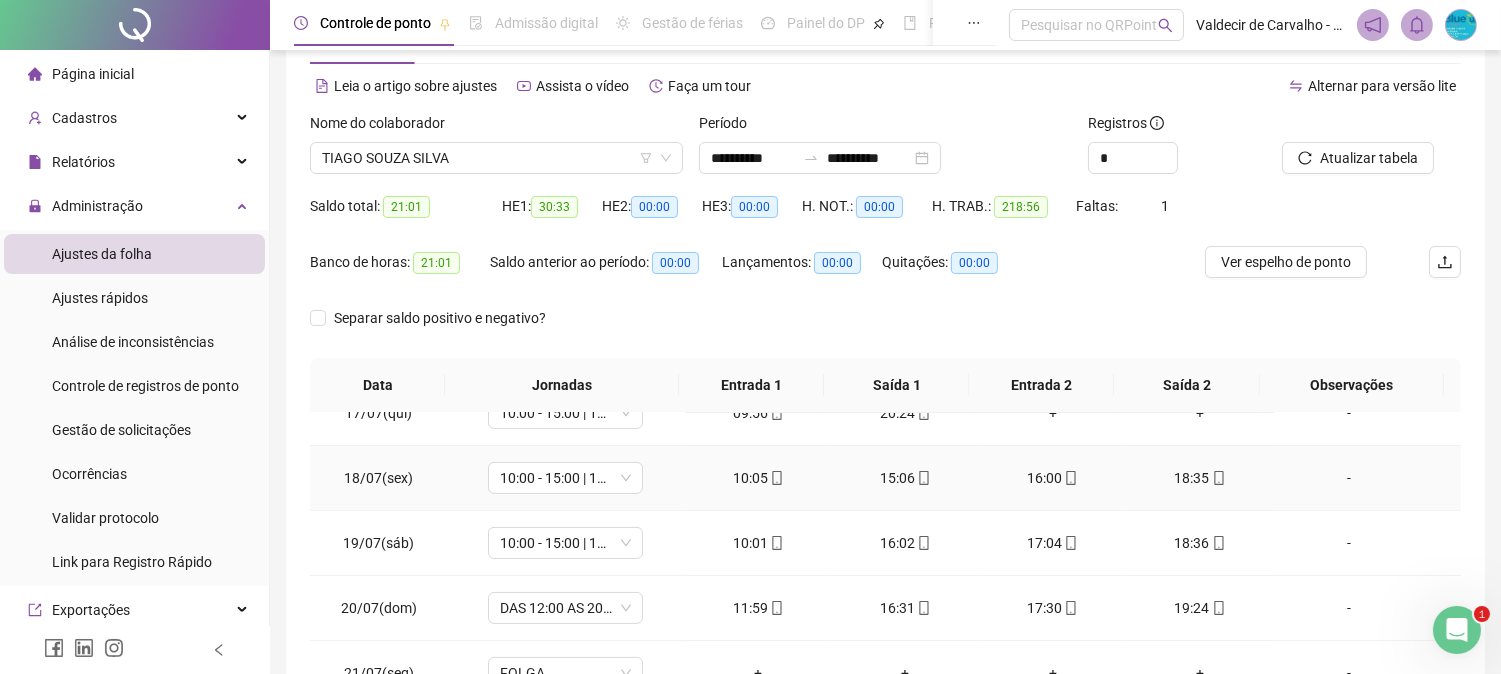 scroll, scrollTop: 111, scrollLeft: 0, axis: vertical 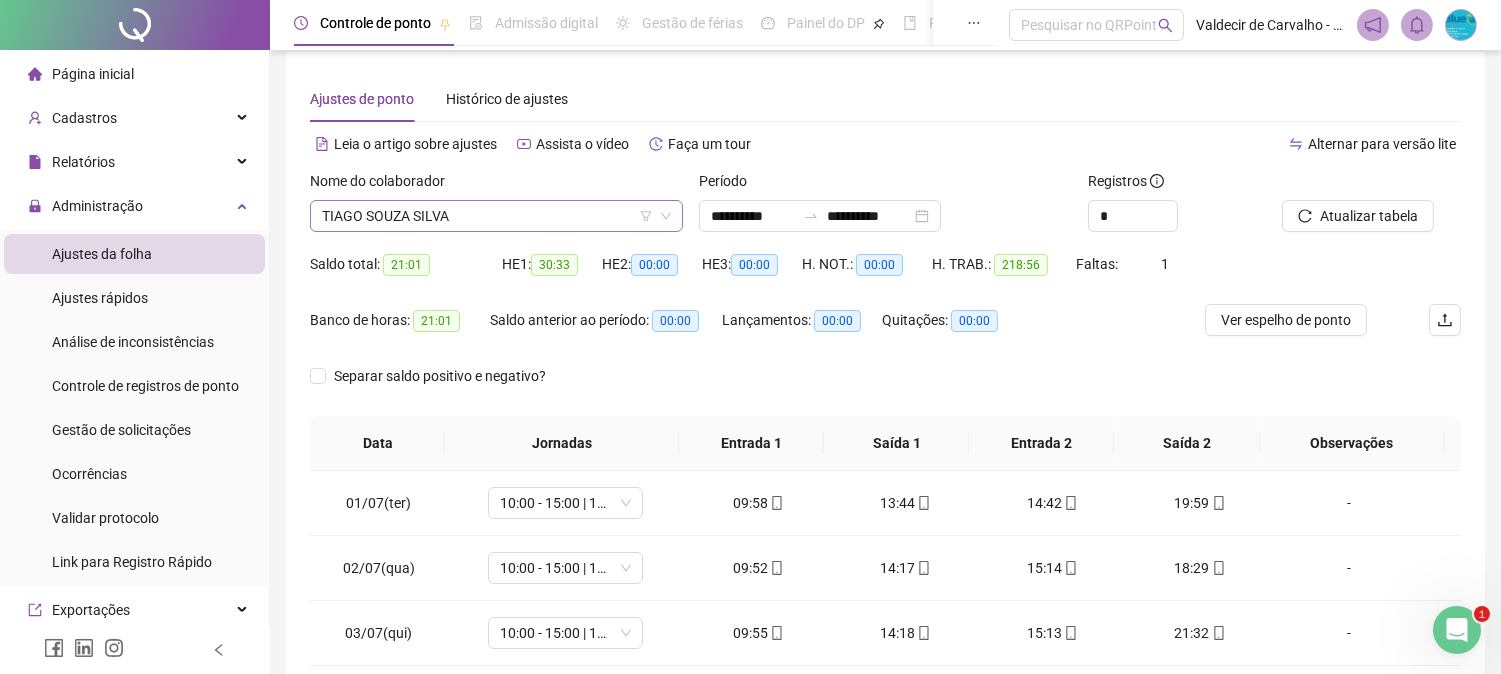 click on "TIAGO SOUZA SILVA" at bounding box center [496, 216] 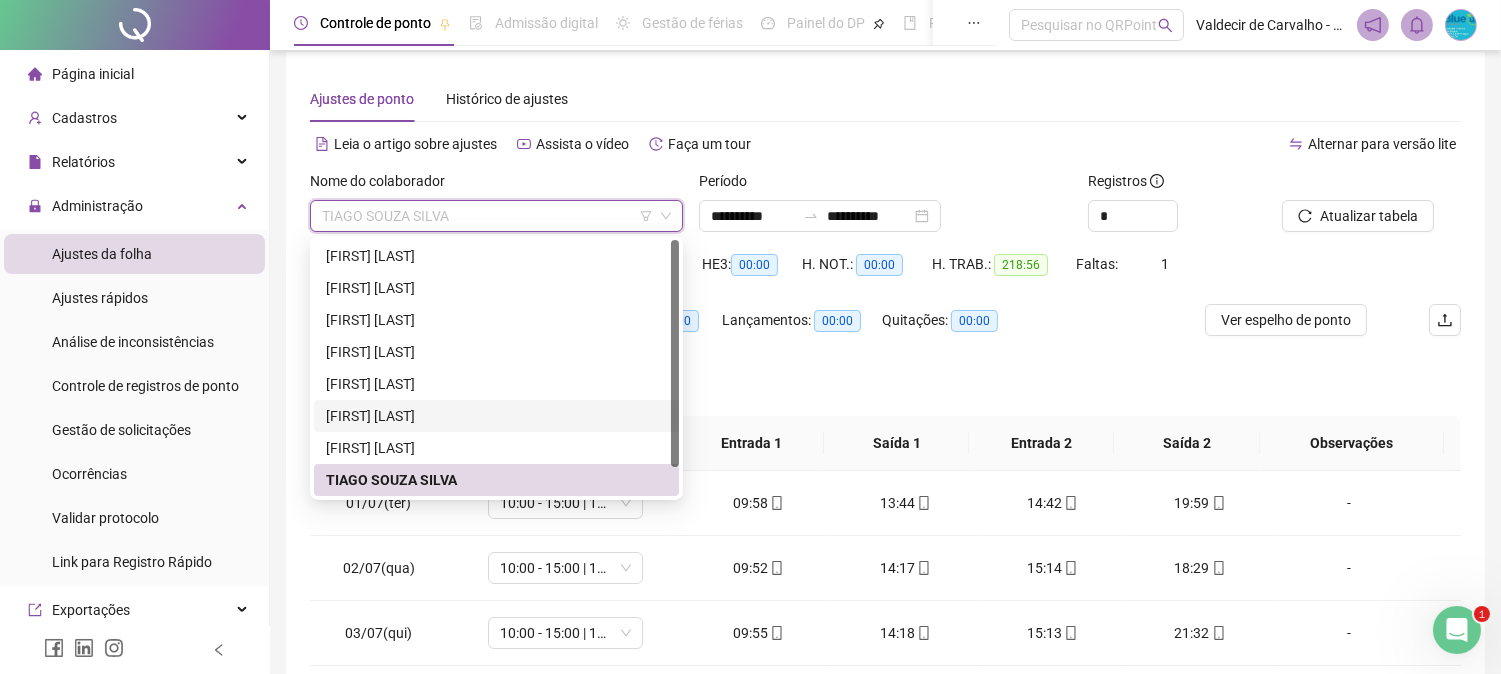 scroll, scrollTop: 32, scrollLeft: 0, axis: vertical 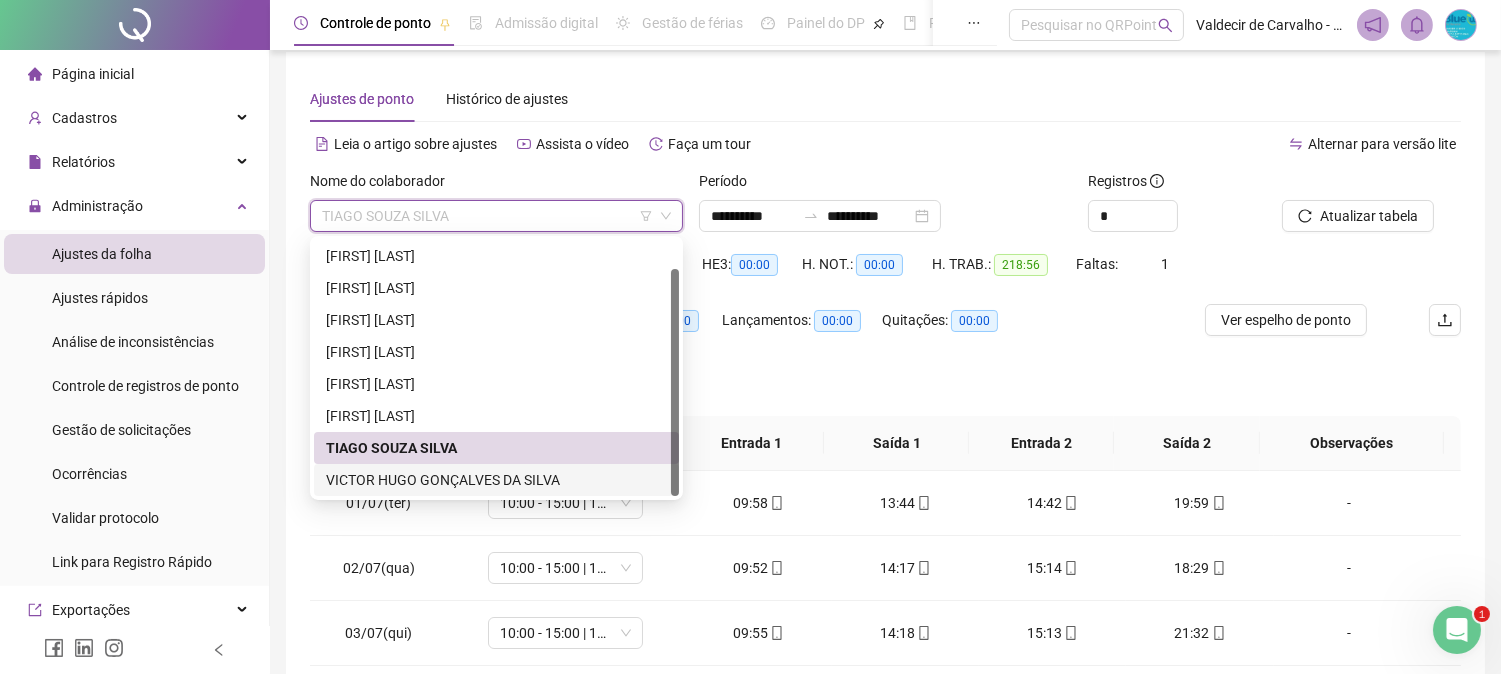 click on "VICTOR HUGO GONÇALVES DA SILVA" at bounding box center [496, 480] 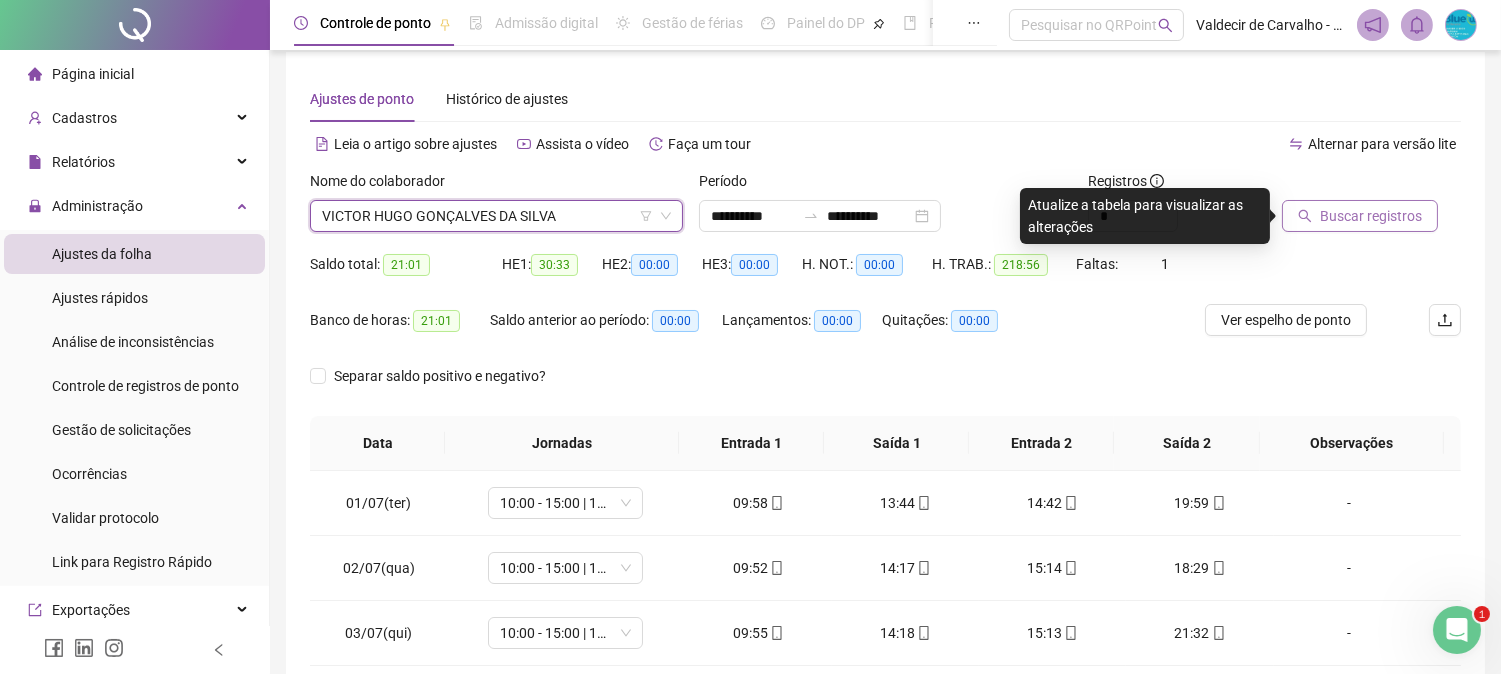 click on "Buscar registros" at bounding box center (1371, 216) 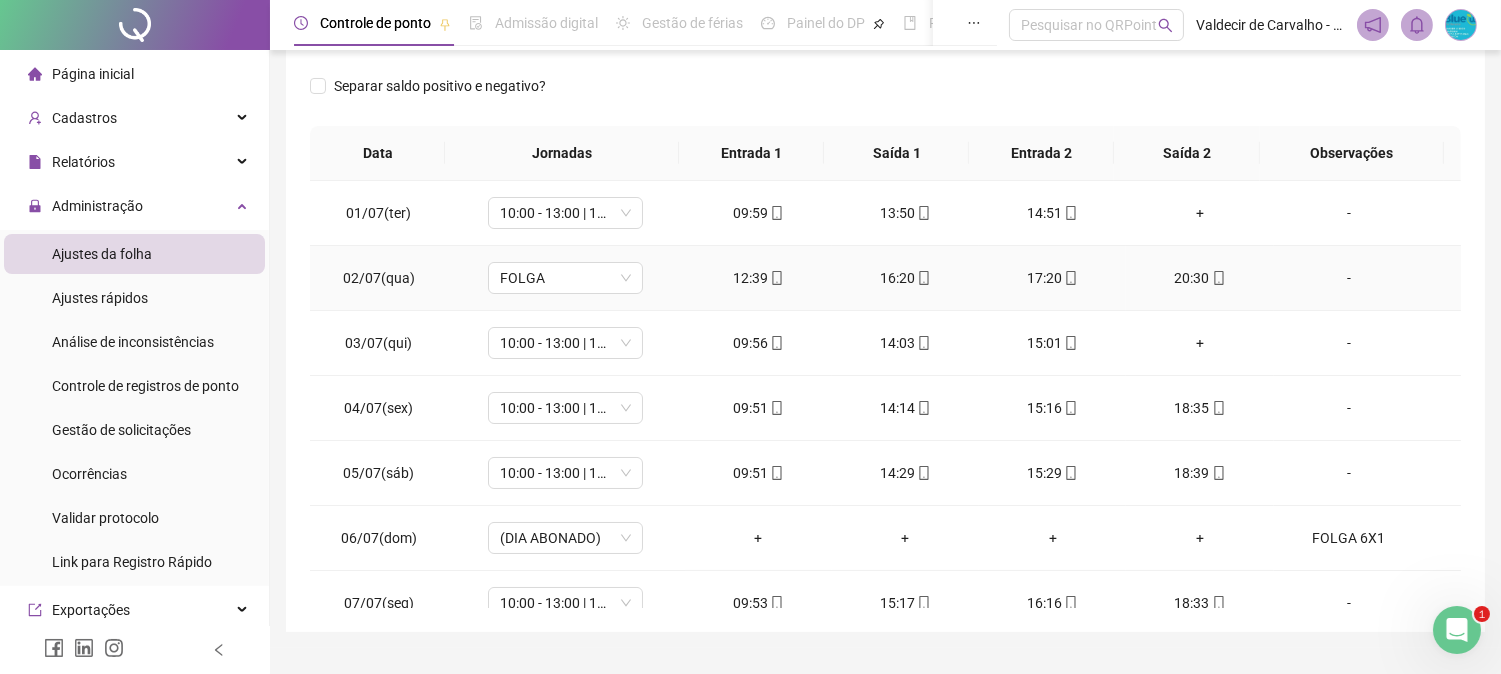 scroll, scrollTop: 347, scrollLeft: 0, axis: vertical 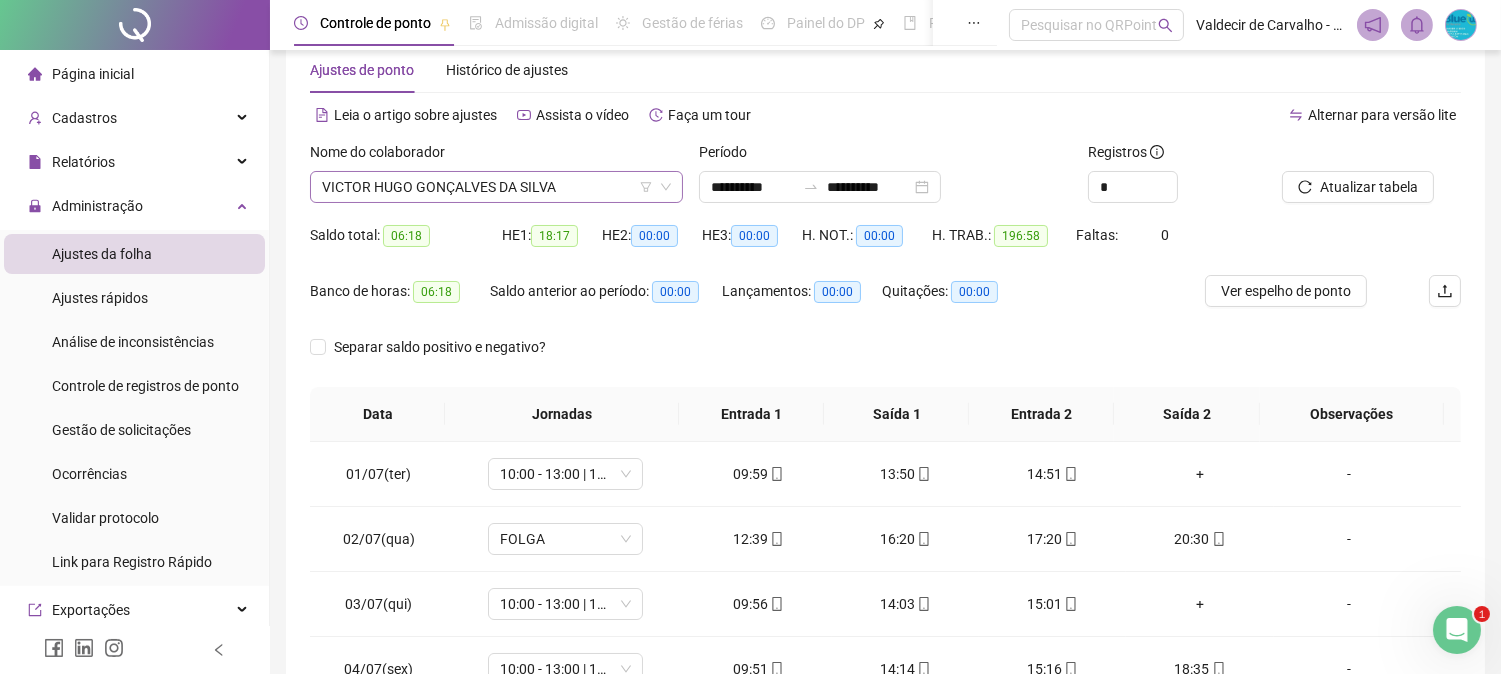 click on "VICTOR HUGO GONÇALVES DA SILVA" at bounding box center (496, 187) 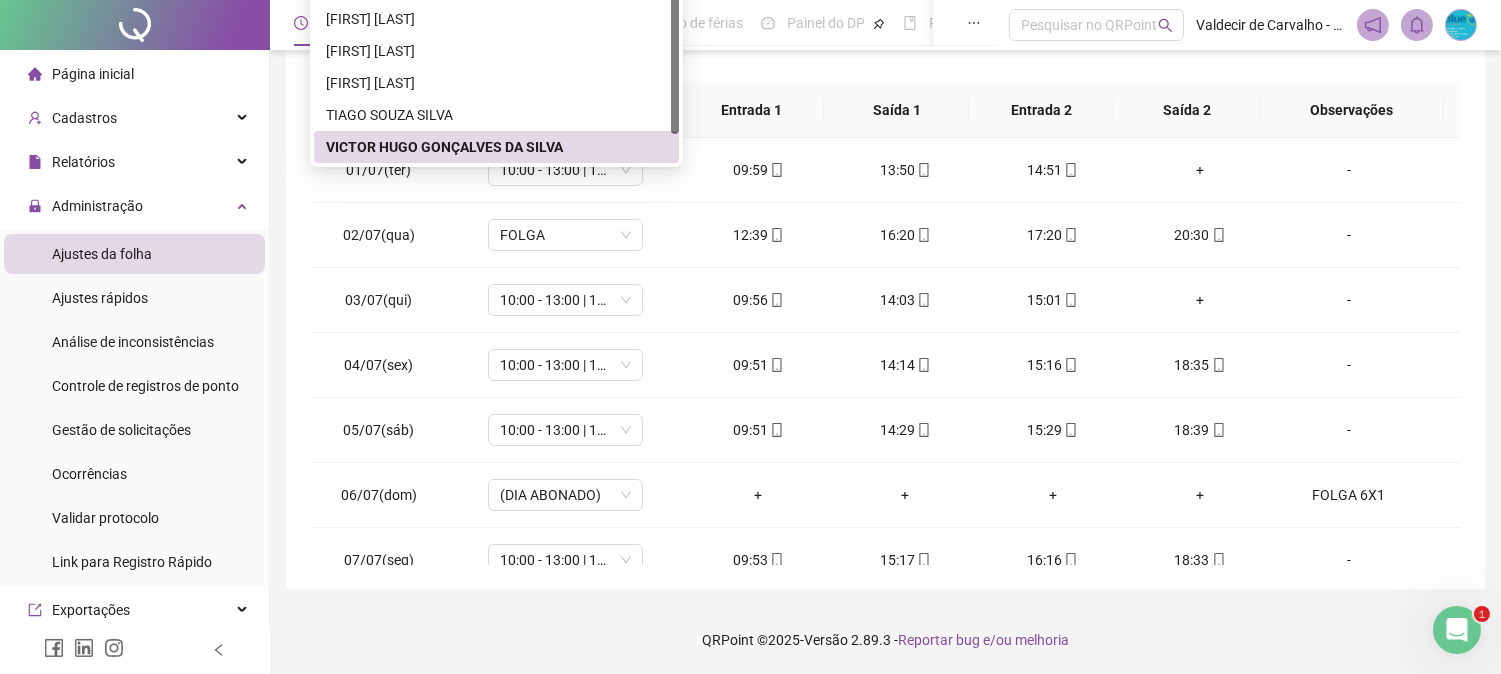 scroll, scrollTop: 0, scrollLeft: 0, axis: both 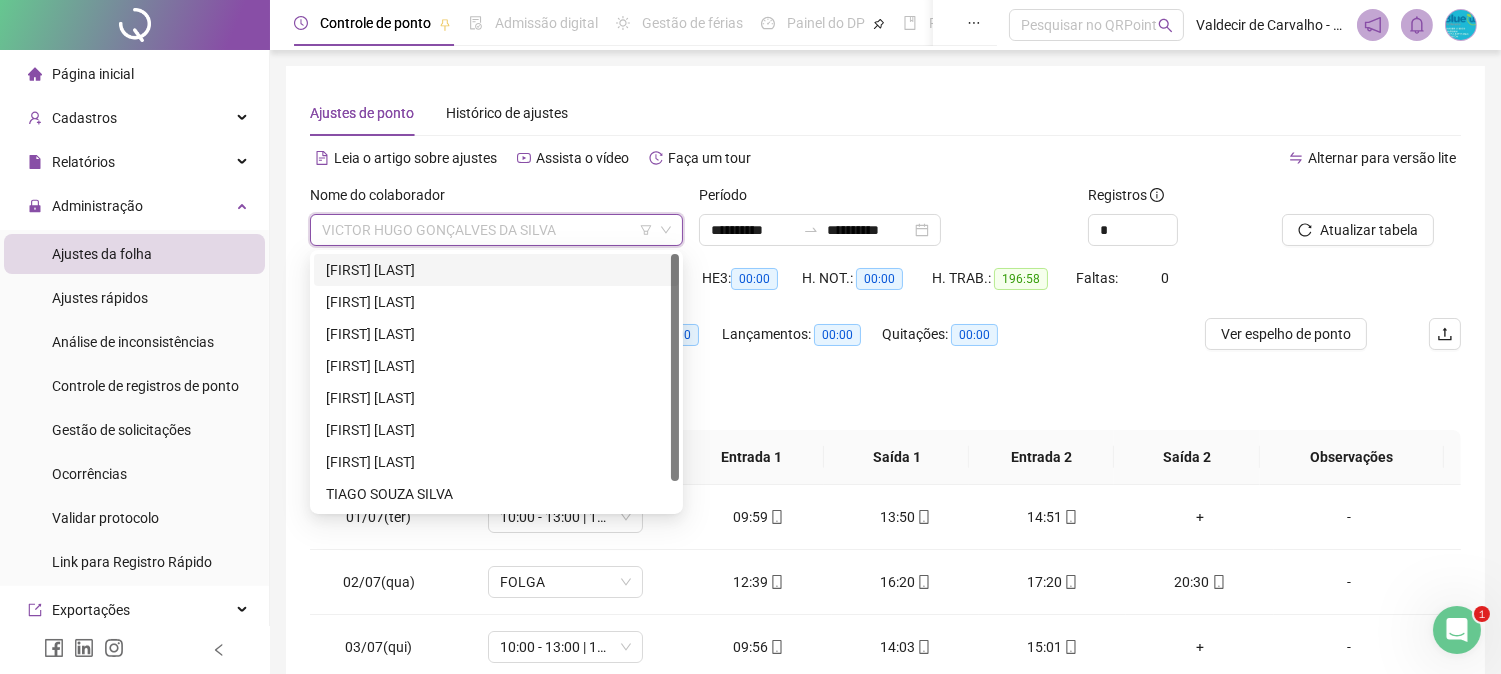 click on "Alternar para versão lite" at bounding box center [1174, 158] 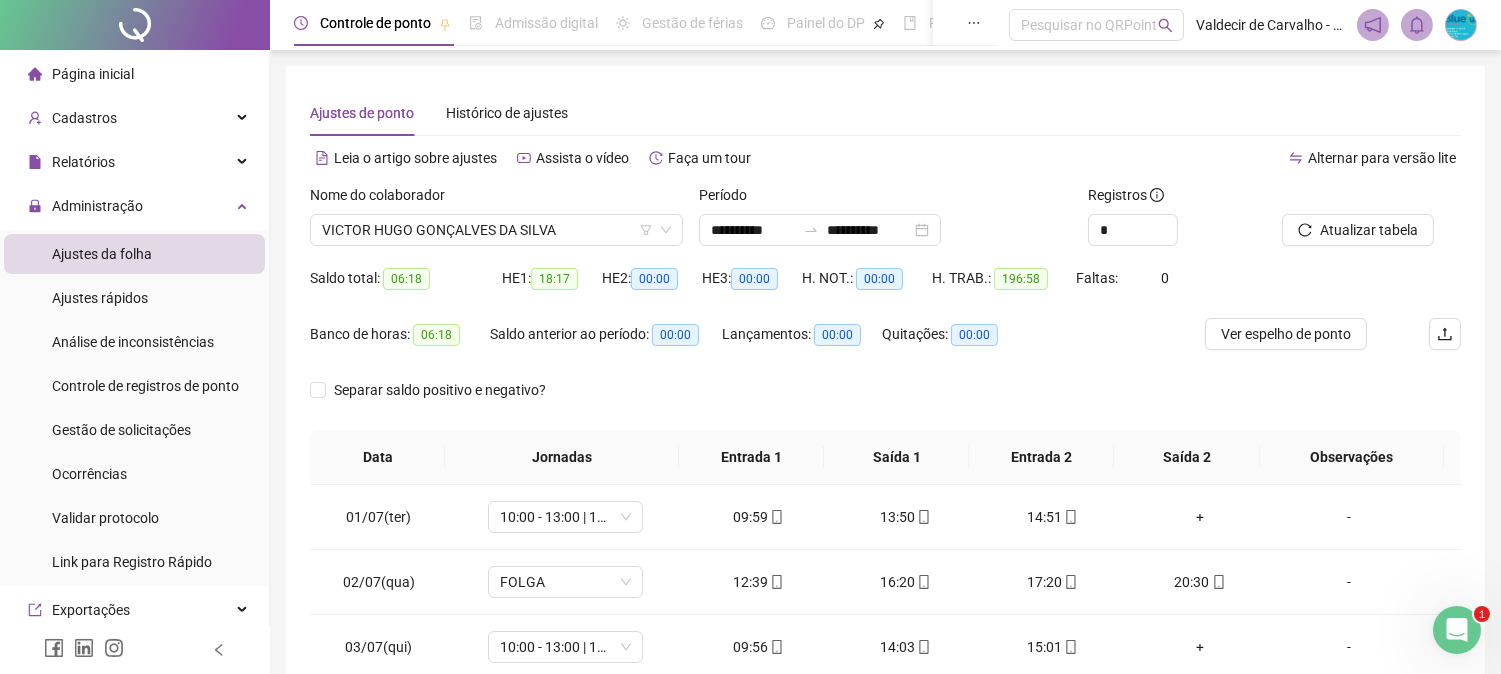 click on "Separar saldo positivo e negativo?" at bounding box center [885, 402] 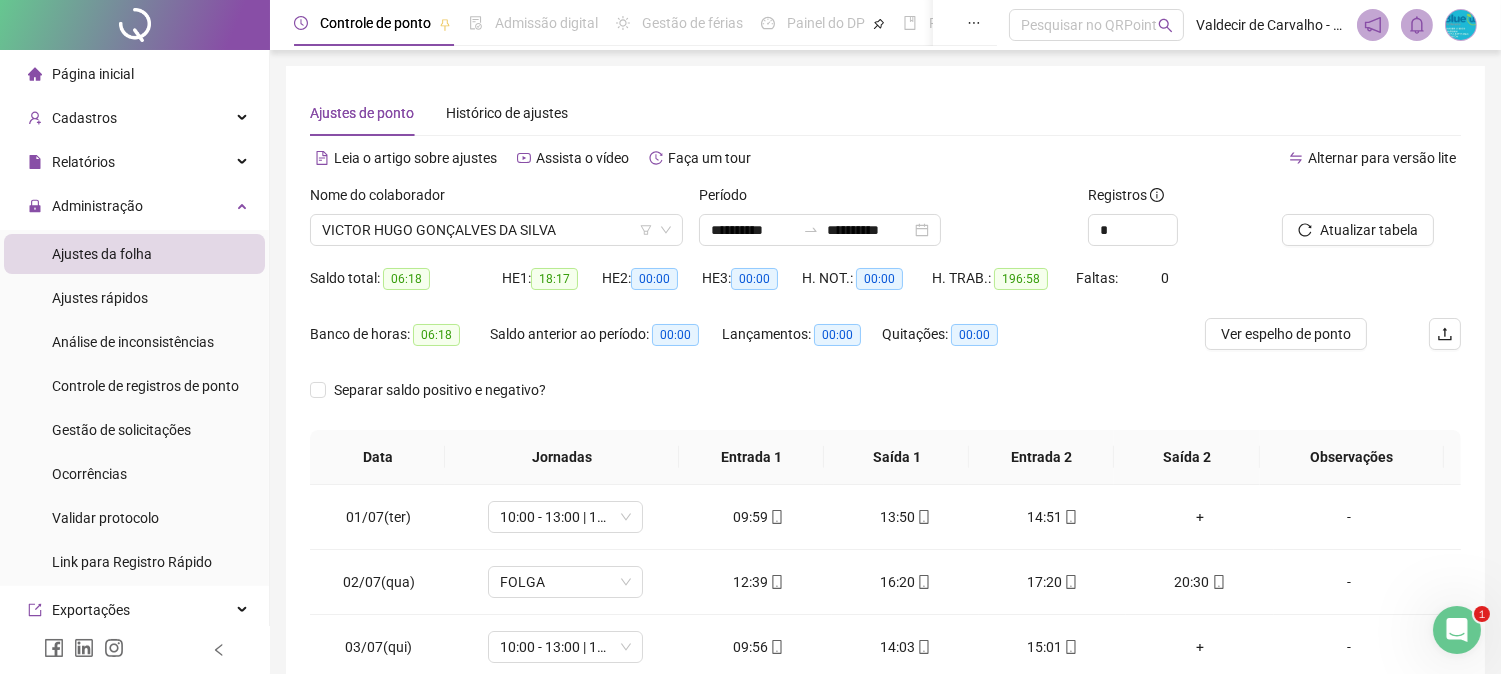 click 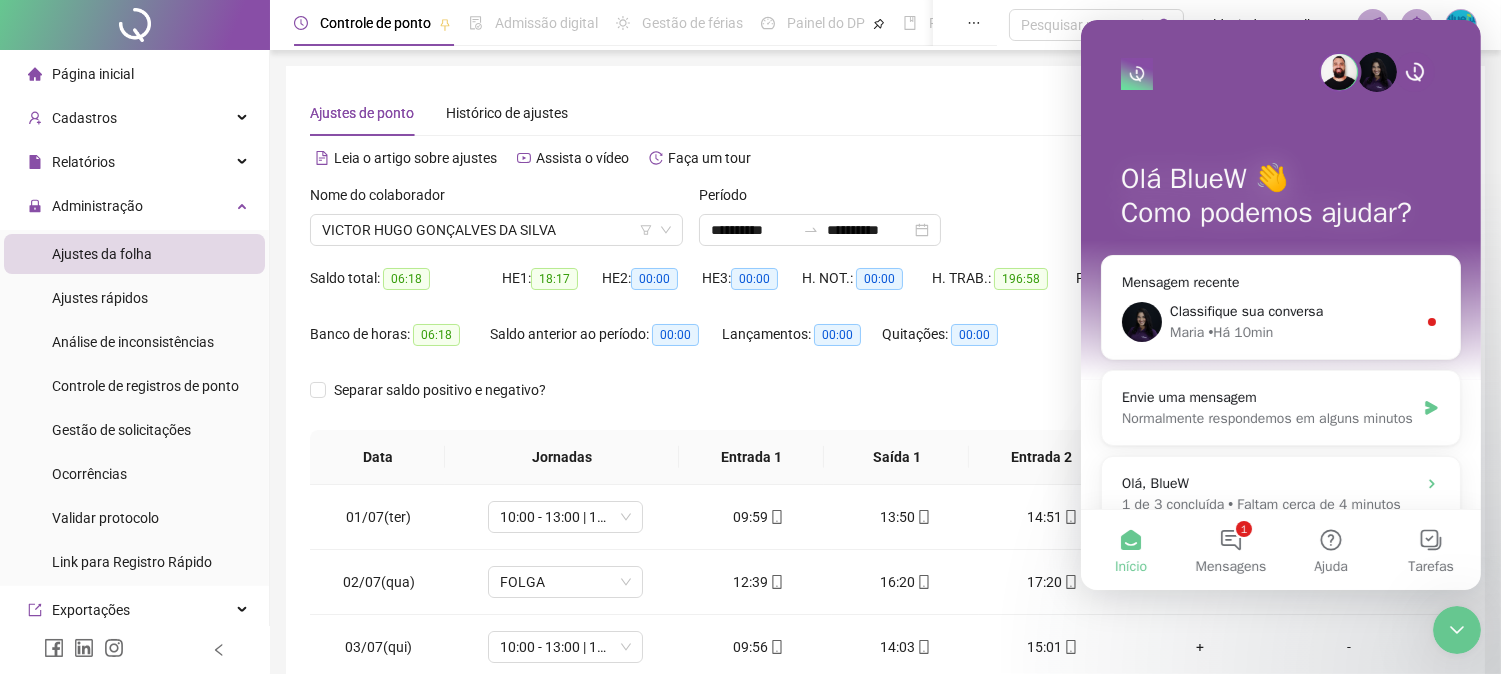 click on "Separar saldo positivo e negativo?" at bounding box center (885, 402) 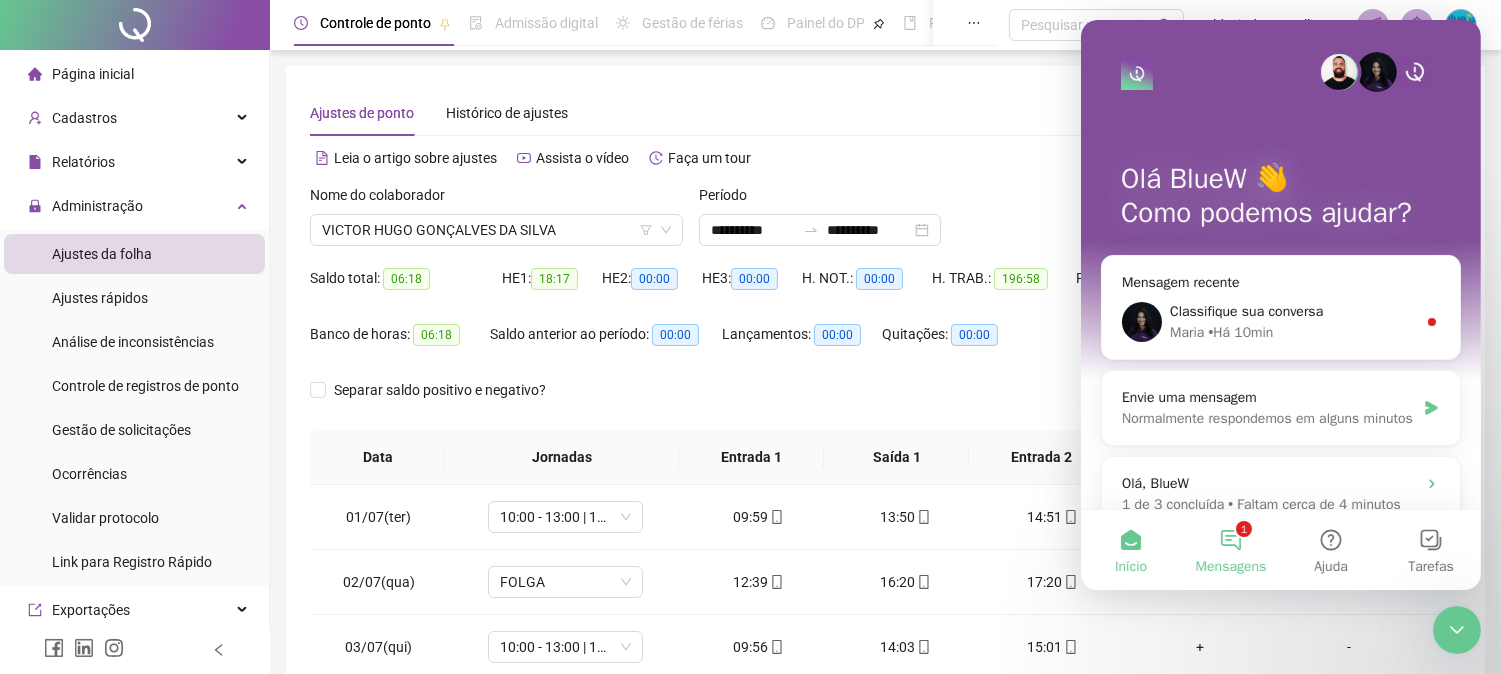 click on "1 Mensagens" at bounding box center (1230, 550) 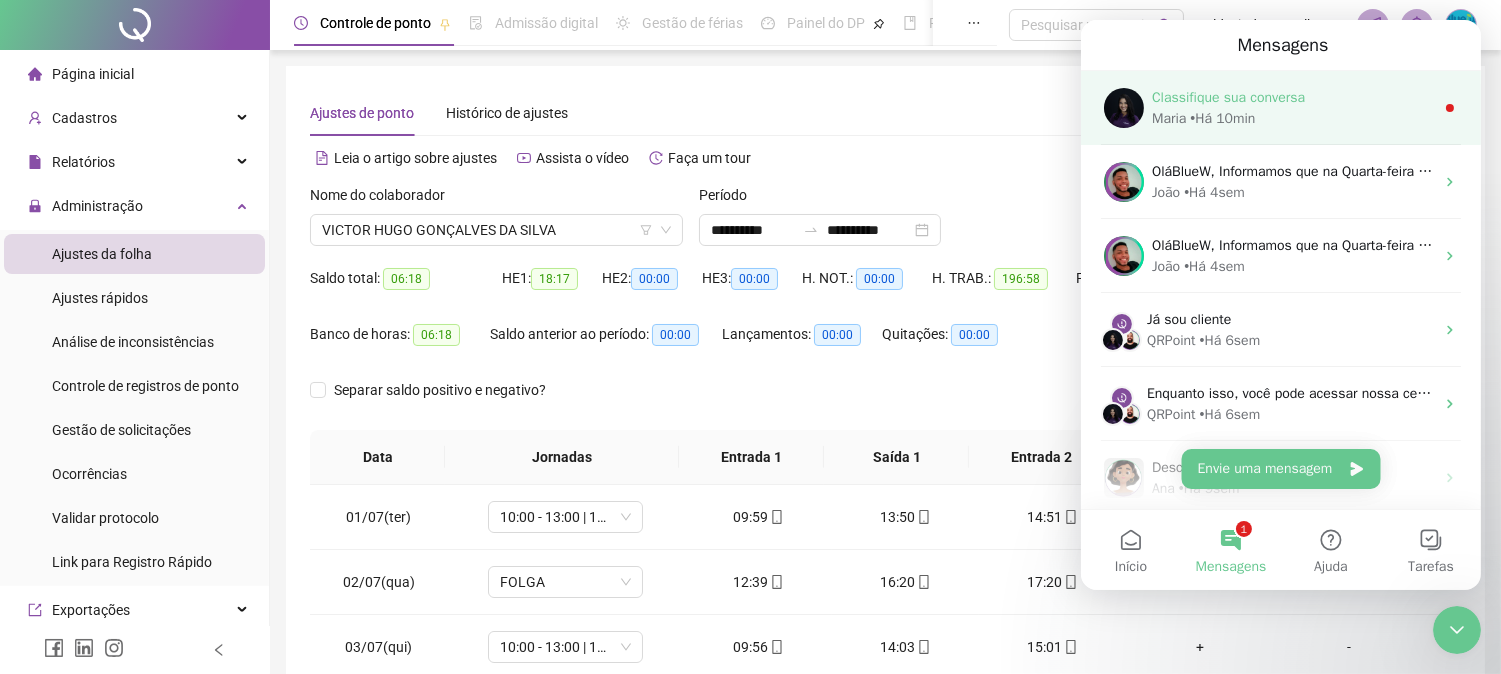 click on "Classifique sua conversa" at bounding box center [1227, 97] 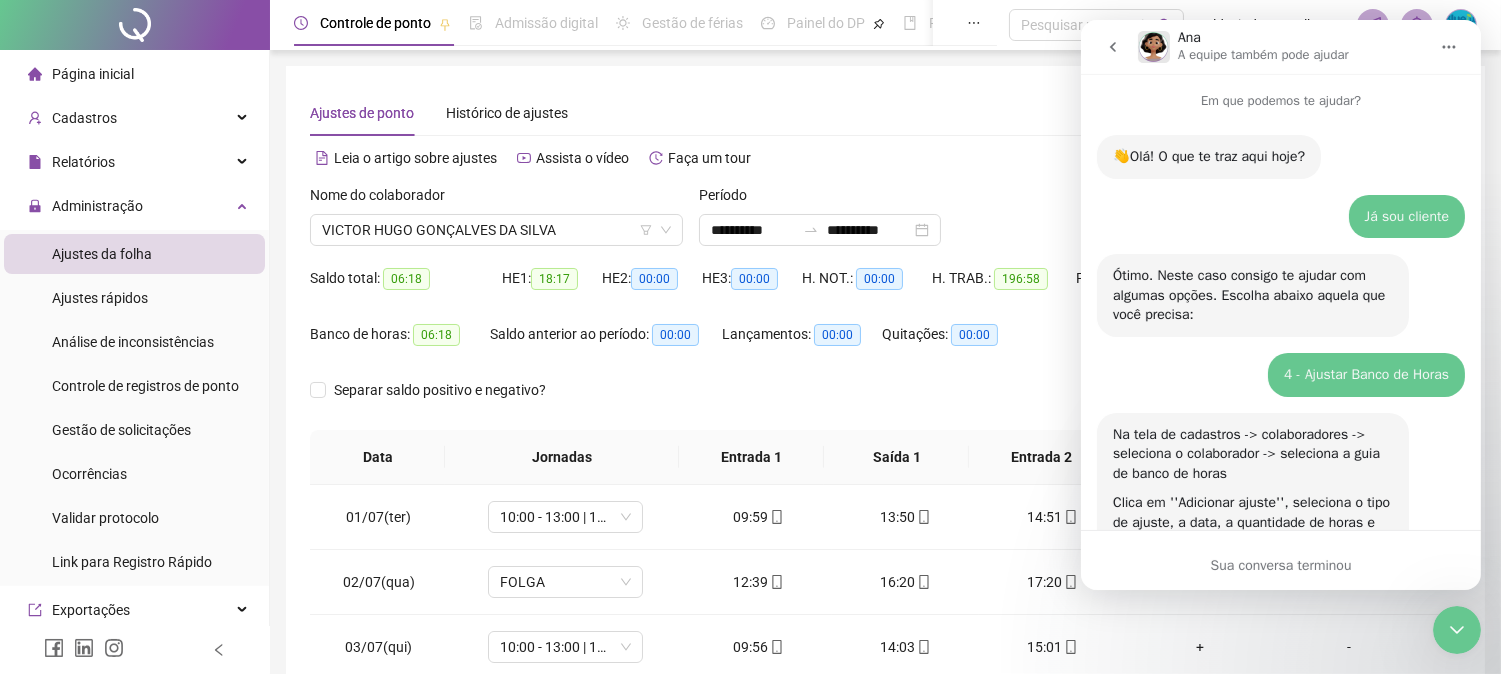 scroll, scrollTop: 3, scrollLeft: 0, axis: vertical 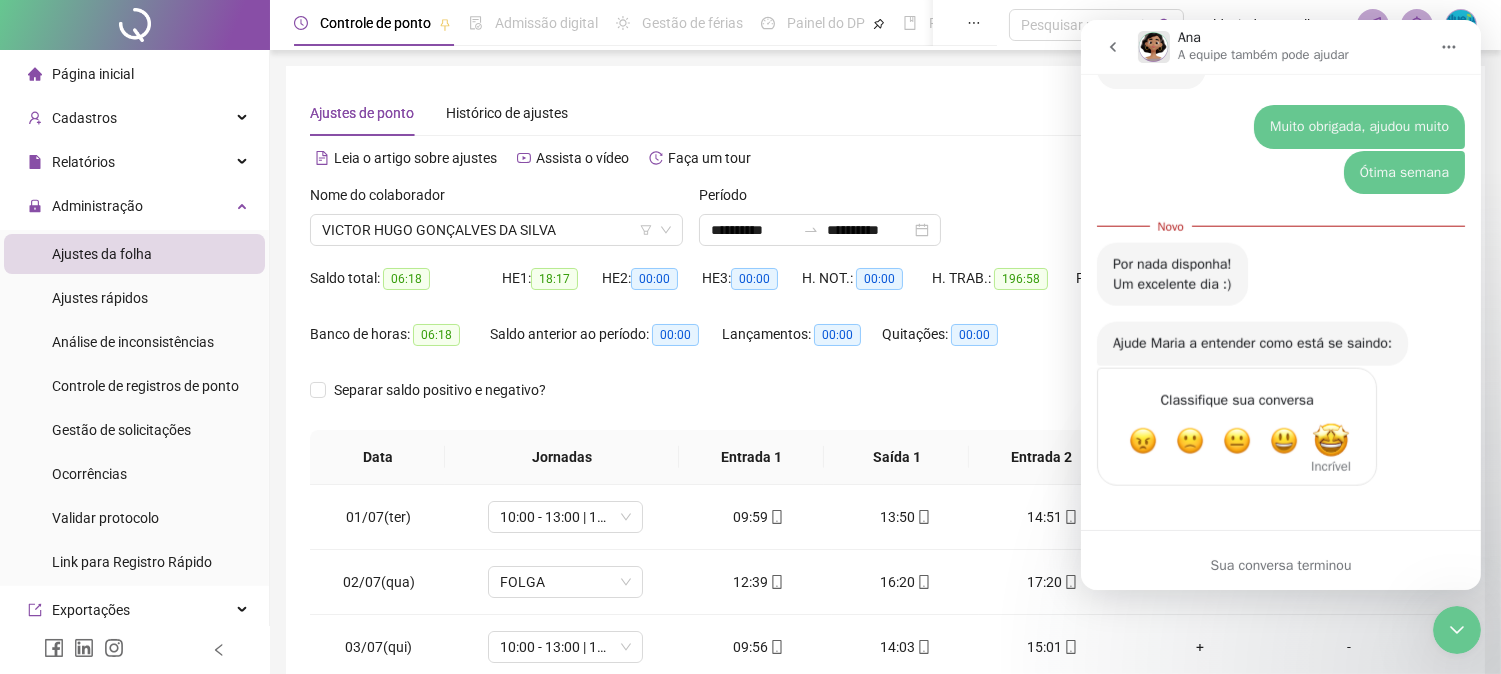 click at bounding box center (1330, 441) 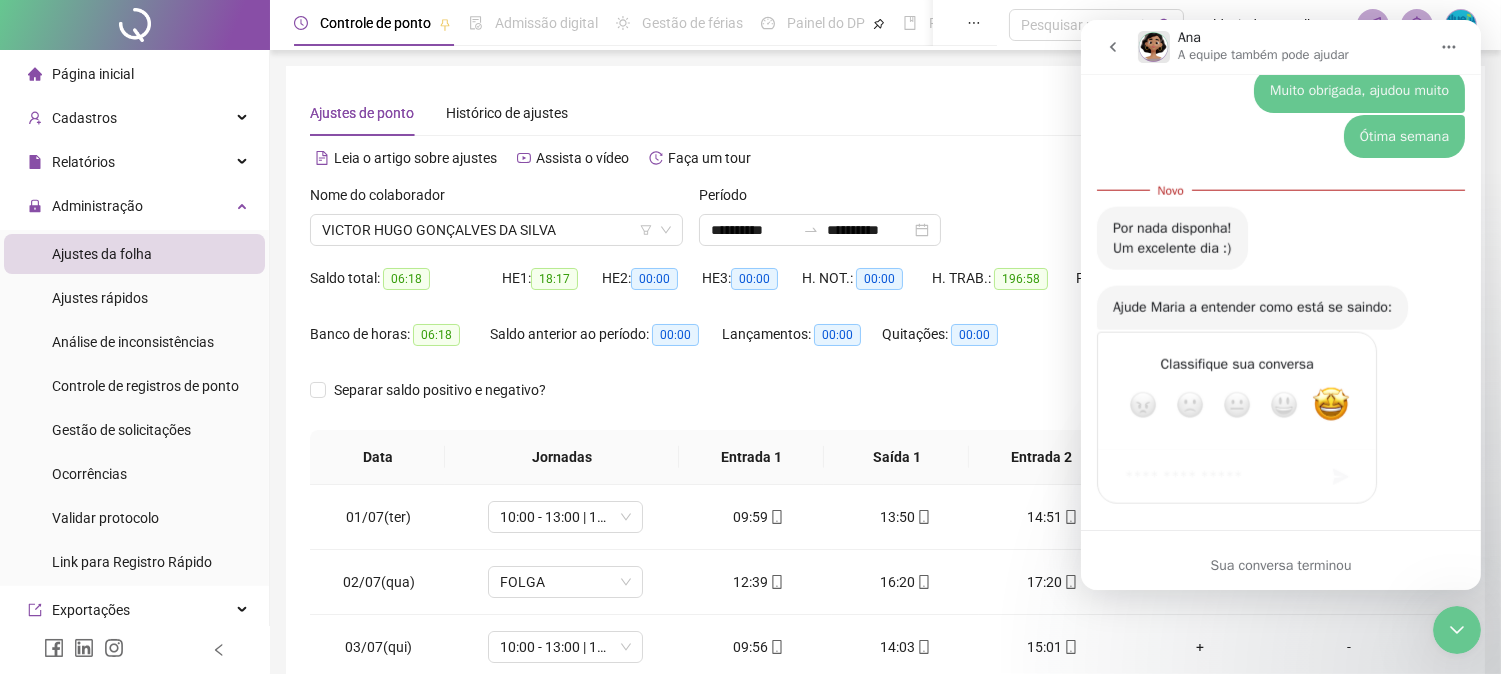 scroll, scrollTop: 2, scrollLeft: 0, axis: vertical 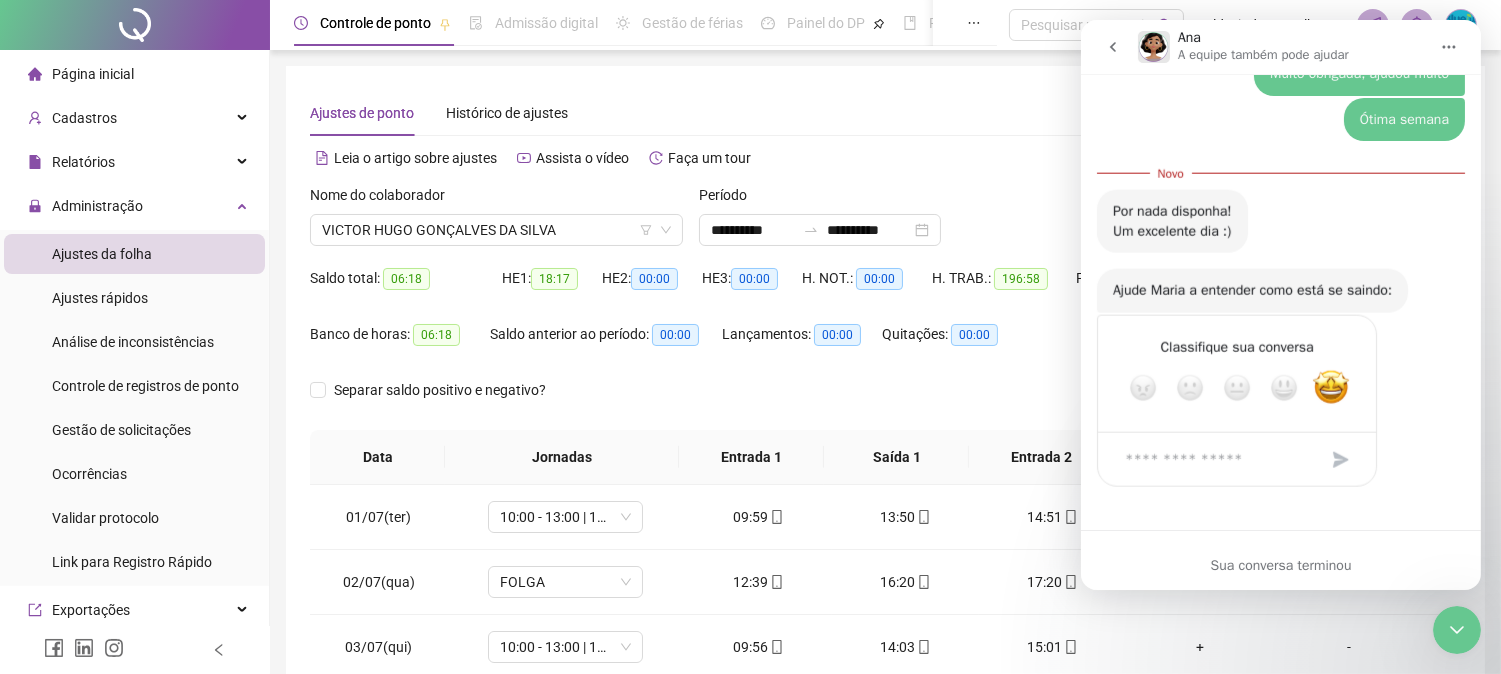 click at bounding box center (1216, 459) 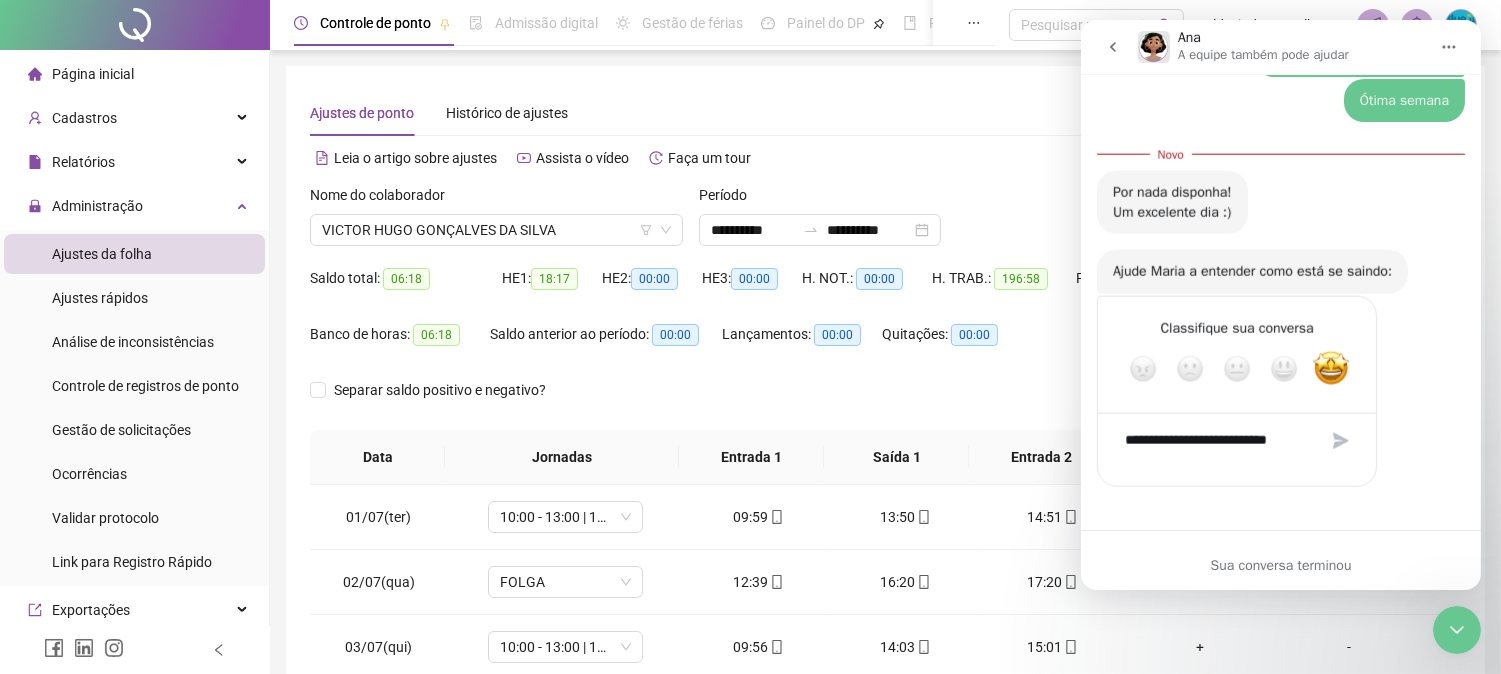 scroll, scrollTop: 4395, scrollLeft: 0, axis: vertical 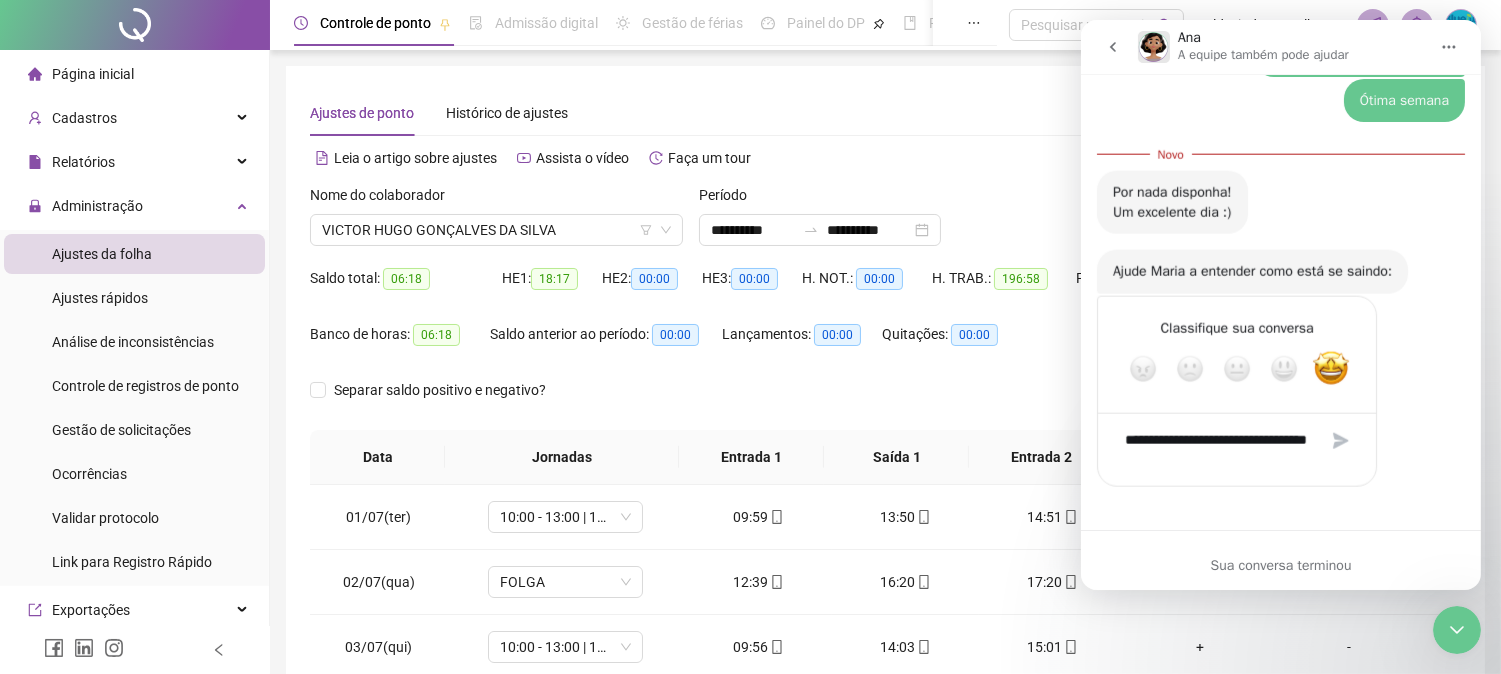 click on "**********" at bounding box center (1216, 450) 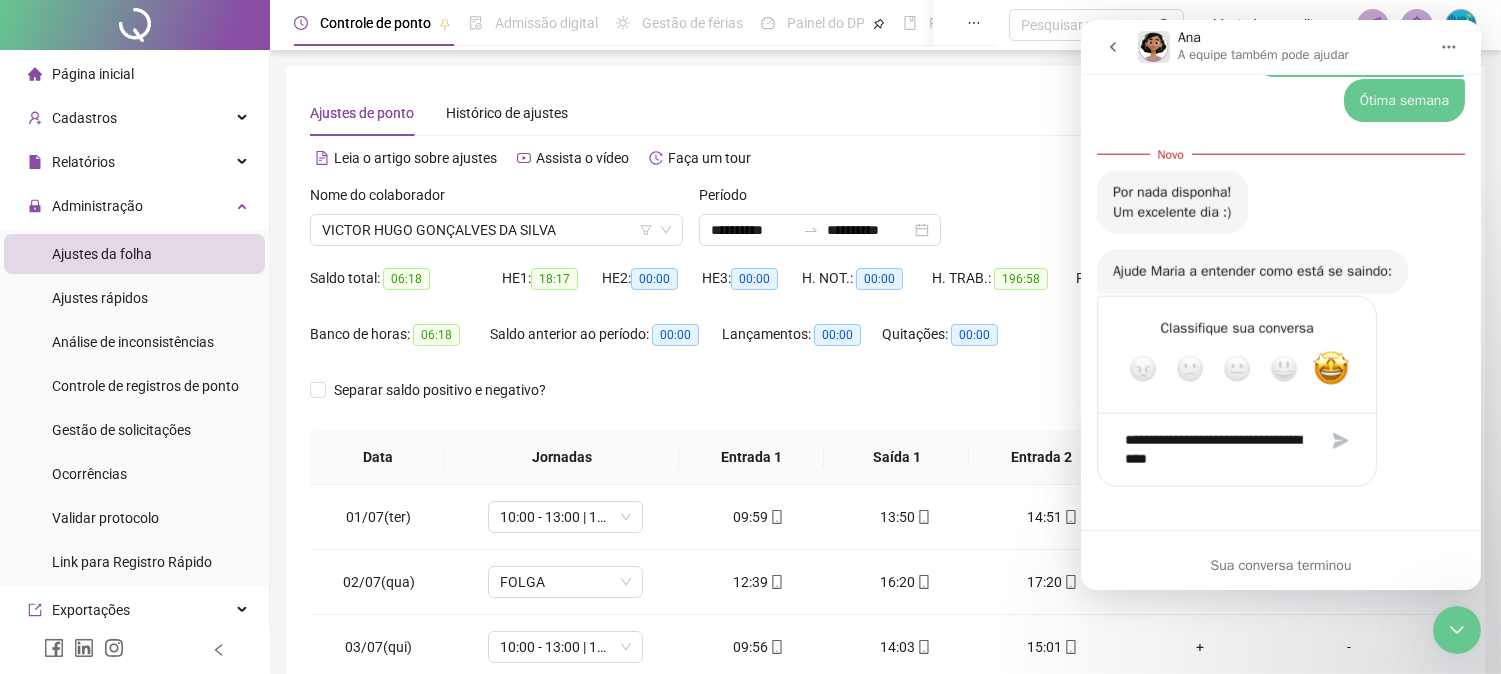 click on "**********" at bounding box center (1216, 450) 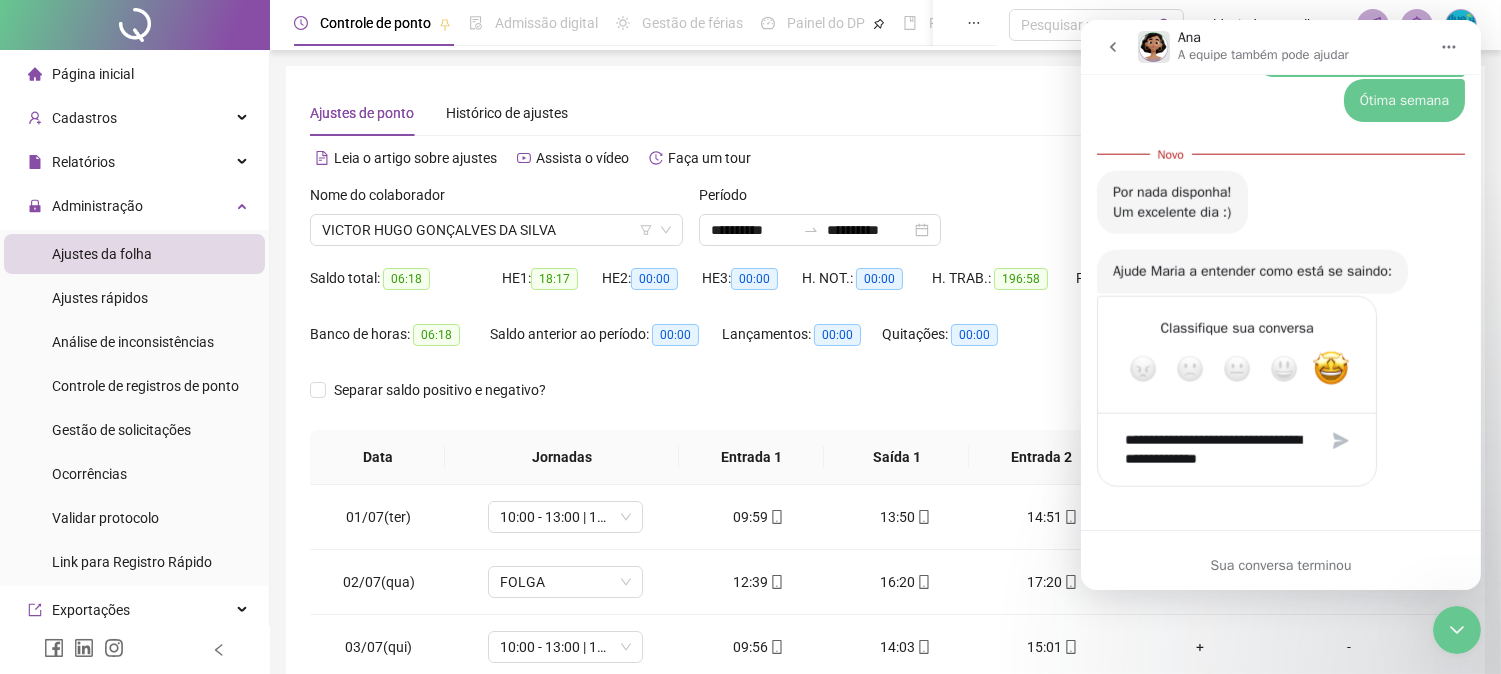 drag, startPoint x: 1256, startPoint y: 484, endPoint x: 1226, endPoint y: 494, distance: 31.622776 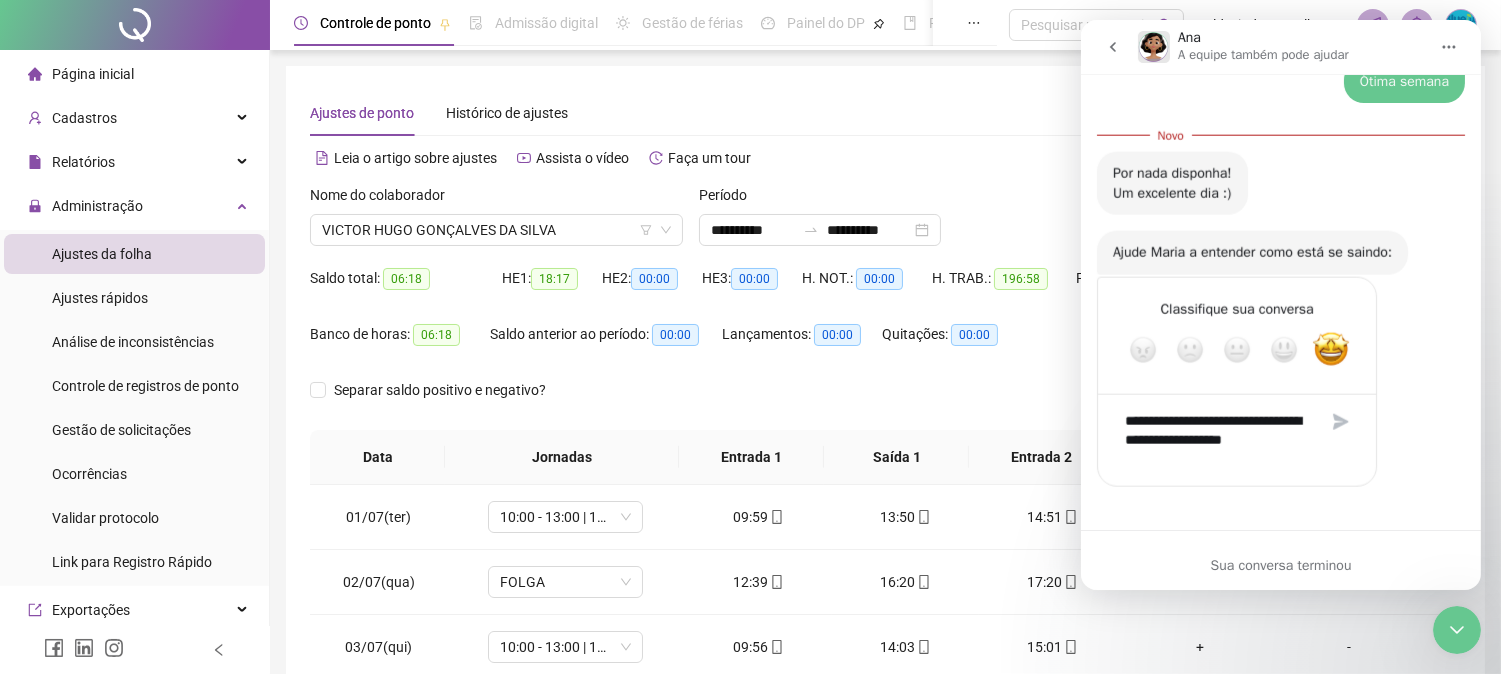scroll, scrollTop: 4424, scrollLeft: 0, axis: vertical 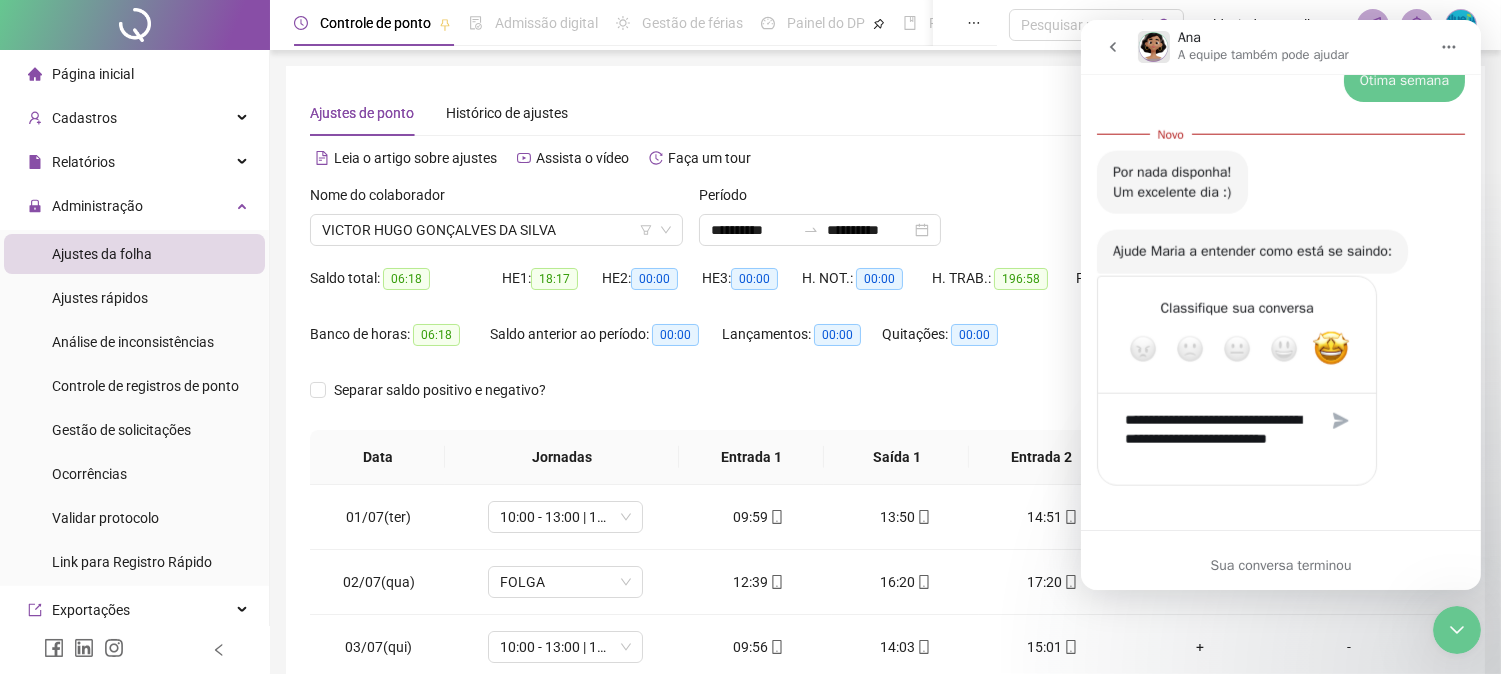 type on "**********" 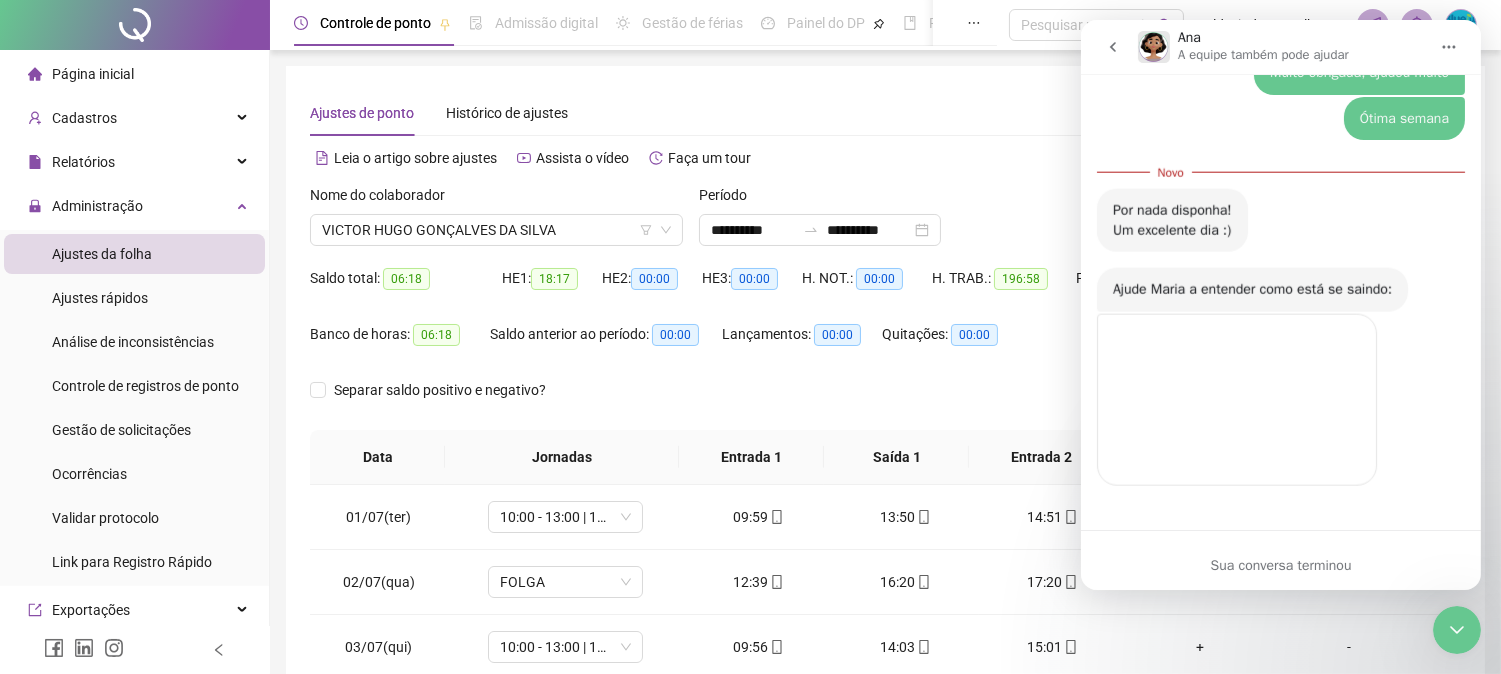 scroll, scrollTop: 2, scrollLeft: 0, axis: vertical 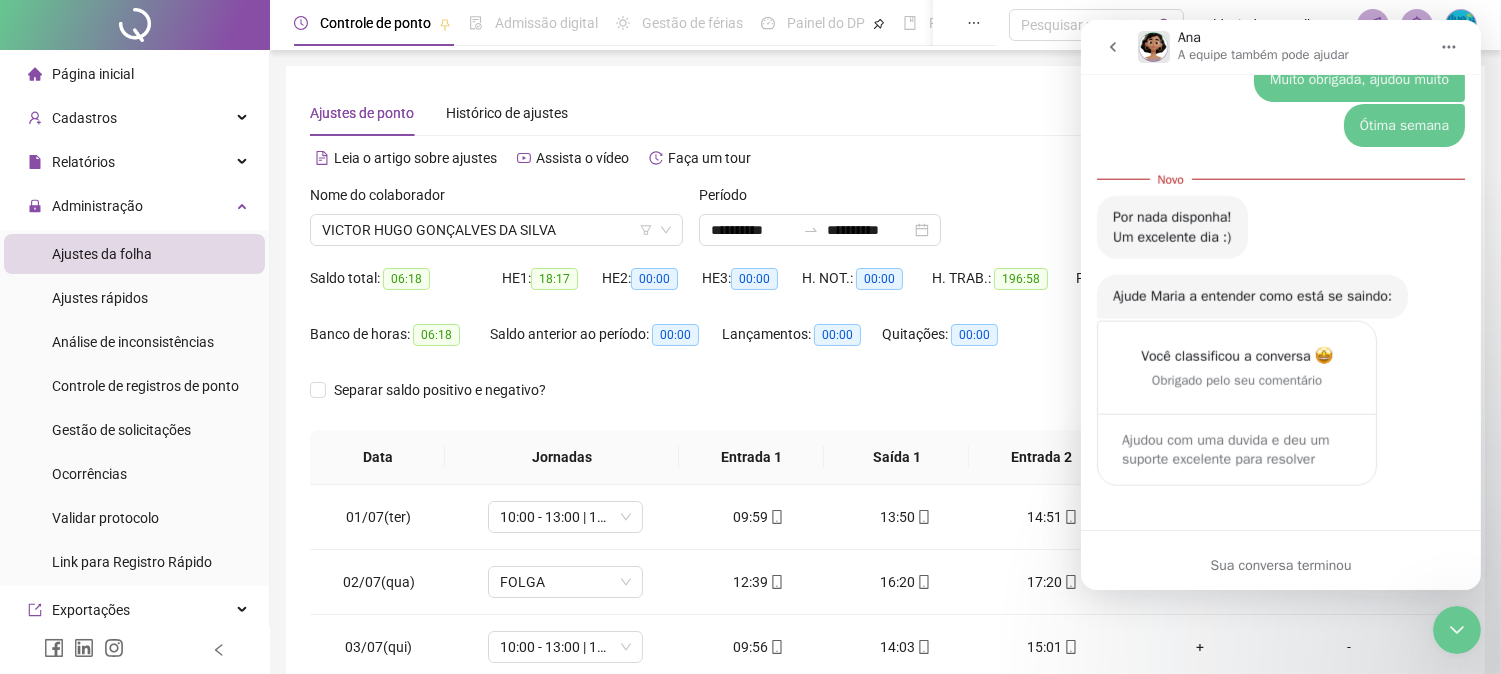 click on "Você classificou a conversa   Obrigado pelo seu comentário Ajudou com uma duvida e deu um suporte excelente para resolver" at bounding box center [1280, 415] 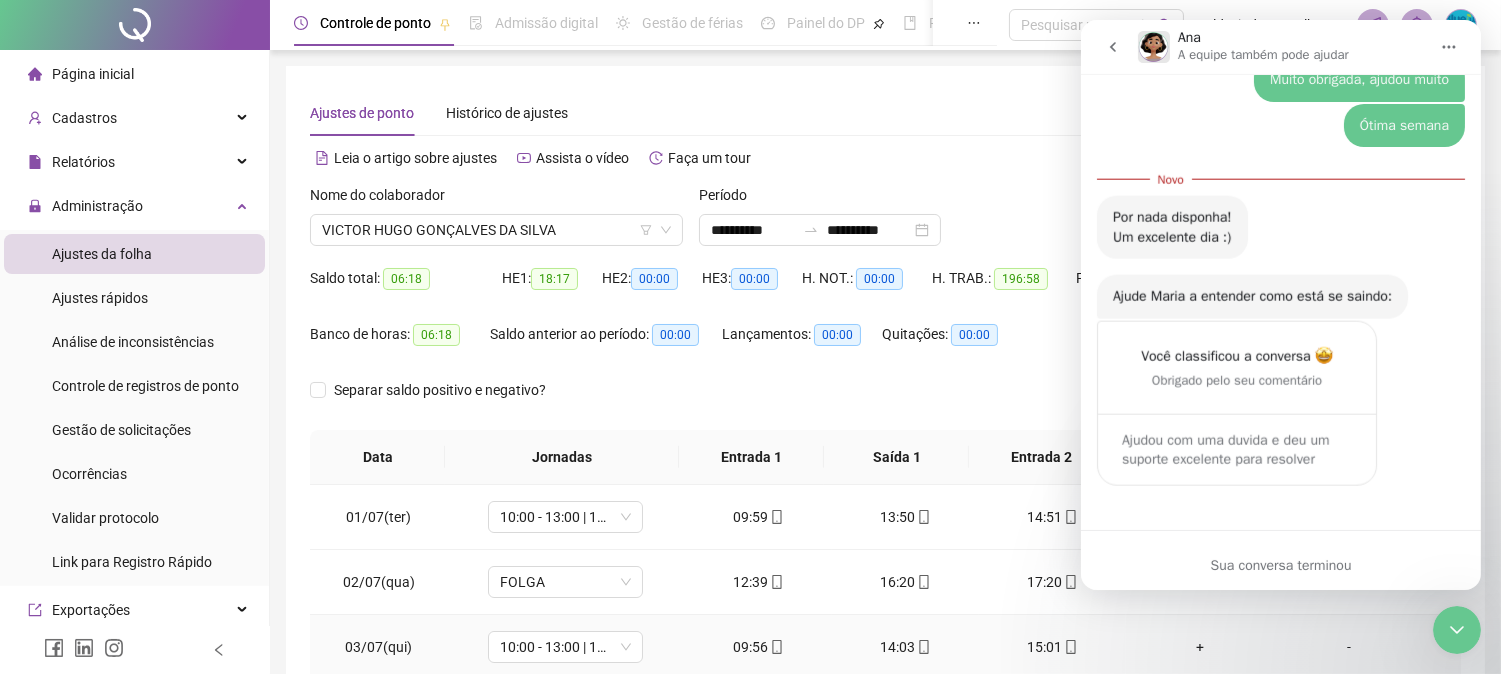 click on "-" at bounding box center (1367, 647) 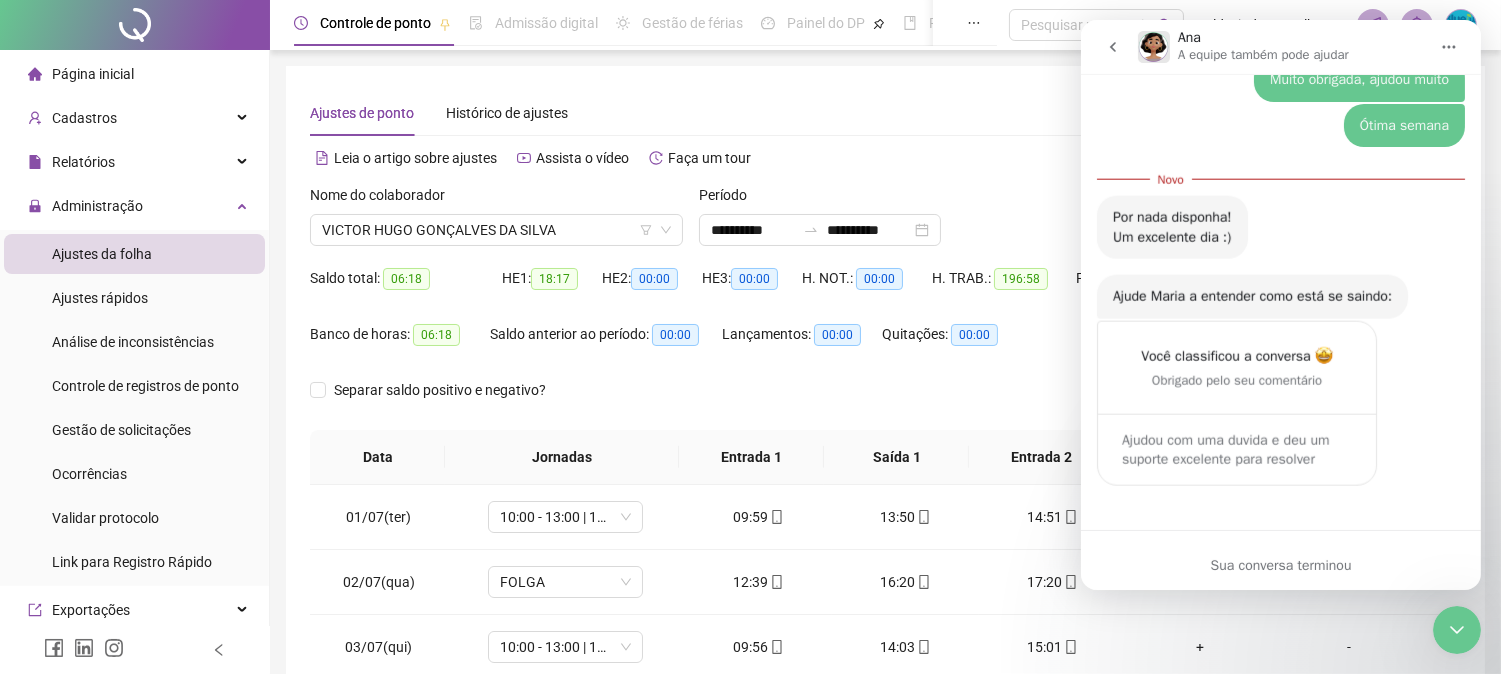 drag, startPoint x: 1107, startPoint y: 42, endPoint x: 1132, endPoint y: 135, distance: 96.30161 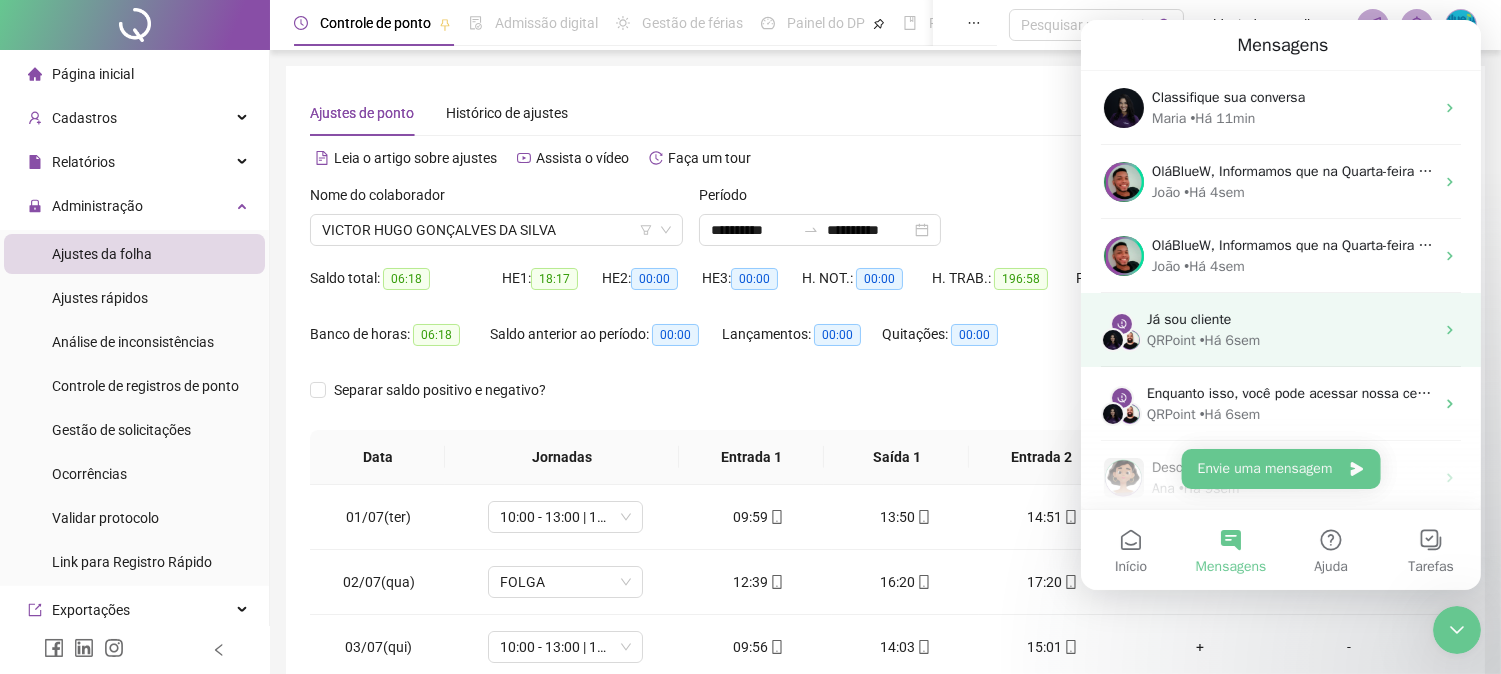 scroll, scrollTop: 0, scrollLeft: 0, axis: both 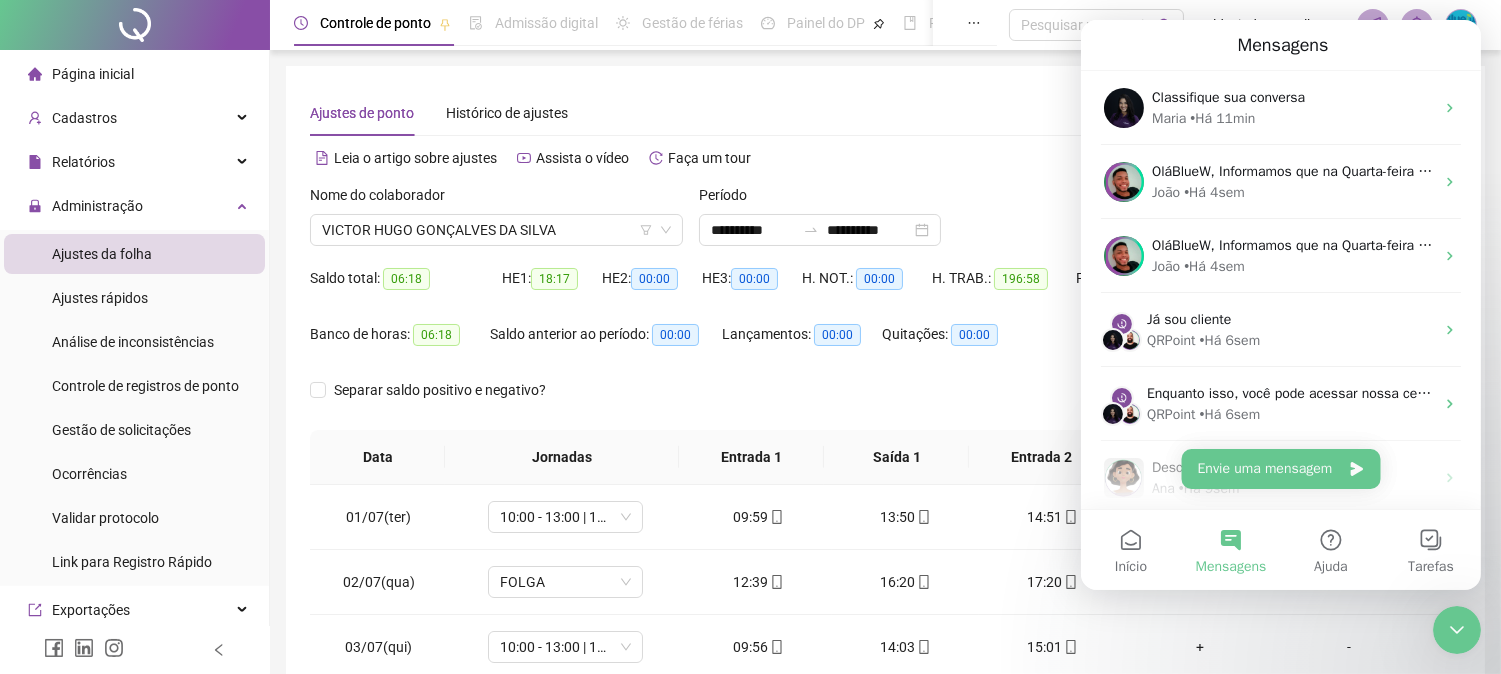 click 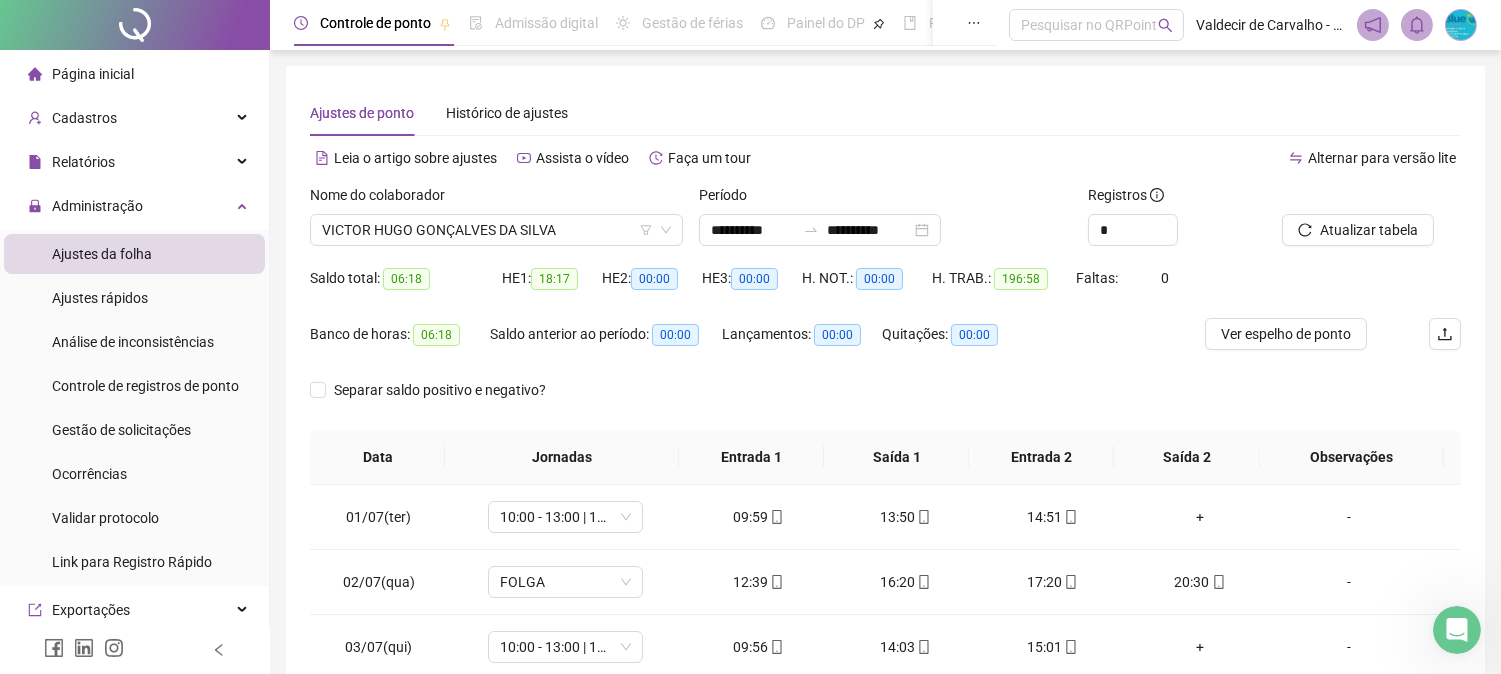 click on "Observações" at bounding box center (1351, 457) 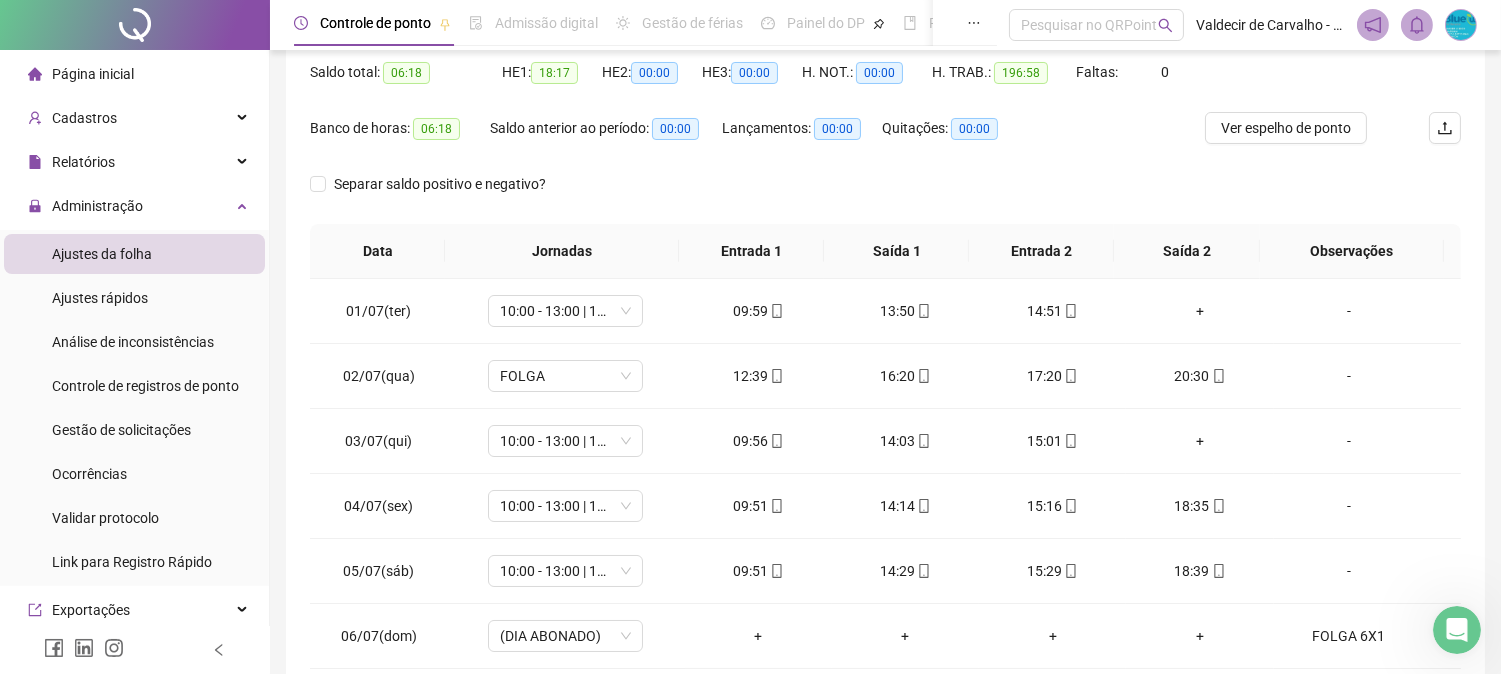 scroll, scrollTop: 0, scrollLeft: 0, axis: both 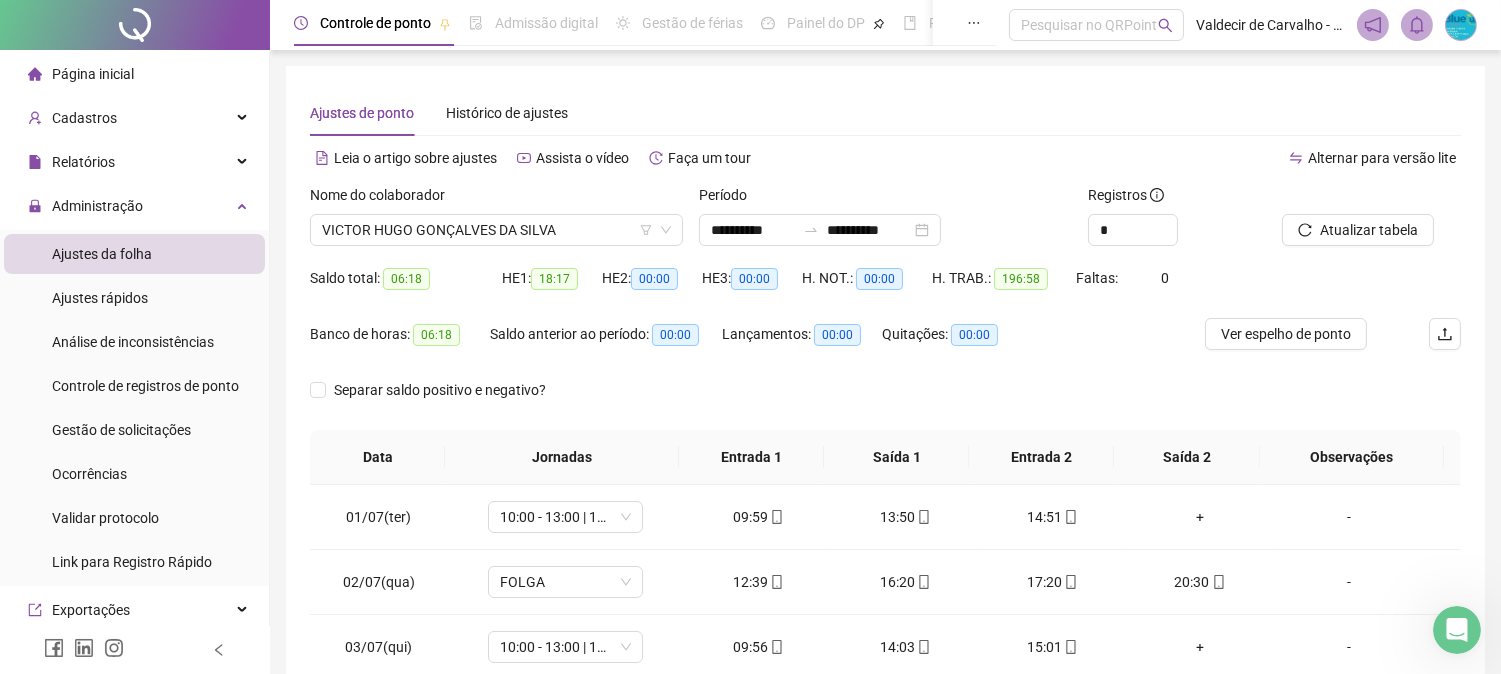 click on "Ajustes de ponto Histórico de ajustes" at bounding box center [885, 113] 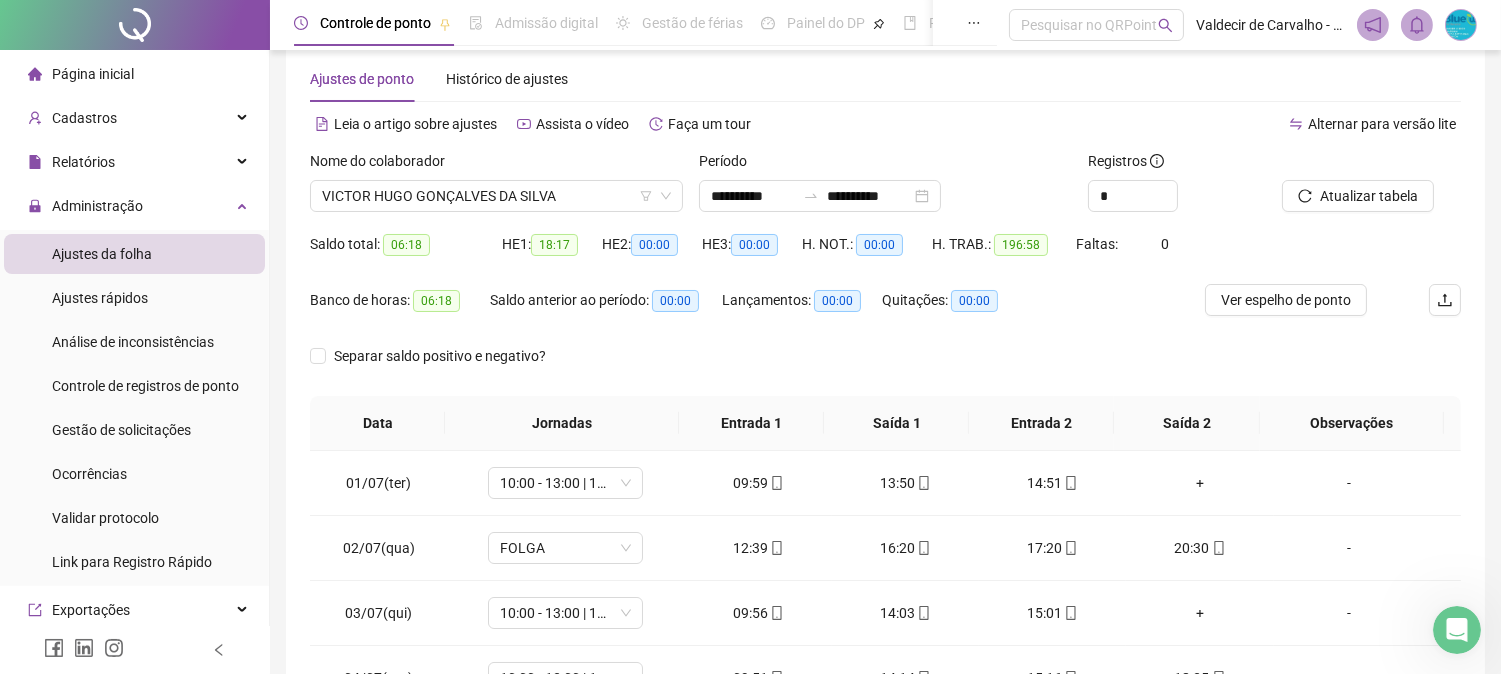 scroll, scrollTop: 0, scrollLeft: 0, axis: both 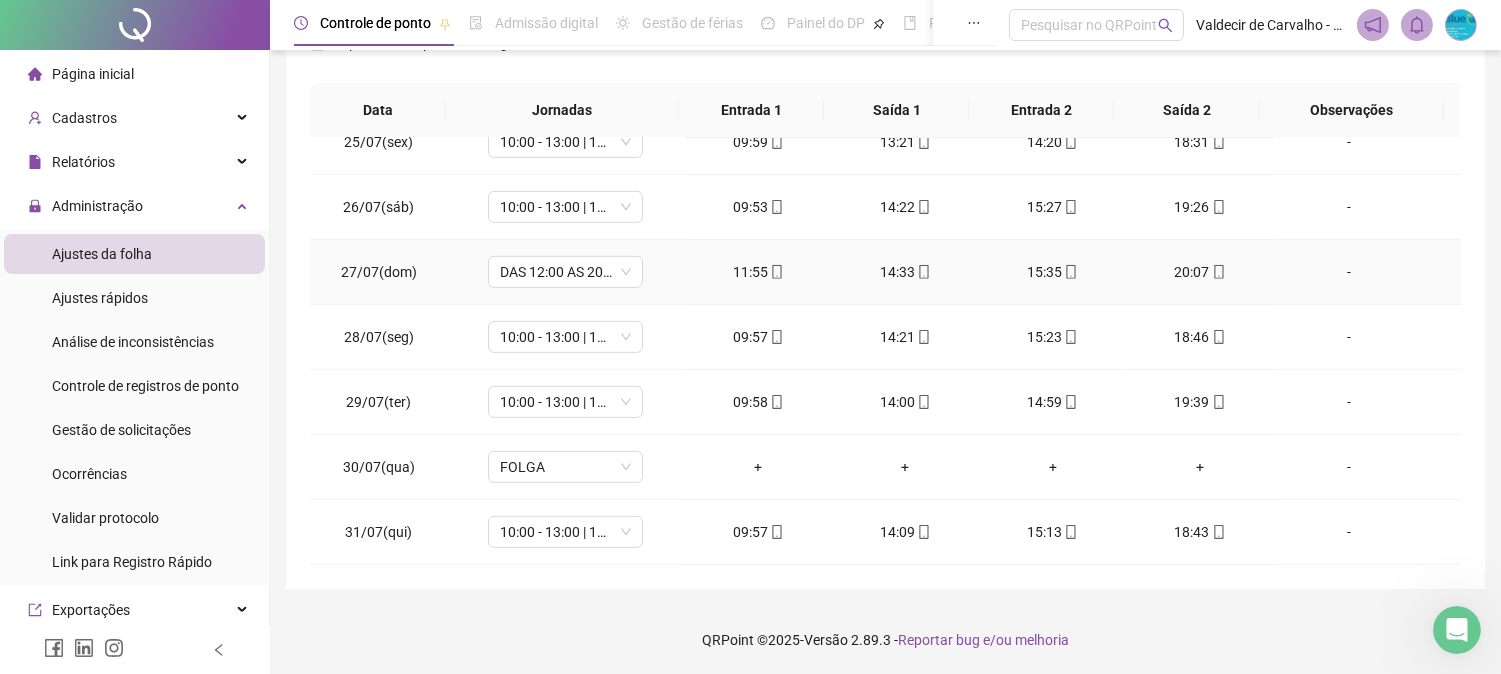 click on "15:35" at bounding box center (1052, 272) 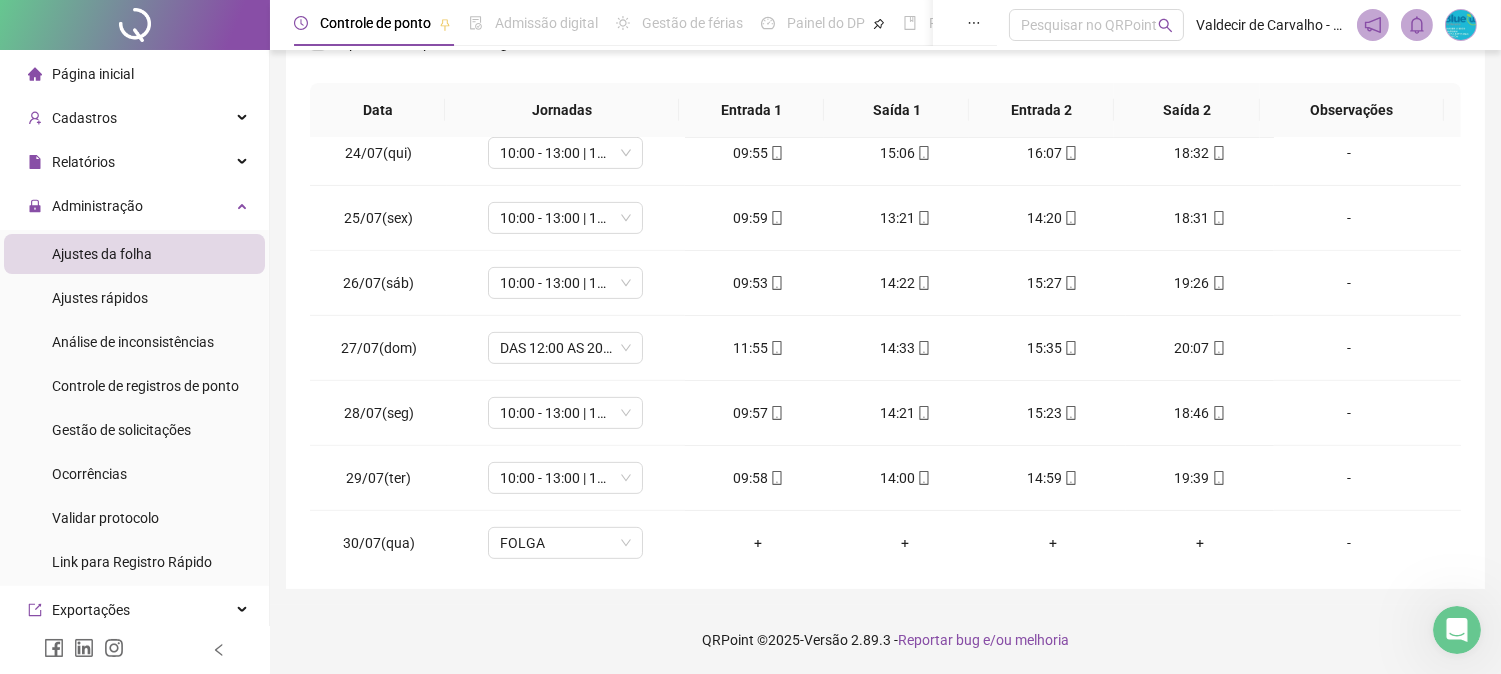 scroll, scrollTop: 1591, scrollLeft: 0, axis: vertical 